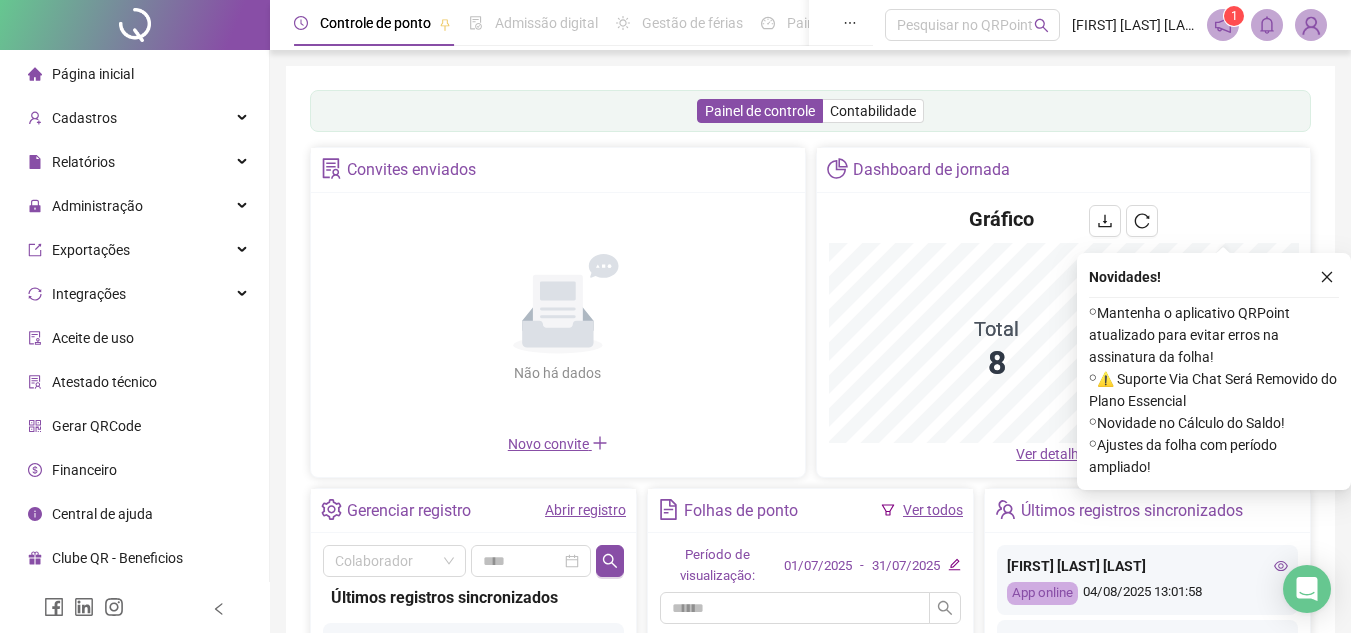 scroll, scrollTop: 300, scrollLeft: 0, axis: vertical 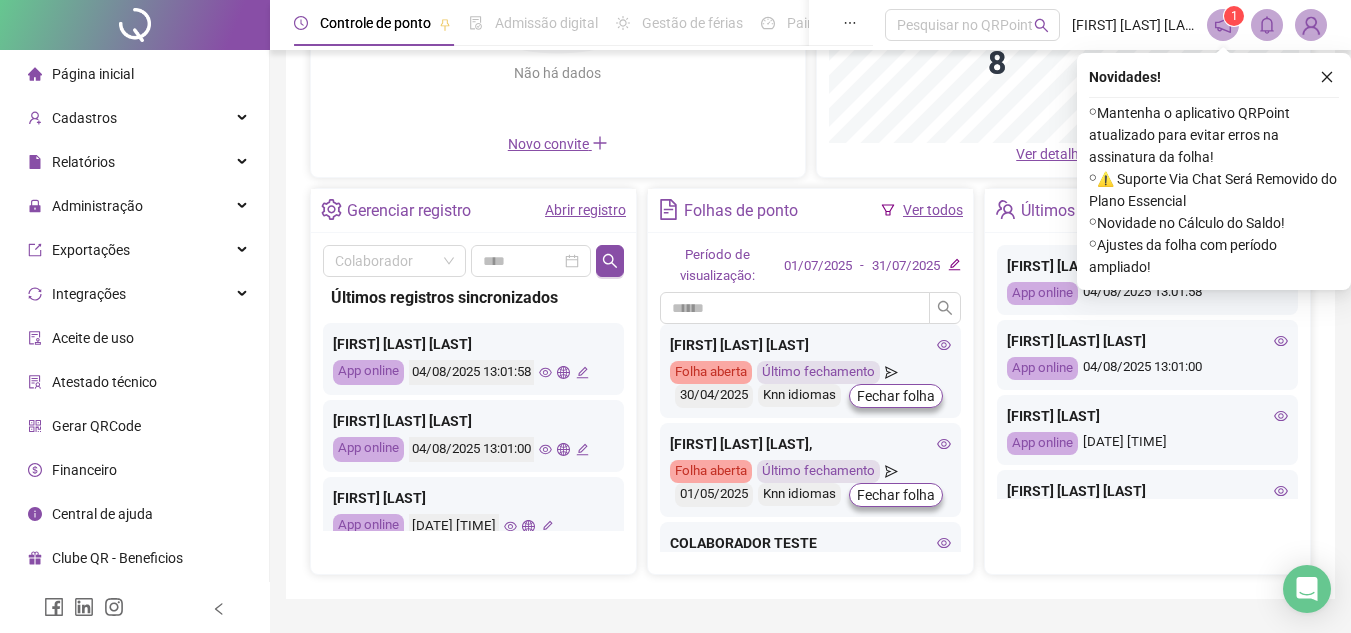 click on "[FIRST] [LAST] App online [DATE] [TIME]" at bounding box center [473, 513] 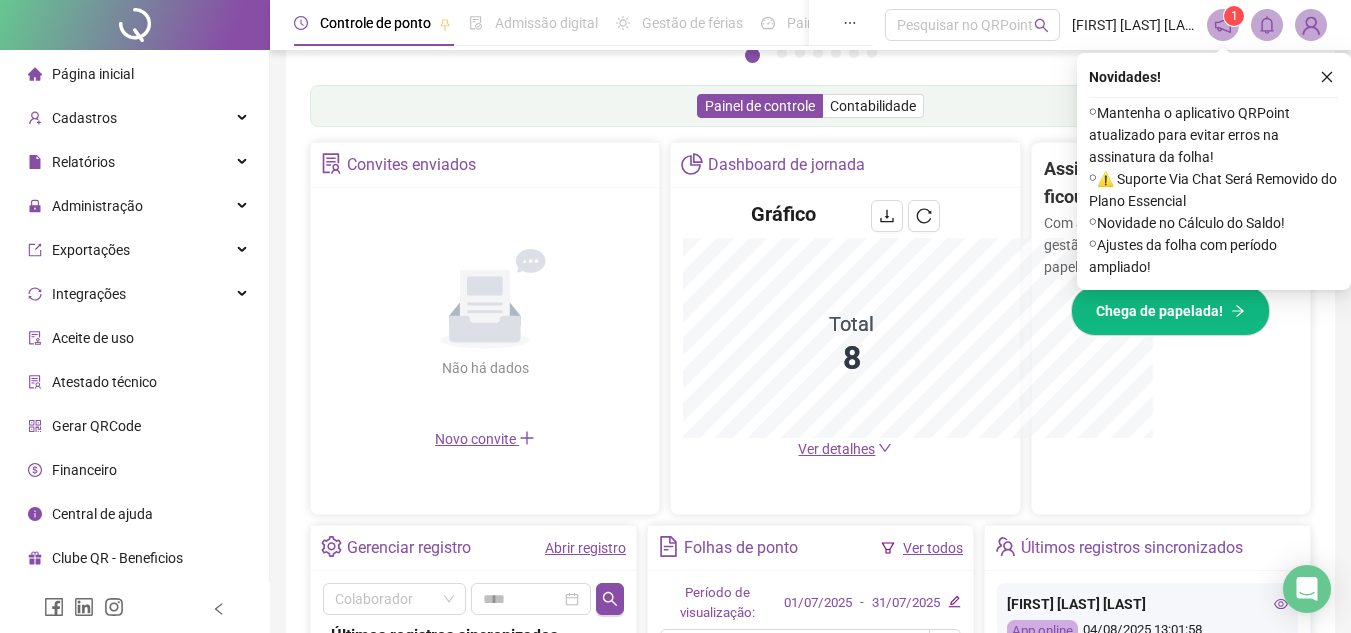 scroll, scrollTop: 595, scrollLeft: 0, axis: vertical 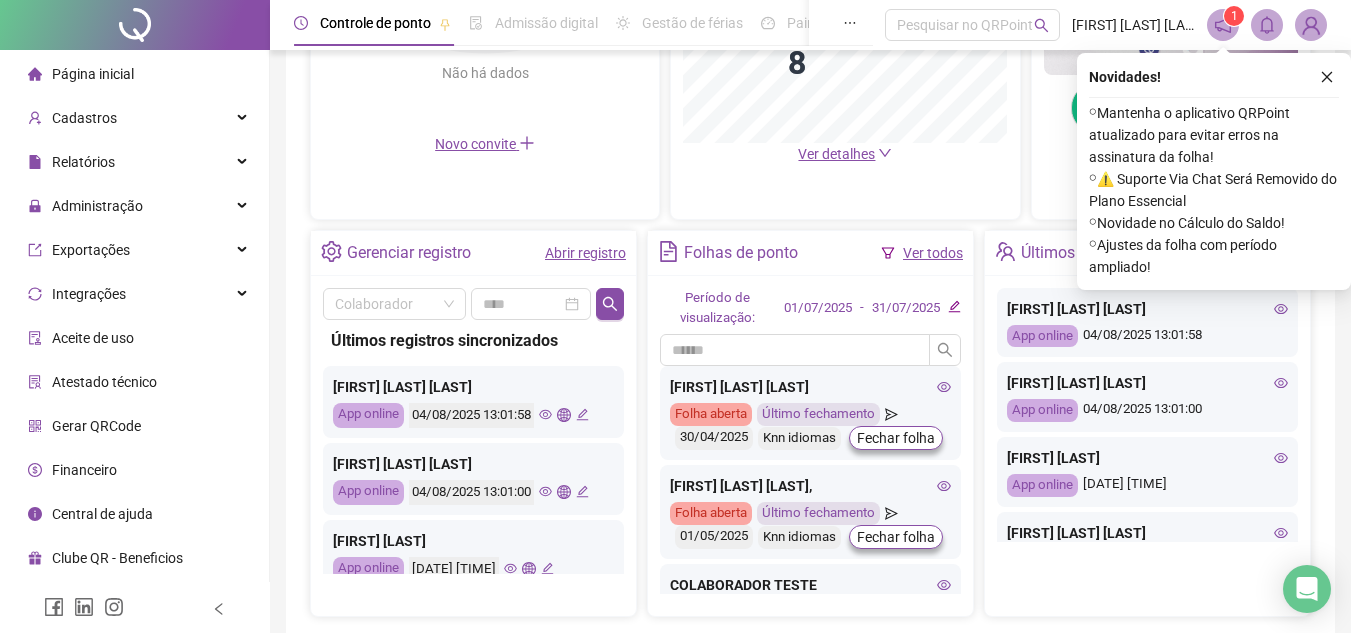 click 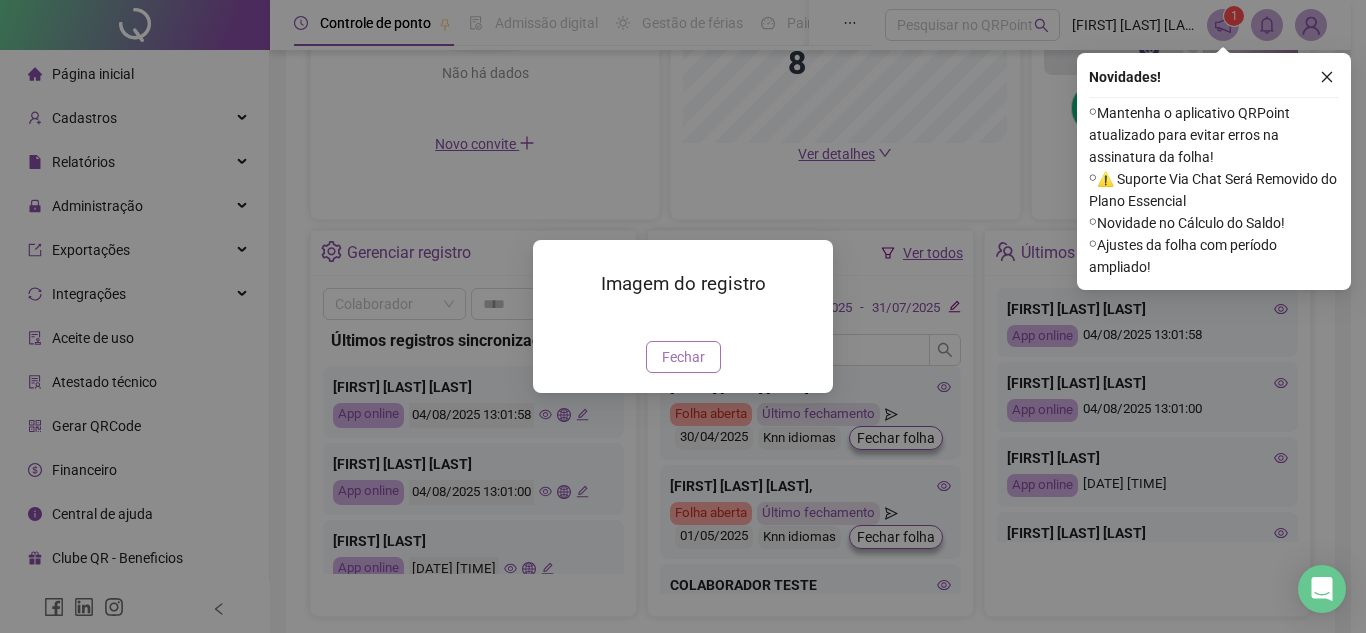 click on "Fechar" at bounding box center (683, 357) 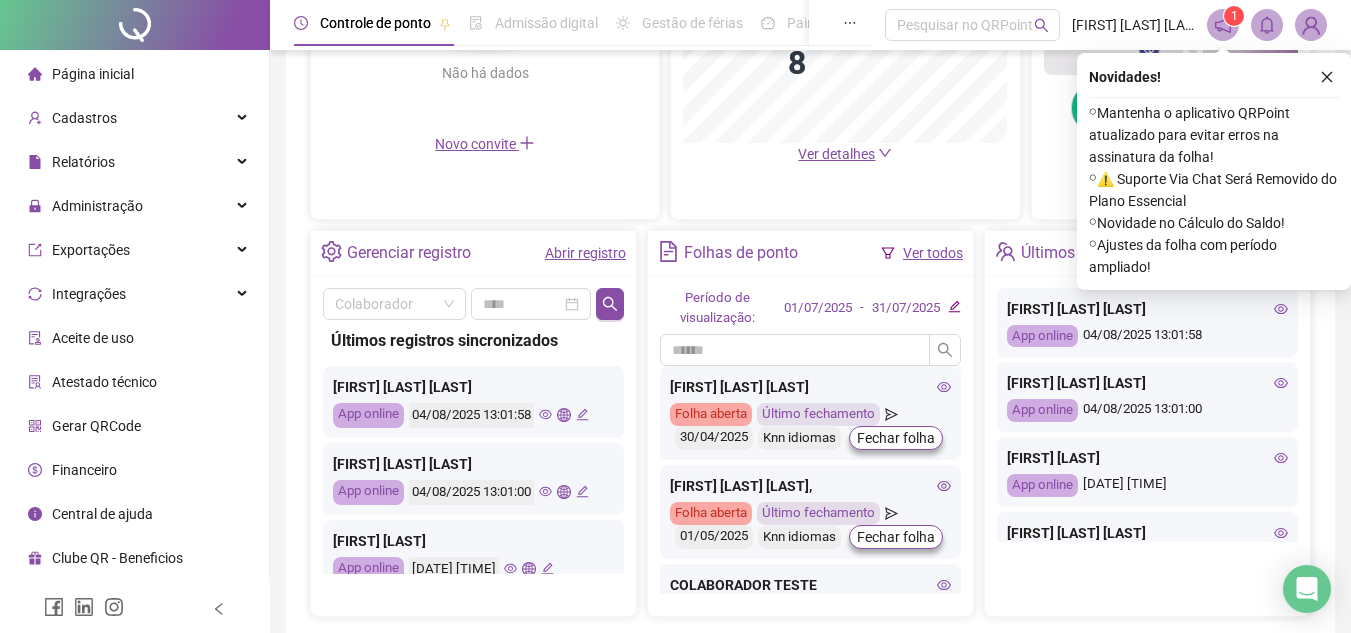 click 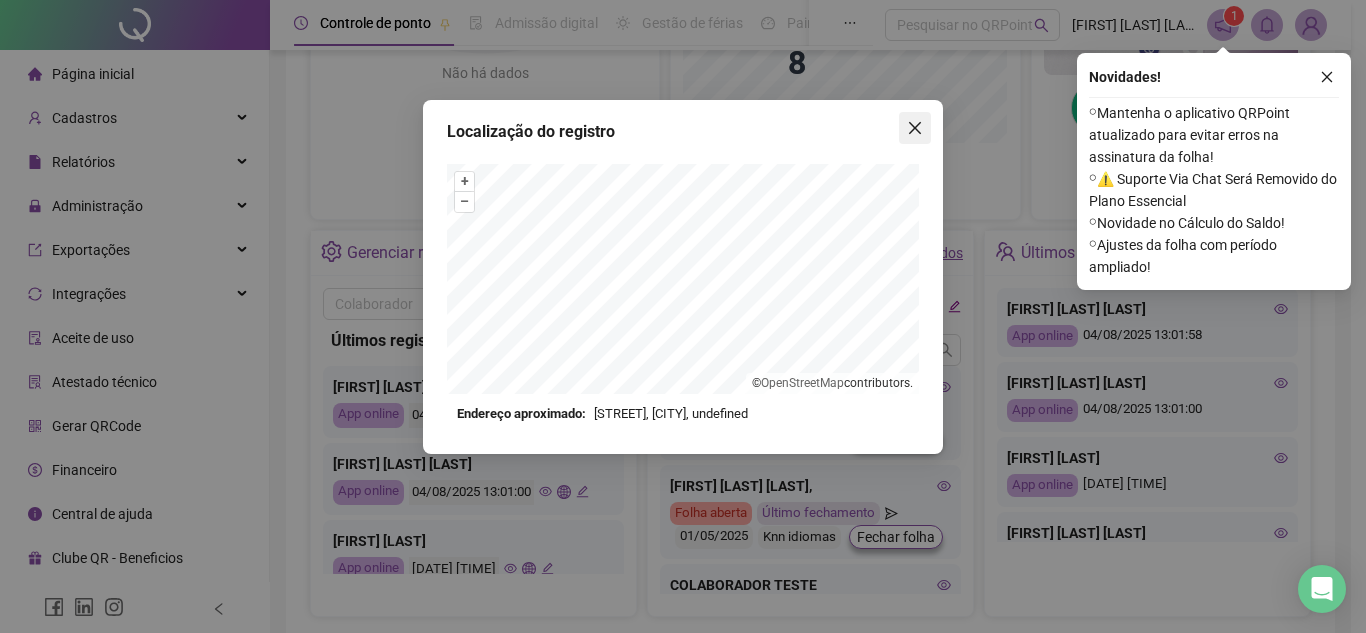 click at bounding box center [915, 128] 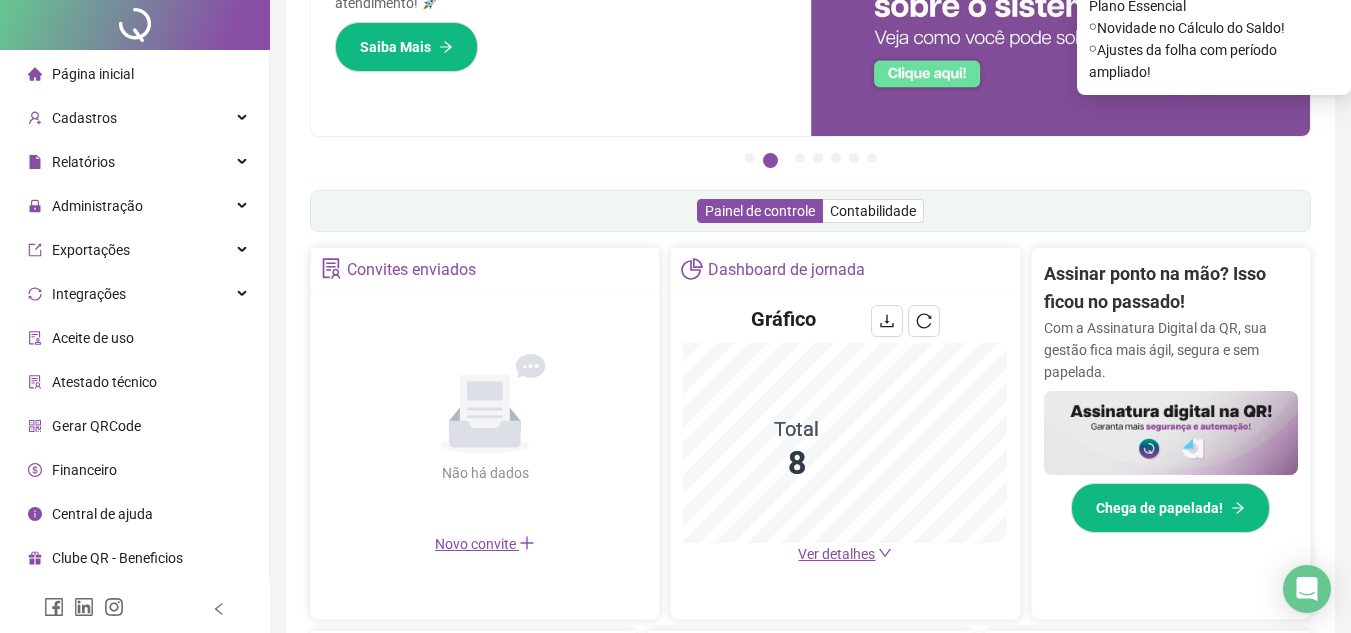 scroll, scrollTop: 0, scrollLeft: 0, axis: both 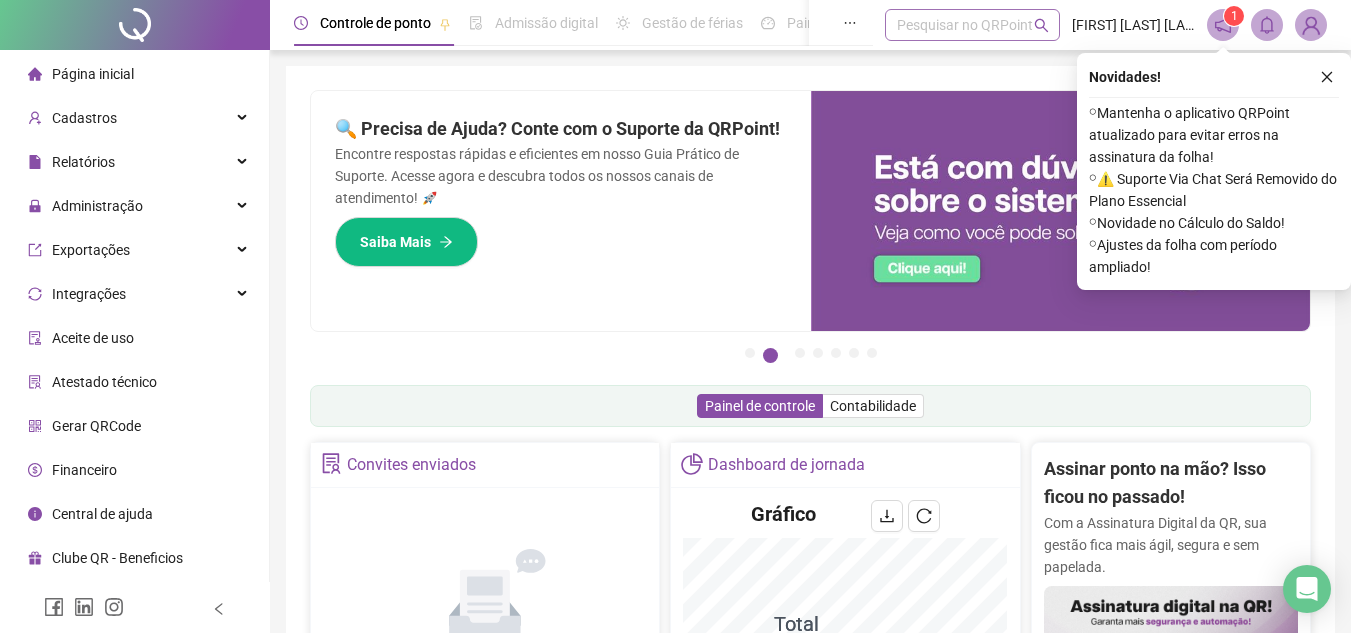 click on "Pesquisar no QRPoint" at bounding box center (972, 25) 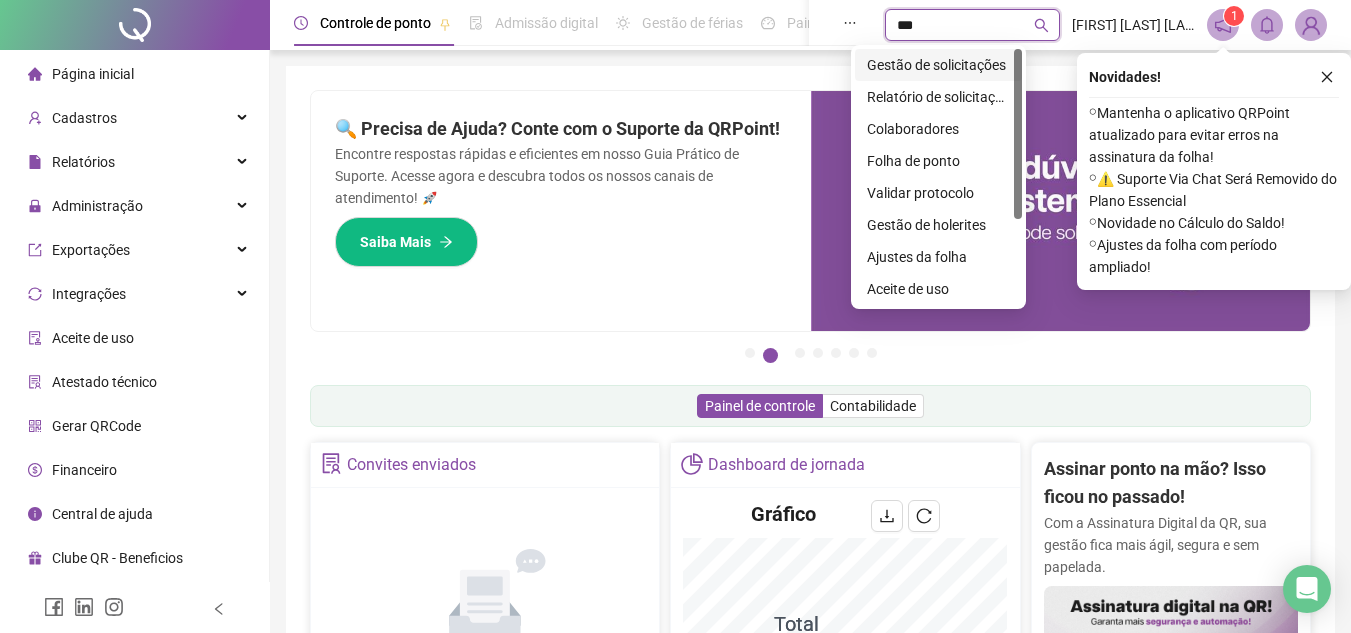 type on "****" 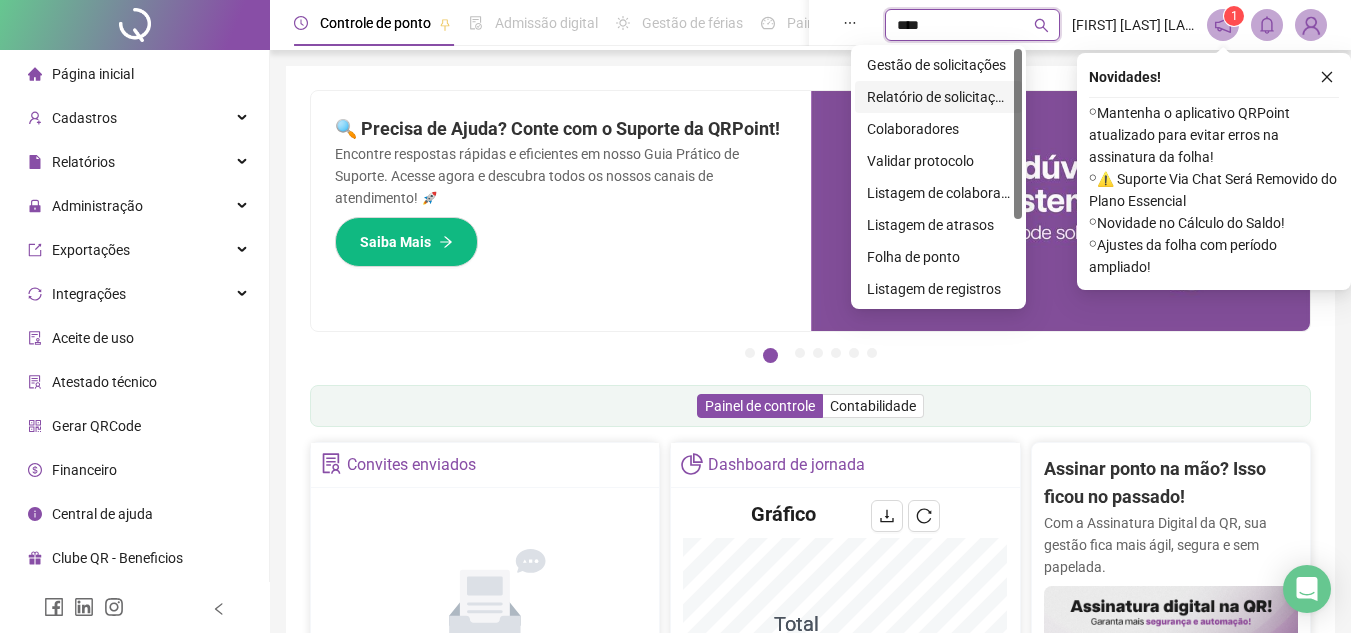 click on "Relatório de solicitações" at bounding box center [938, 97] 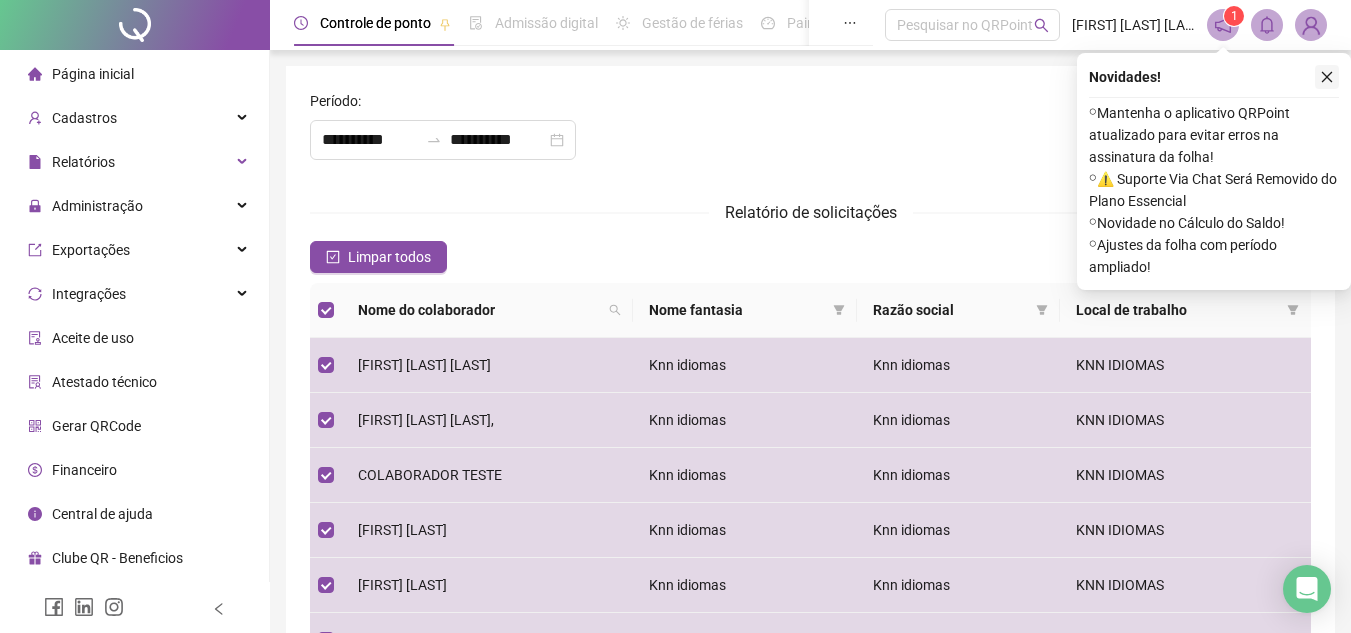 click at bounding box center (1327, 77) 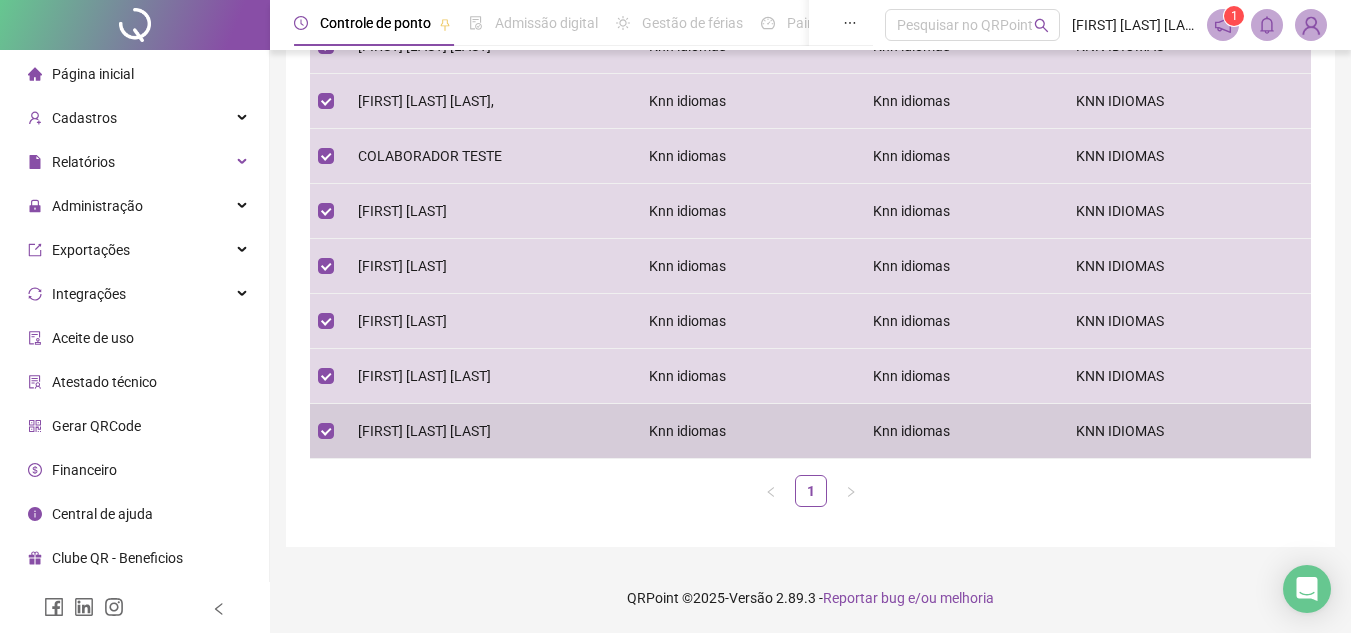 scroll, scrollTop: 0, scrollLeft: 0, axis: both 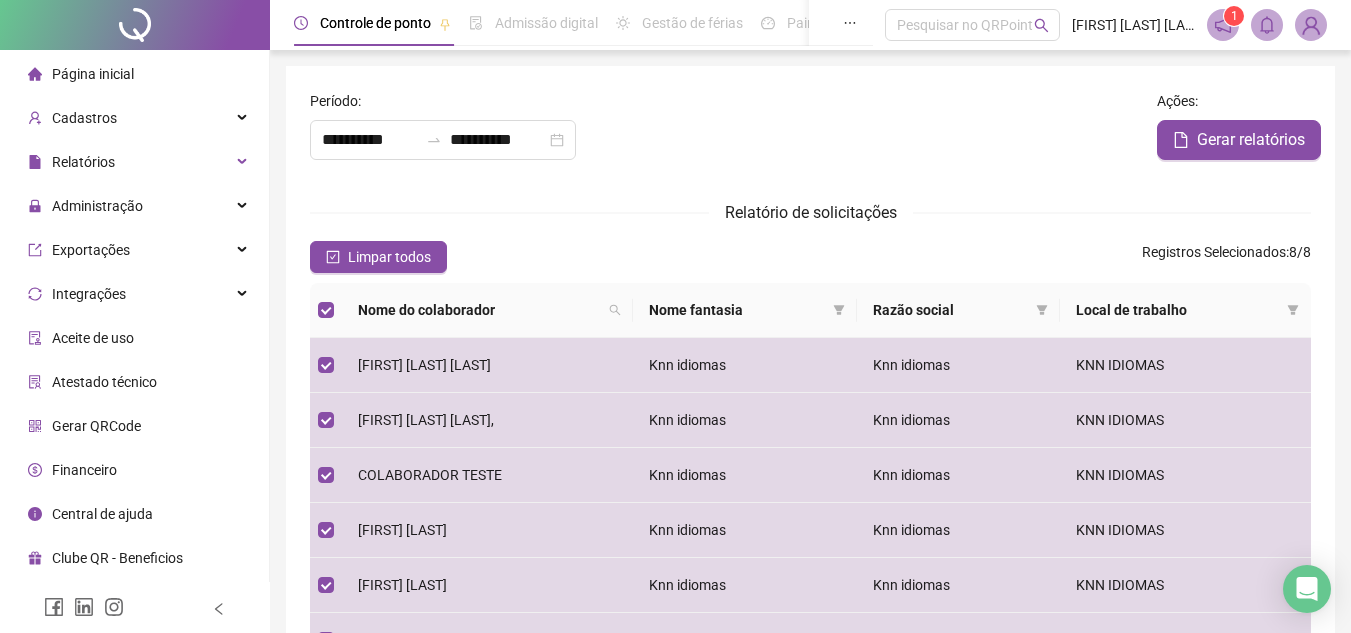 click on "**********" at bounding box center [810, 466] 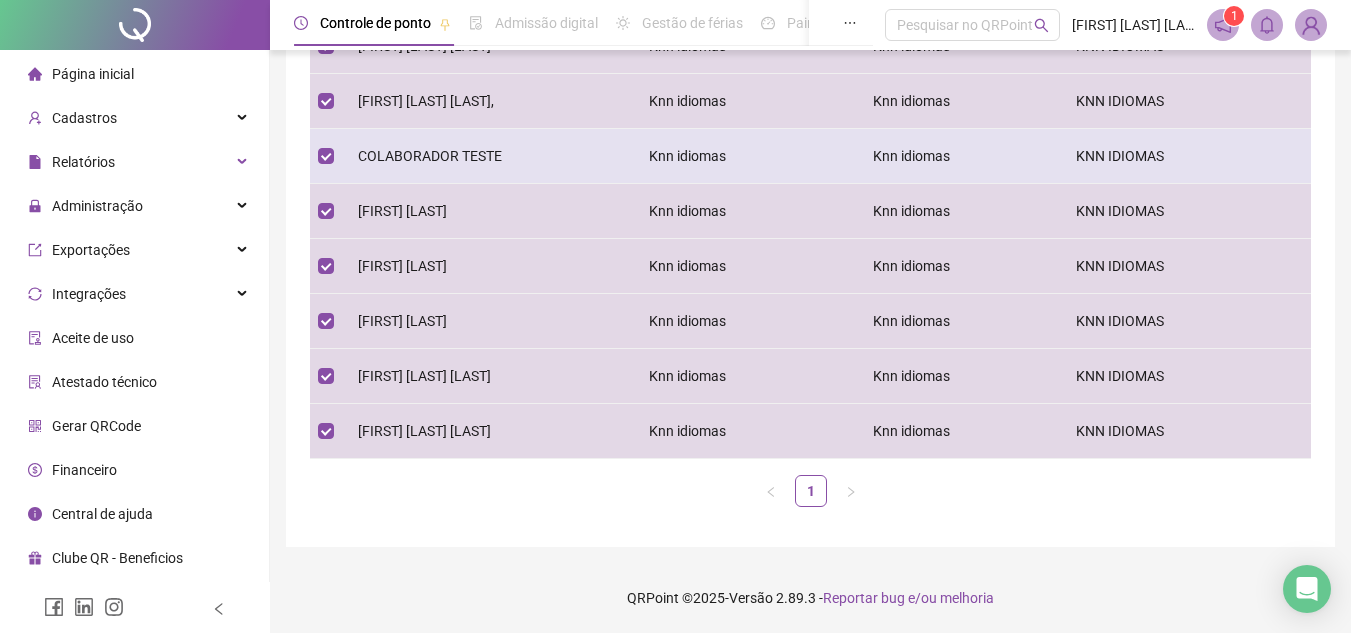 scroll, scrollTop: 0, scrollLeft: 0, axis: both 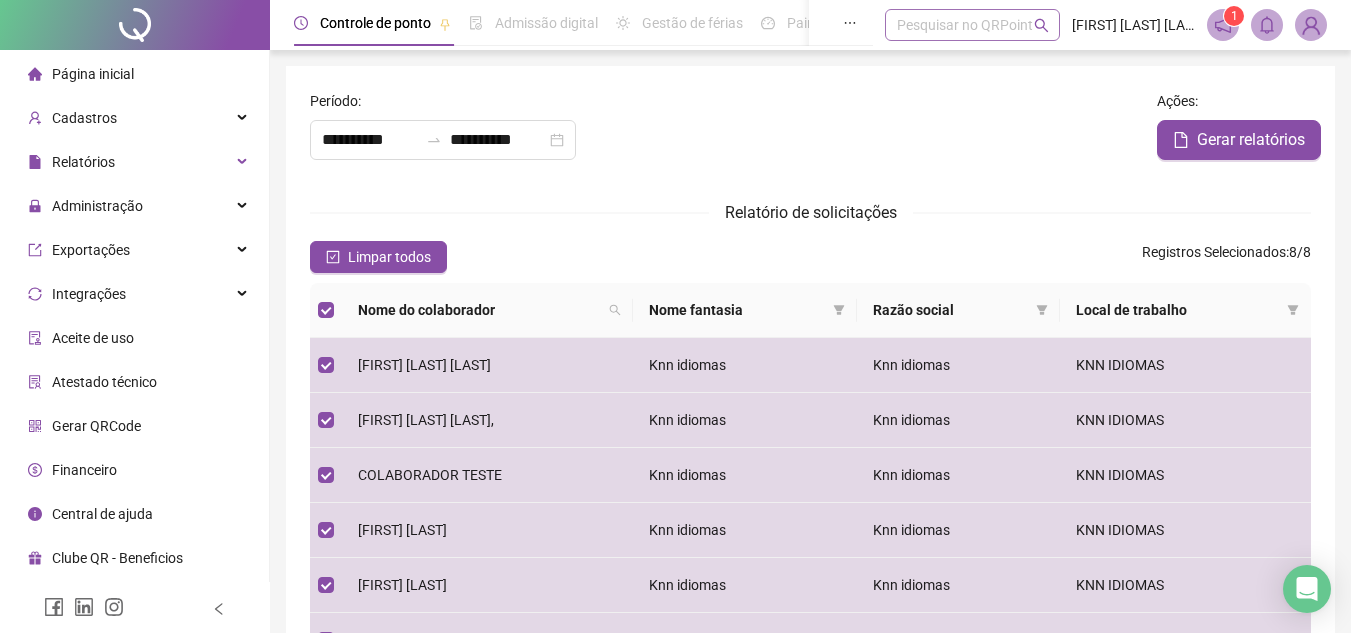 click on "Pesquisar no QRPoint" at bounding box center [972, 25] 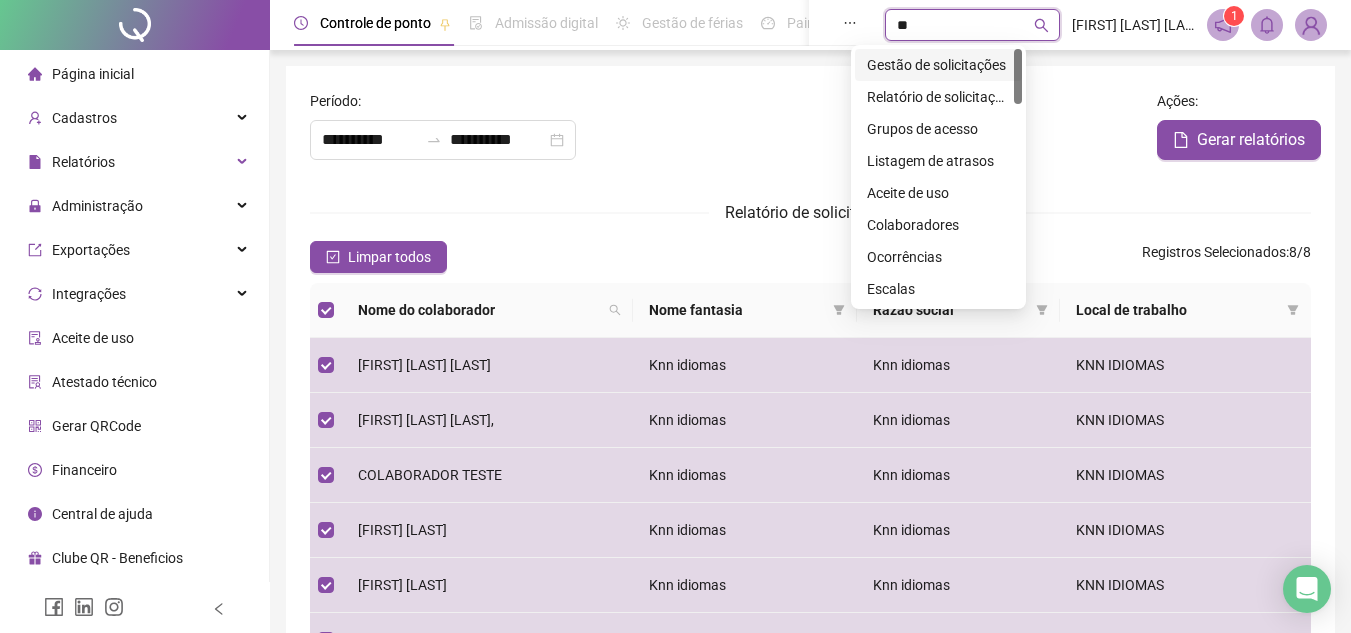 type on "***" 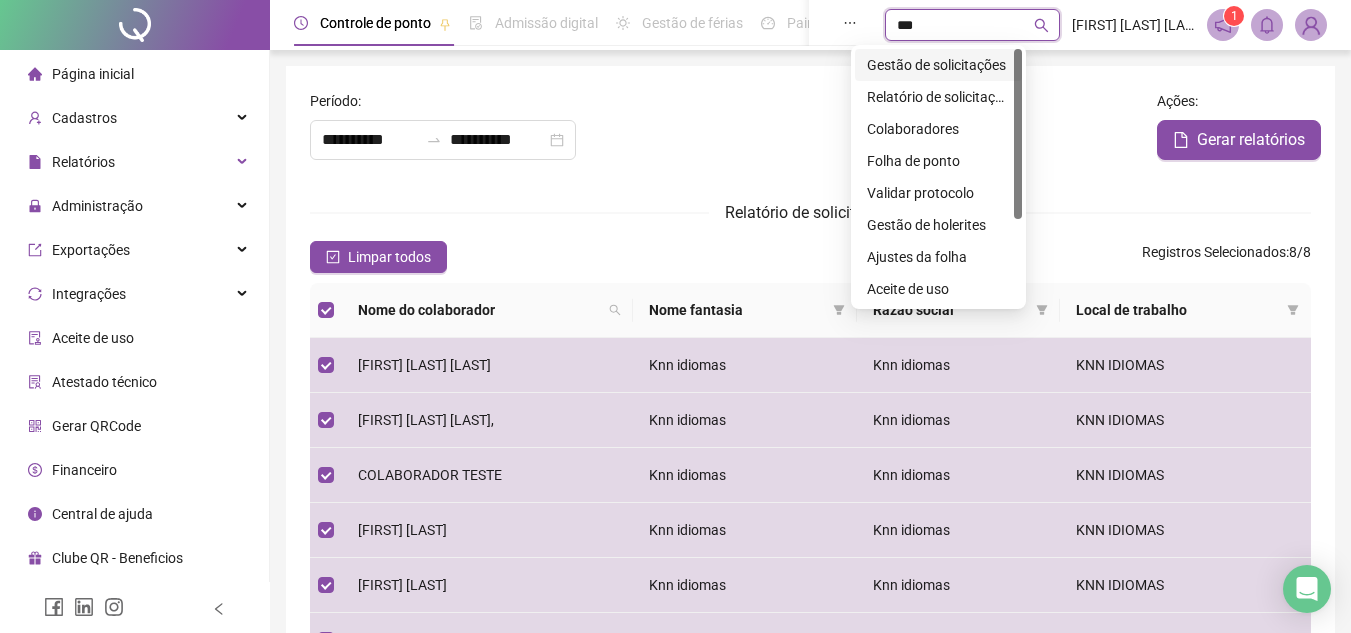 click on "Gestão de solicitações" at bounding box center (938, 65) 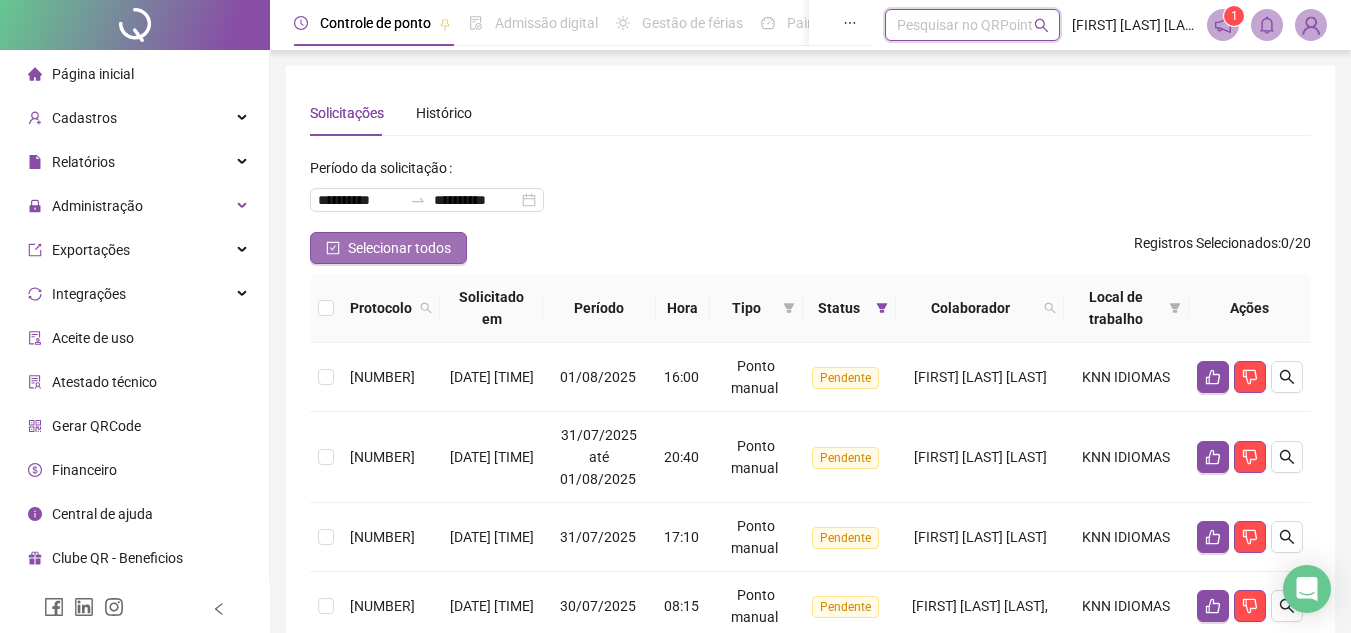 click on "Selecionar todos" at bounding box center [399, 248] 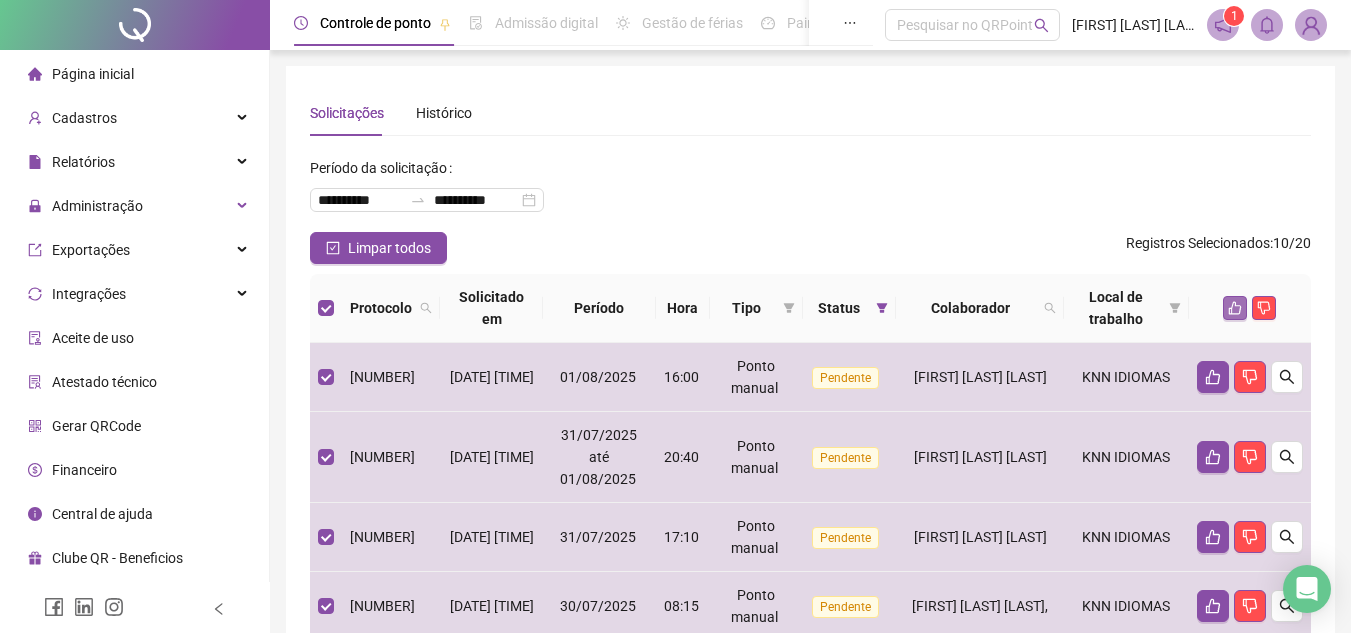 click 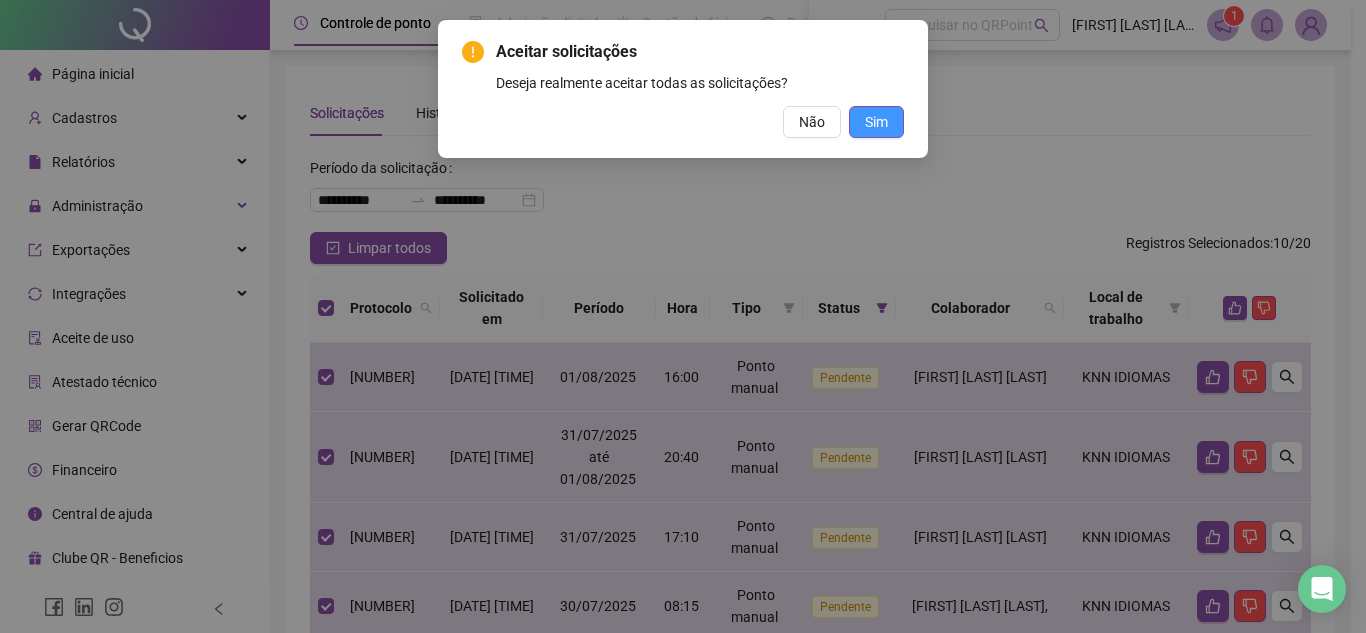 click on "Sim" at bounding box center (876, 122) 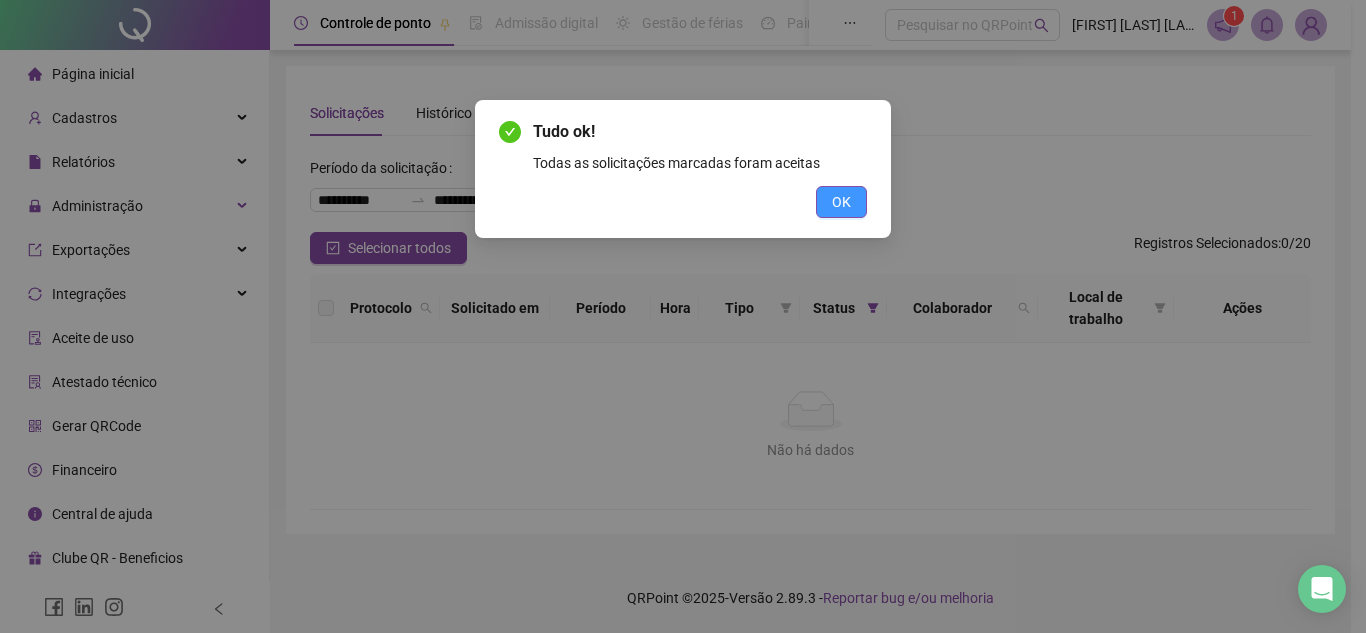 click on "OK" at bounding box center [841, 202] 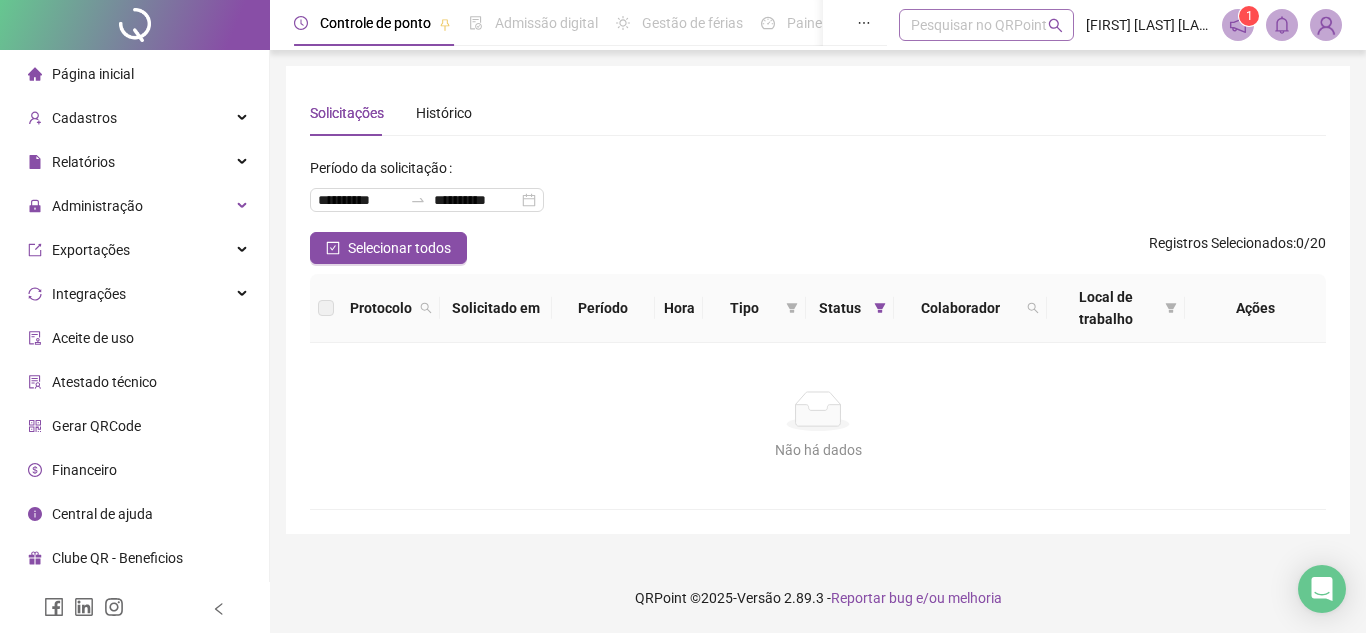 click on "Pesquisar no QRPoint" at bounding box center (986, 25) 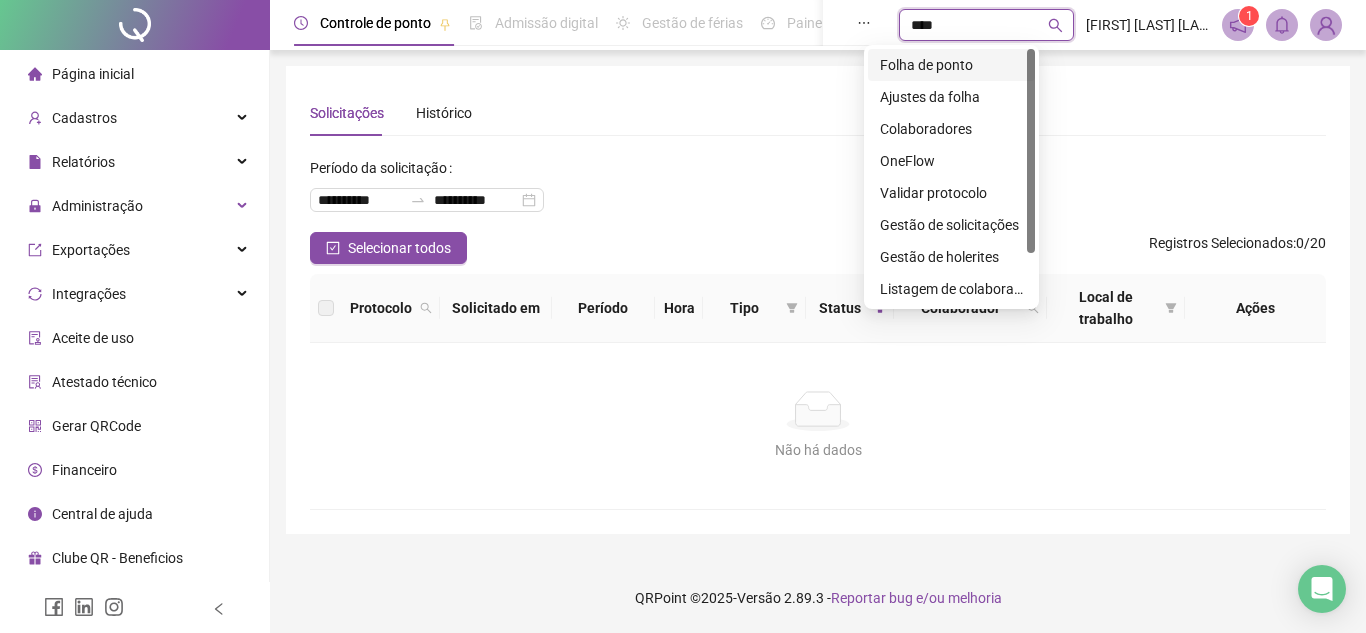 type on "*****" 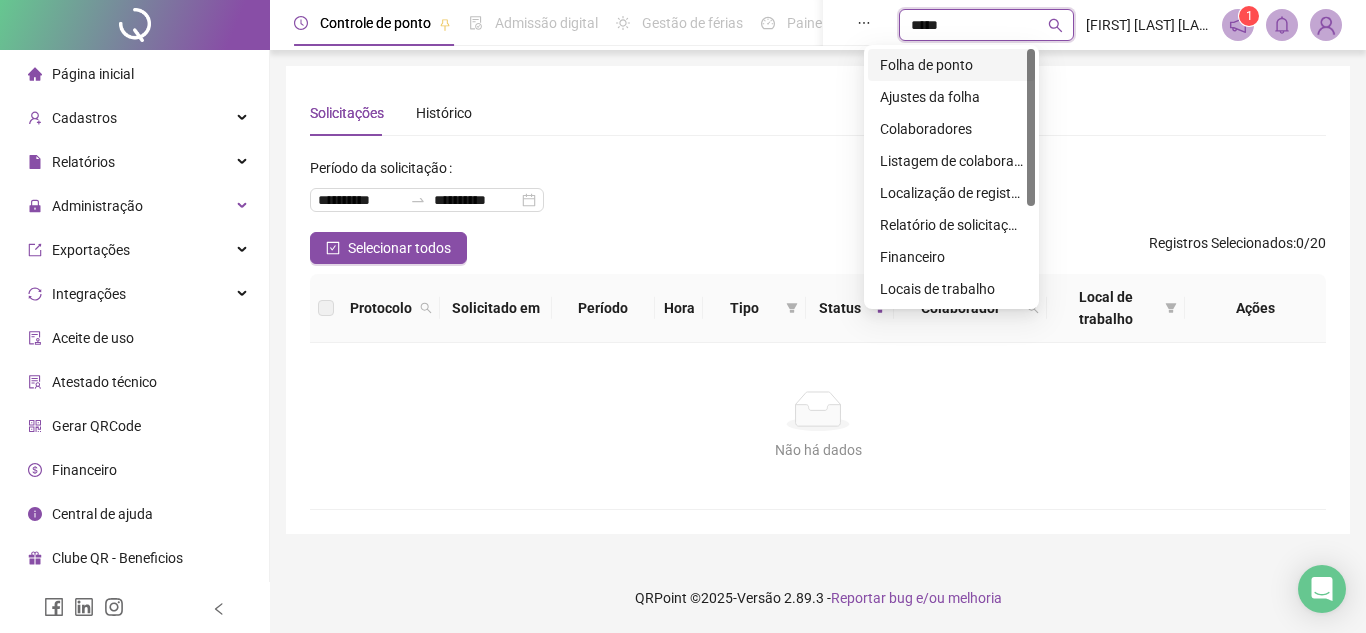 click on "Folha de ponto" at bounding box center [951, 65] 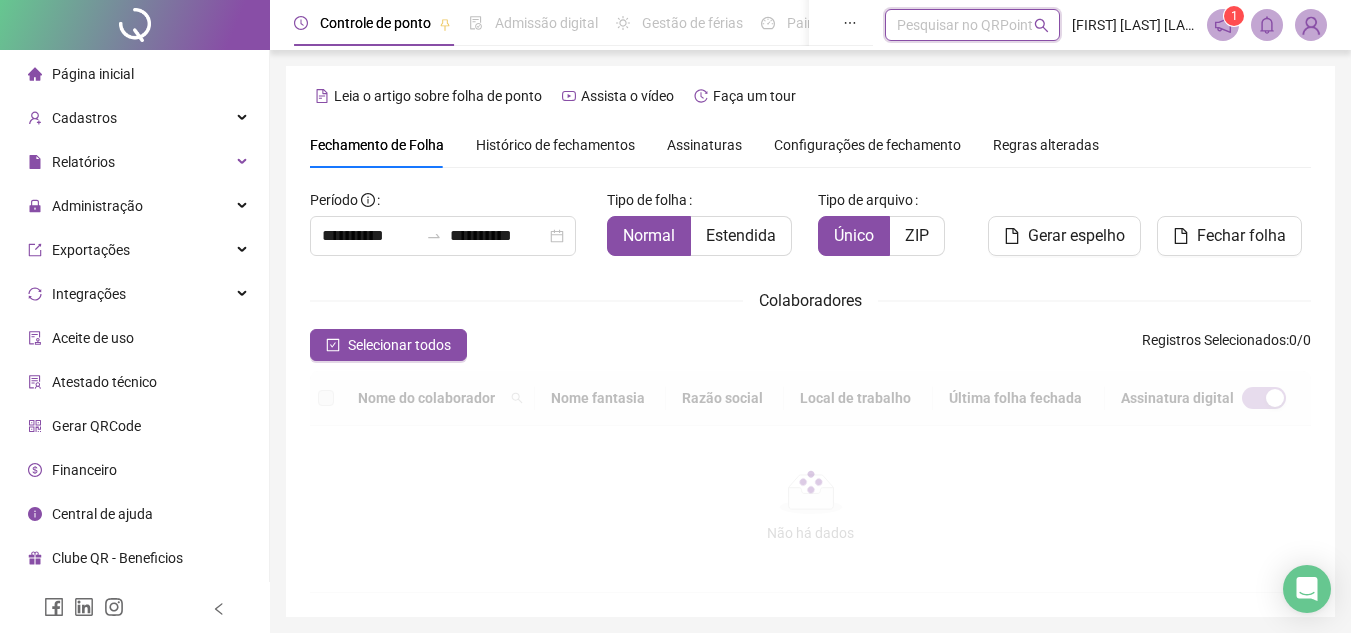 scroll, scrollTop: 93, scrollLeft: 0, axis: vertical 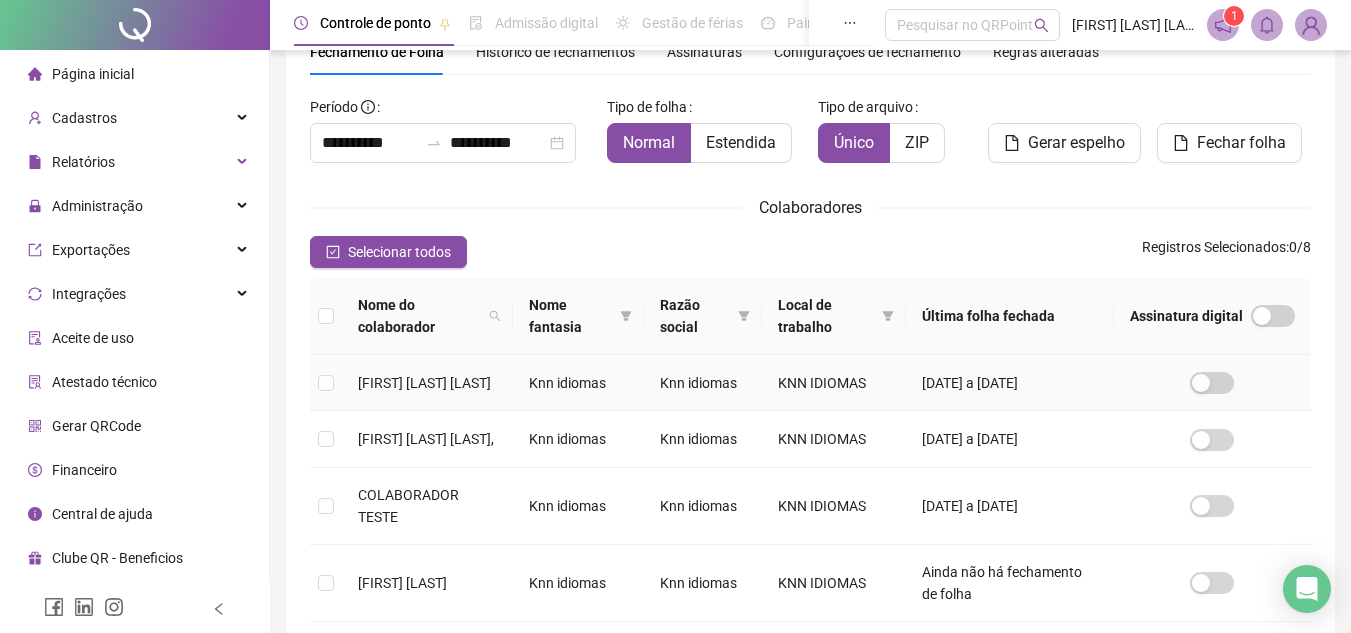 click at bounding box center (326, 383) 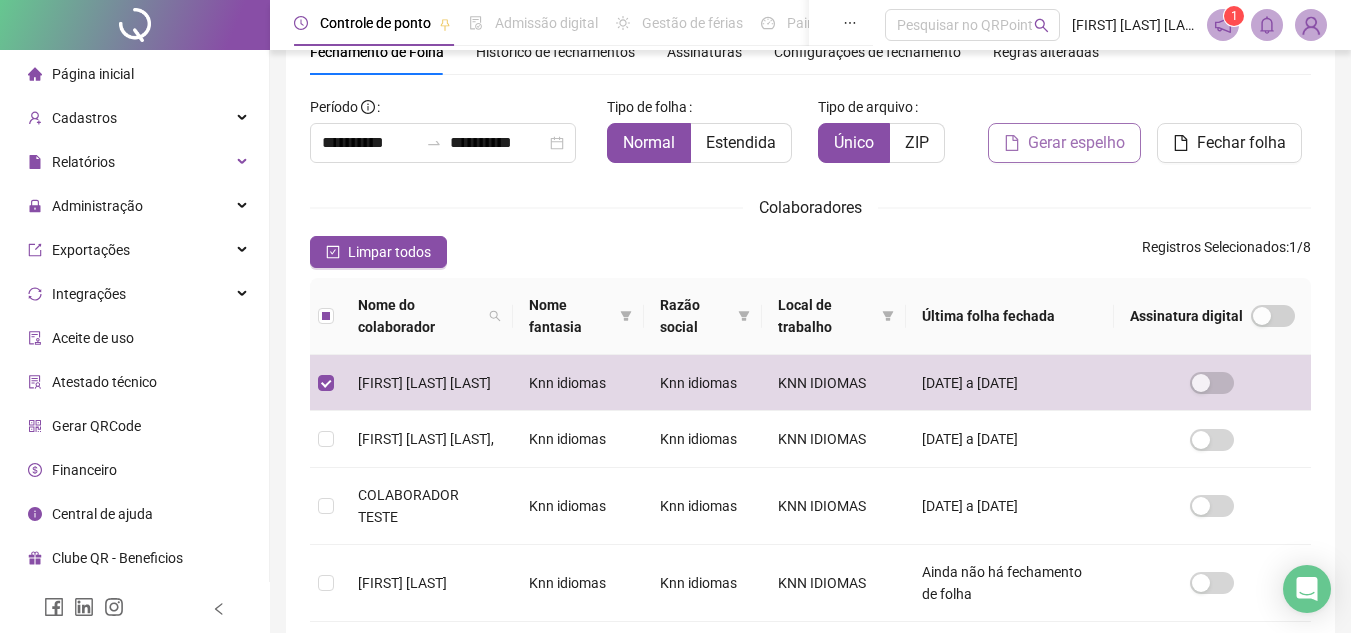 click on "Gerar espelho" at bounding box center (1064, 143) 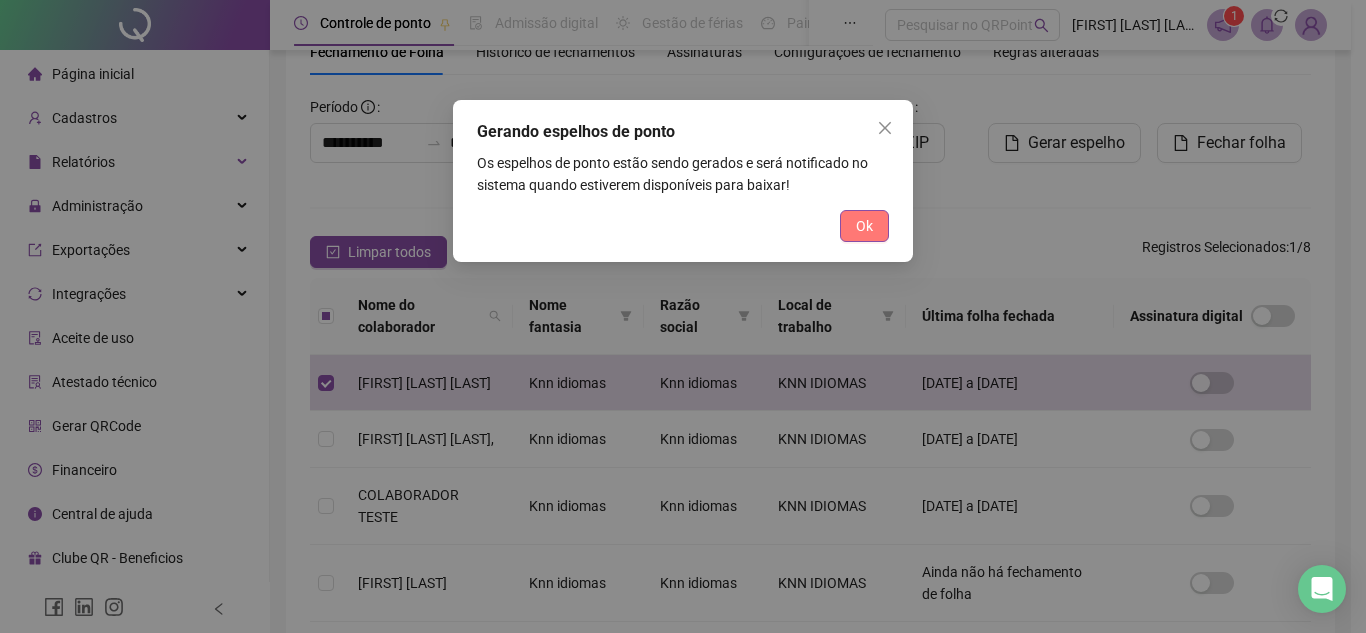 click on "Ok" at bounding box center (864, 226) 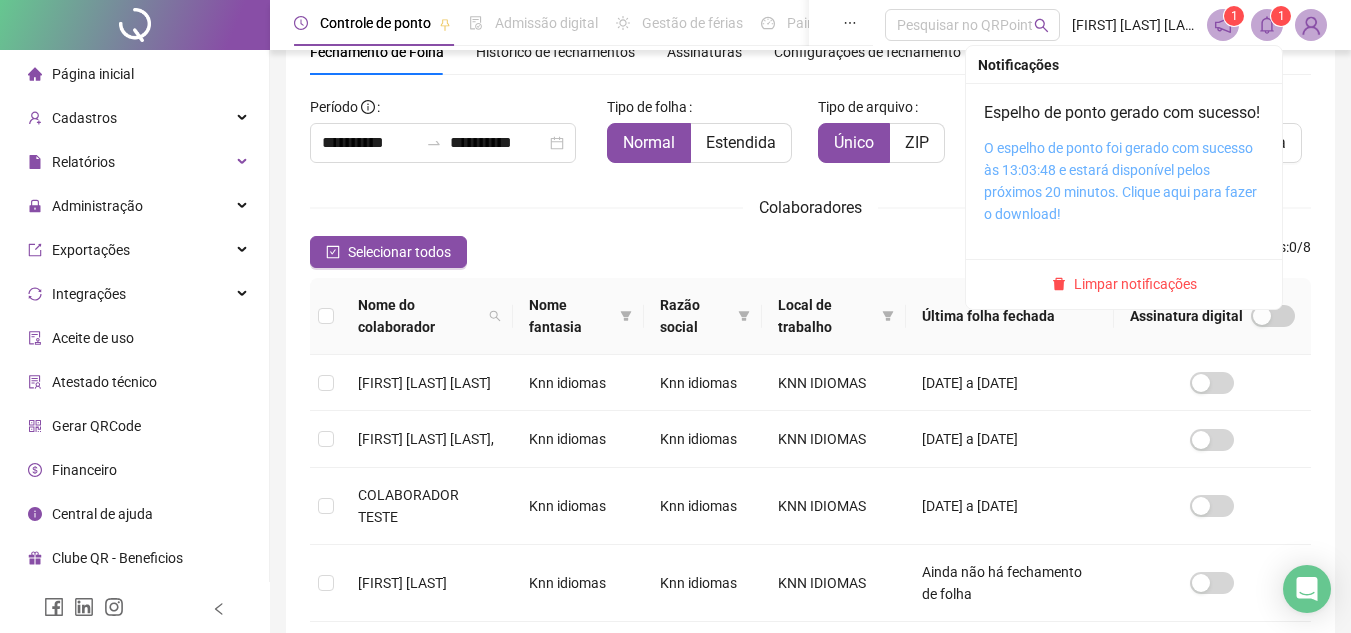 click on "O espelho de ponto foi gerado com sucesso às 13:03:48 e estará disponível pelos próximos 20 minutos.
Clique aqui para fazer o download!" at bounding box center [1120, 181] 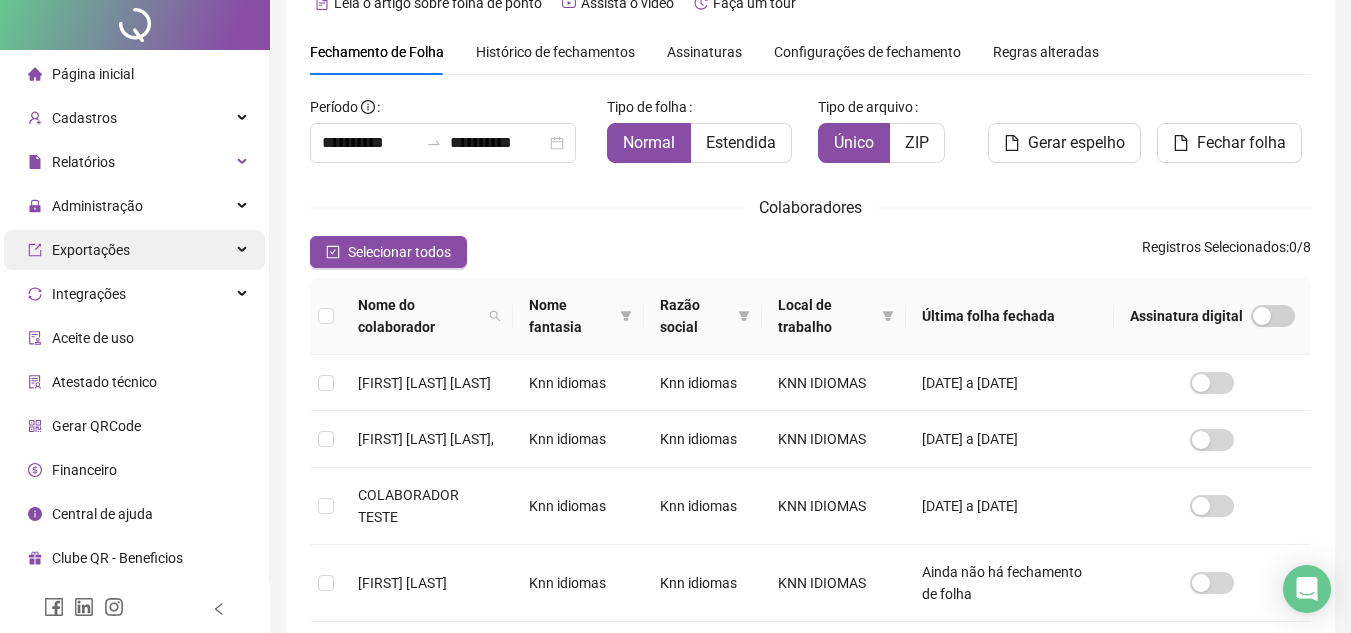 scroll, scrollTop: 0, scrollLeft: 0, axis: both 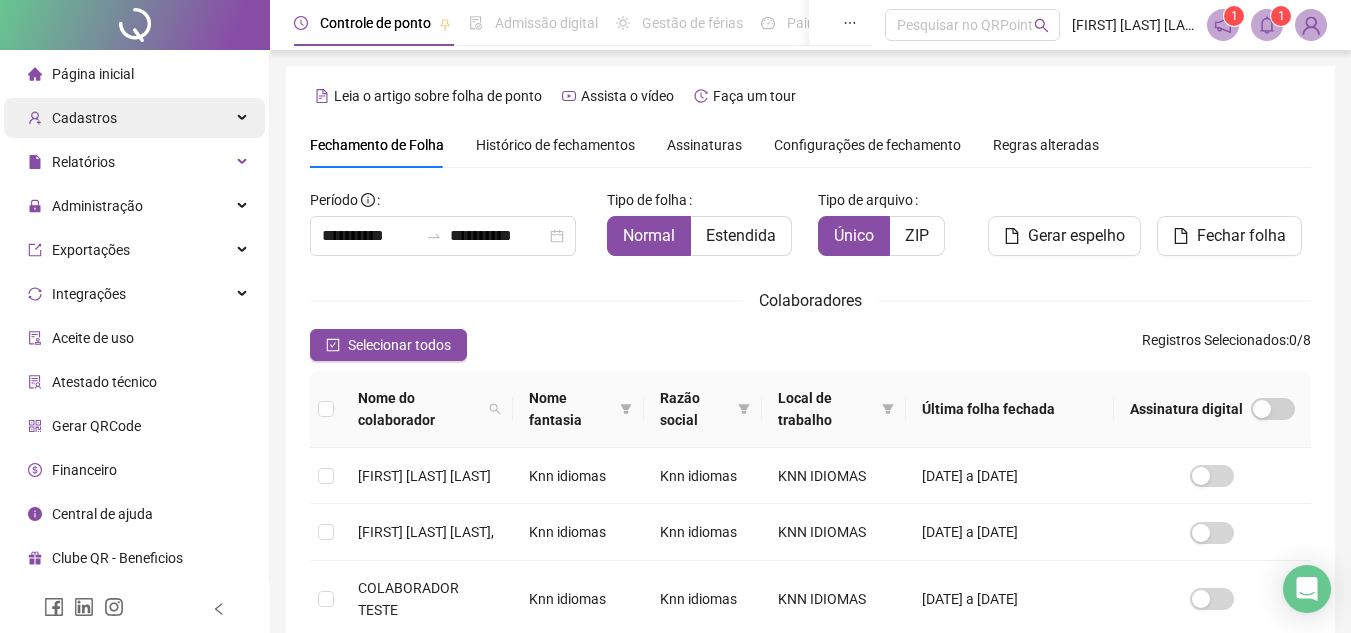 click on "Cadastros" at bounding box center [84, 118] 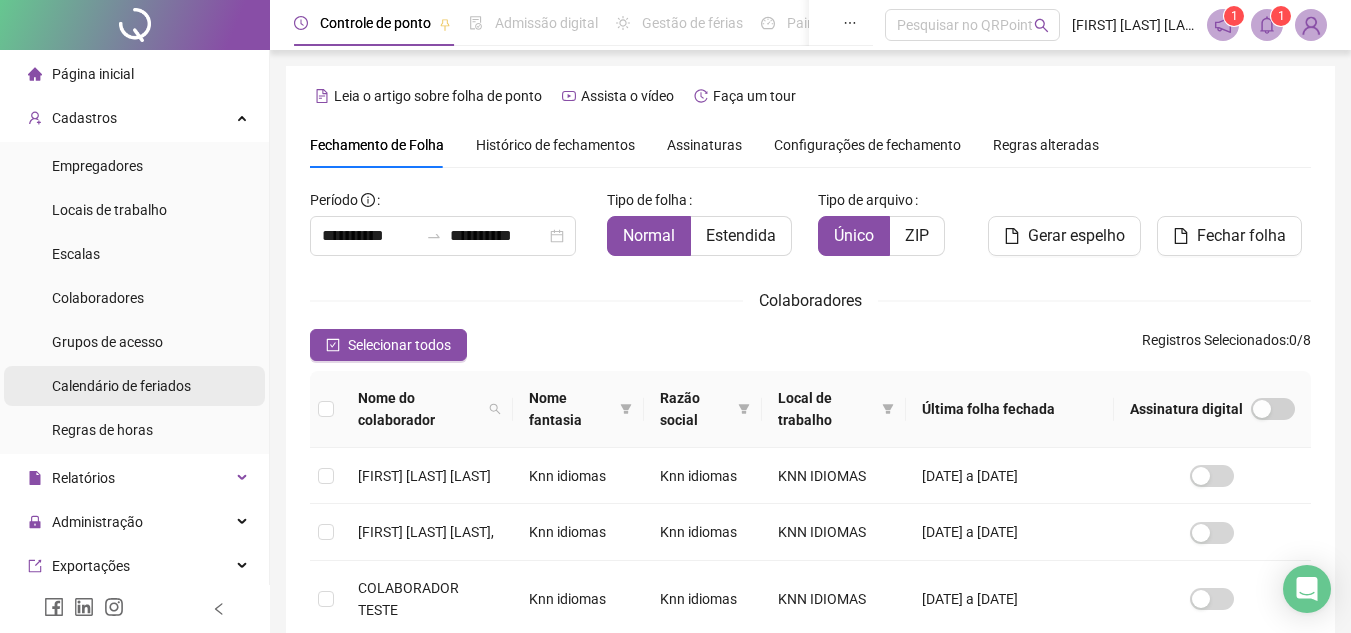 click on "Calendário de feriados" at bounding box center (121, 386) 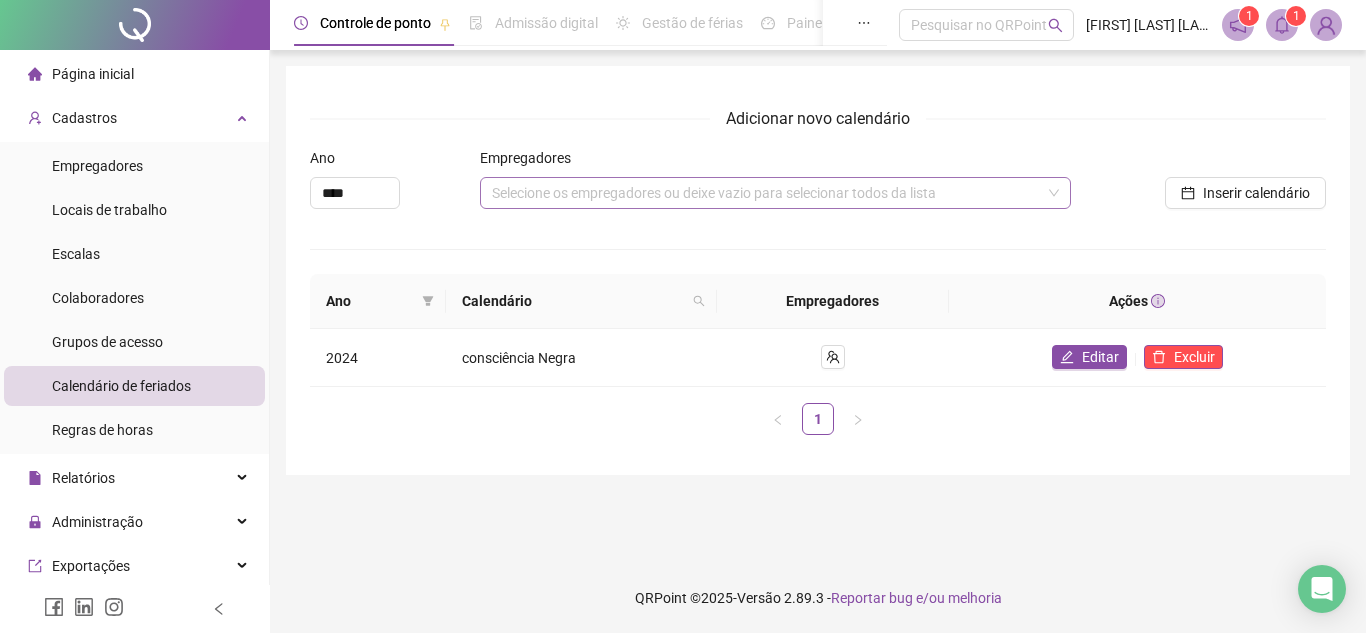click on "Selecione os empregadores ou deixe vazio para selecionar todos da lista" at bounding box center (776, 193) 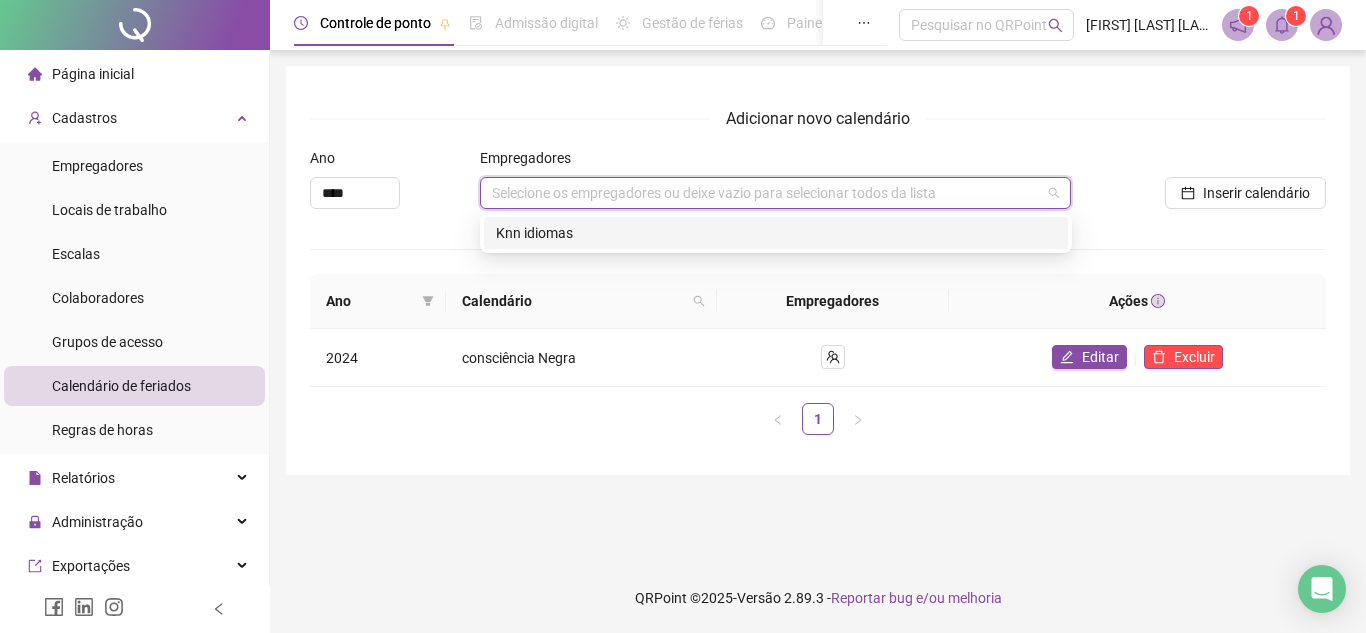 click on "Knn idiomas" at bounding box center (776, 233) 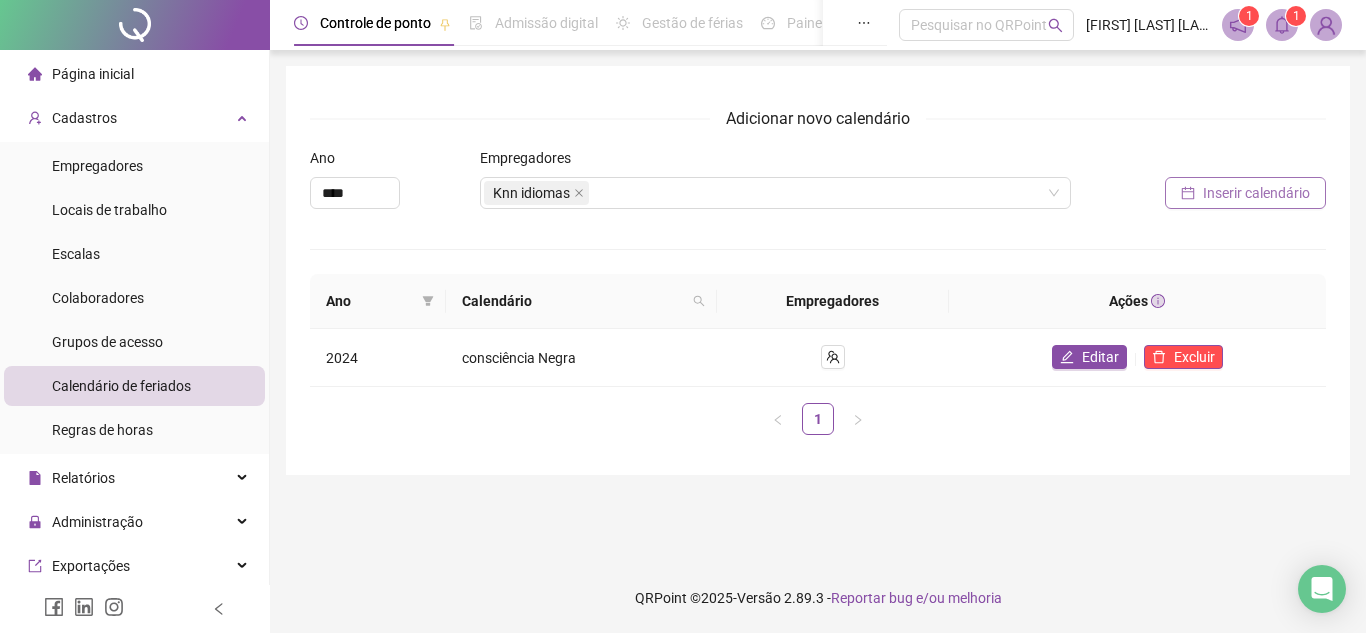 click on "Inserir calendário" at bounding box center [1256, 193] 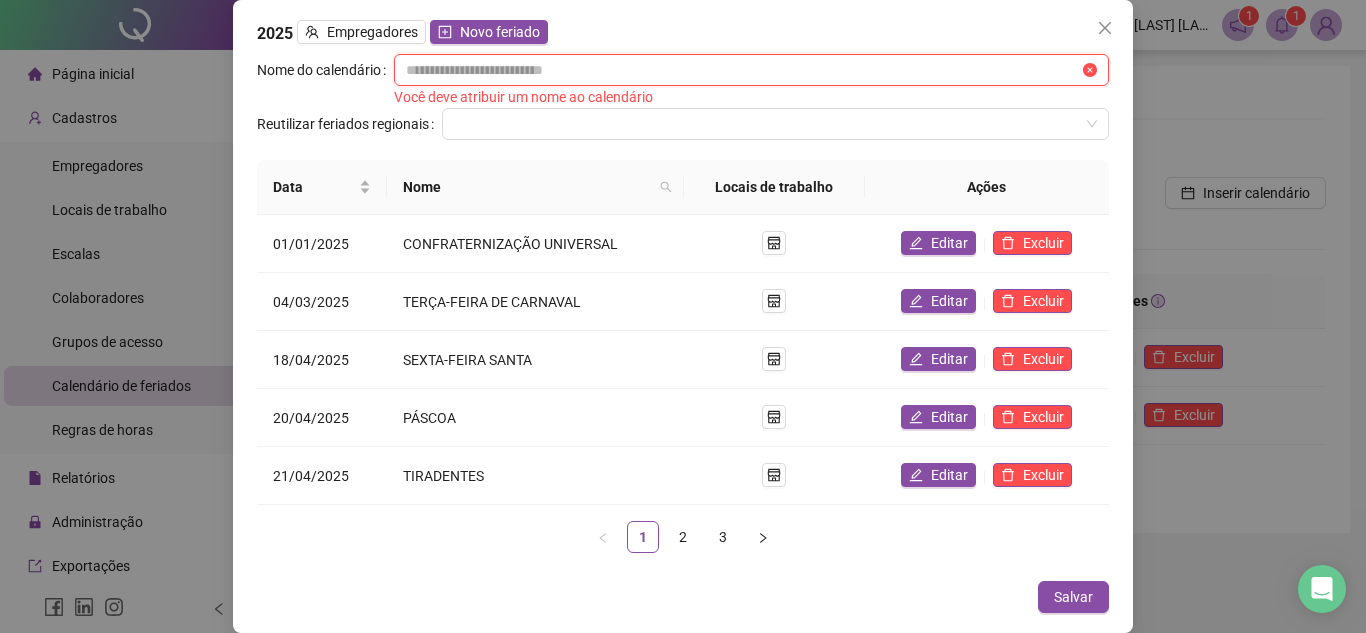 click at bounding box center [742, 70] 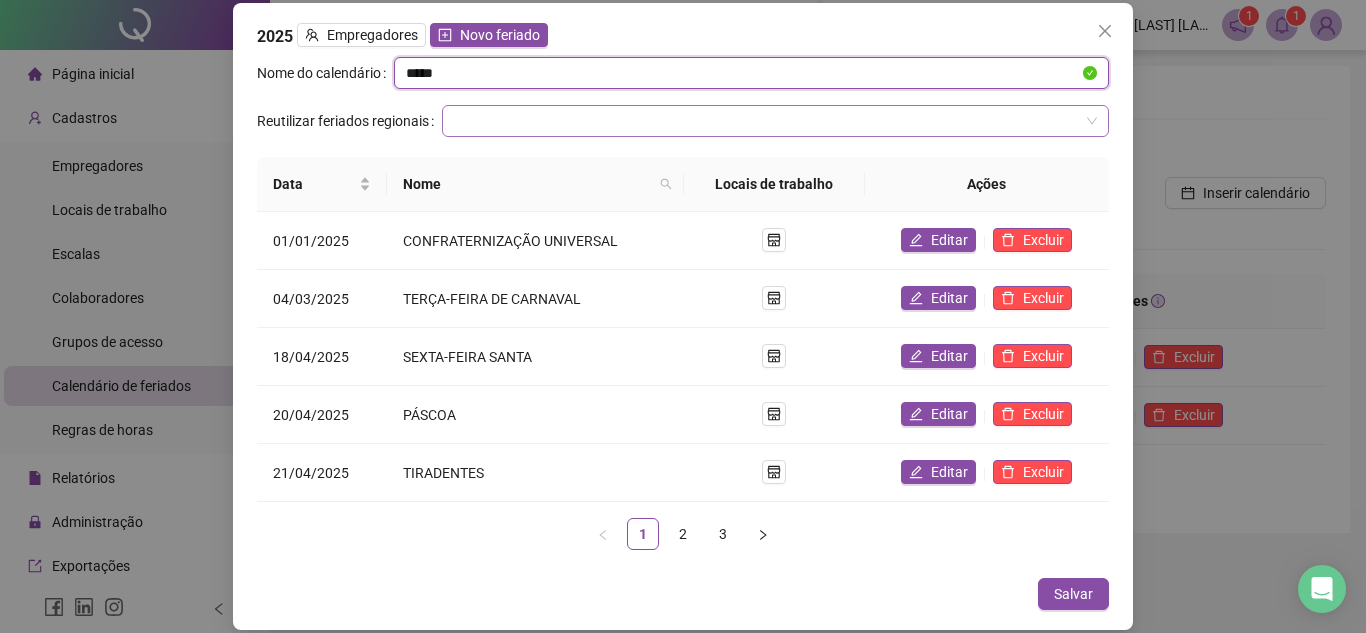 type on "*****" 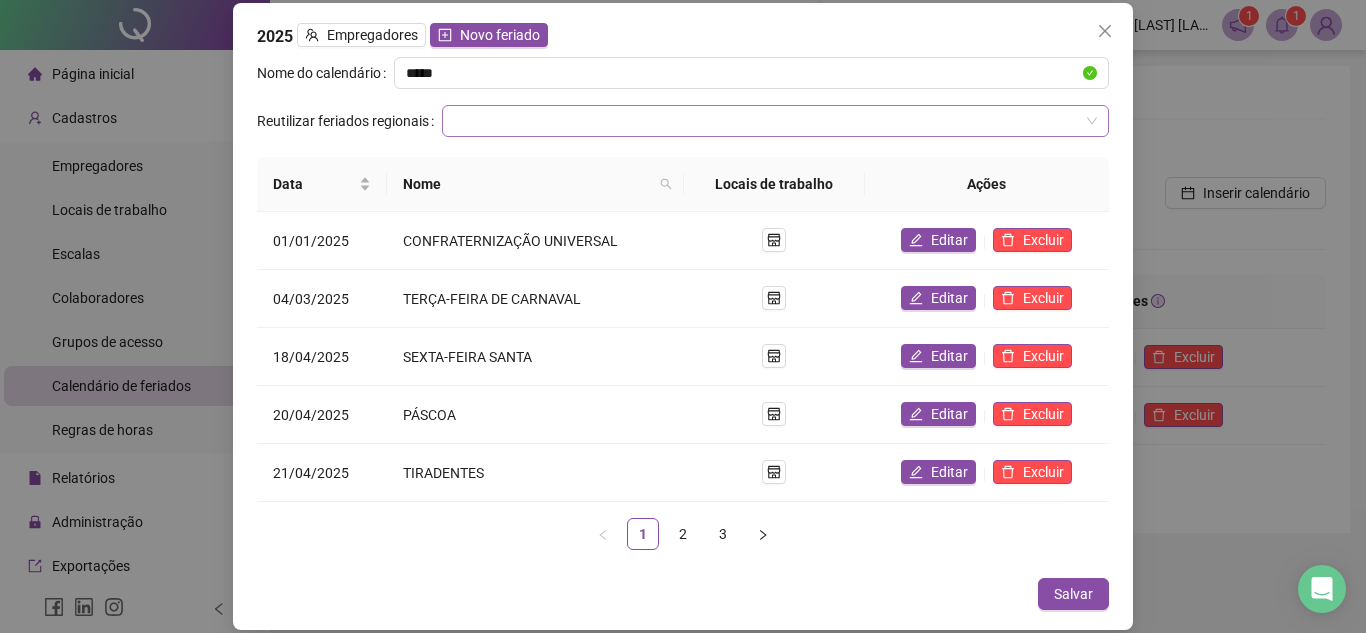 click at bounding box center [766, 121] 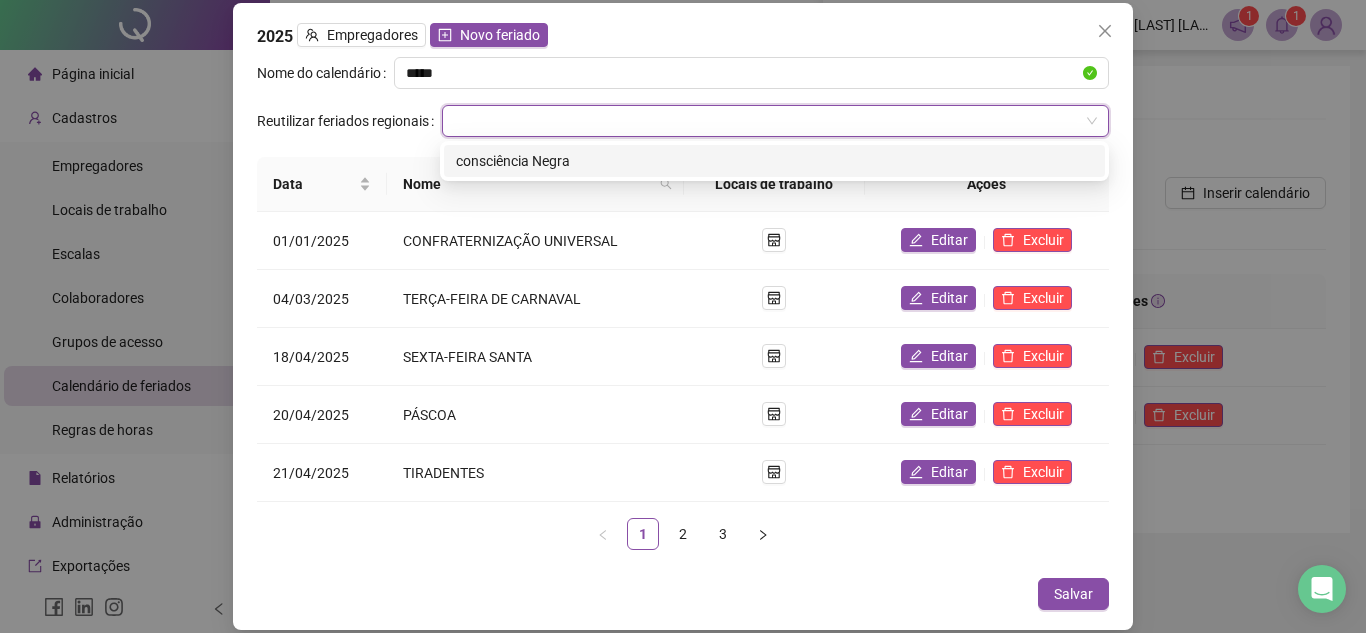 click at bounding box center (766, 121) 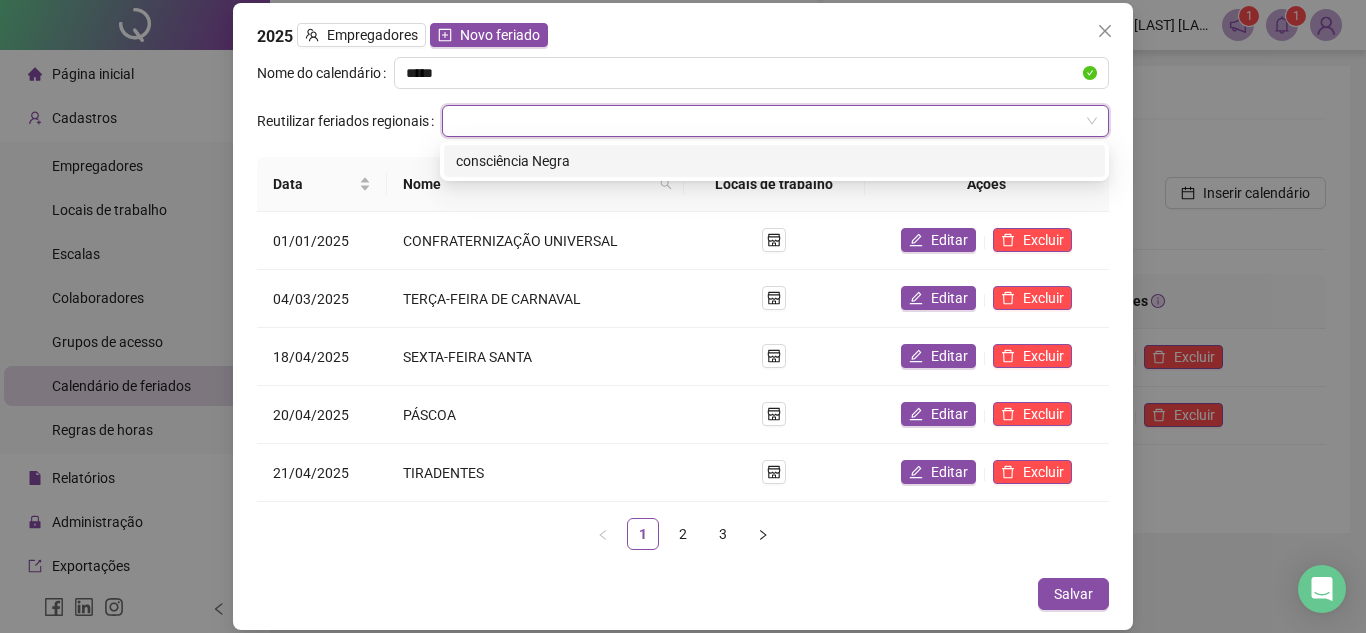 click at bounding box center [766, 121] 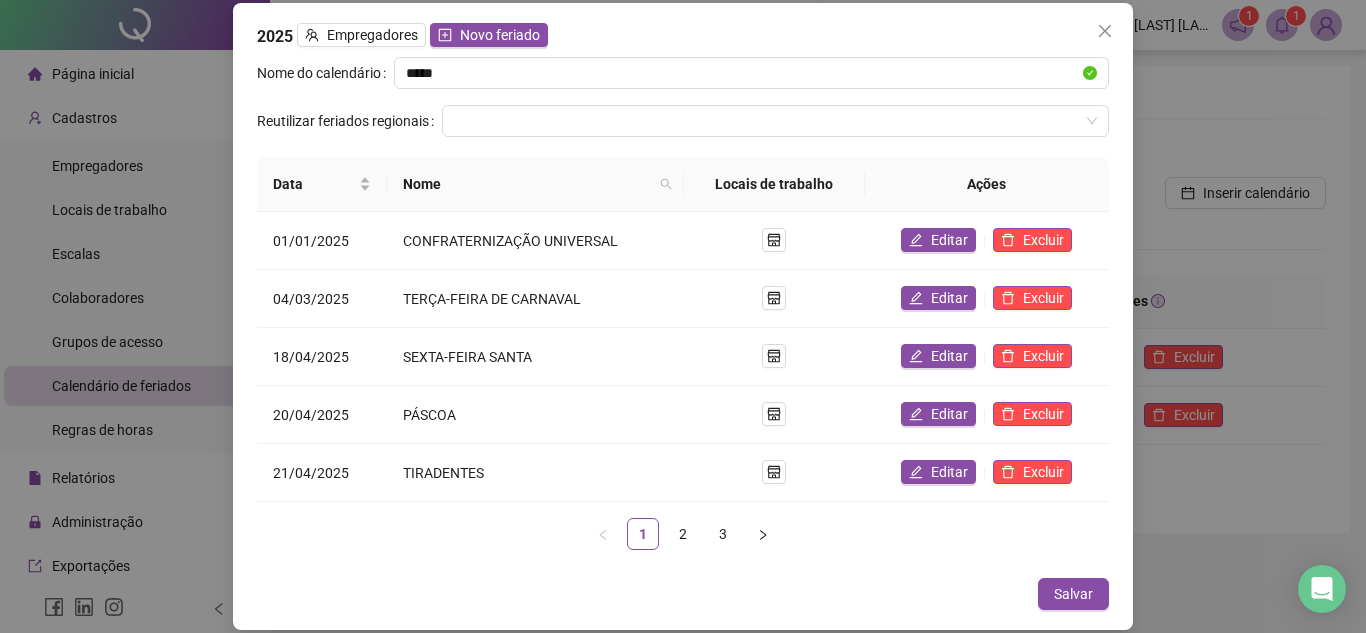 click on "2025   Empregadores   Novo feriado" at bounding box center (683, 36) 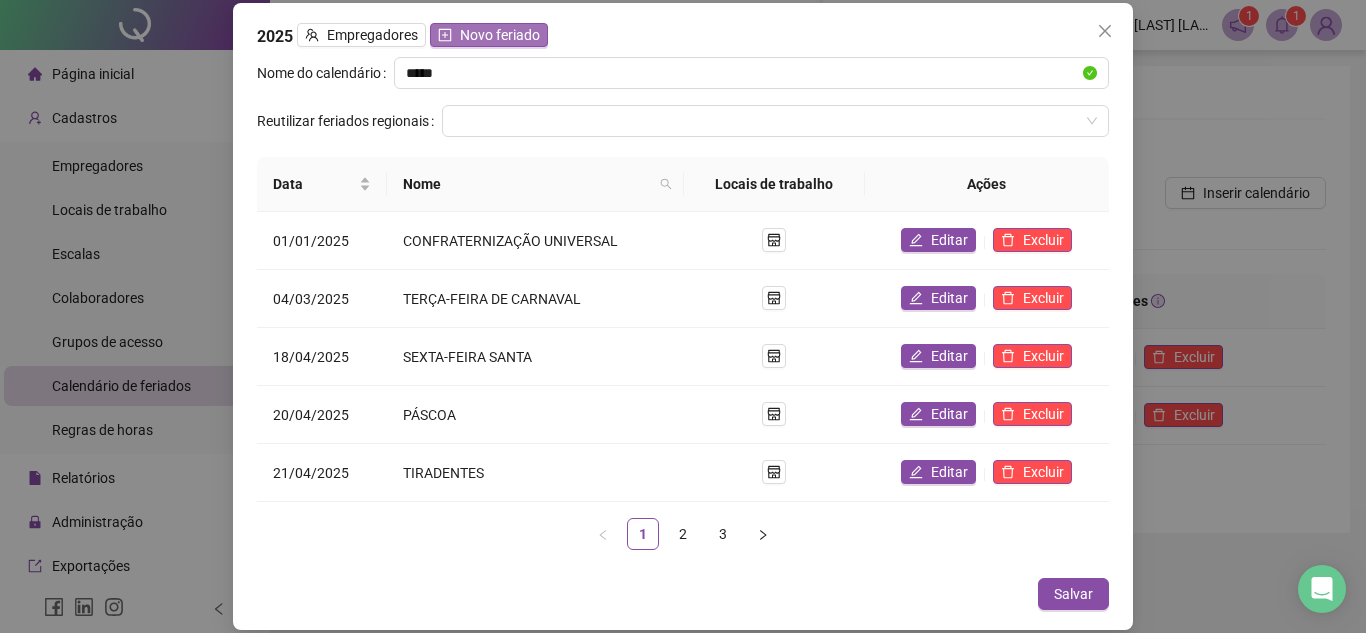 click on "Novo feriado" at bounding box center (500, 35) 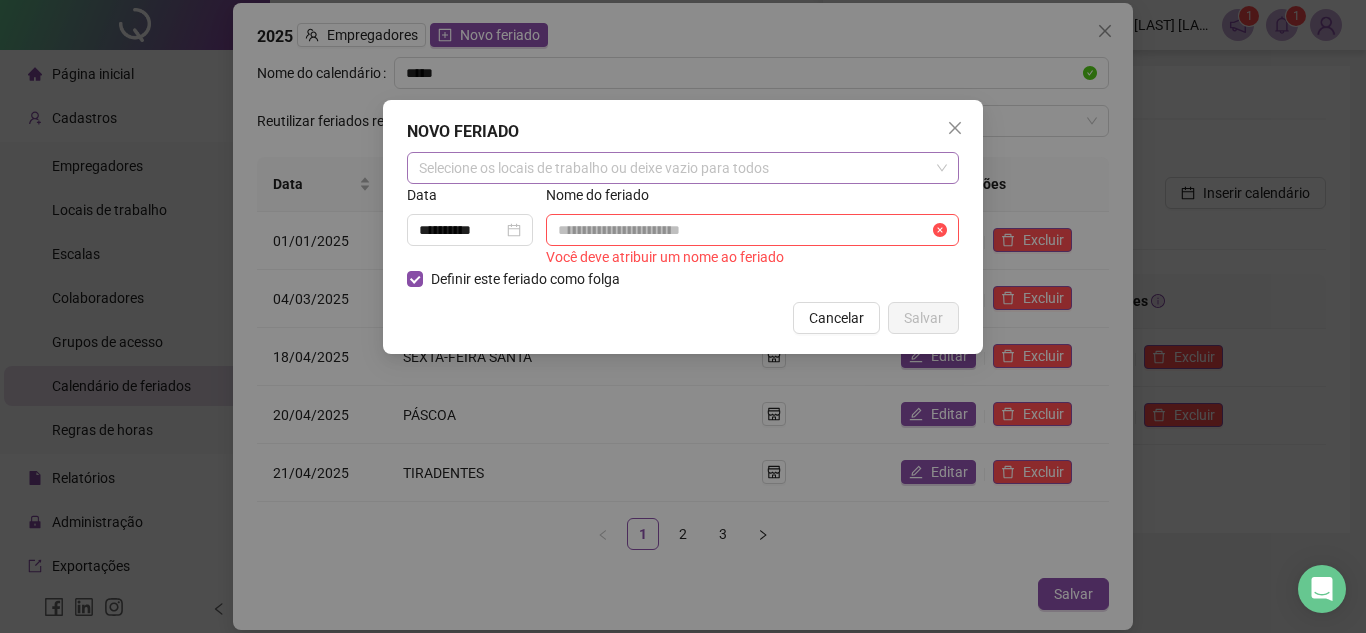 click on "Selecione os locais de trabalho ou deixe vazio para todos" at bounding box center [683, 168] 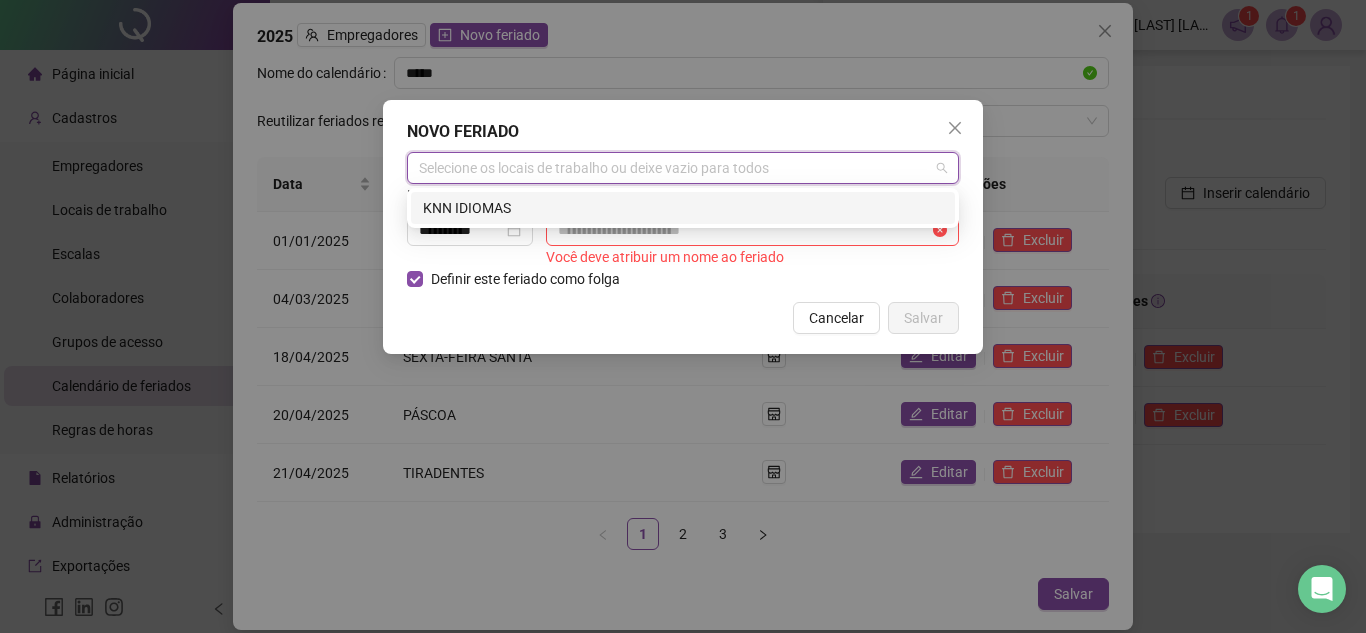 click on "KNN IDIOMAS" at bounding box center (683, 208) 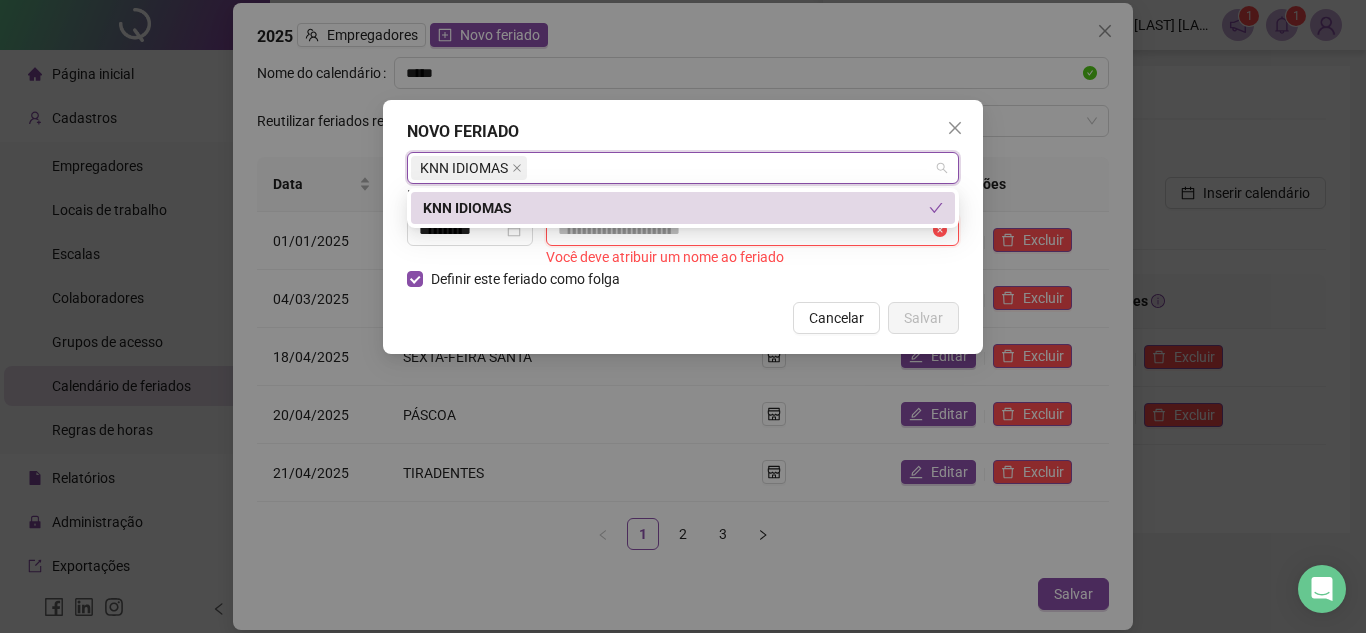 click at bounding box center [743, 230] 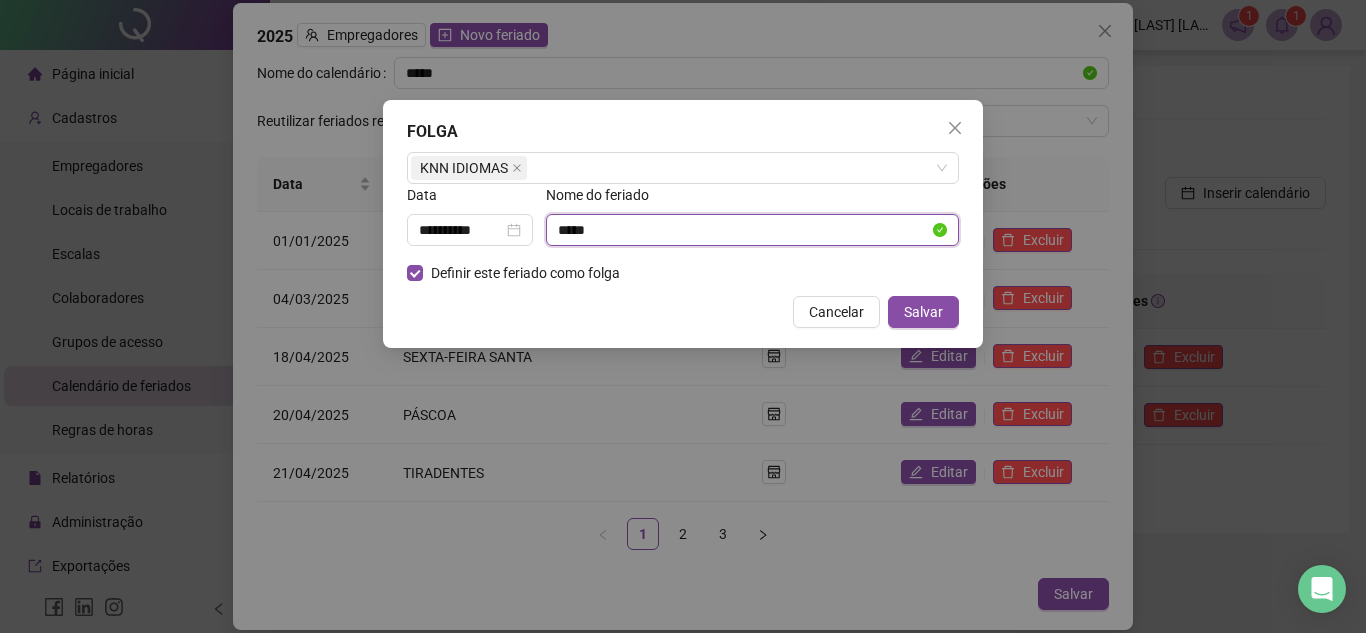 type on "*****" 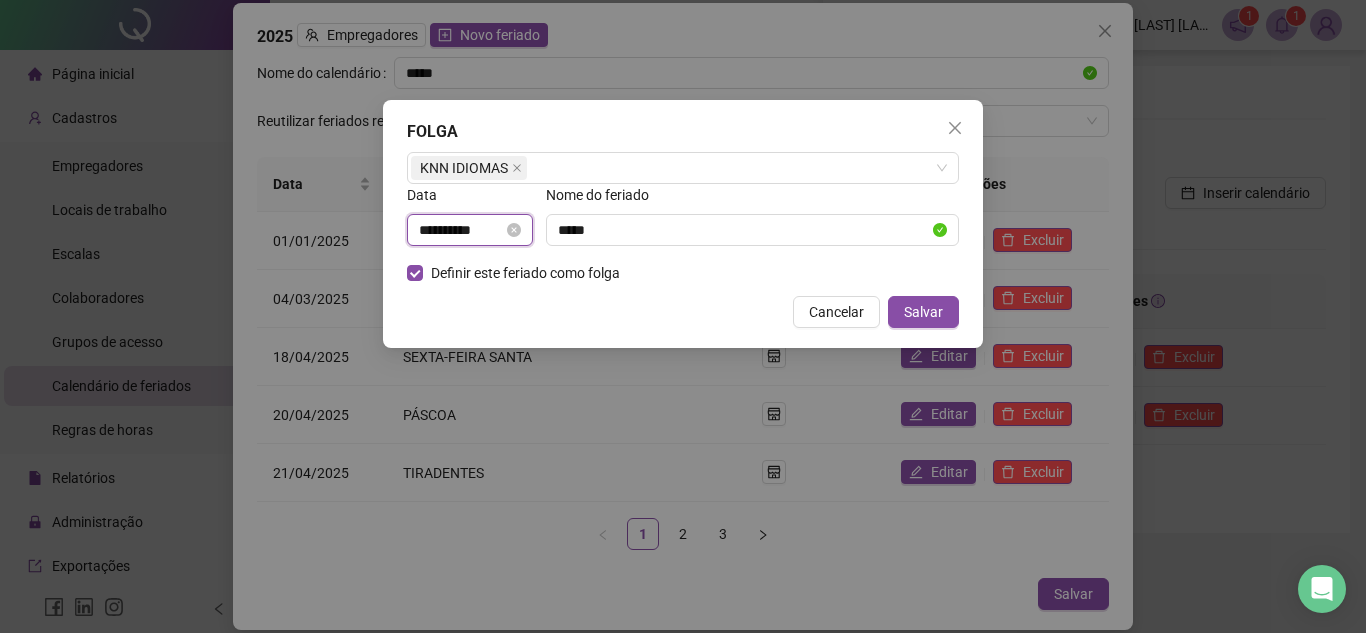 click on "**********" at bounding box center [461, 230] 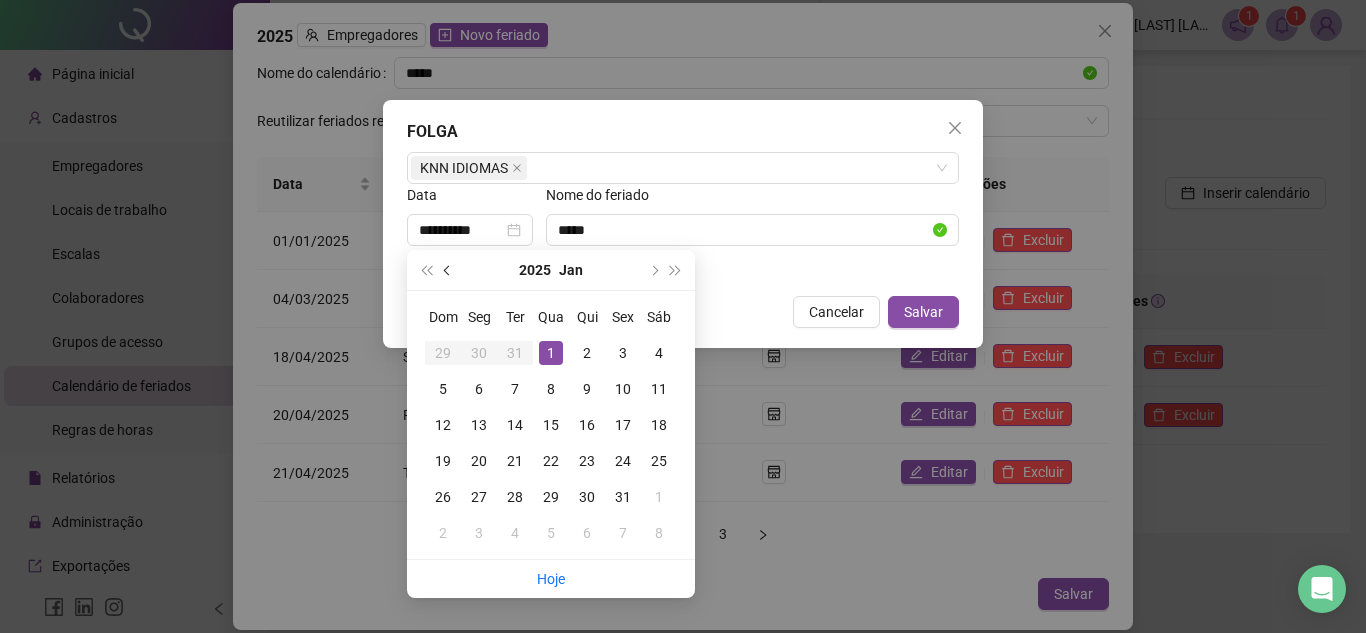 click at bounding box center (448, 270) 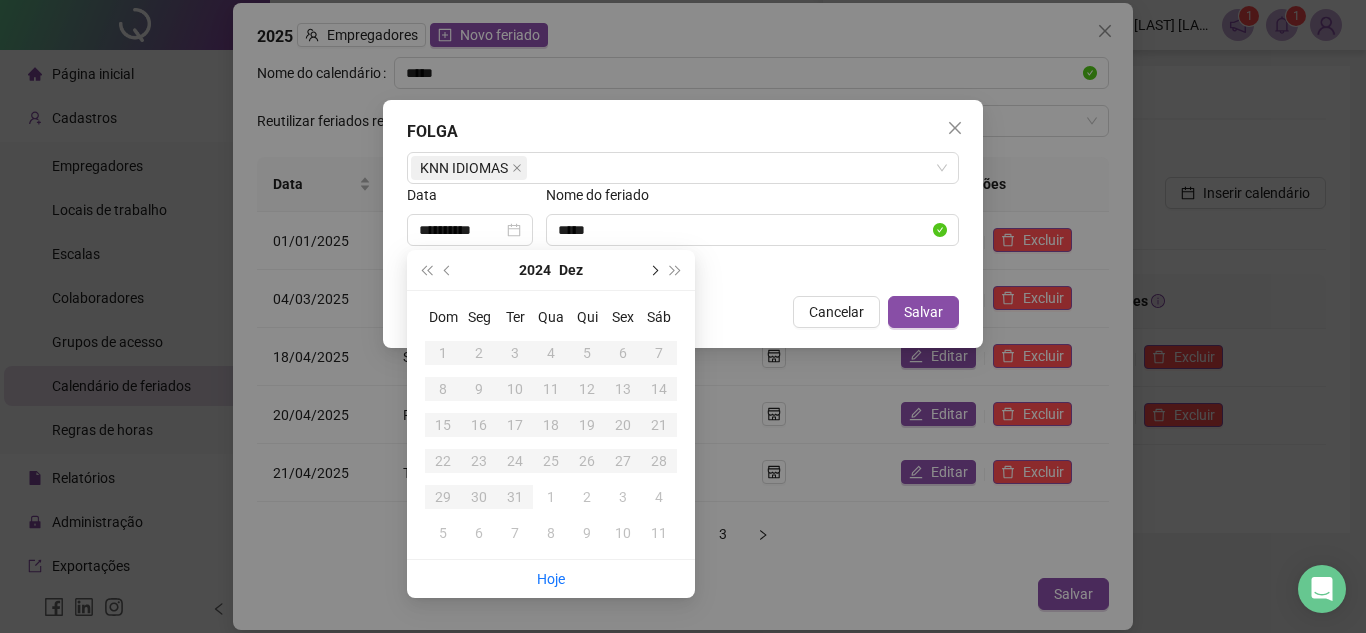 click at bounding box center [653, 270] 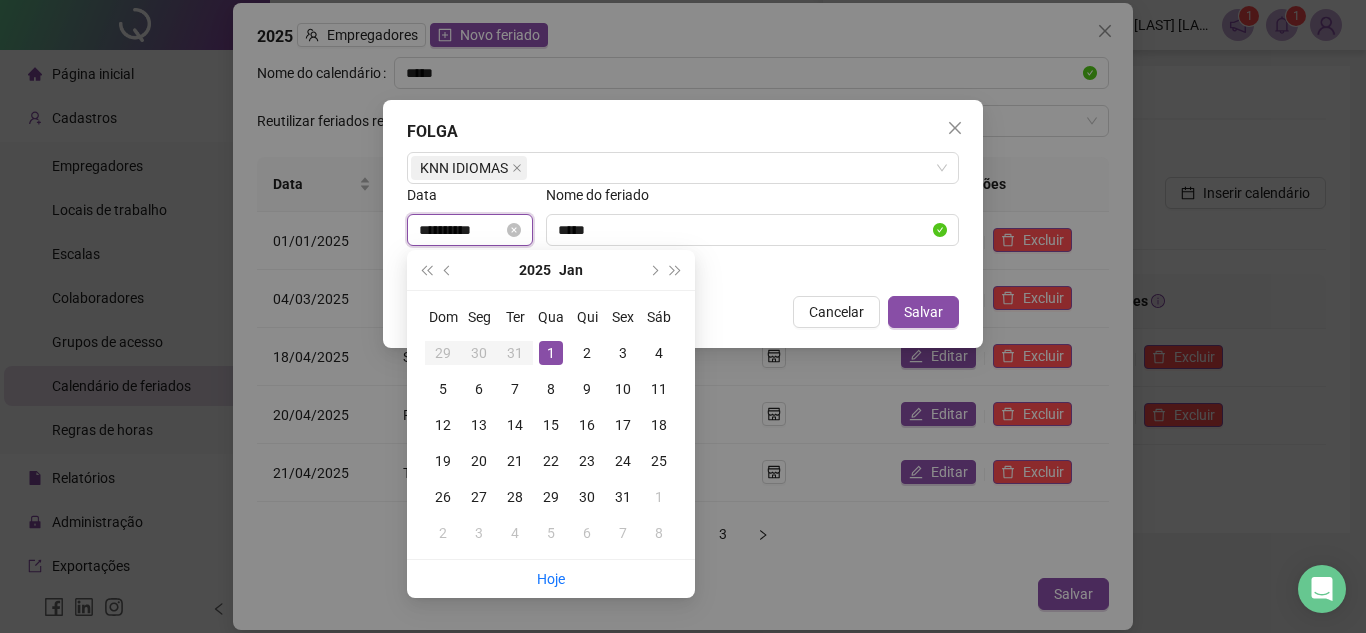 click on "**********" at bounding box center (461, 230) 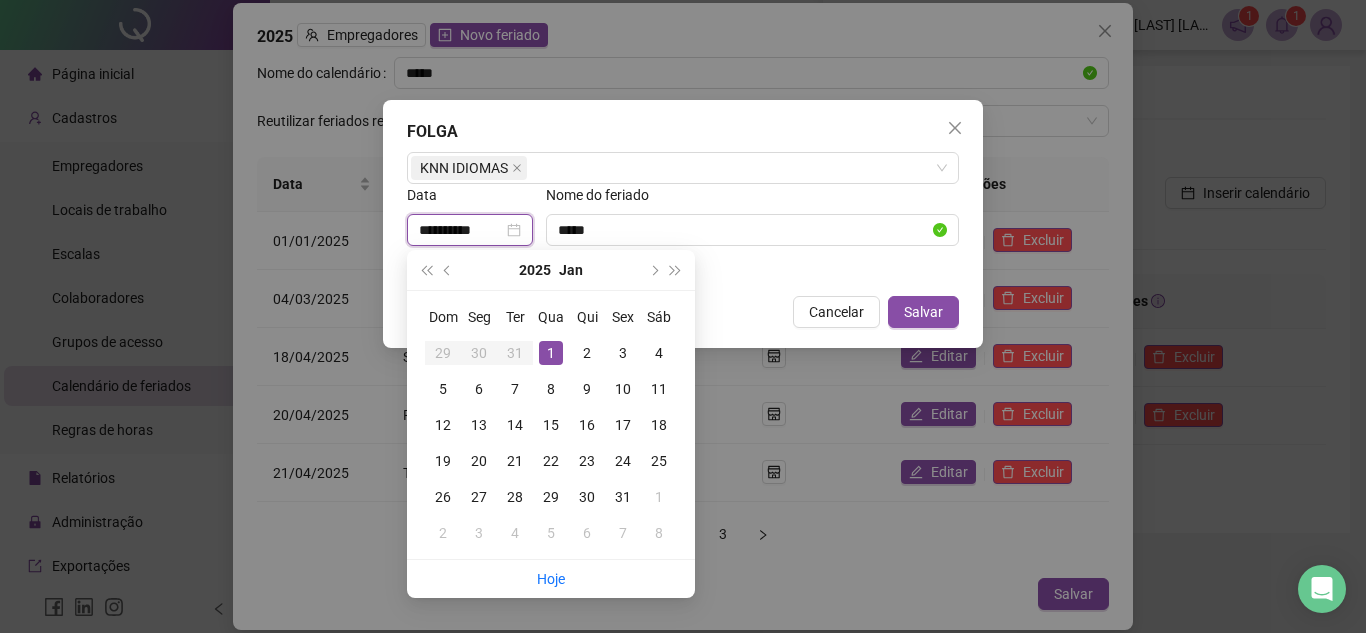drag, startPoint x: 493, startPoint y: 225, endPoint x: 382, endPoint y: 242, distance: 112.29426 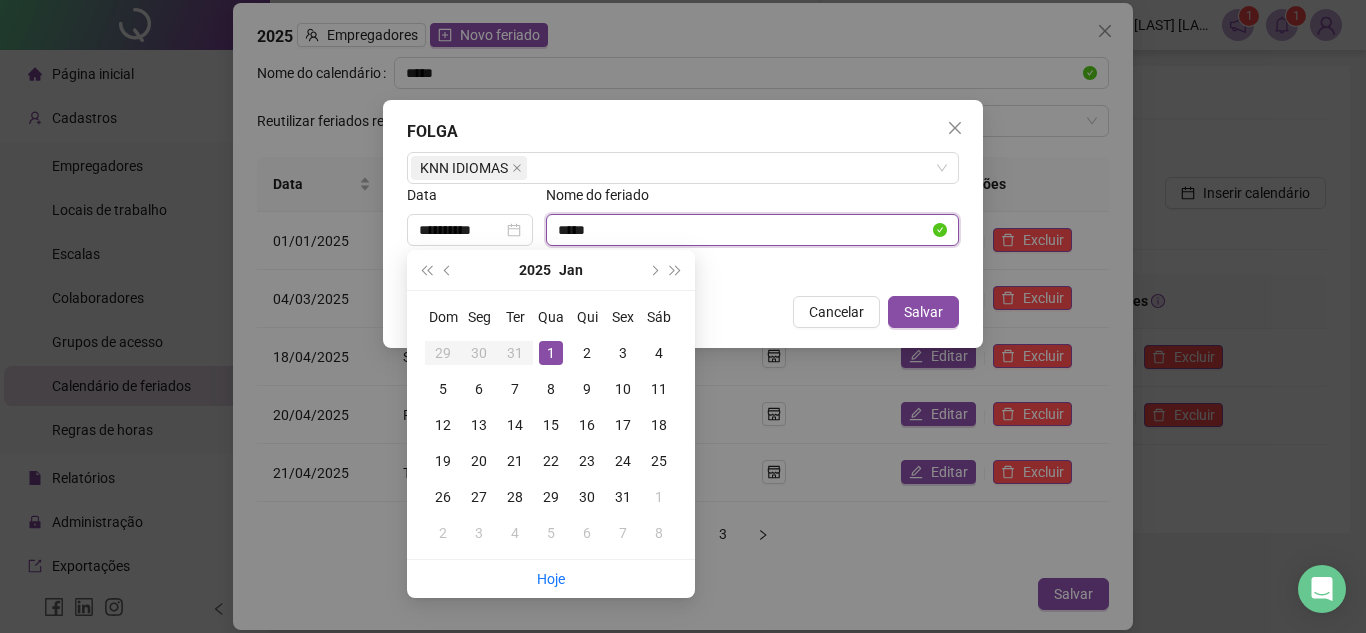 click on "*****" at bounding box center (743, 230) 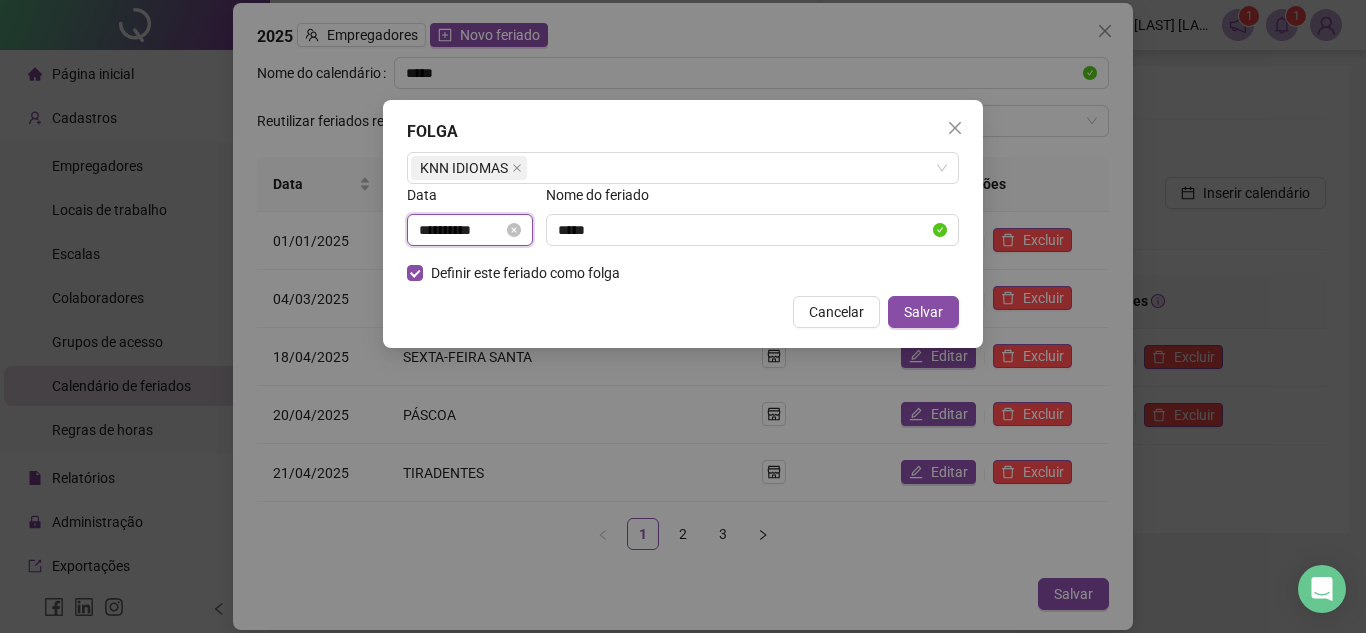 click on "**********" at bounding box center [461, 230] 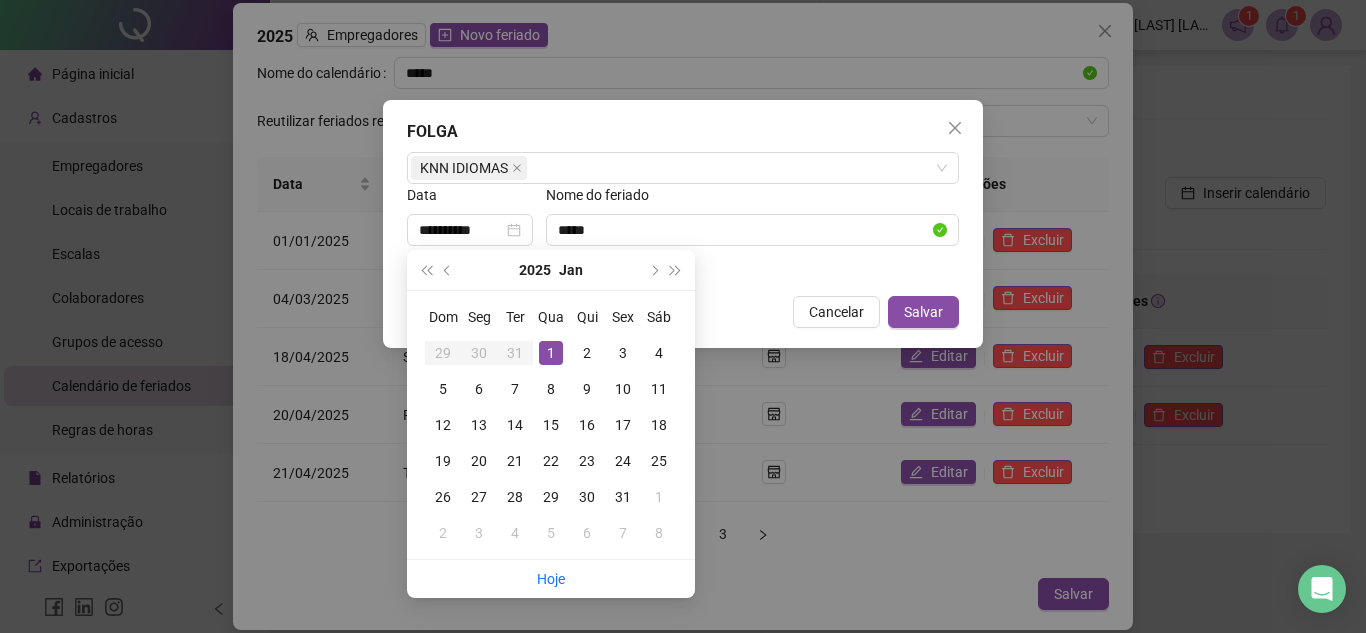 click on "2025 Jan" at bounding box center [551, 270] 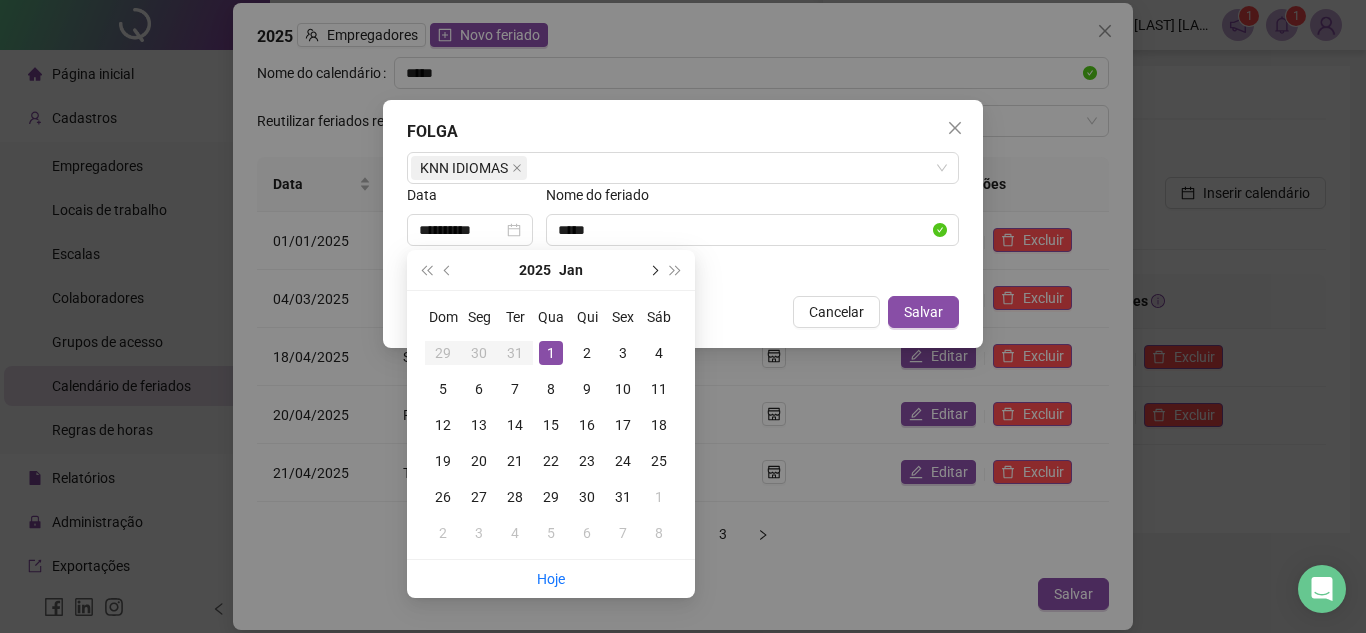 click at bounding box center [653, 270] 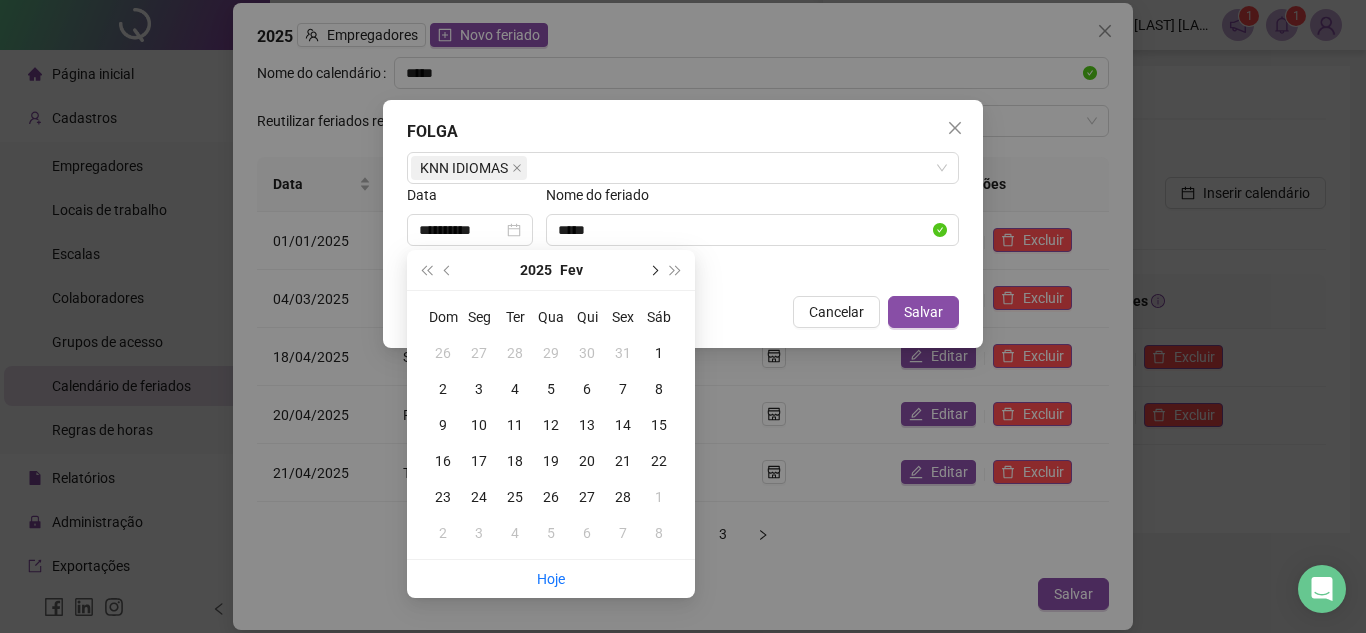 click at bounding box center [653, 270] 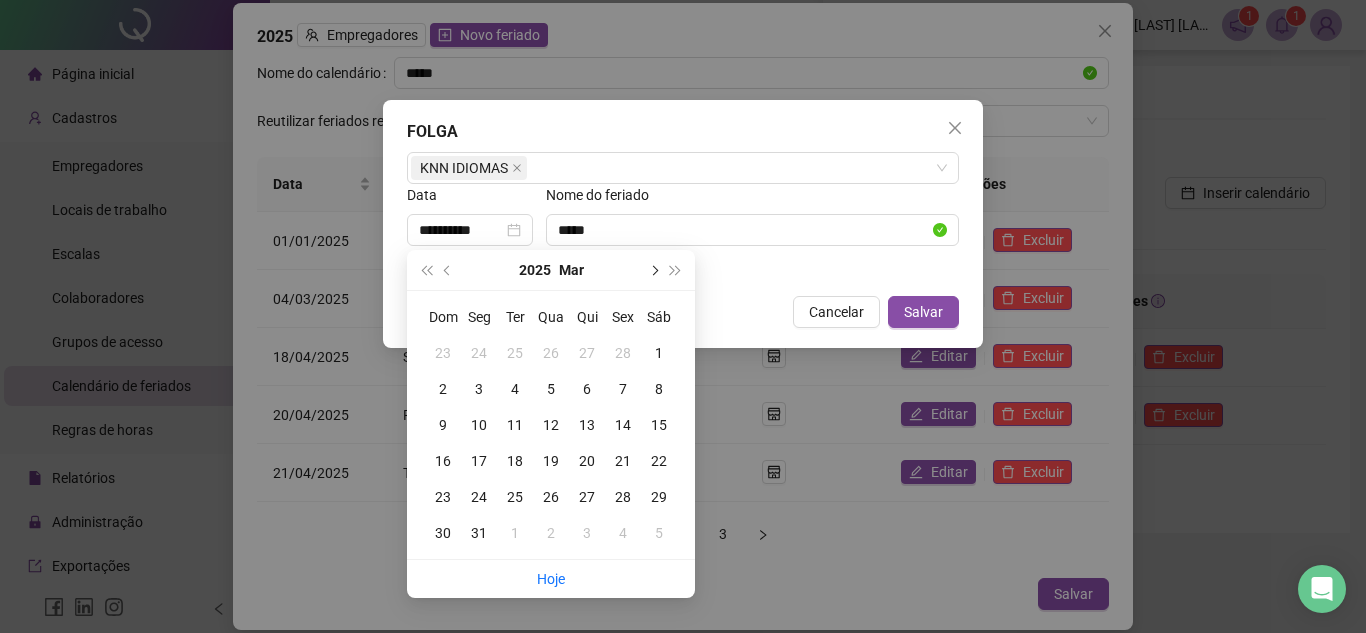 click at bounding box center (653, 270) 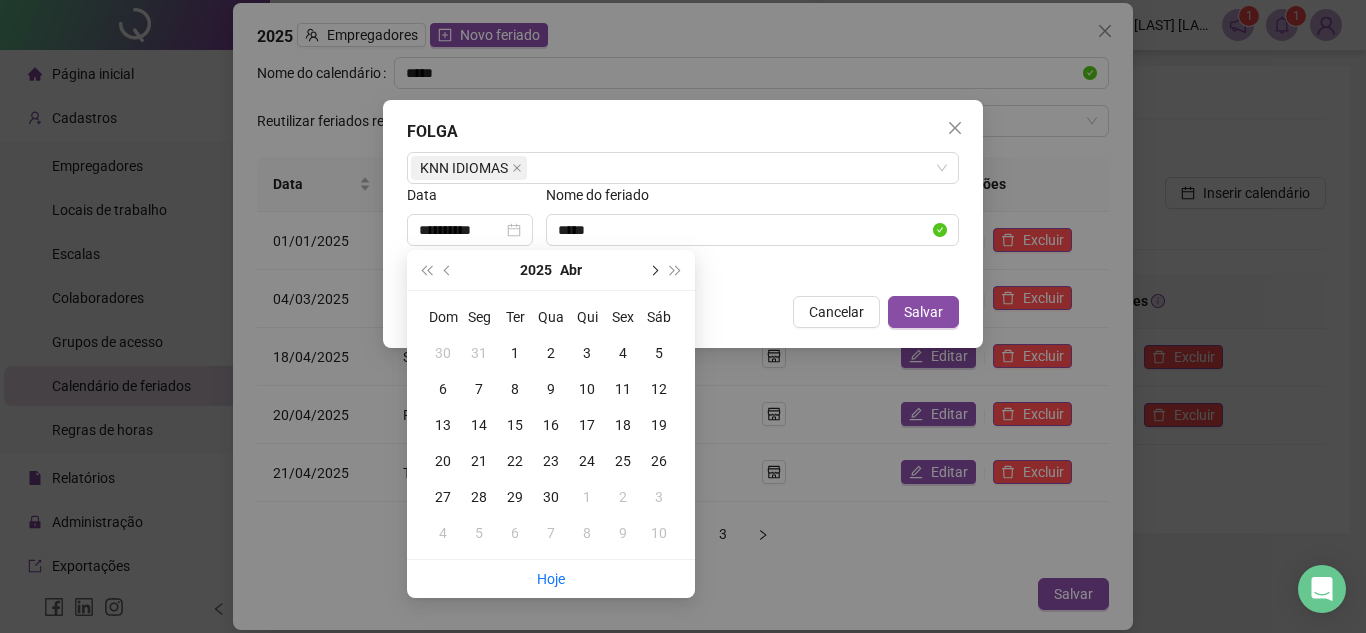 click at bounding box center [653, 270] 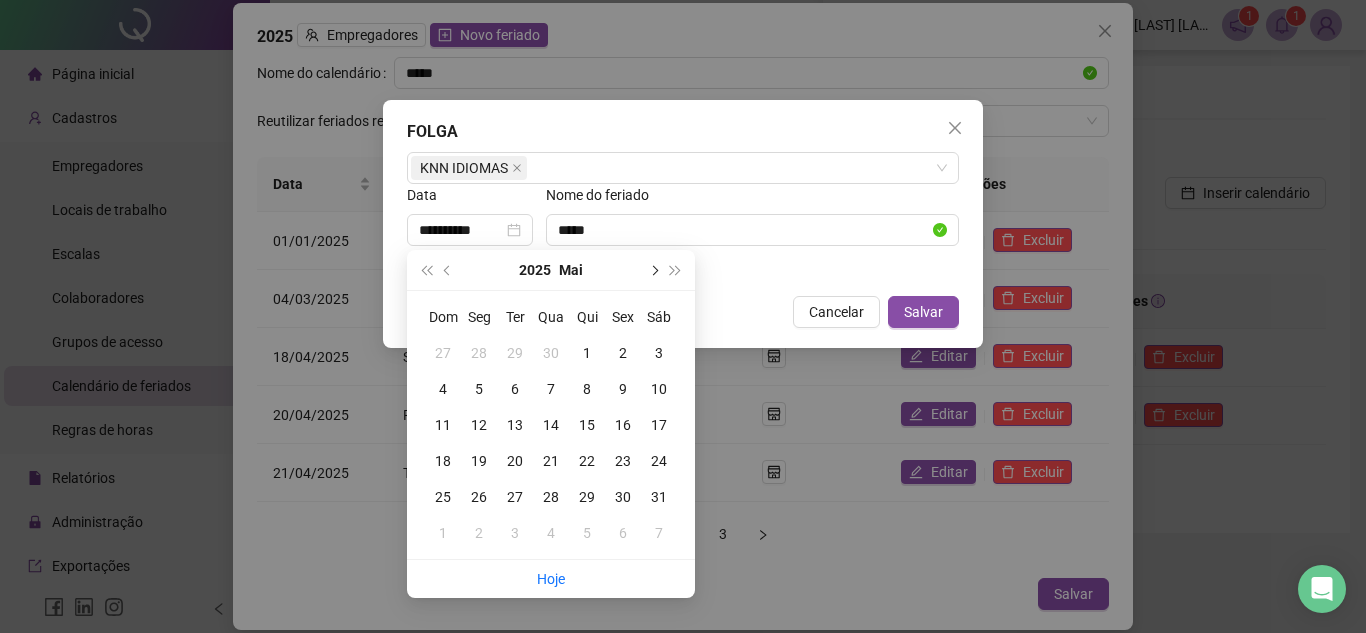 click at bounding box center [653, 270] 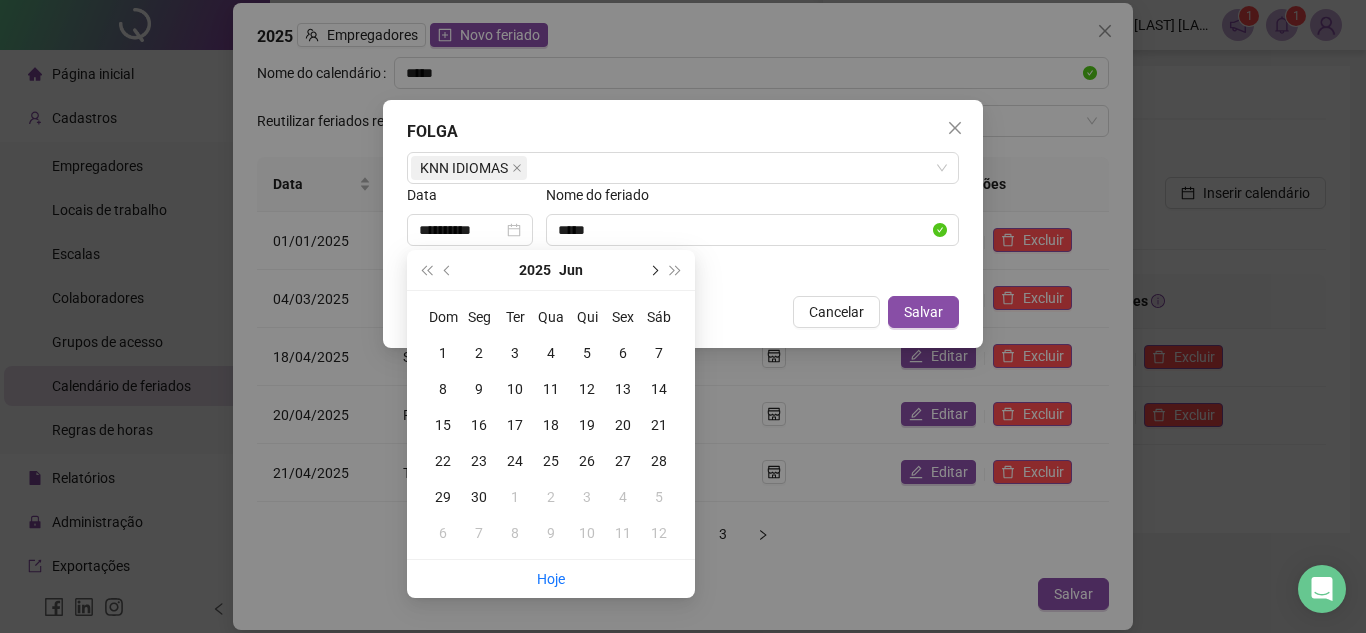 click at bounding box center [653, 270] 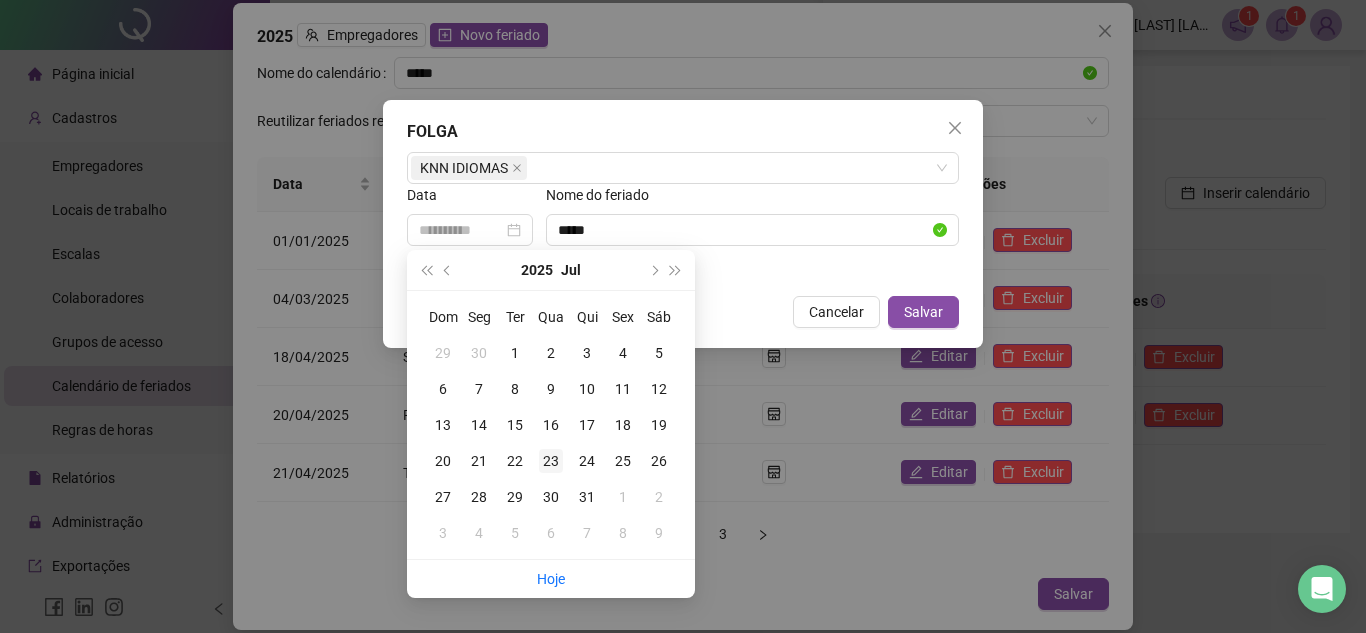type on "**********" 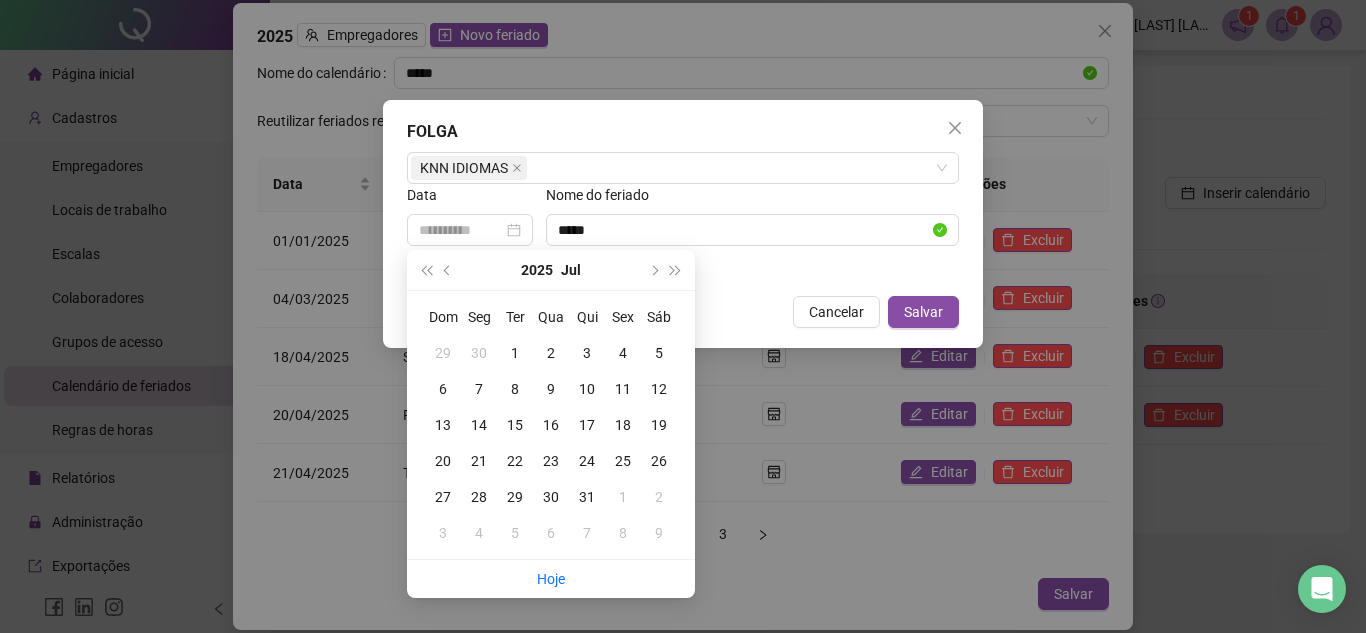click on "23" at bounding box center [551, 461] 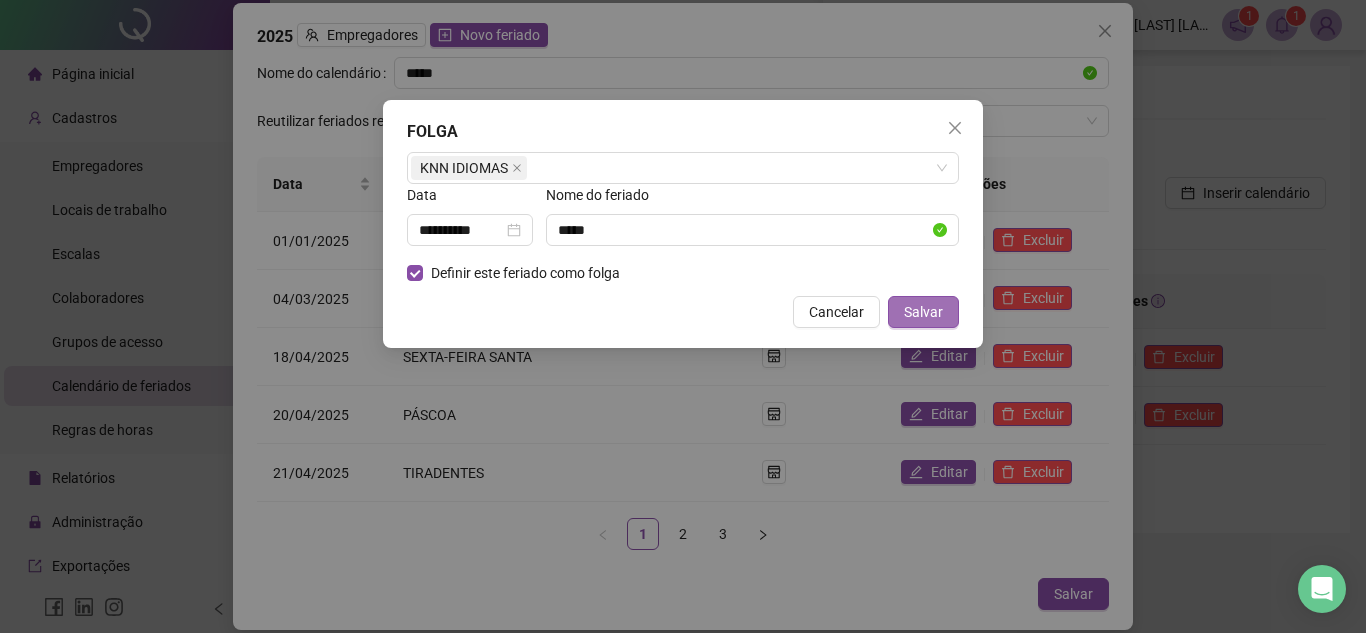 click on "Salvar" at bounding box center [923, 312] 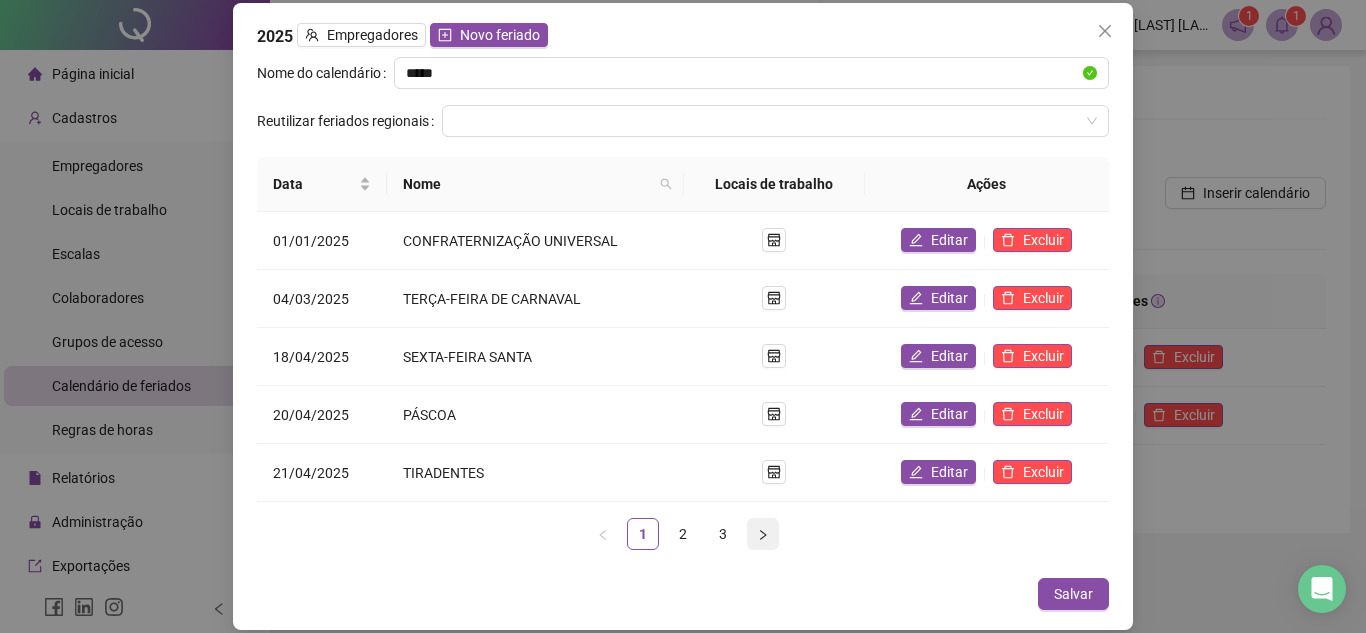 click 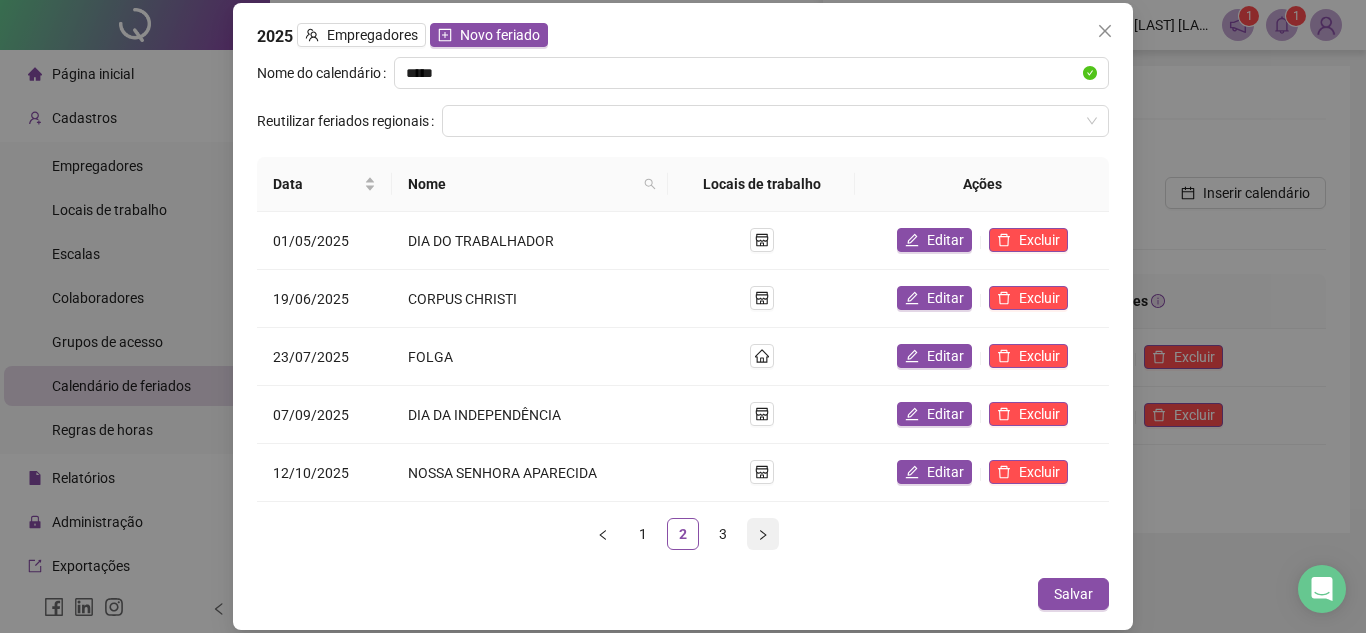 click 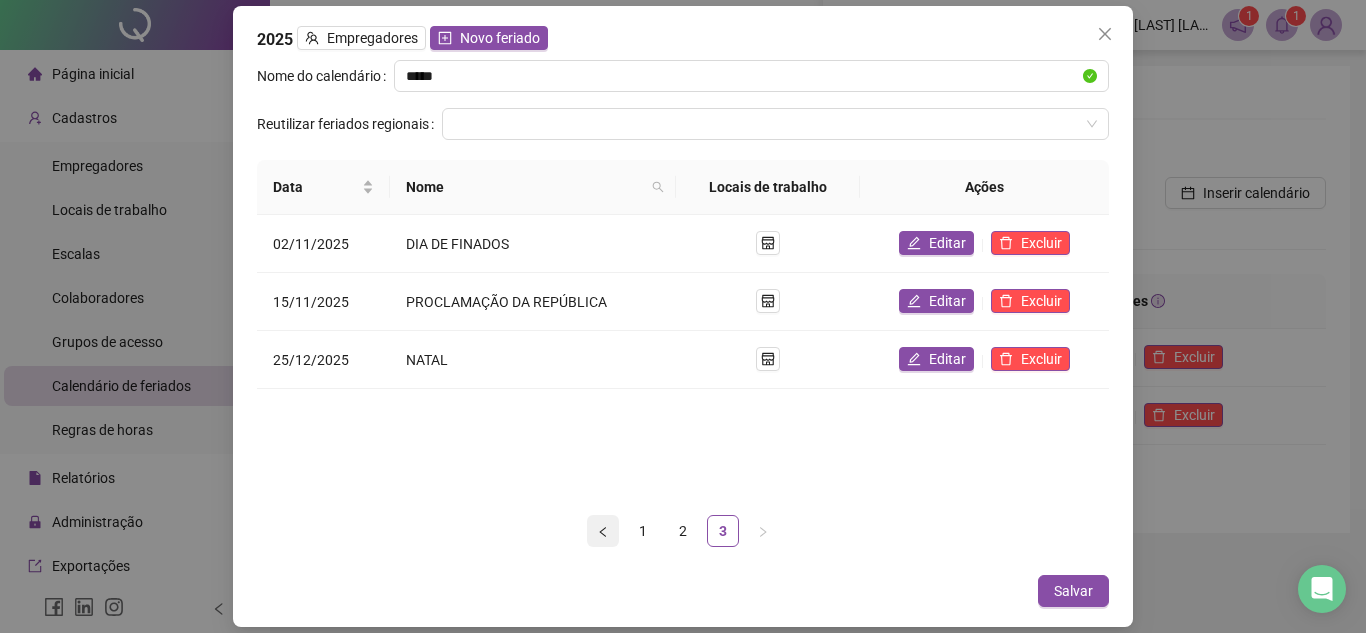 click at bounding box center (603, 531) 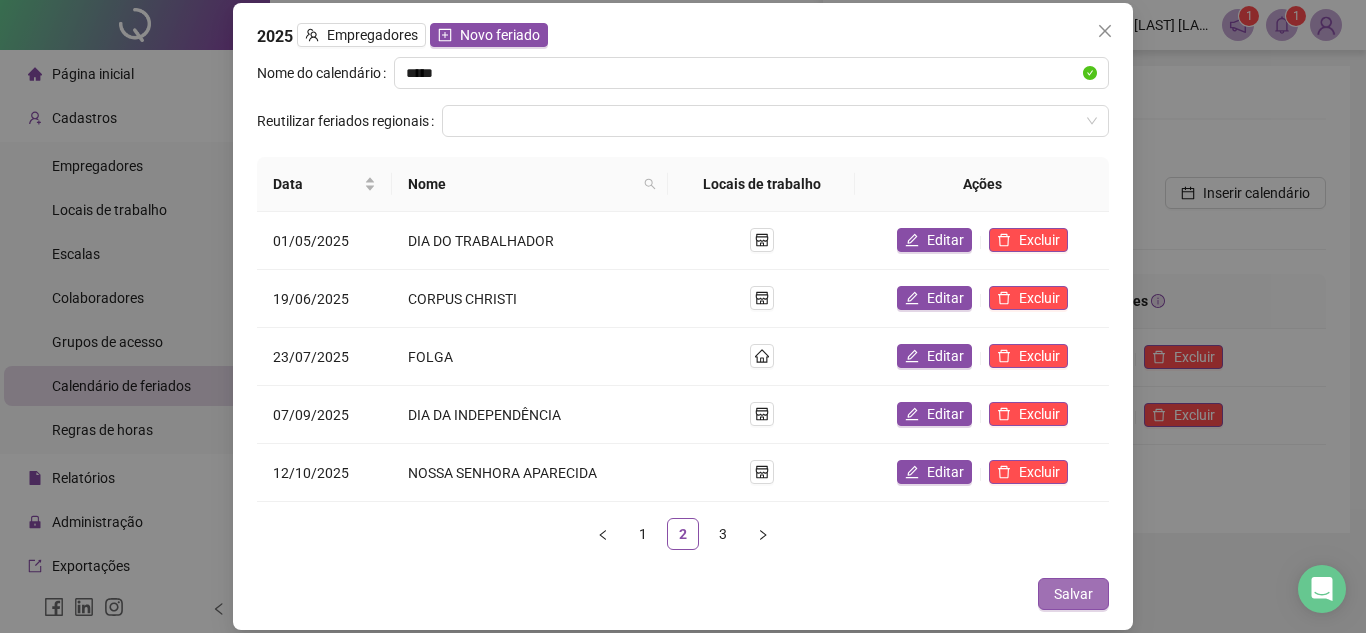 click on "Salvar" at bounding box center (1073, 594) 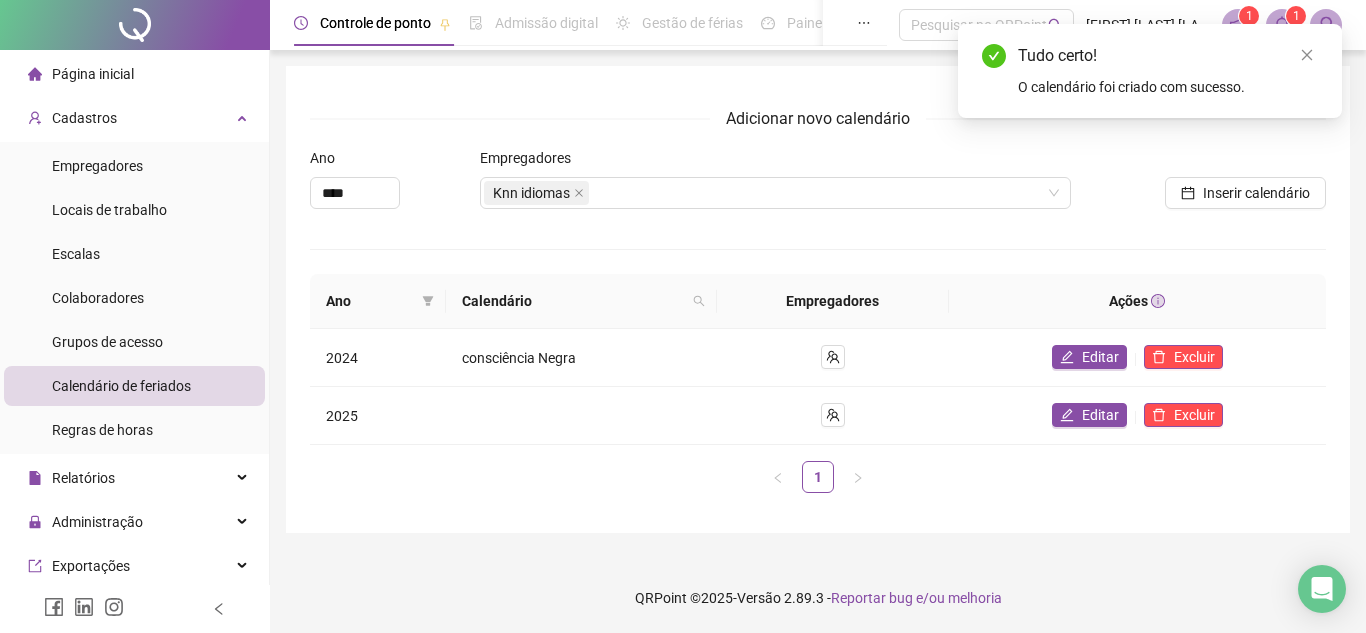 click on "2025   Empregadores   Novo feriado Nome do calendário ***** Reutilizar feriados regionais Data Nome Locais de trabalho Ações         01/05/2025 DIA DO TRABALHADOR Editar Excluir 19/06/2025 CORPUS CHRISTI Editar Excluir 23/07/2025 FOLGA Editar Excluir 07/09/2025 DIA DA INDEPENDÊNCIA Editar Excluir 12/10/2025 NOSSA SENHORA APARECIDA Editar Excluir 1 2 3 Cancelar Salvar" at bounding box center (683, 316) 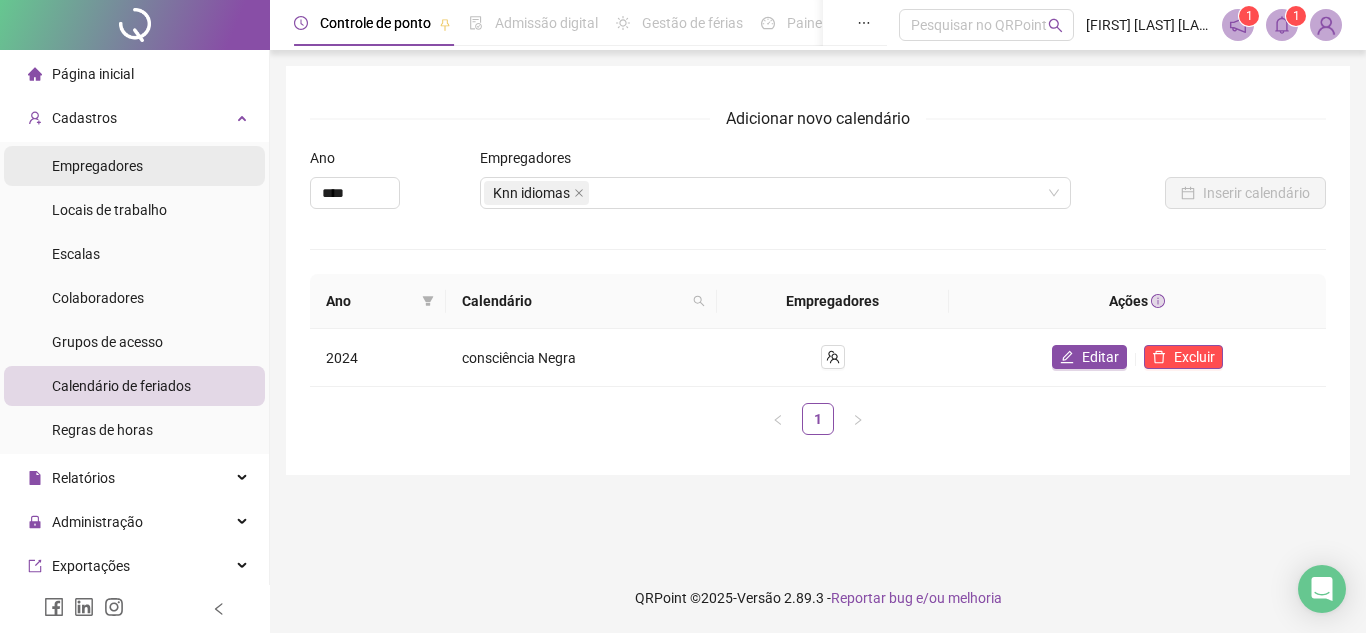 click on "Empregadores" at bounding box center [97, 166] 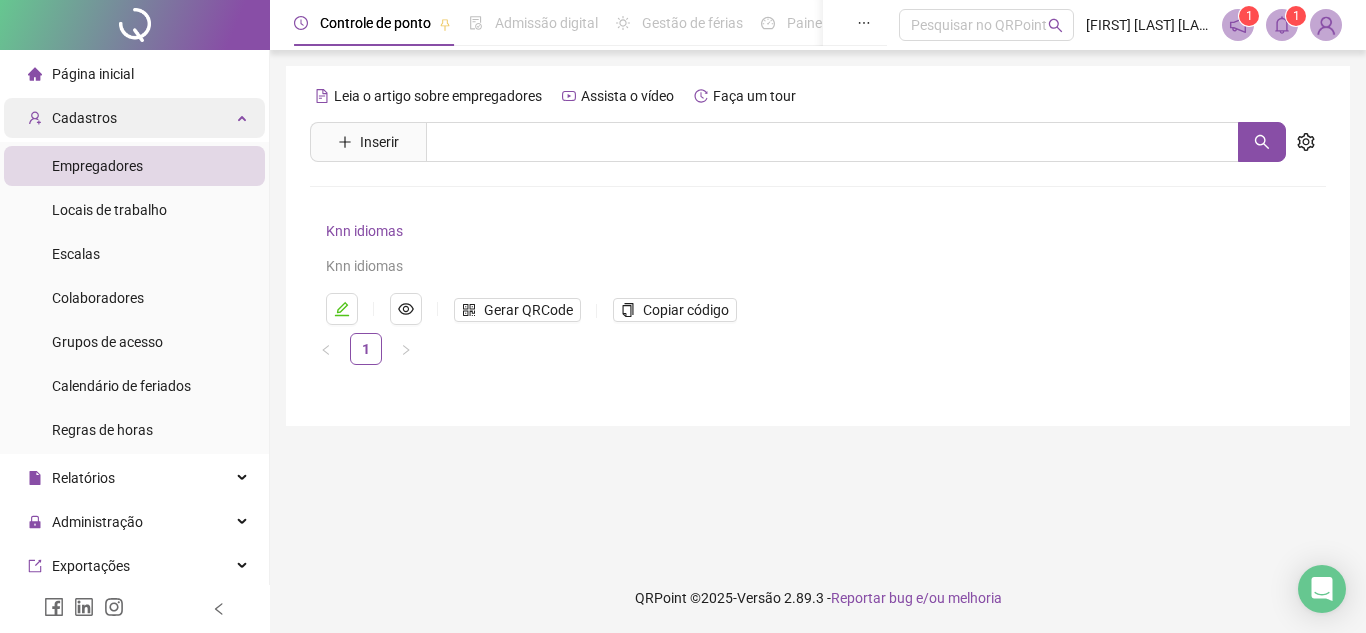 click on "Cadastros" at bounding box center (134, 118) 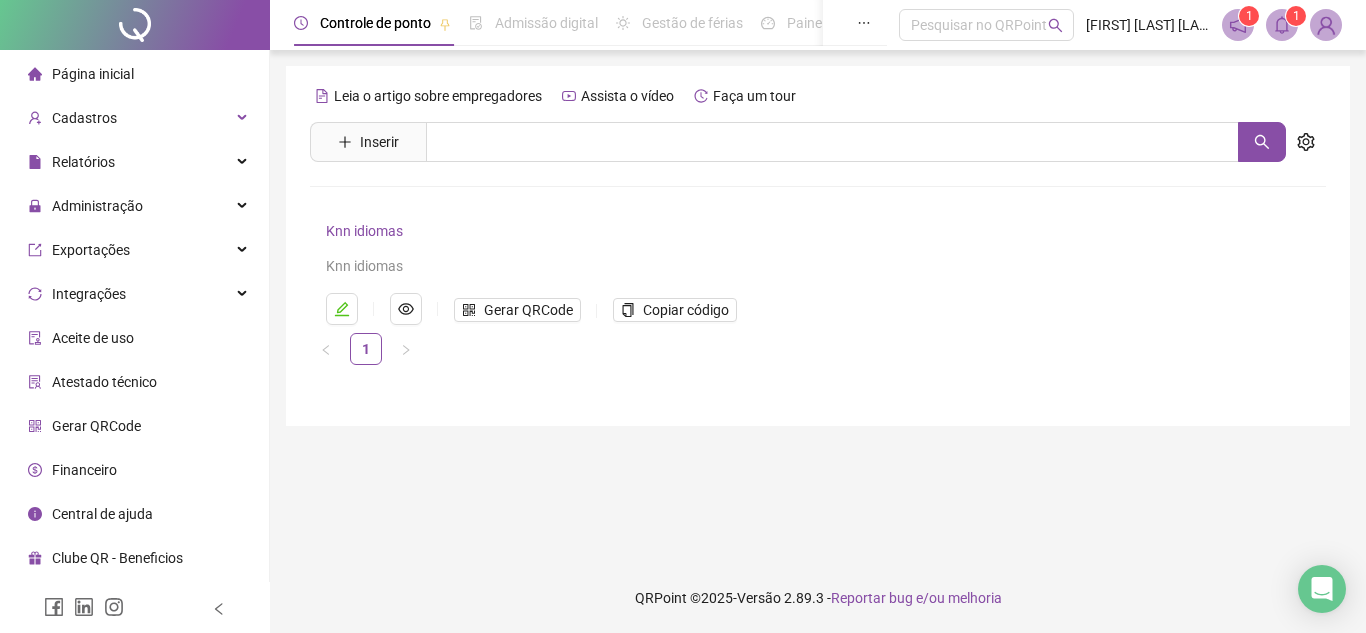 click on "Página inicial" at bounding box center (81, 74) 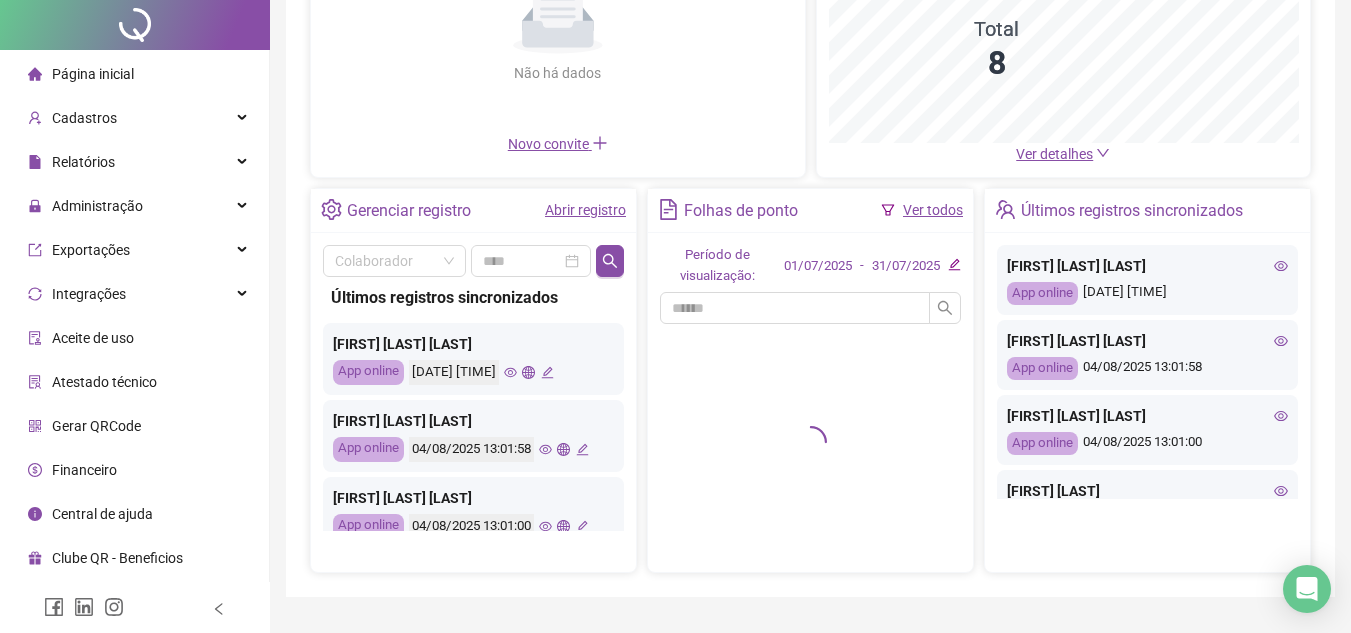 scroll, scrollTop: 350, scrollLeft: 0, axis: vertical 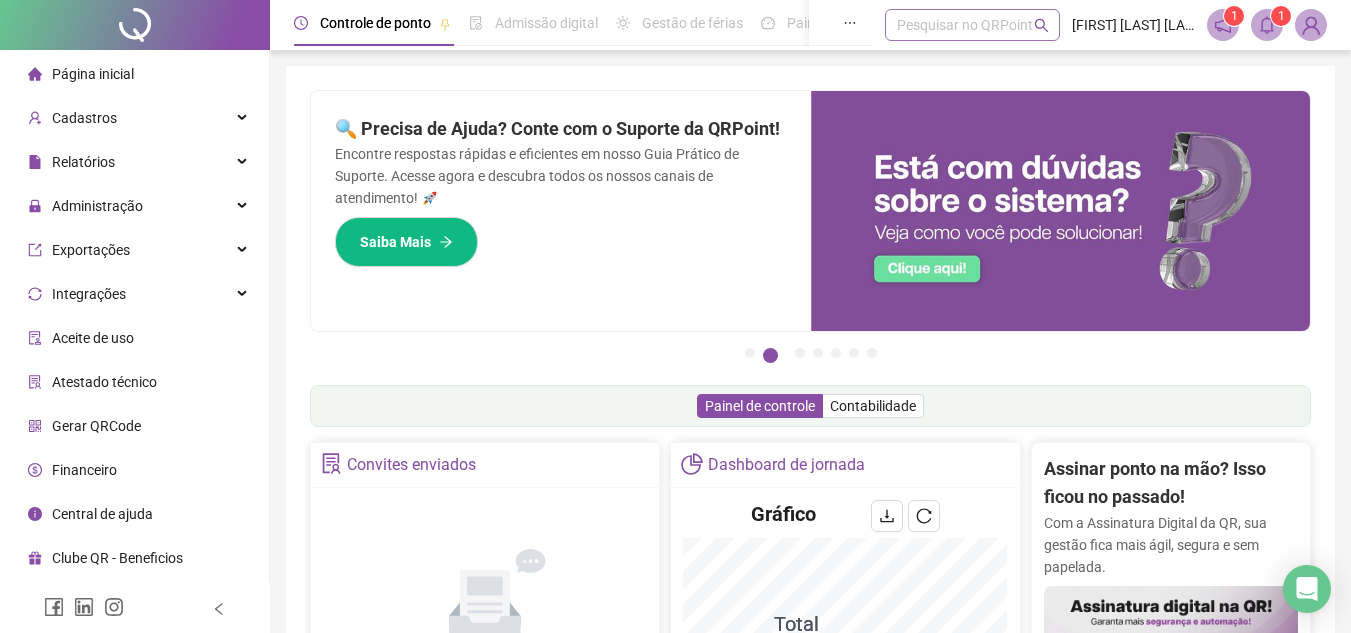 click on "Pesquisar no QRPoint" at bounding box center [972, 25] 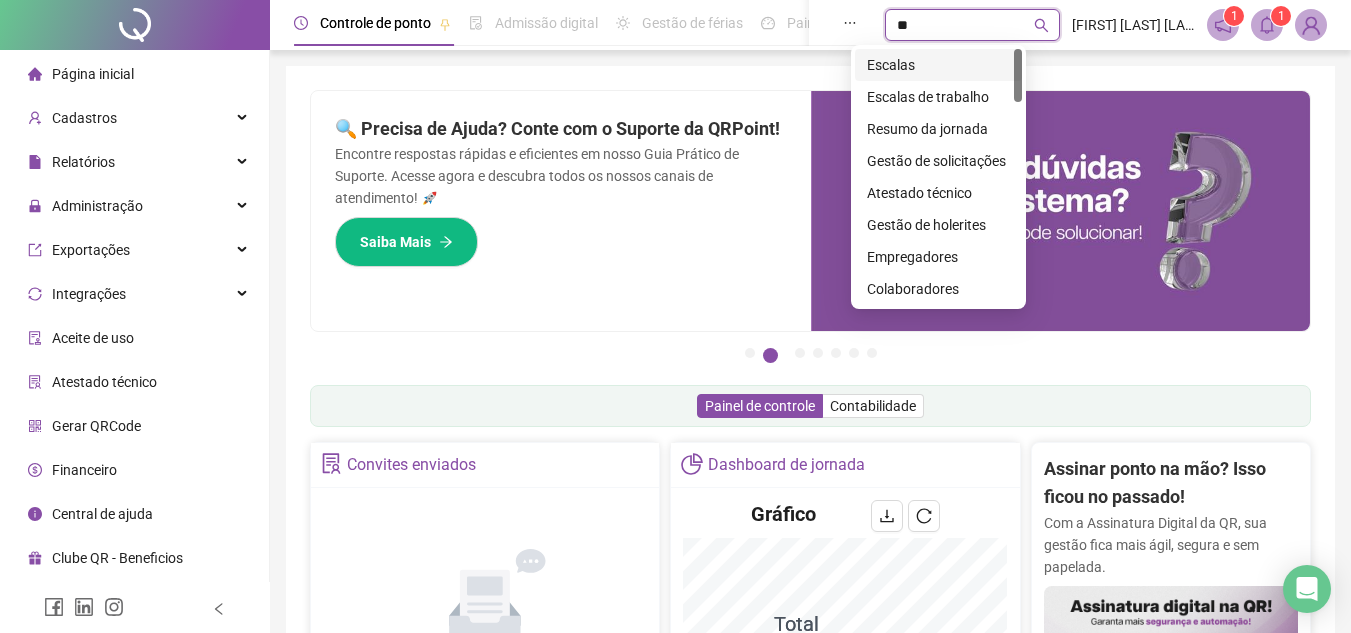 type on "***" 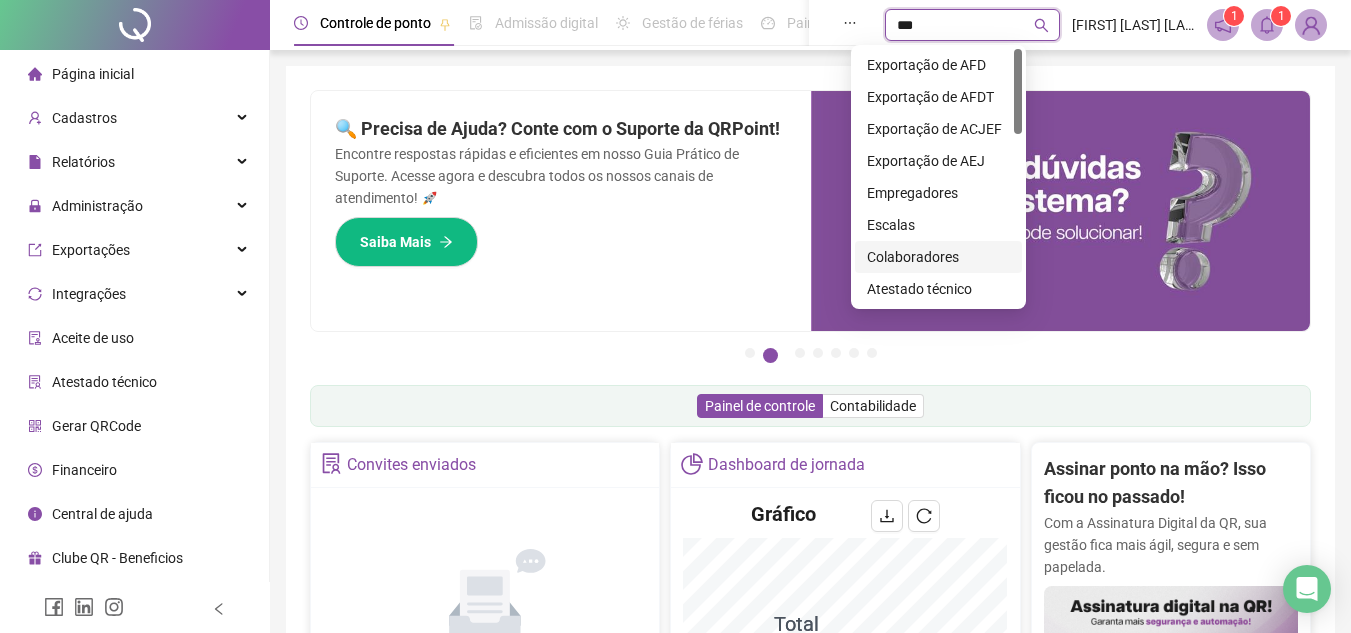 click on "Colaboradores" at bounding box center (938, 257) 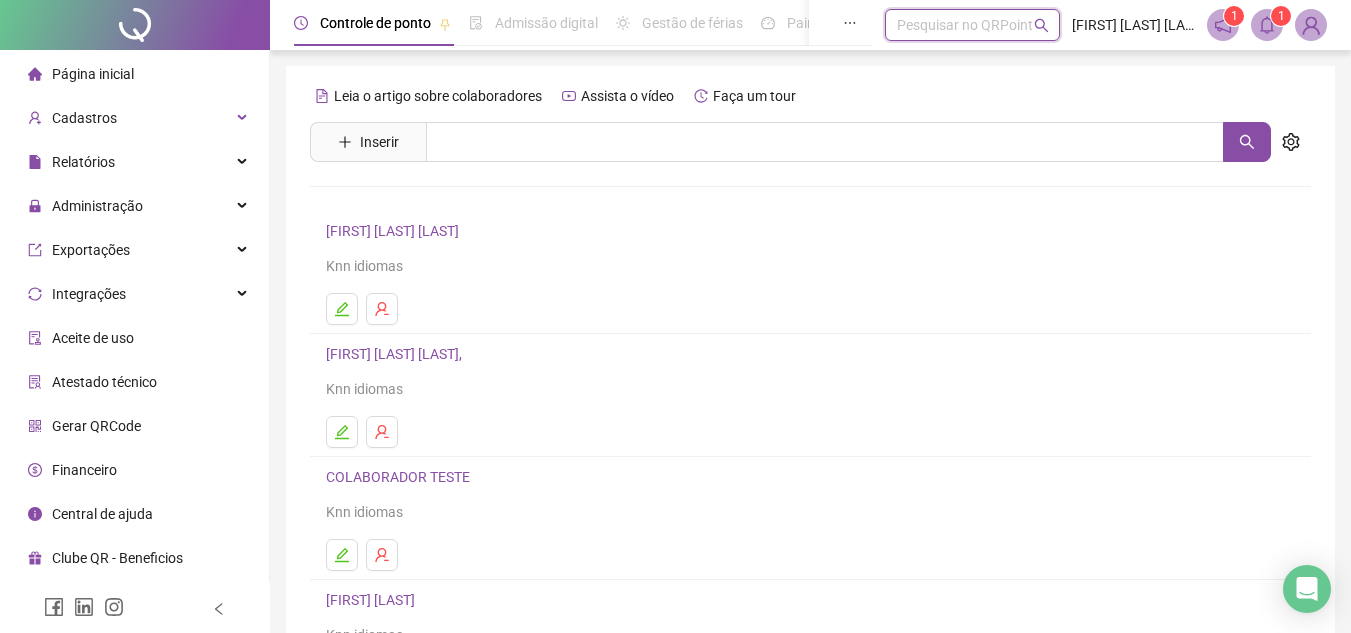 click on "Página inicial" at bounding box center [93, 74] 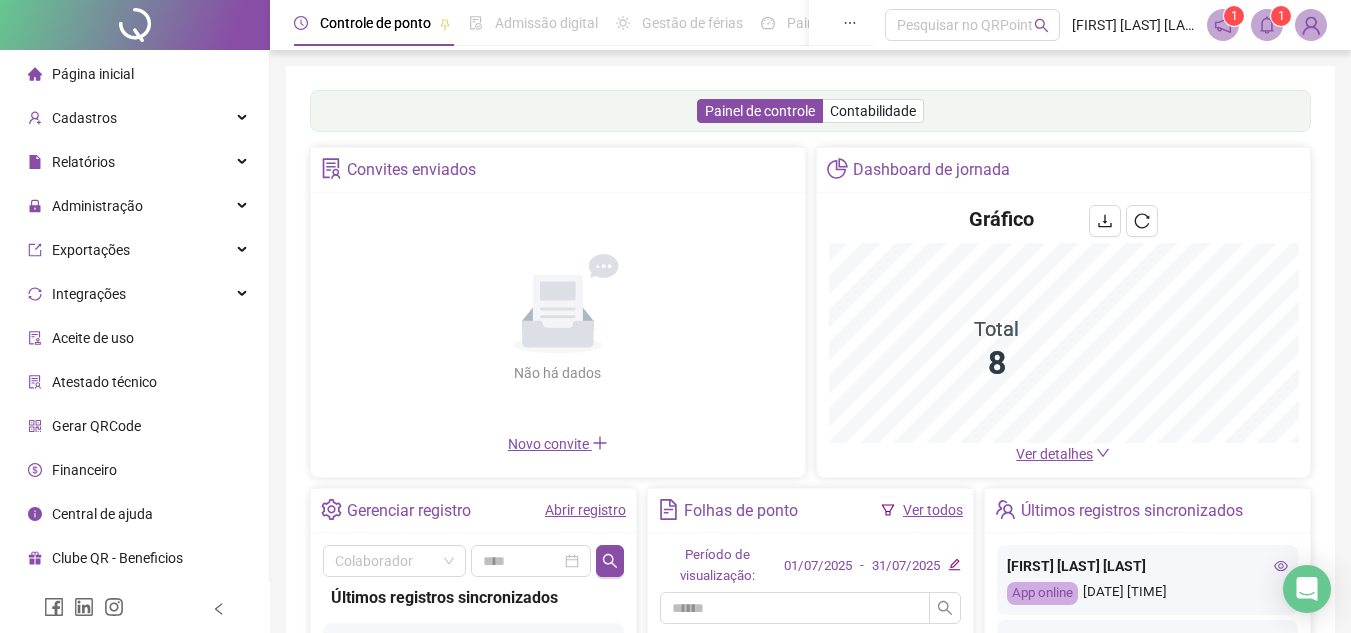 scroll, scrollTop: 350, scrollLeft: 0, axis: vertical 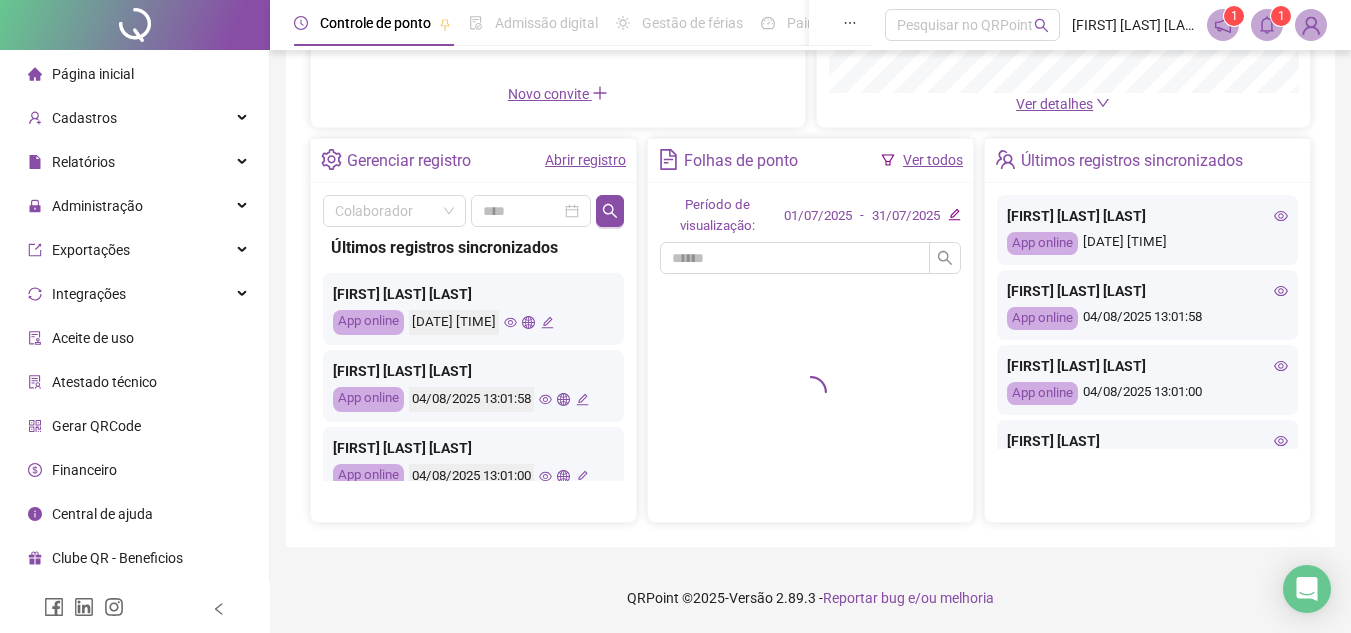 click on "Ver todos" at bounding box center (933, 160) 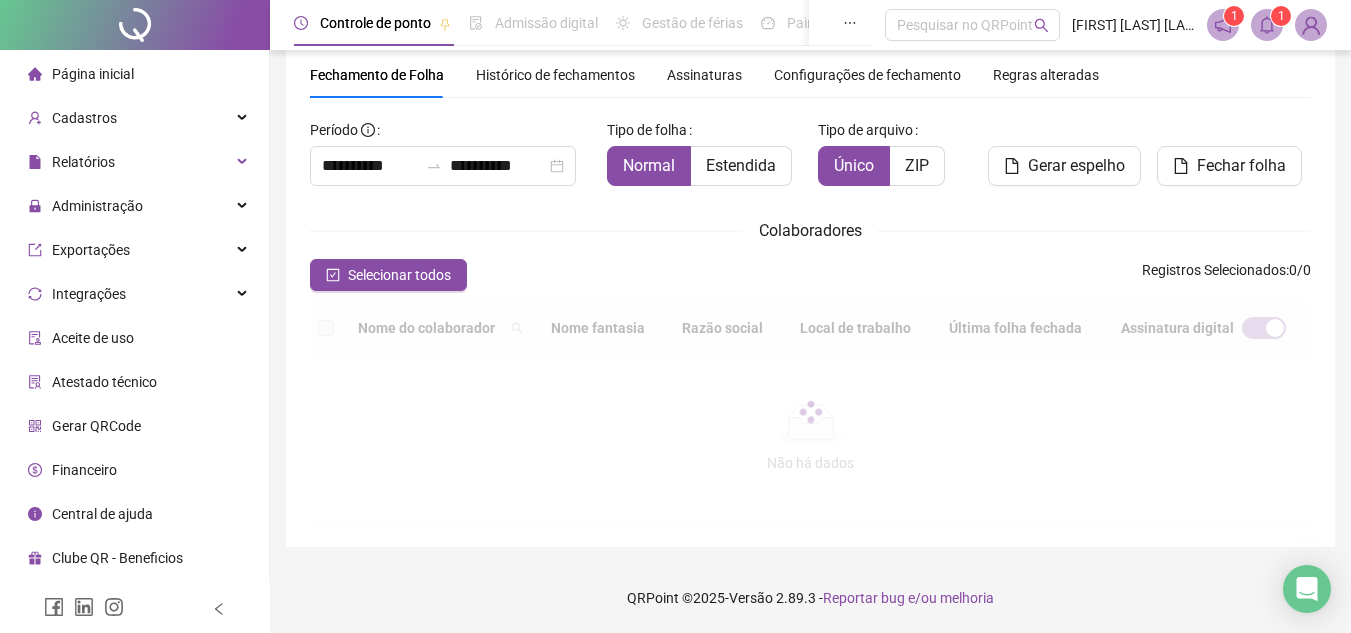 scroll, scrollTop: 93, scrollLeft: 0, axis: vertical 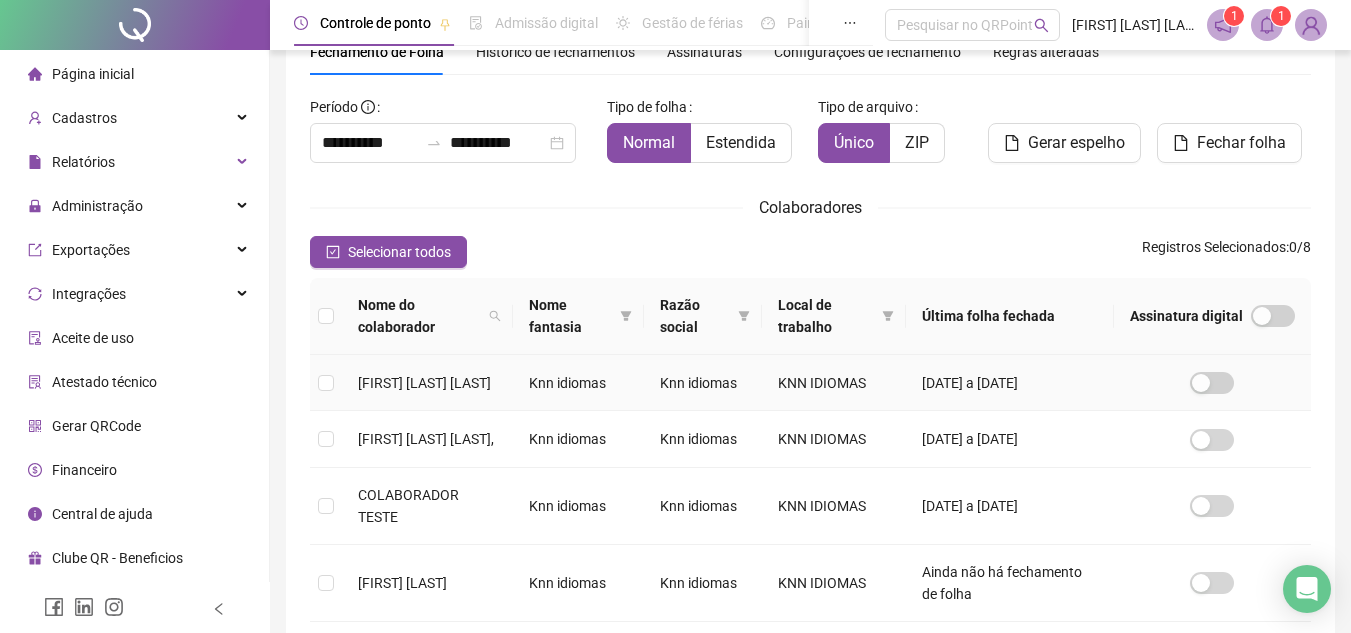 click at bounding box center (326, 383) 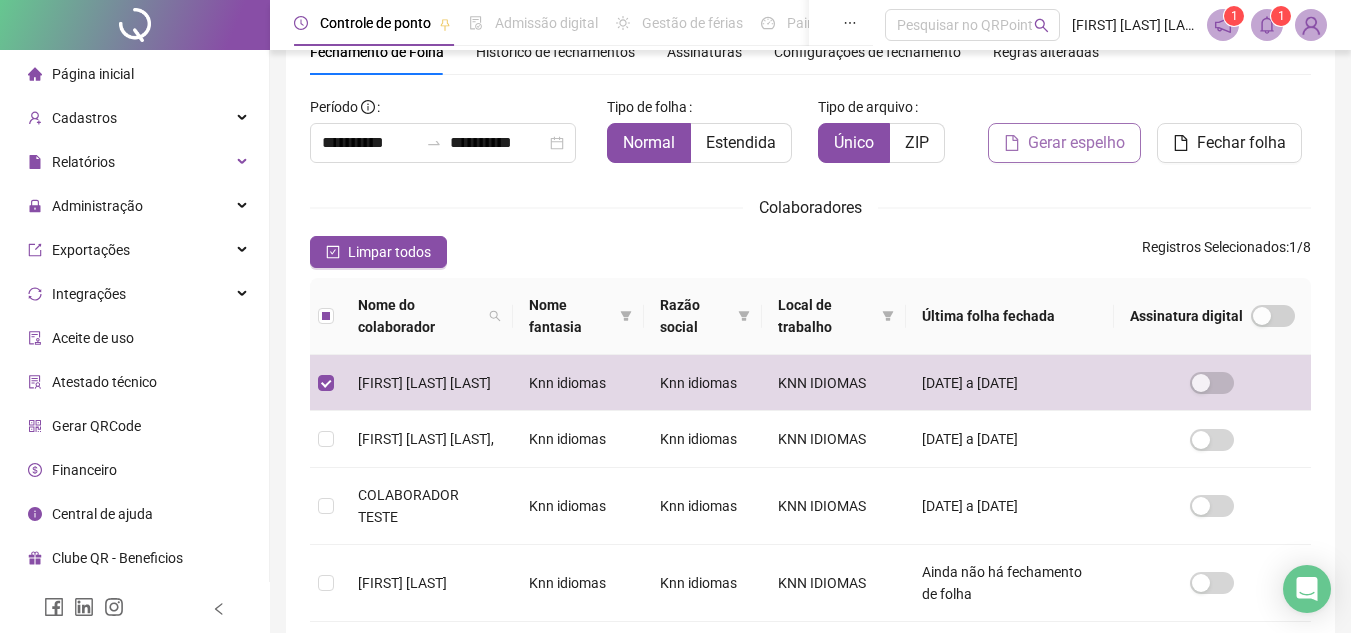 click on "Gerar espelho" at bounding box center [1076, 143] 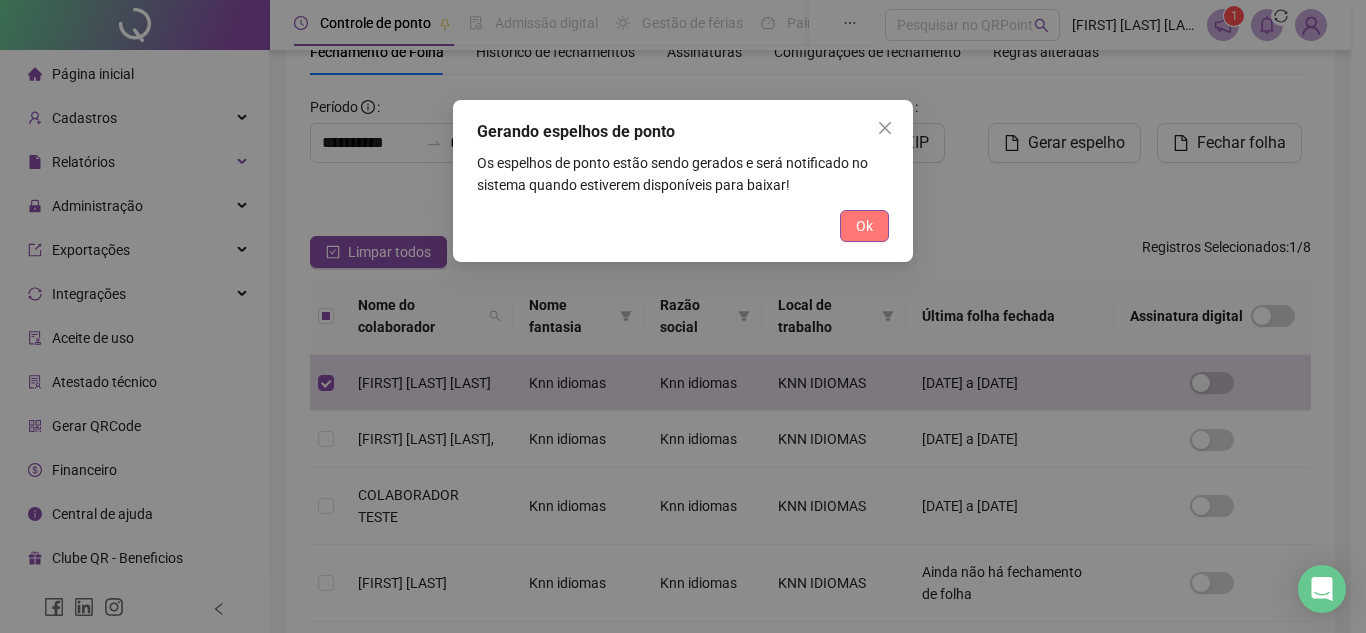 click on "Ok" at bounding box center [864, 226] 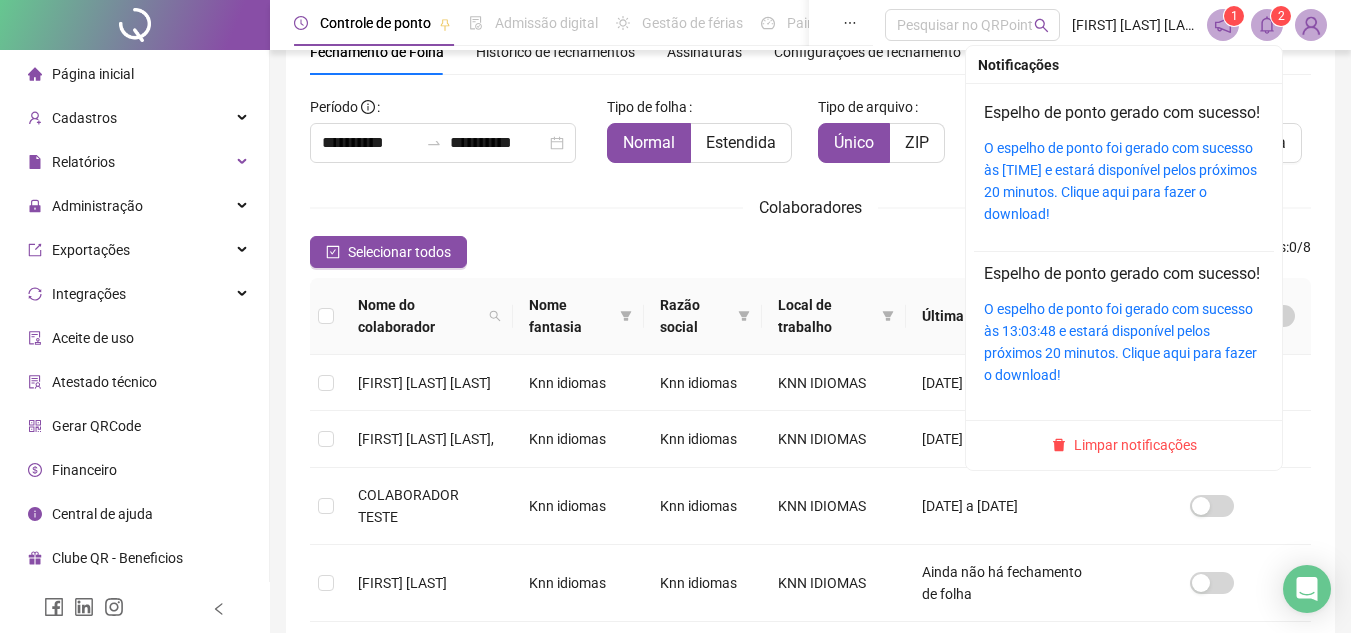 click 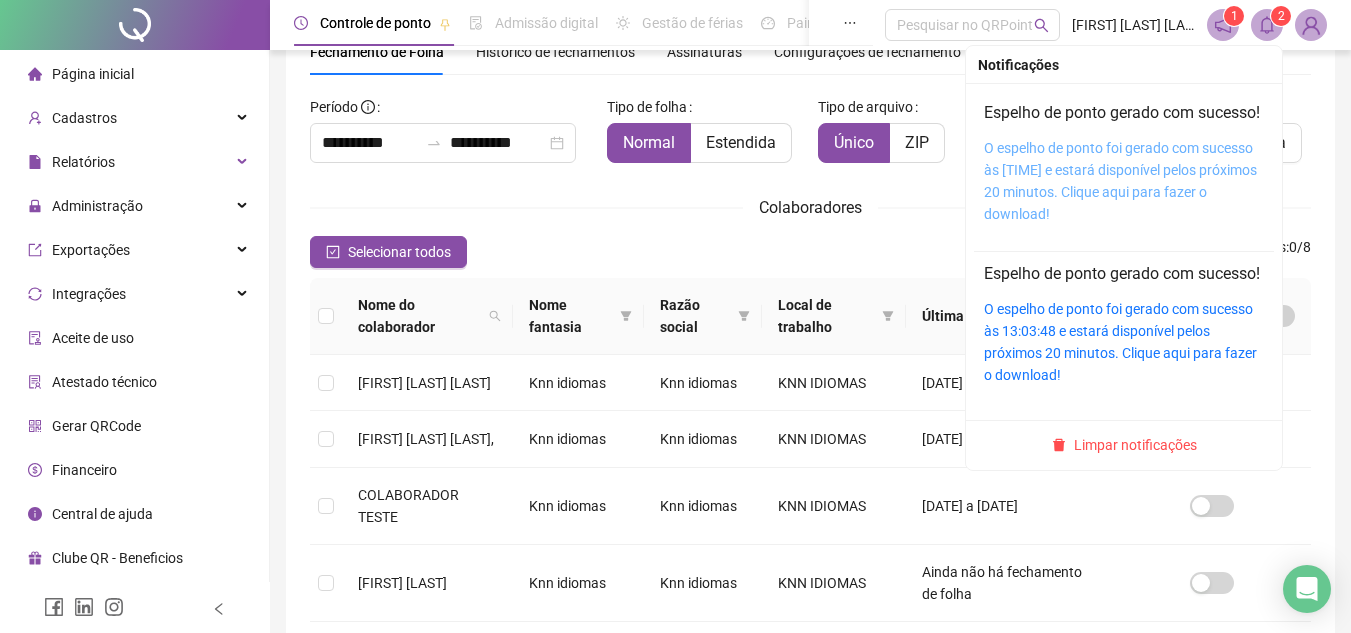 click on "O espelho de ponto foi gerado com sucesso às [TIME] e estará disponível pelos próximos 20 minutos.
Clique aqui para fazer o download!" at bounding box center (1120, 181) 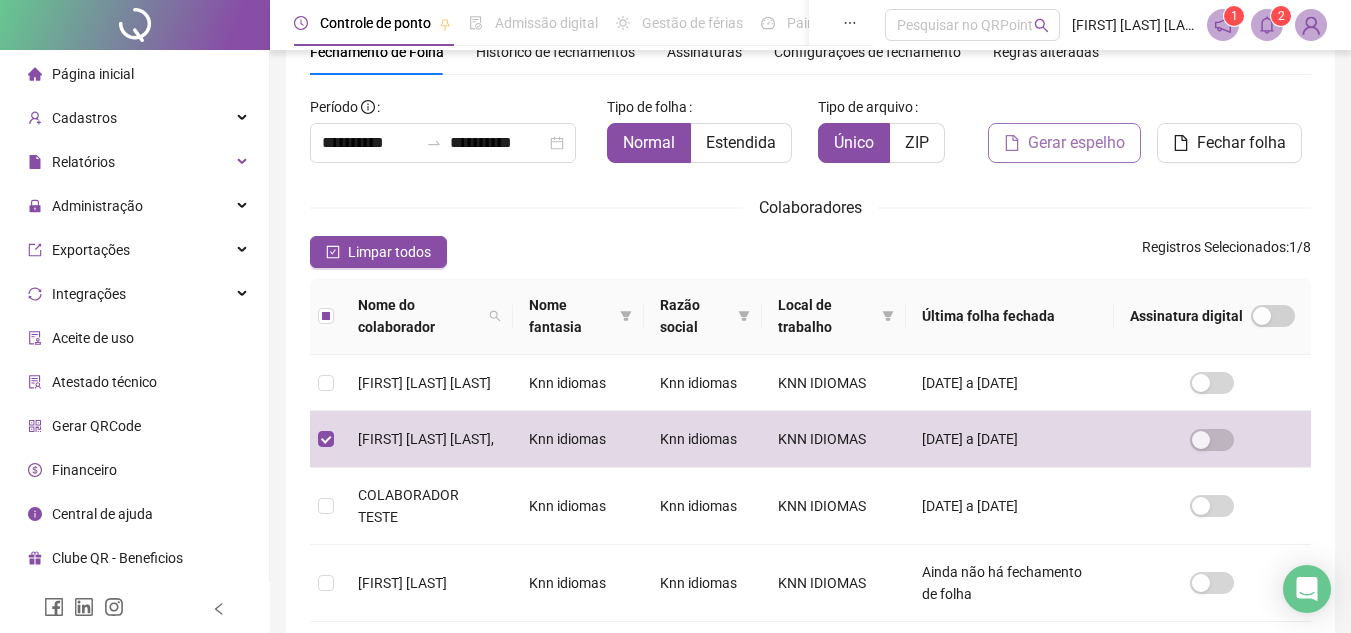click on "Gerar espelho" at bounding box center [1076, 143] 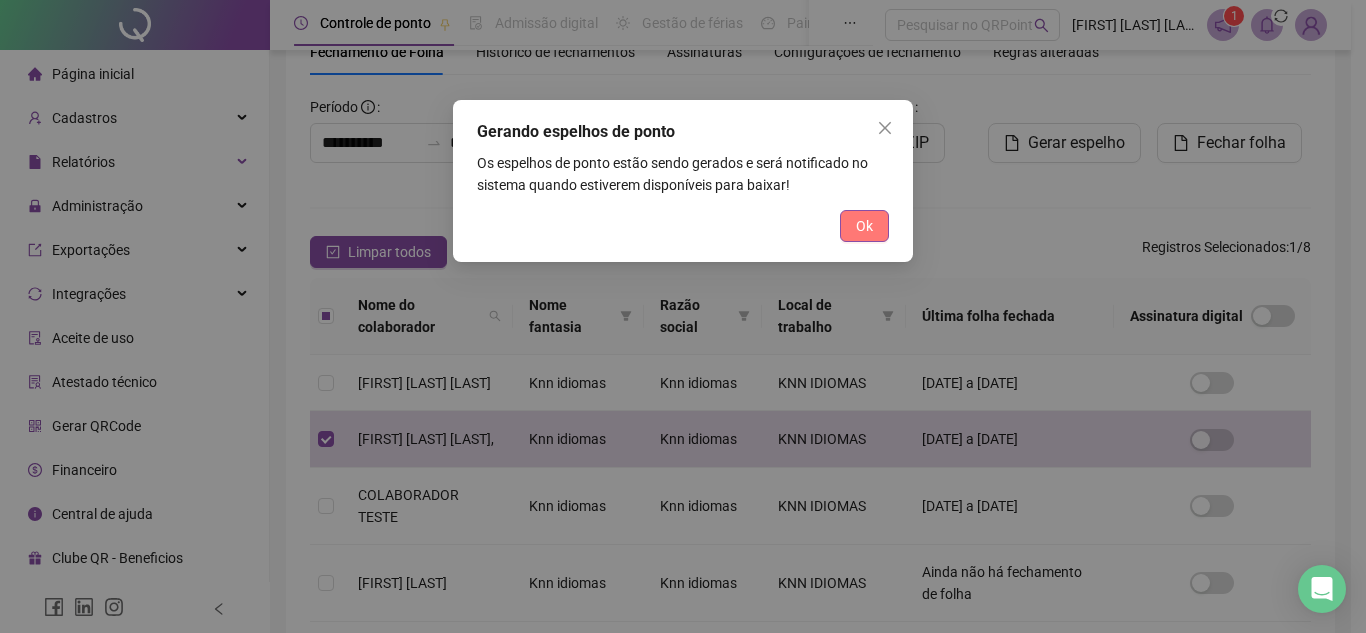 click on "Ok" at bounding box center [864, 226] 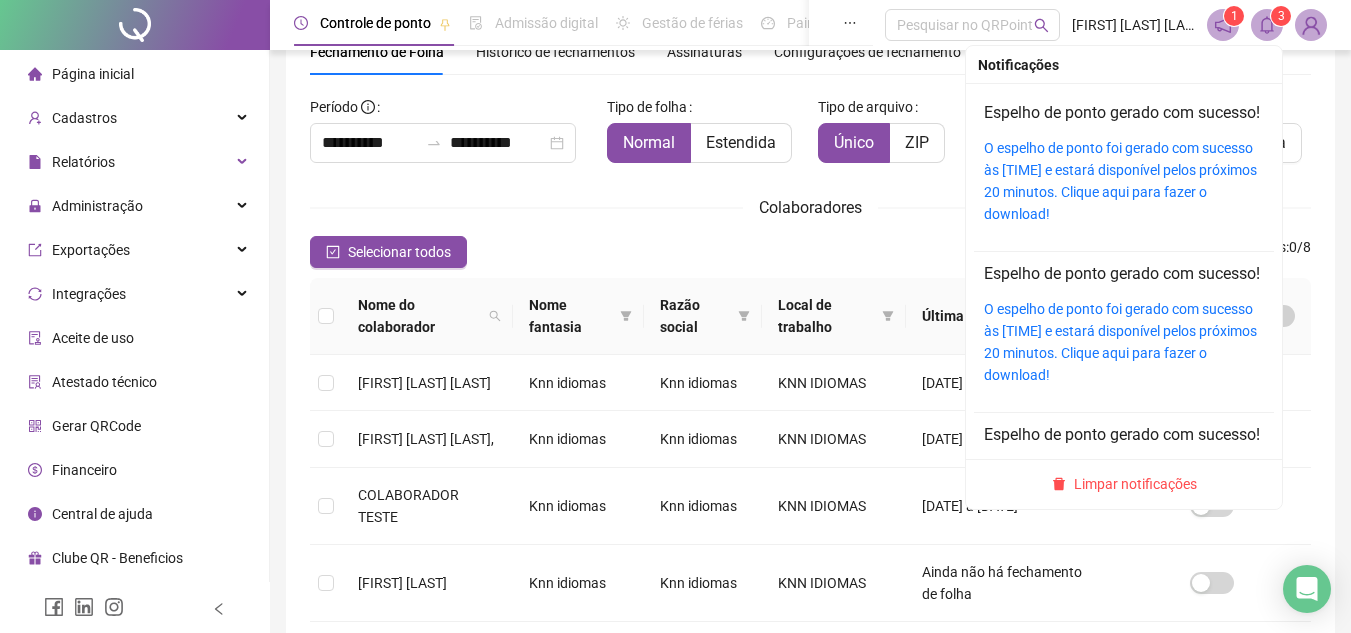 click 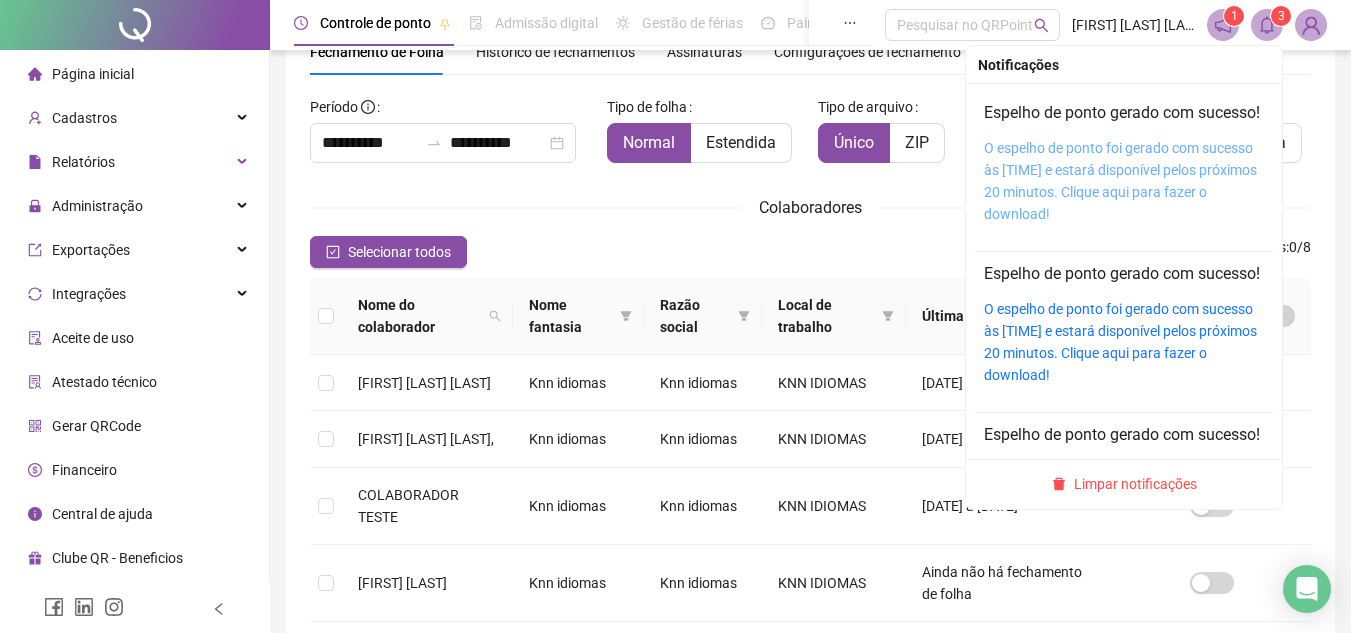 click on "O espelho de ponto foi gerado com sucesso às [TIME] e estará disponível pelos próximos 20 minutos.
Clique aqui para fazer o download!" at bounding box center (1120, 181) 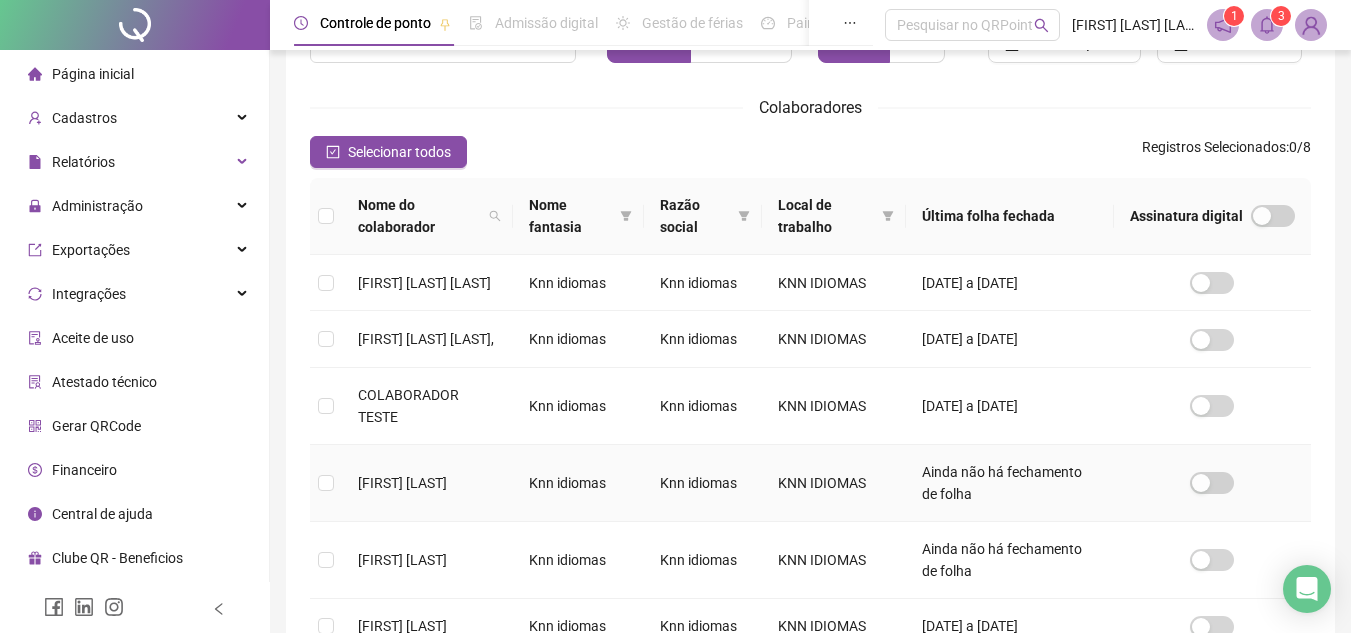 scroll, scrollTop: 293, scrollLeft: 0, axis: vertical 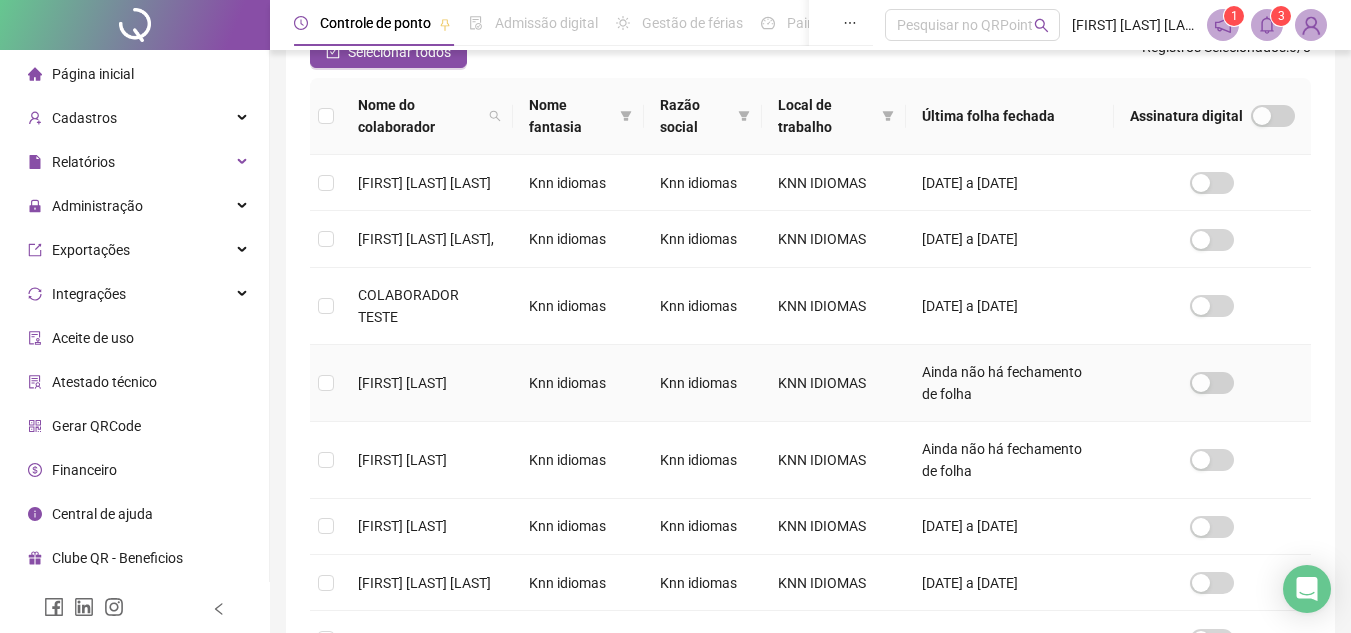 click at bounding box center [326, 383] 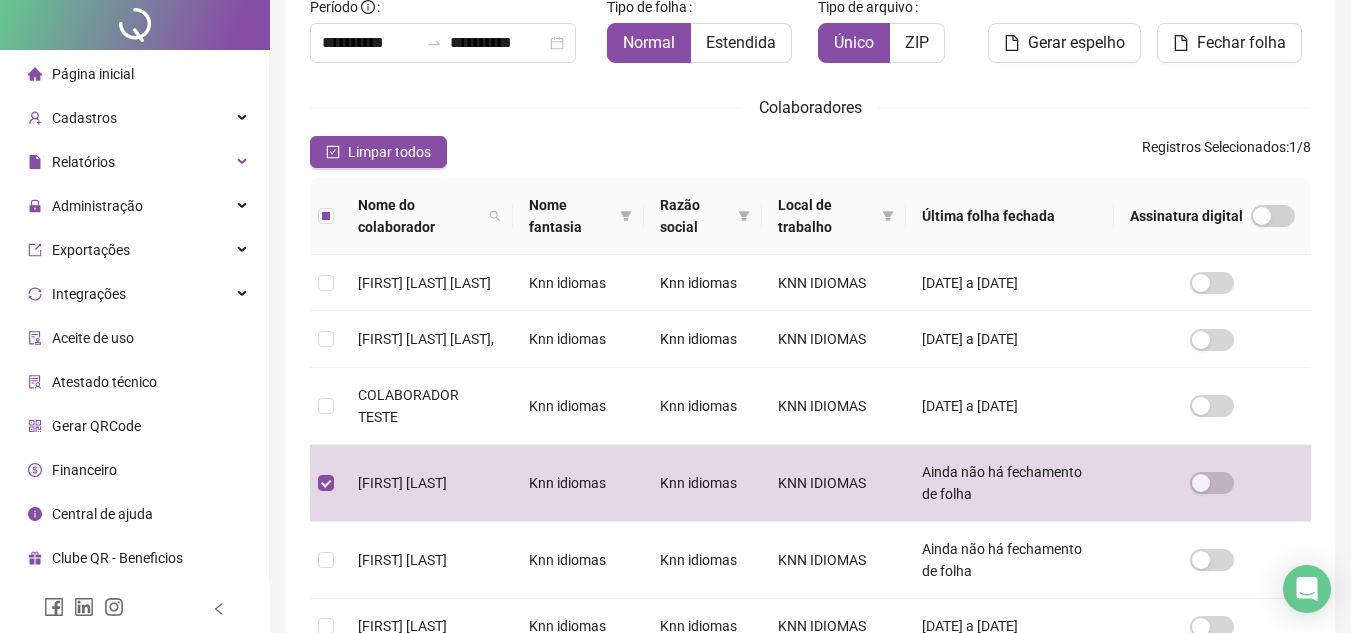 scroll, scrollTop: 0, scrollLeft: 0, axis: both 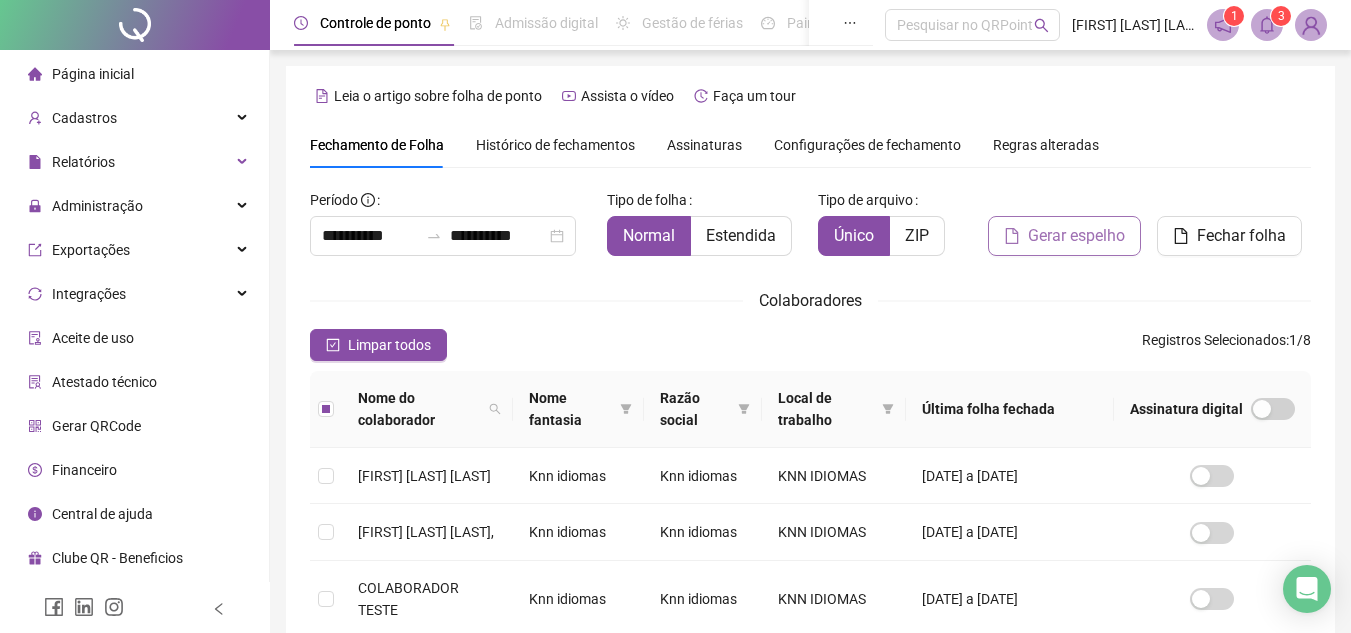 click on "Gerar espelho" at bounding box center (1076, 236) 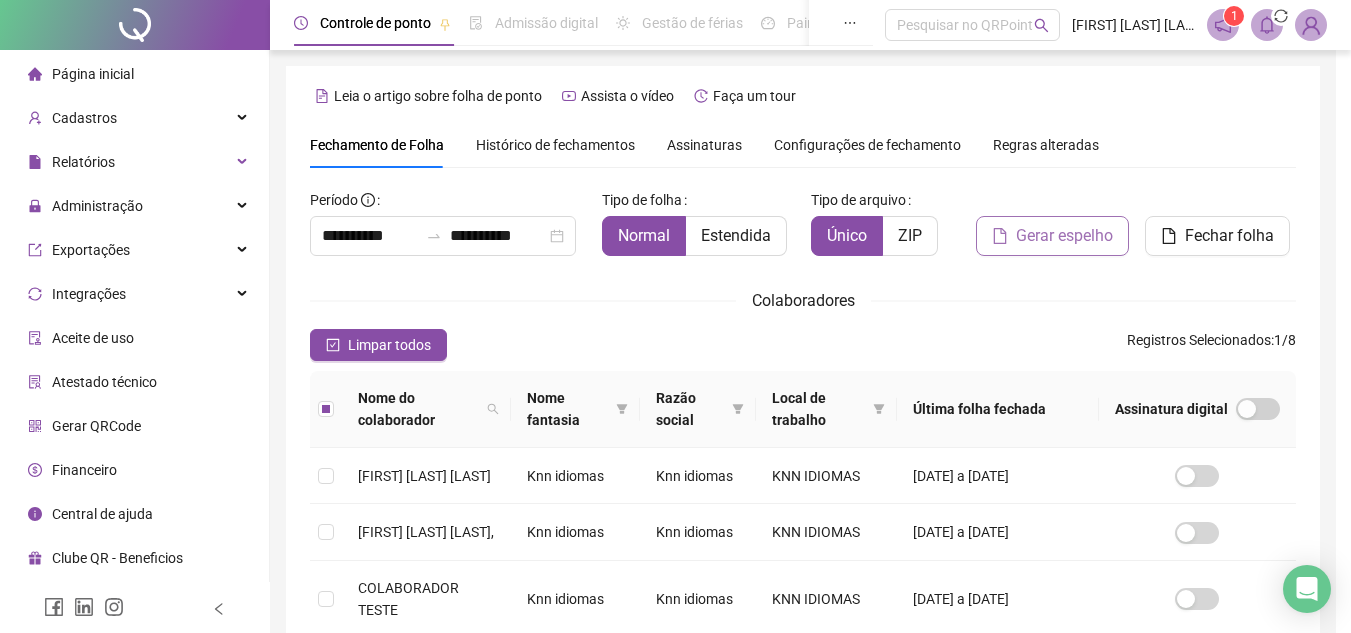 scroll, scrollTop: 93, scrollLeft: 0, axis: vertical 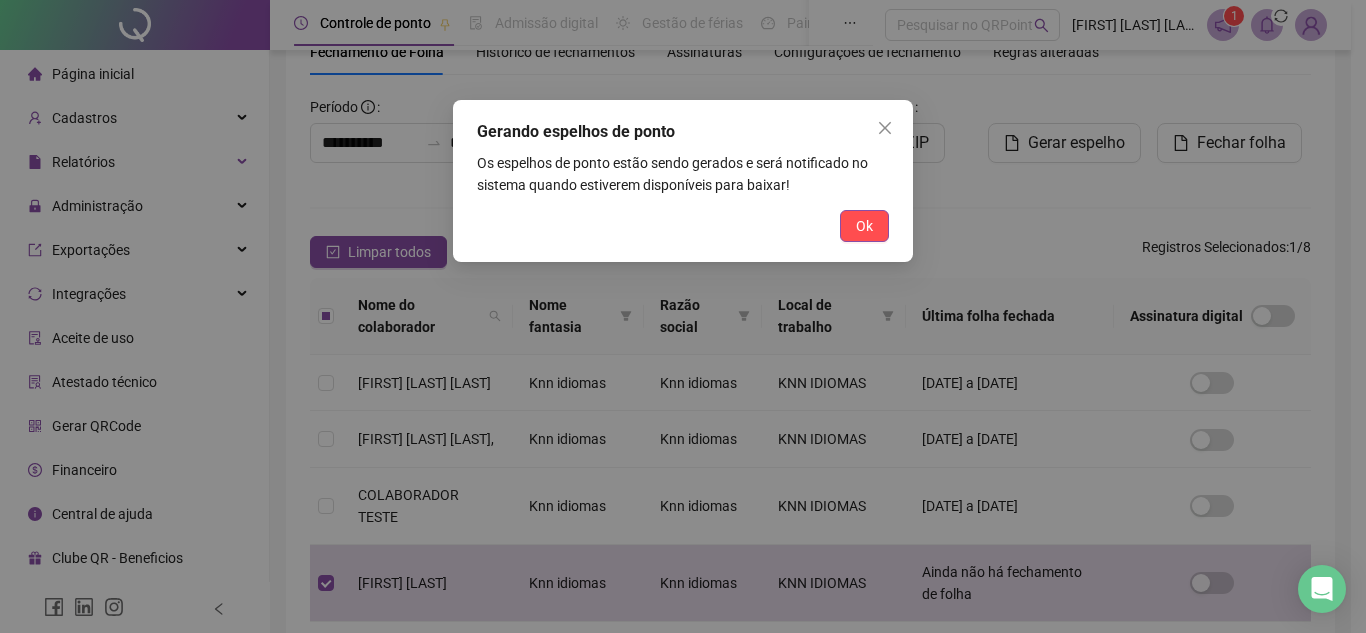 drag, startPoint x: 869, startPoint y: 233, endPoint x: 877, endPoint y: 225, distance: 11.313708 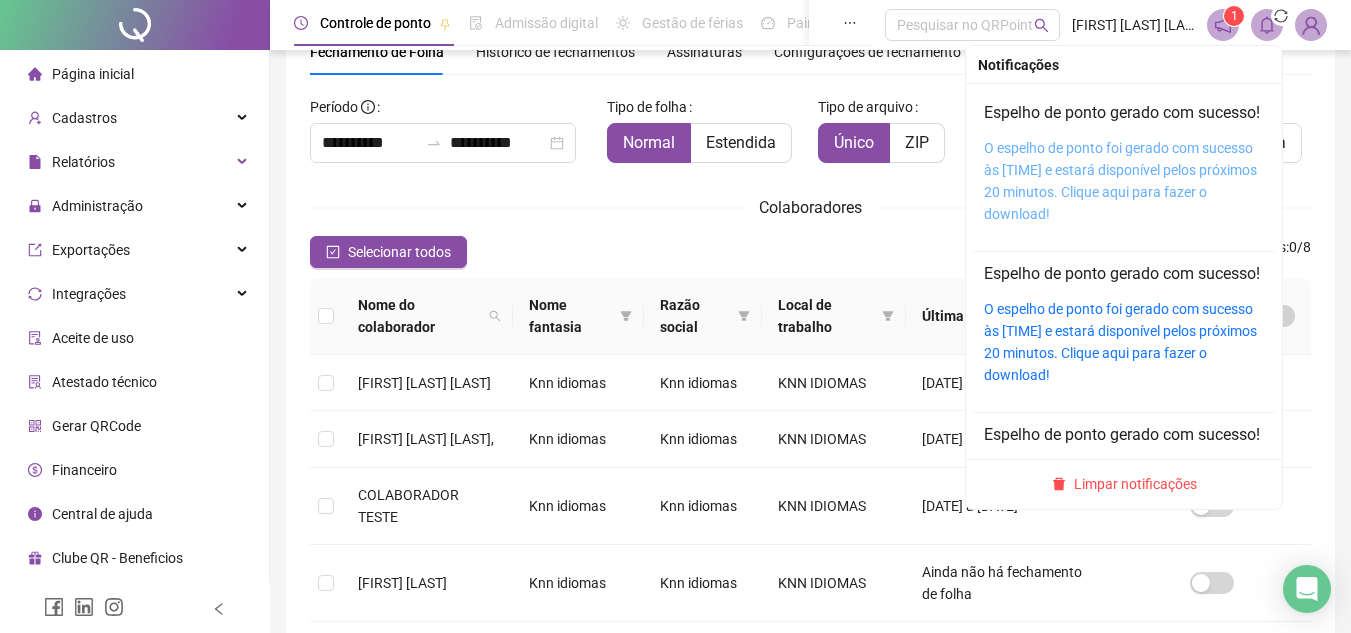 click on "O espelho de ponto foi gerado com sucesso às [TIME] e estará disponível pelos próximos 20 minutos.
Clique aqui para fazer o download!" at bounding box center (1120, 181) 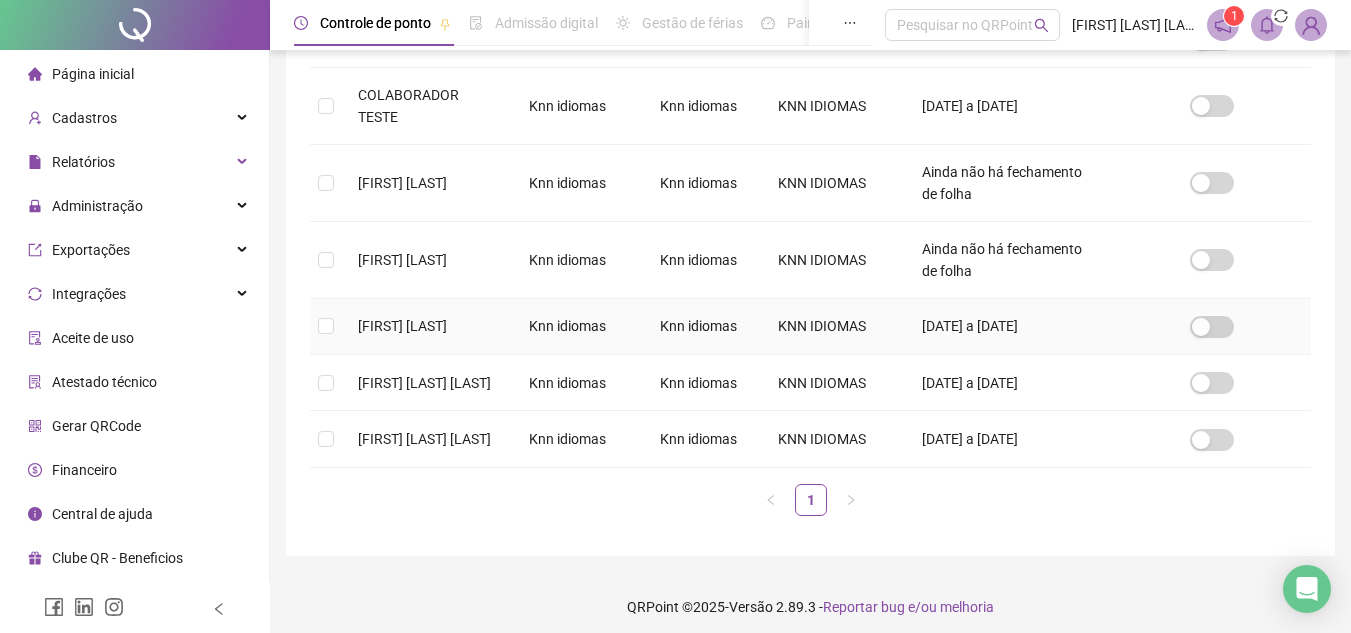 scroll, scrollTop: 593, scrollLeft: 0, axis: vertical 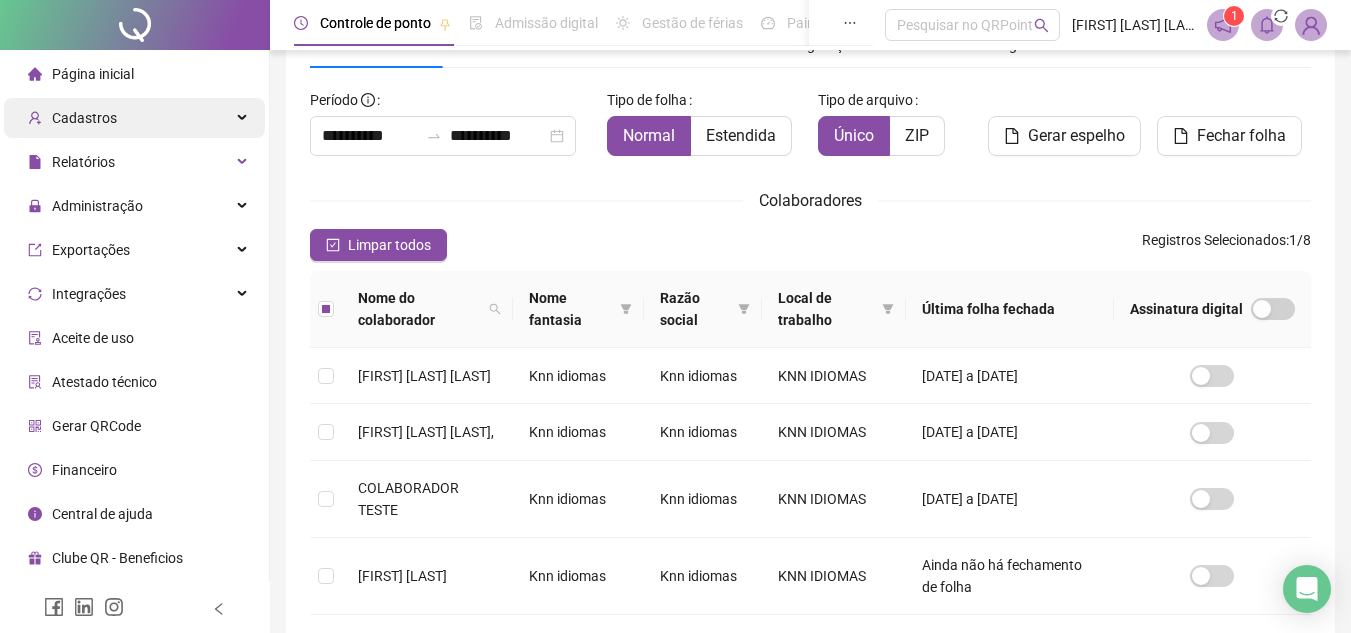 click on "Cadastros" at bounding box center [84, 118] 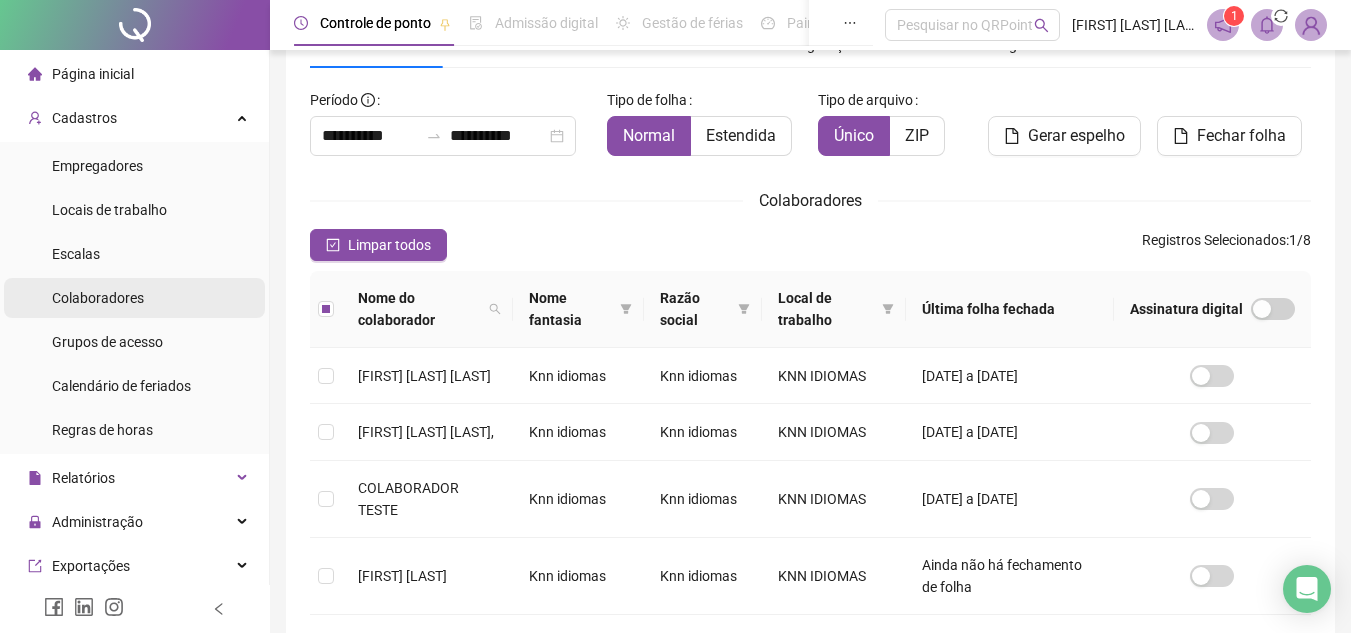 click on "Colaboradores" at bounding box center (98, 298) 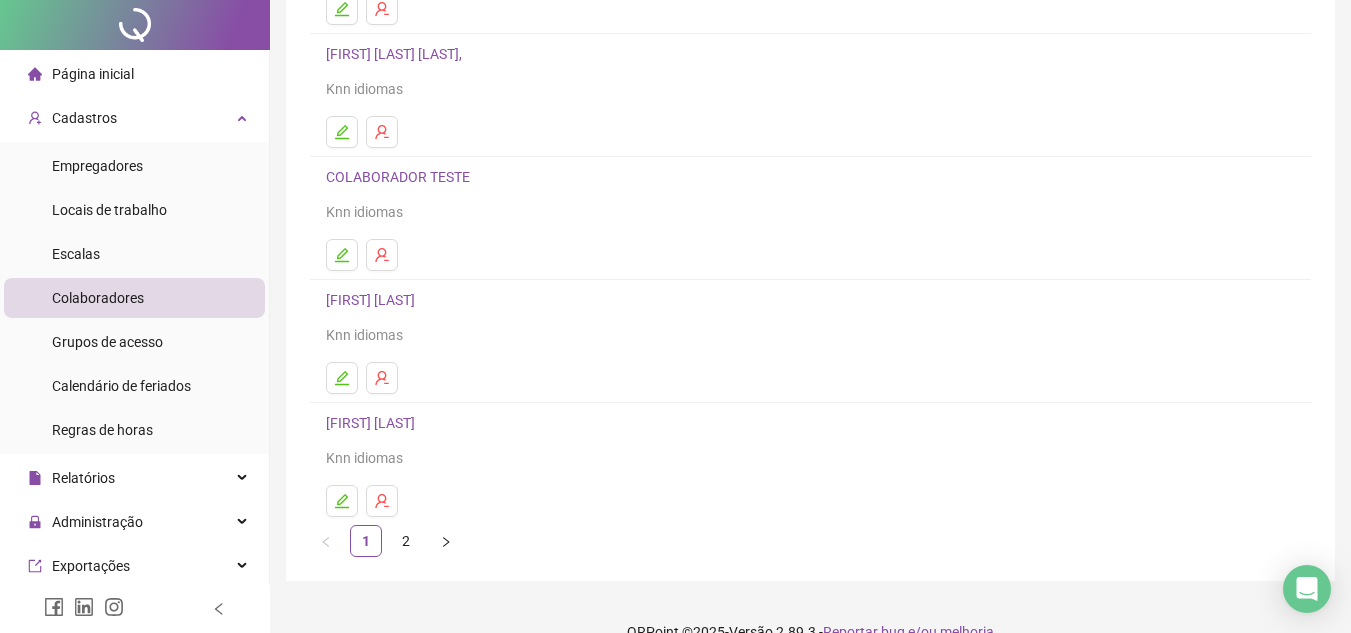 scroll, scrollTop: 334, scrollLeft: 0, axis: vertical 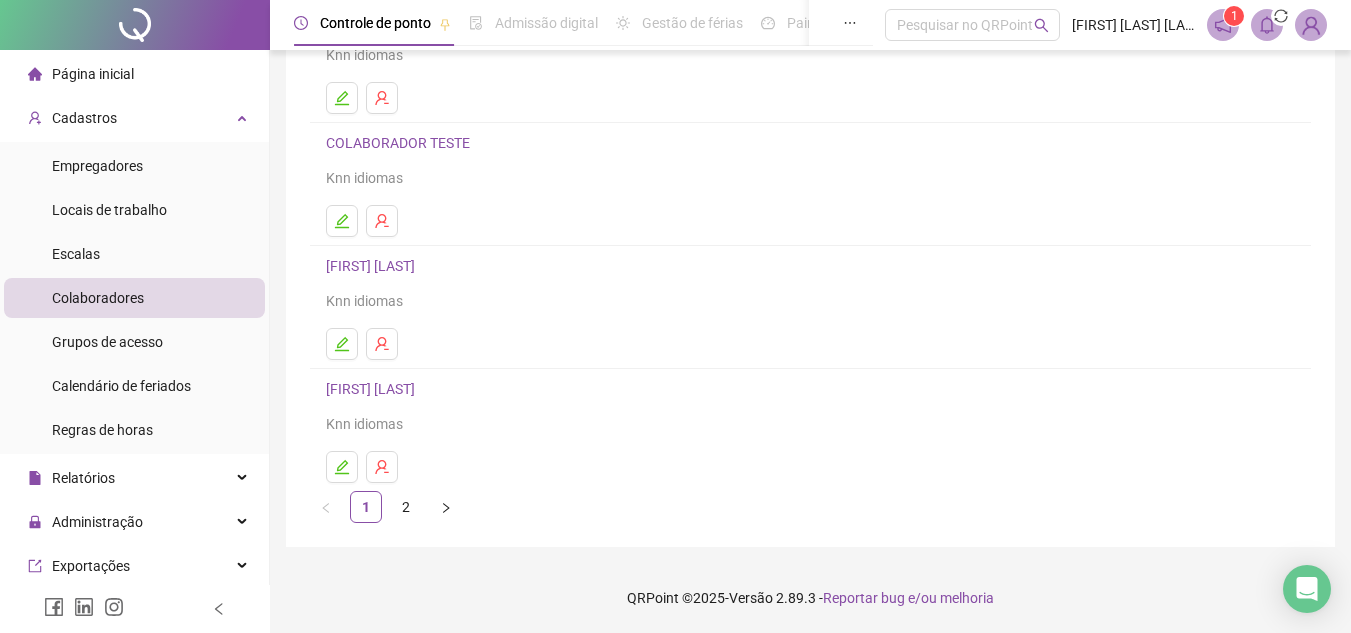 click 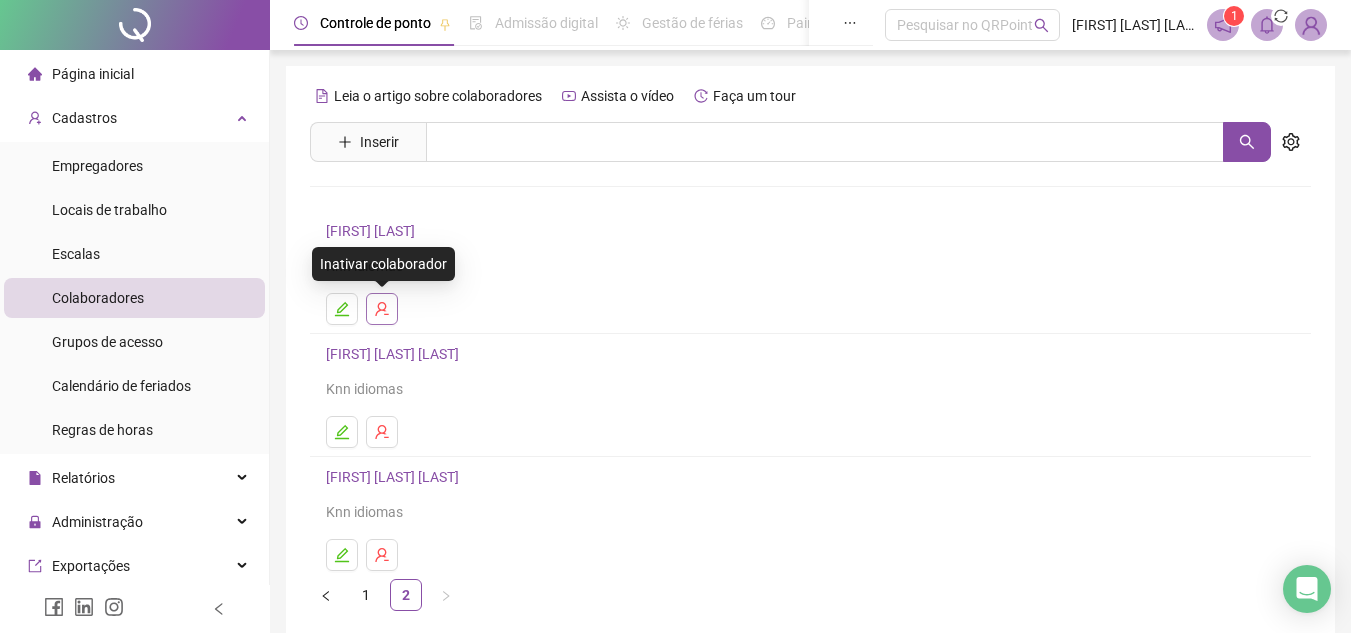 click 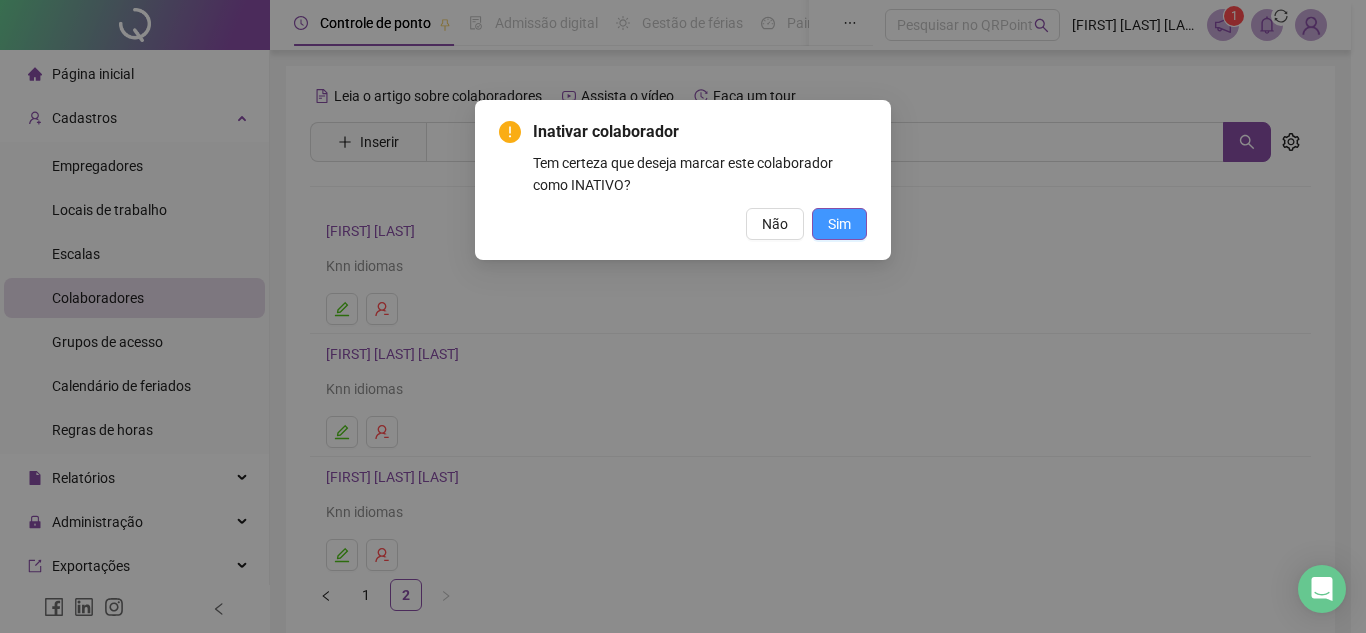 click on "Sim" at bounding box center [839, 224] 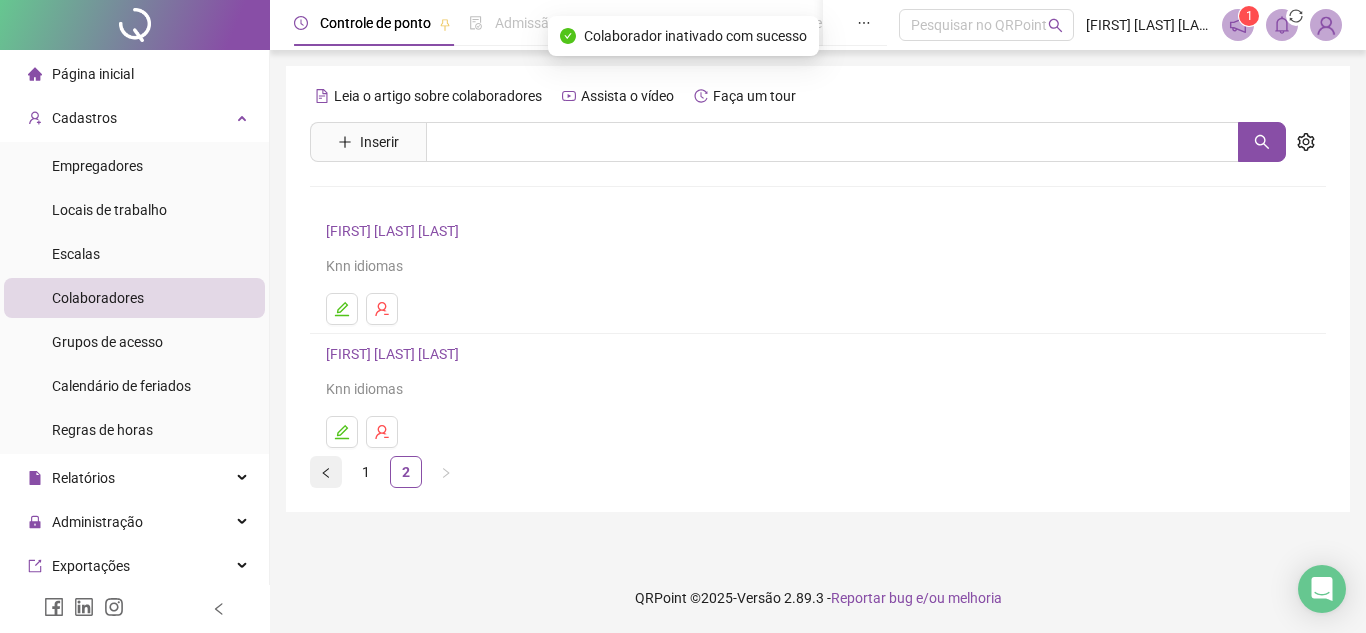 click 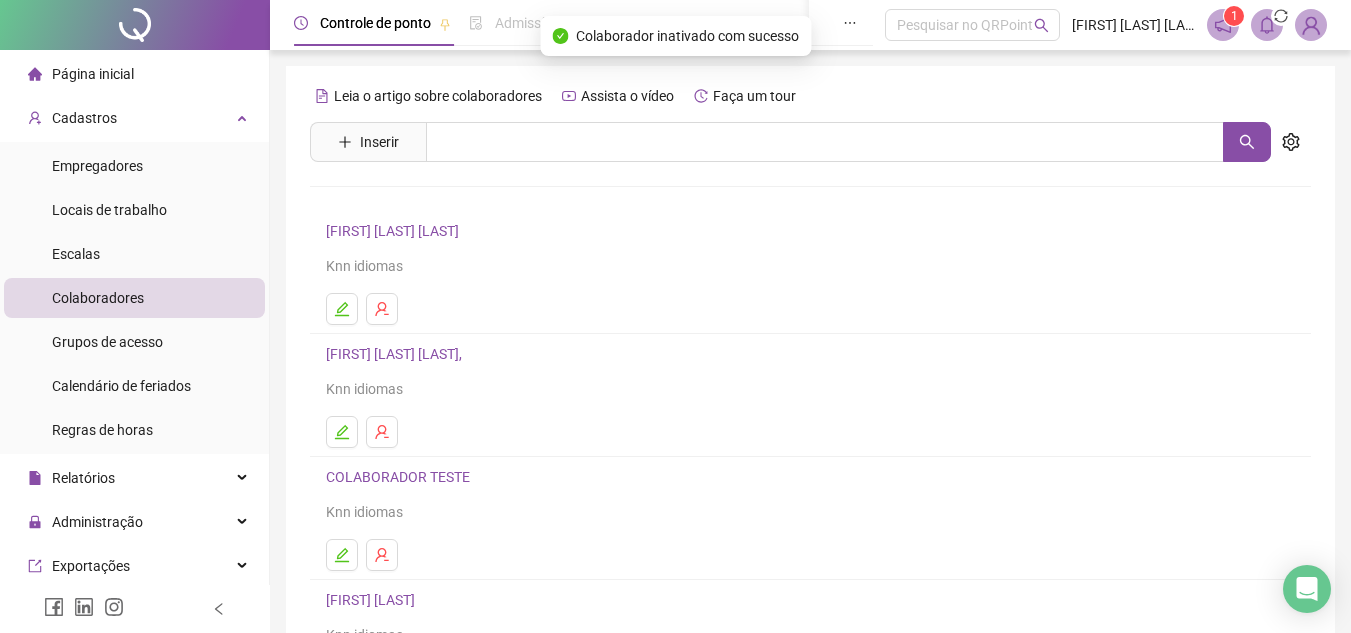 scroll, scrollTop: 300, scrollLeft: 0, axis: vertical 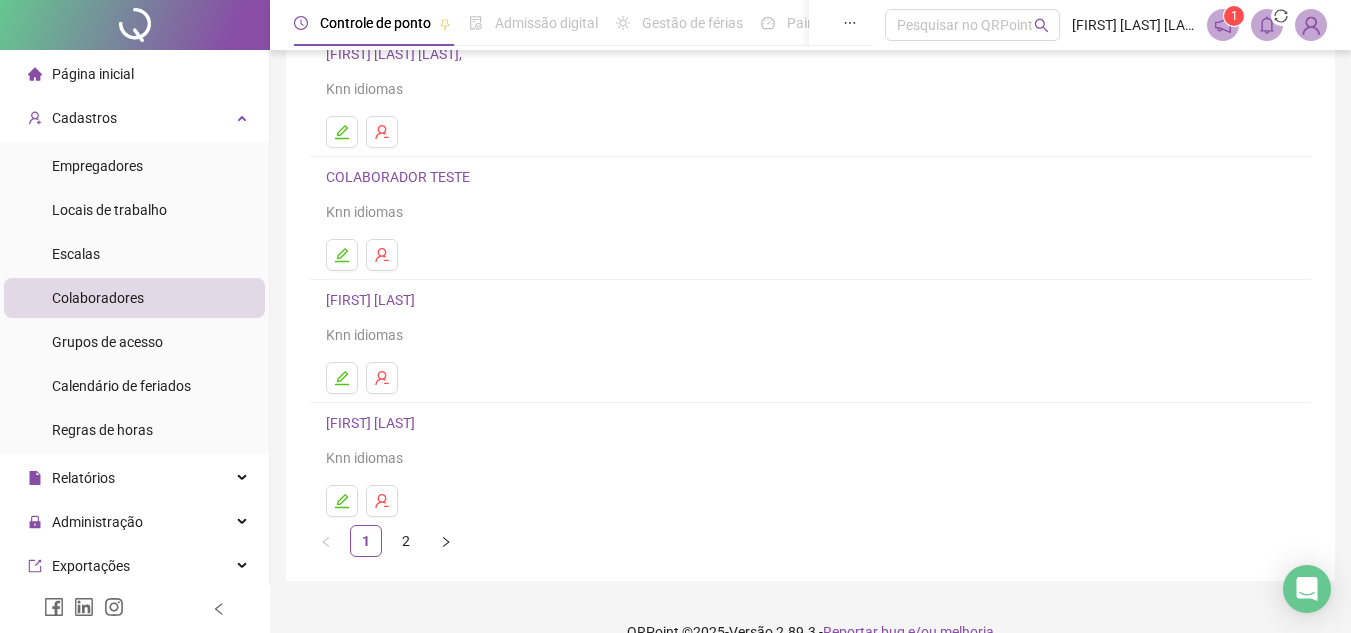 click on "[FIRST] [LAST]" at bounding box center (373, 300) 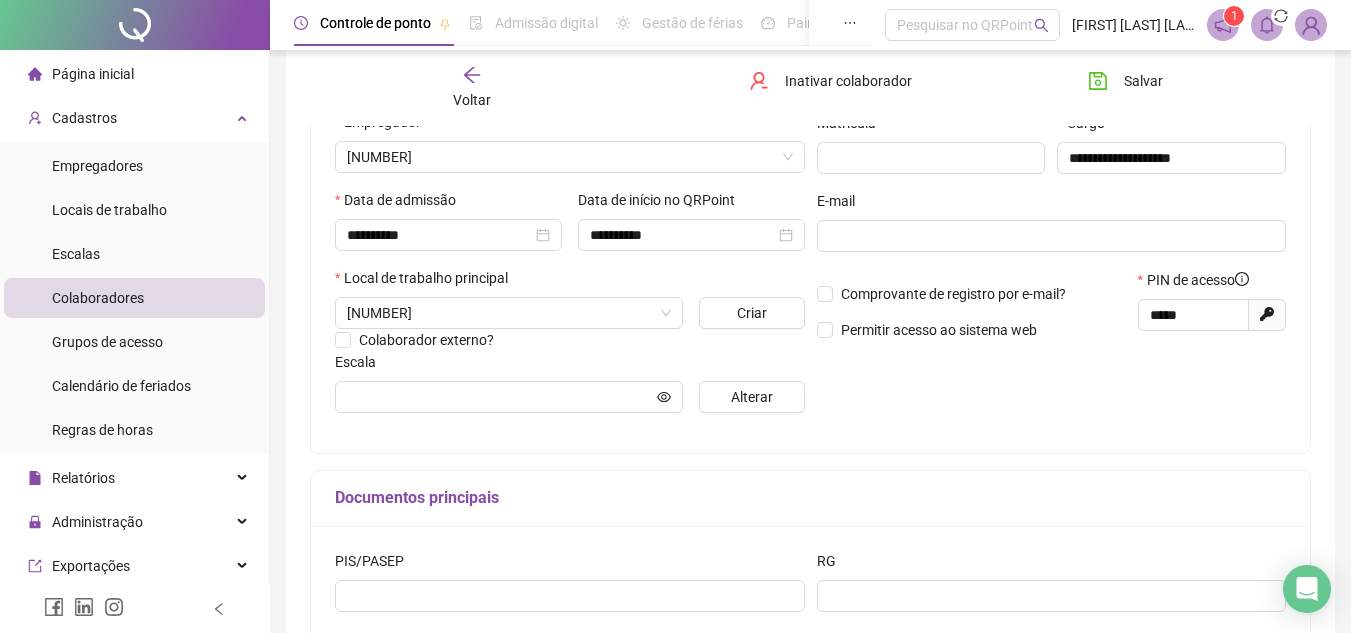 scroll, scrollTop: 310, scrollLeft: 0, axis: vertical 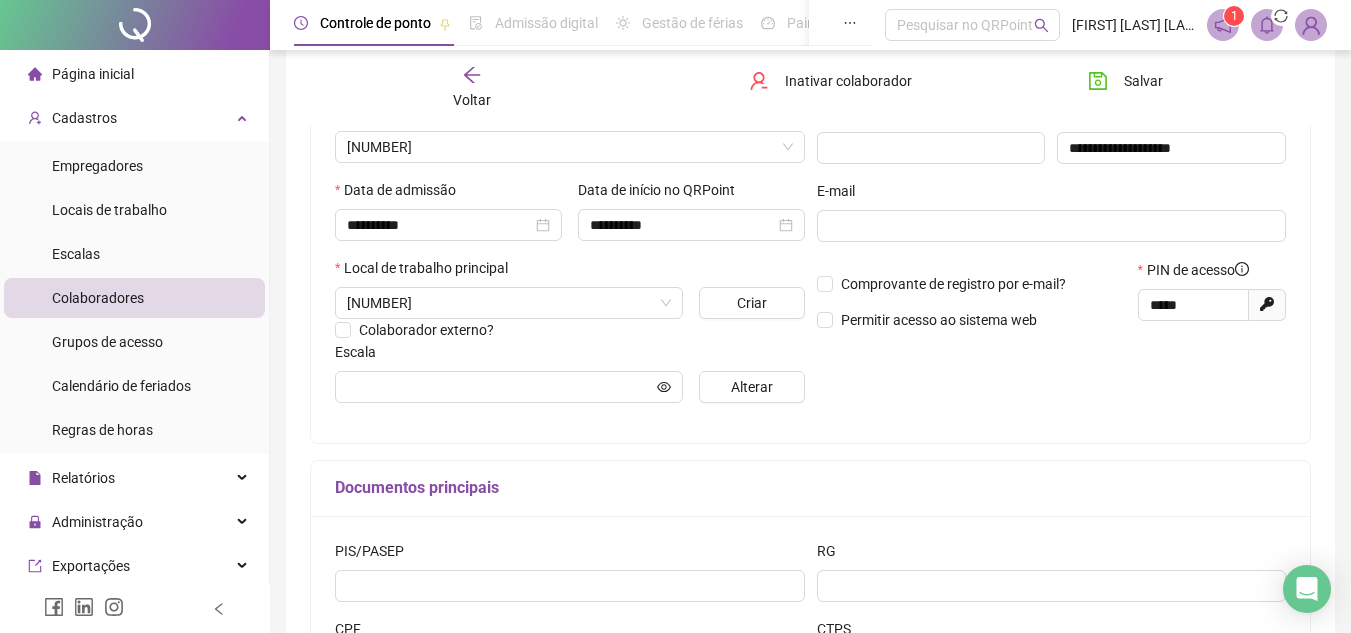 type on "**********" 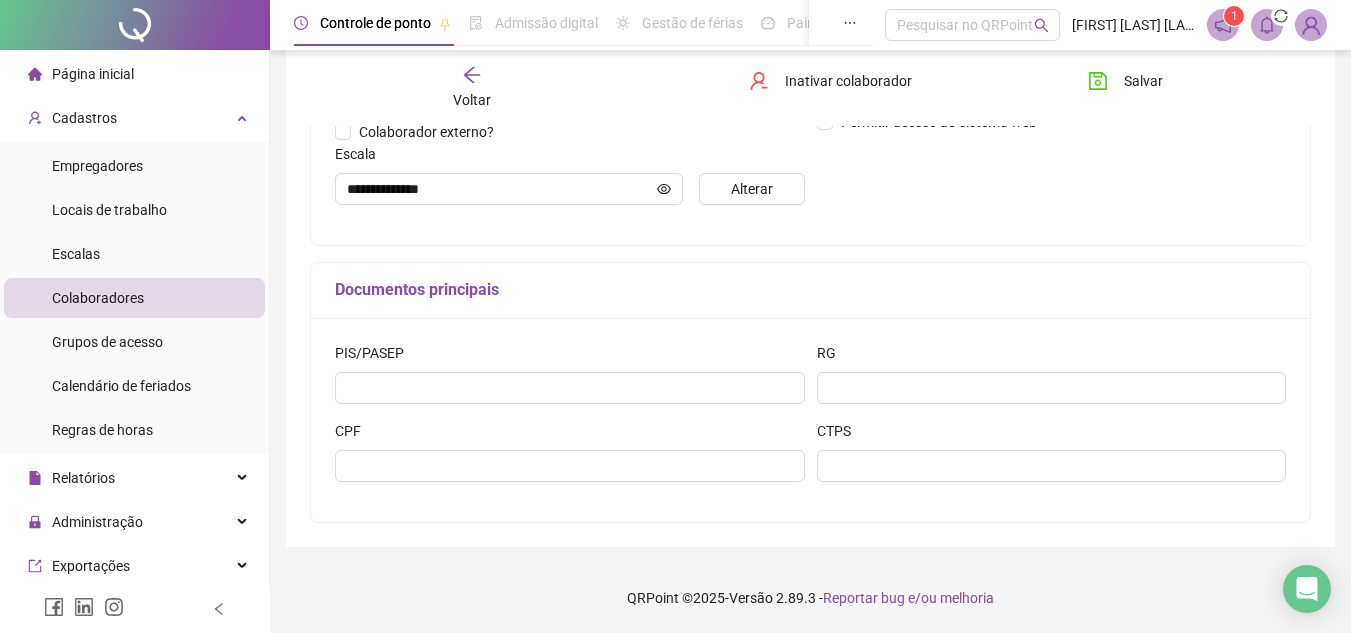 scroll, scrollTop: 0, scrollLeft: 0, axis: both 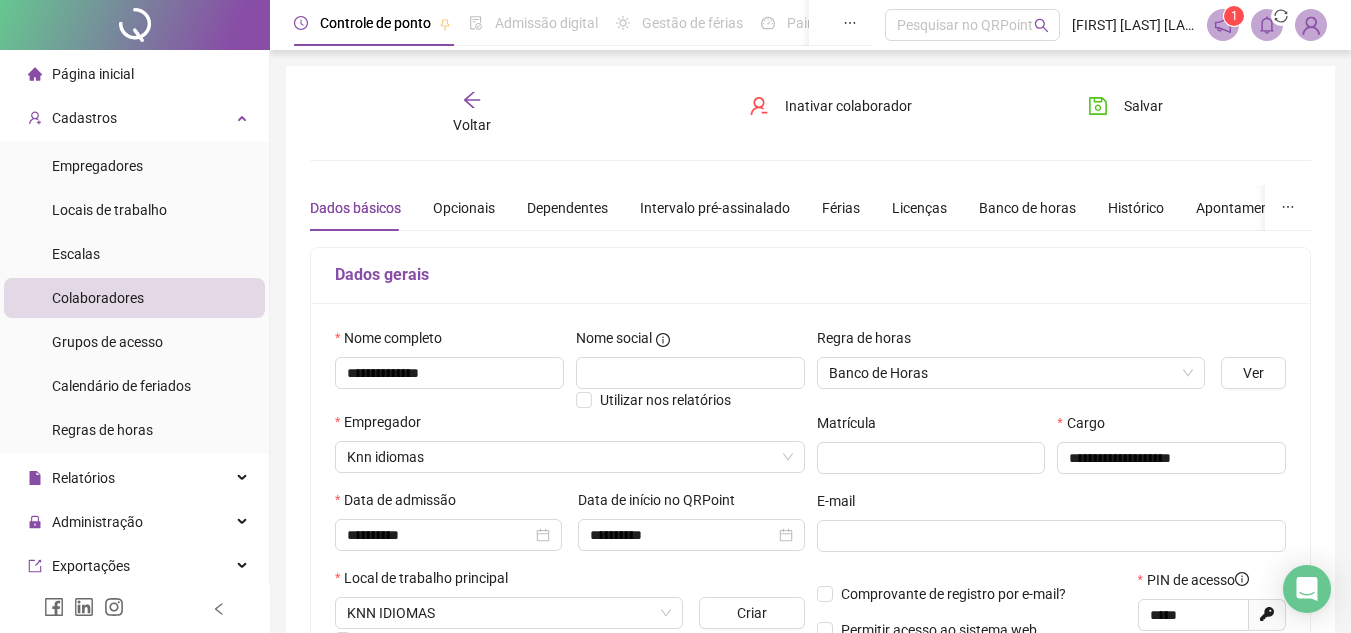 click on "Voltar" at bounding box center [472, 113] 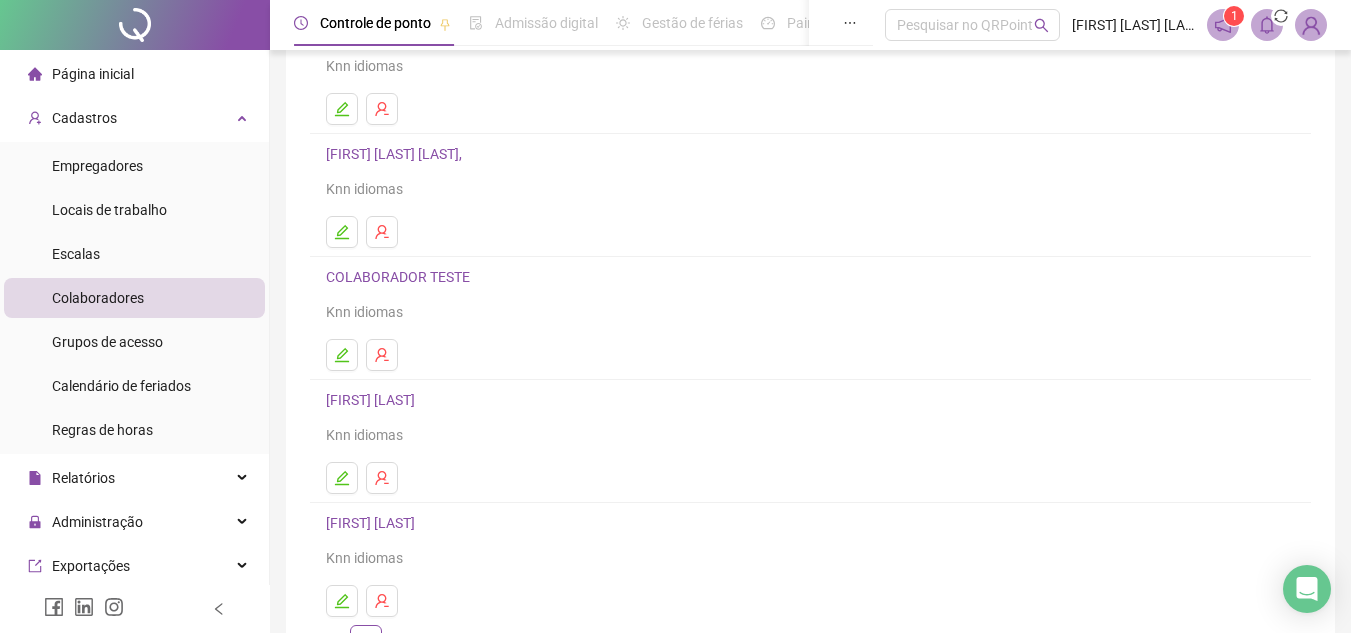 scroll, scrollTop: 334, scrollLeft: 0, axis: vertical 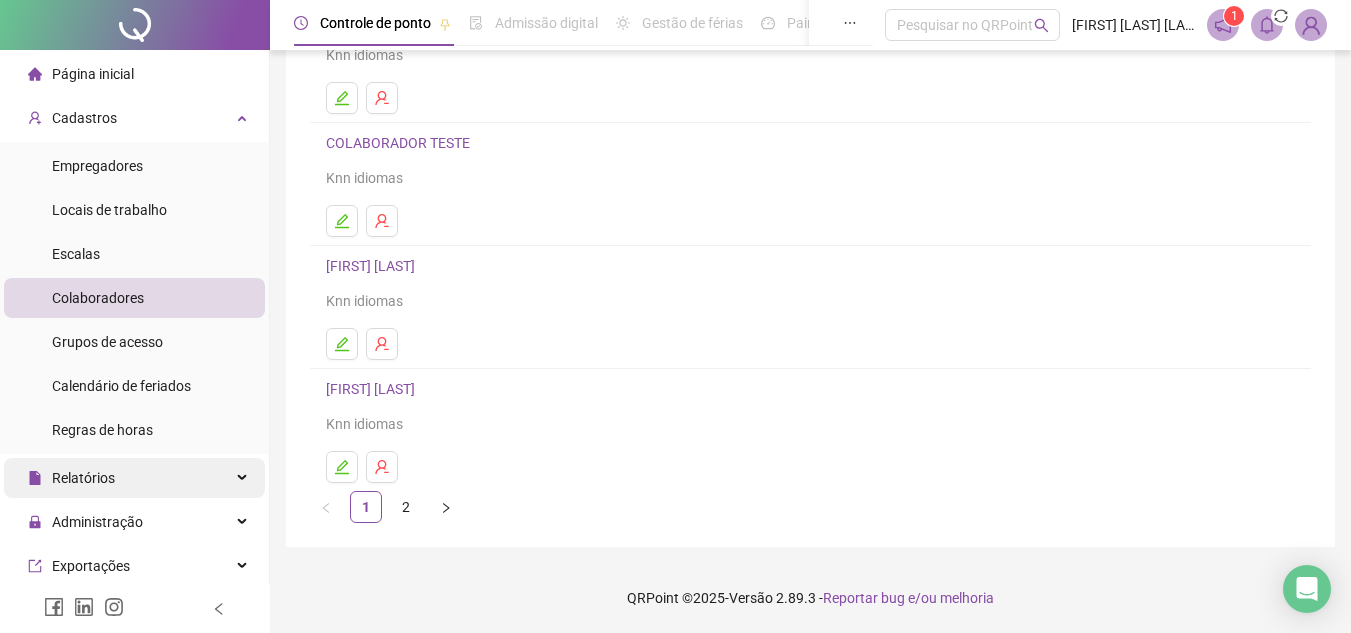 click on "Relatórios" at bounding box center [83, 478] 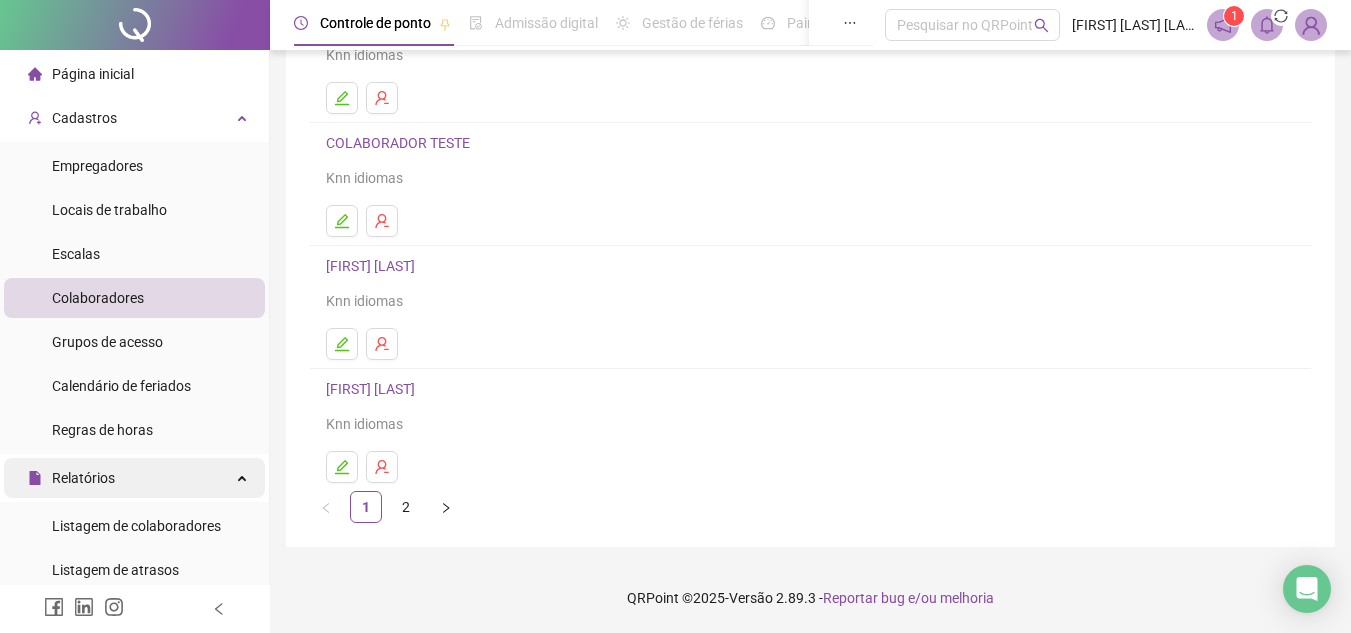 scroll, scrollTop: 100, scrollLeft: 0, axis: vertical 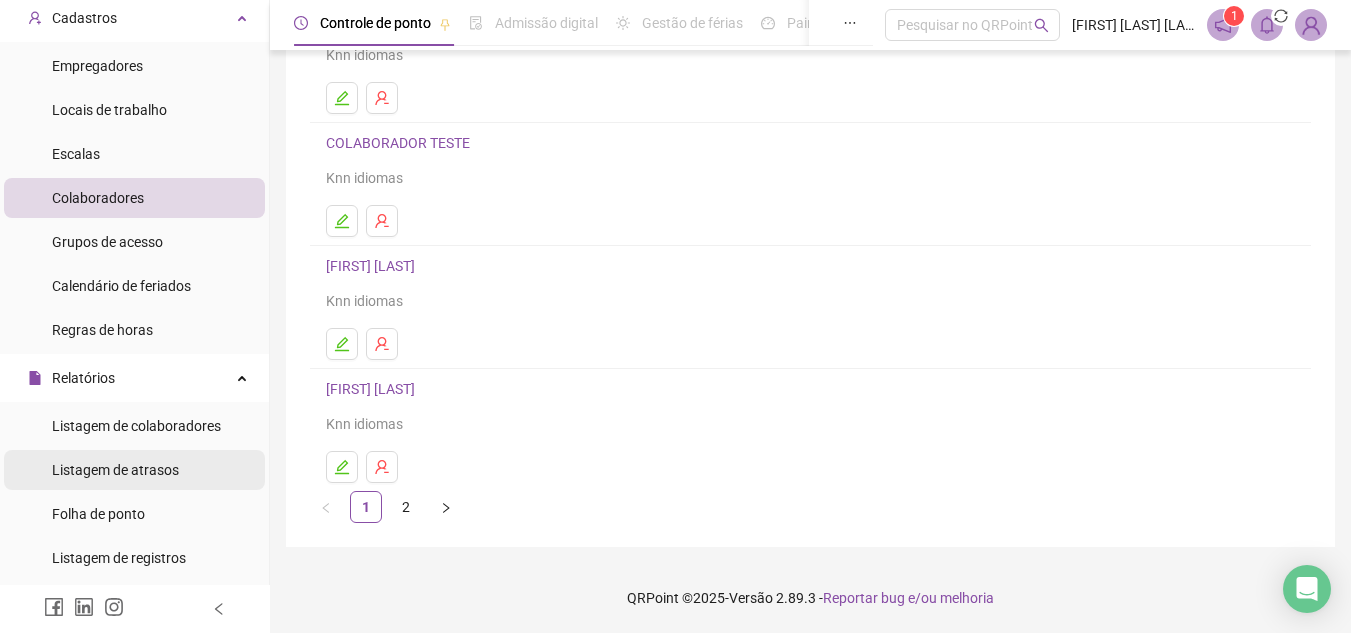 click on "Listagem de atrasos" at bounding box center (115, 470) 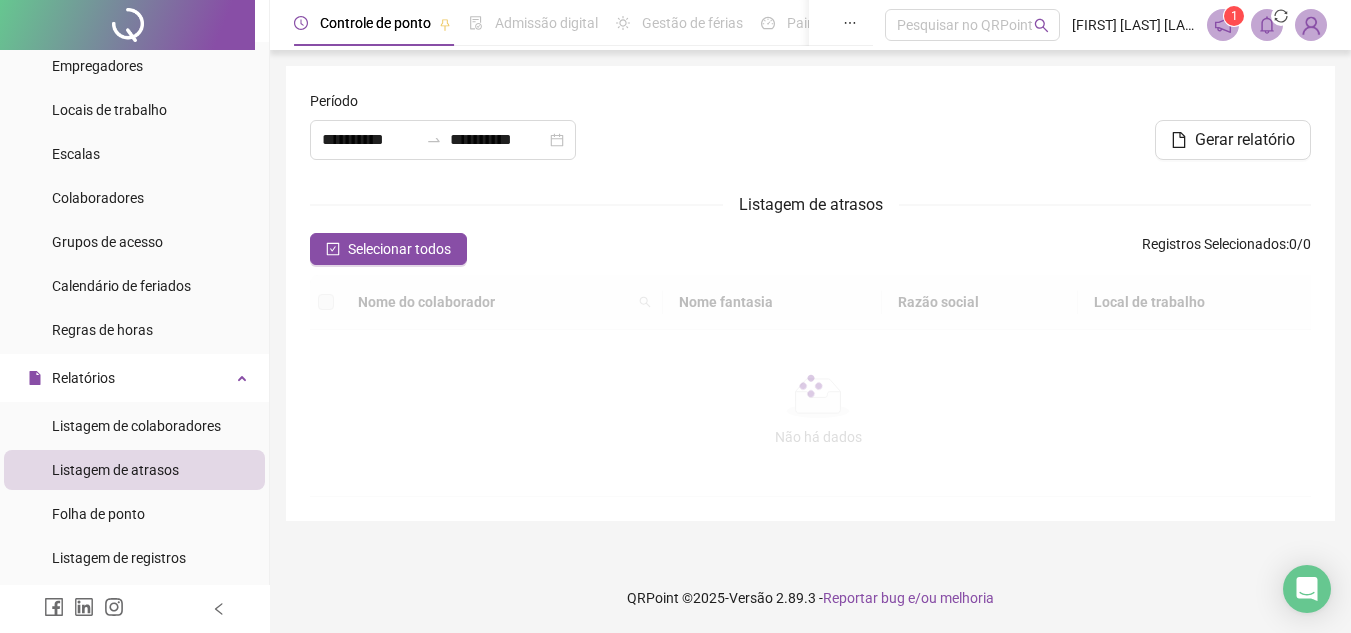 scroll, scrollTop: 0, scrollLeft: 0, axis: both 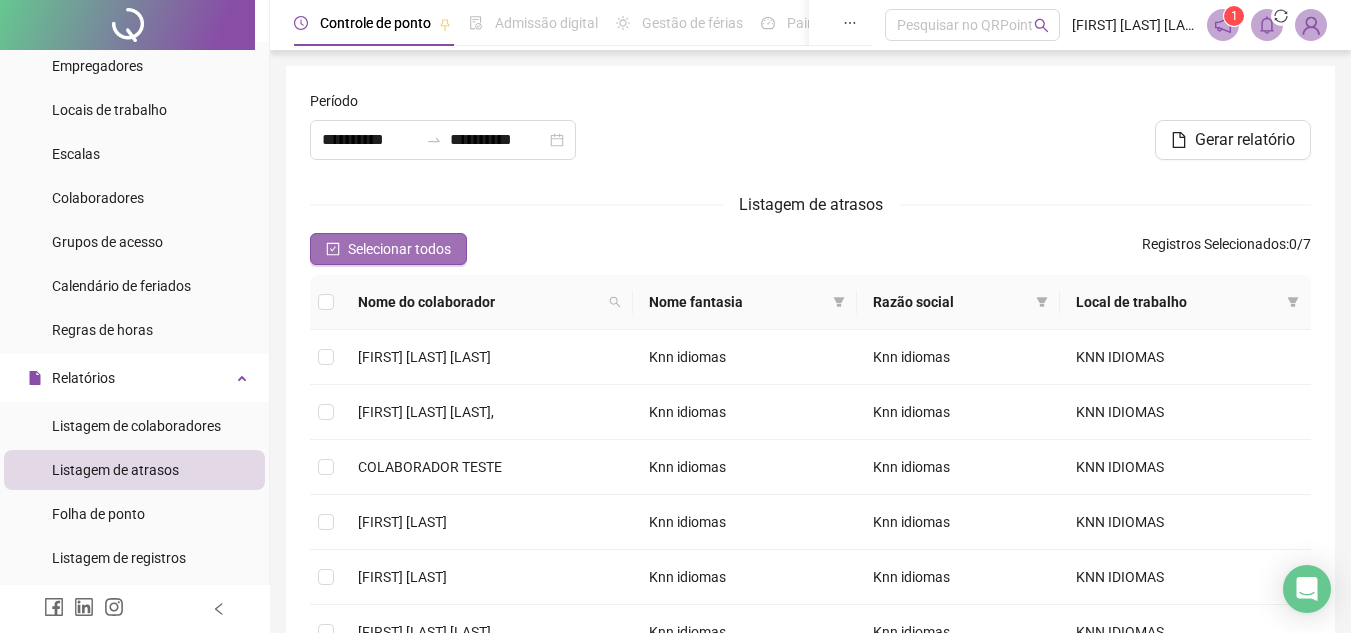 click on "Selecionar todos" at bounding box center (399, 249) 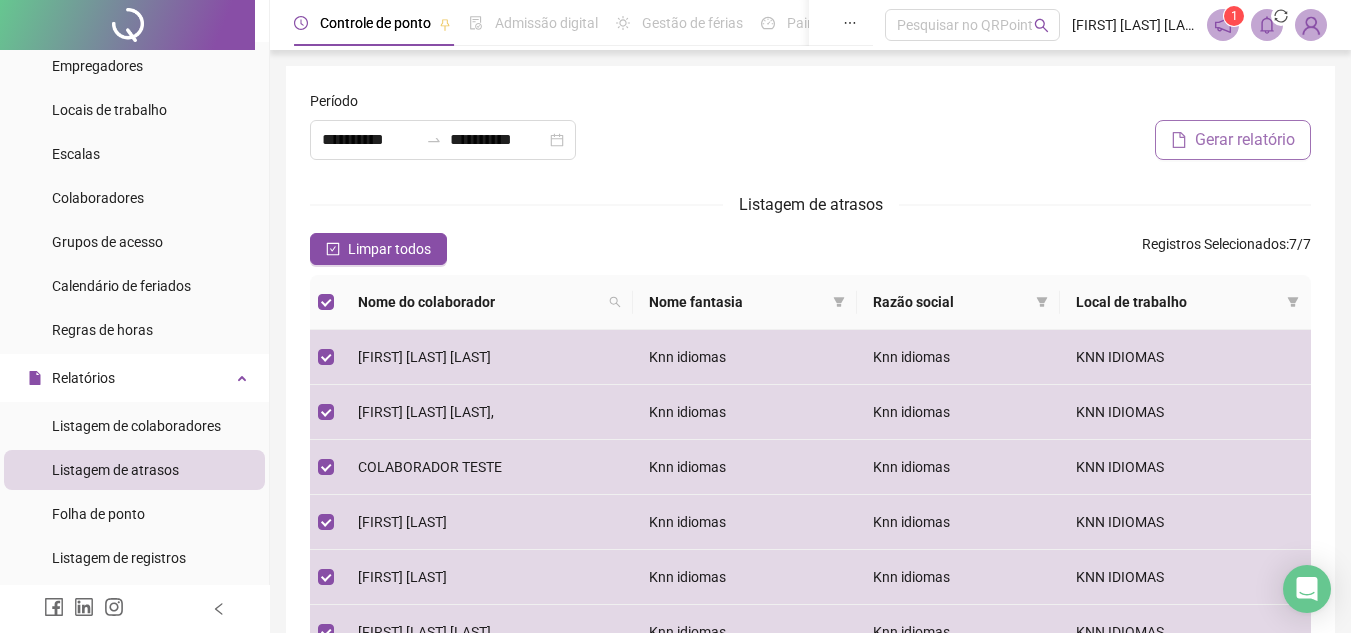 click on "Gerar relatório" at bounding box center [1233, 140] 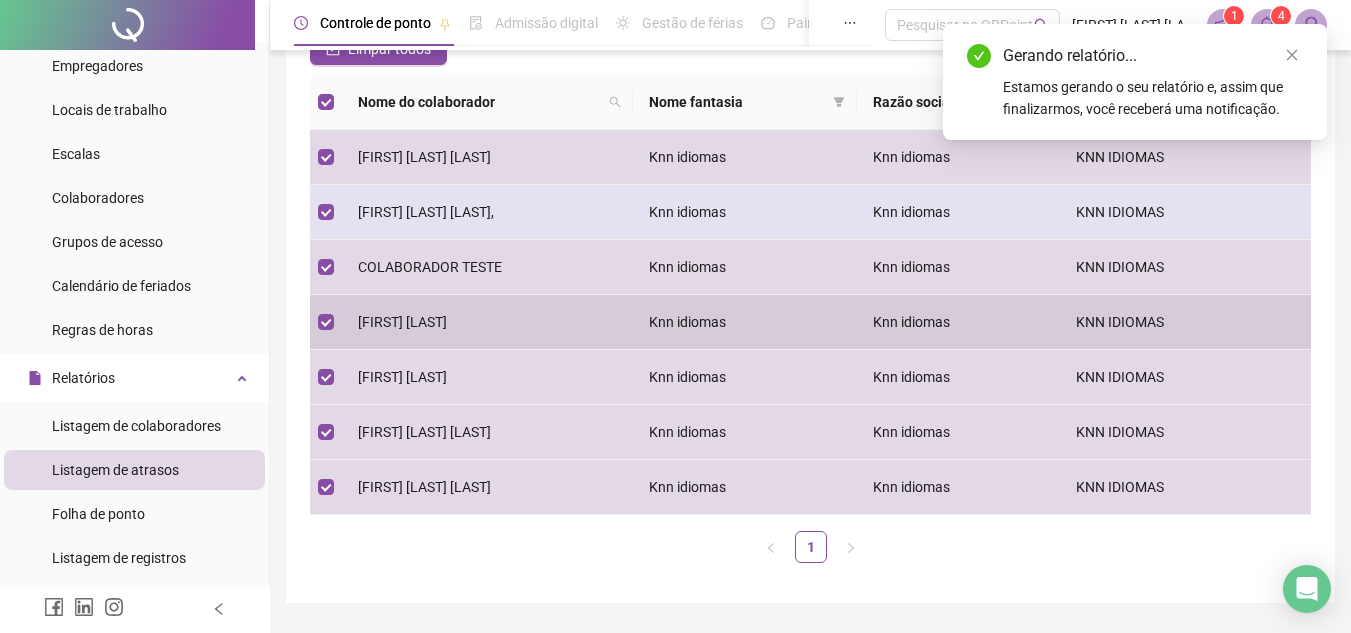 scroll, scrollTop: 256, scrollLeft: 0, axis: vertical 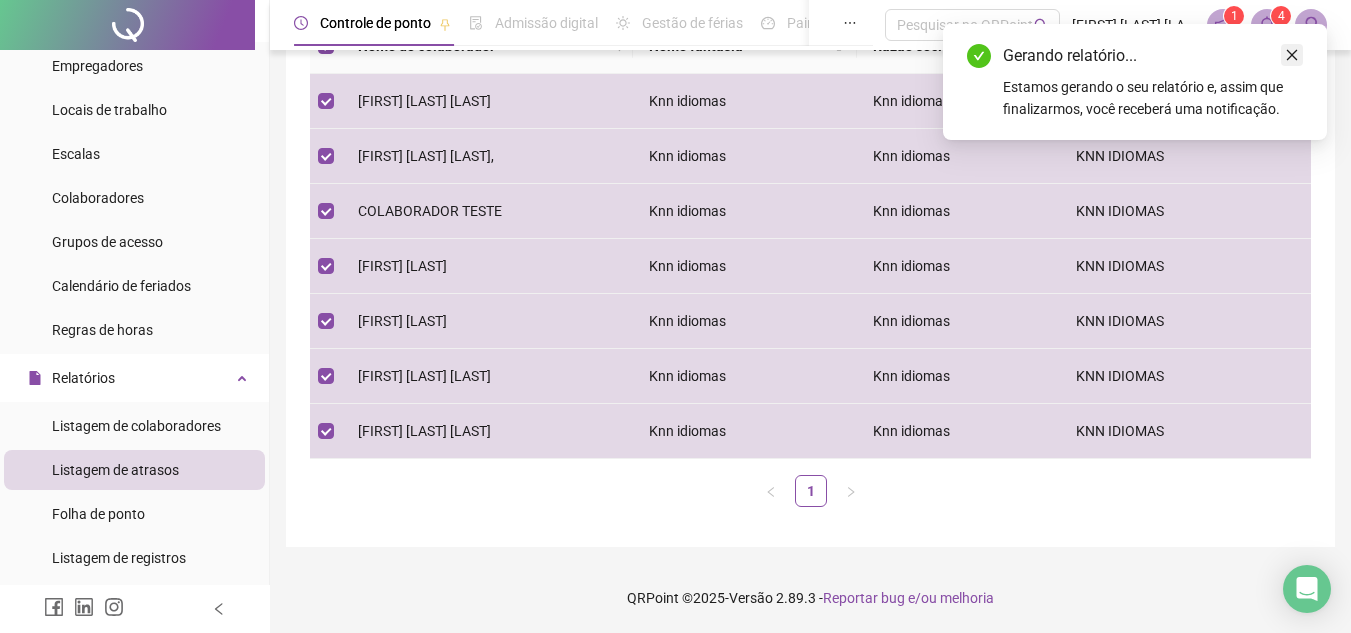 click 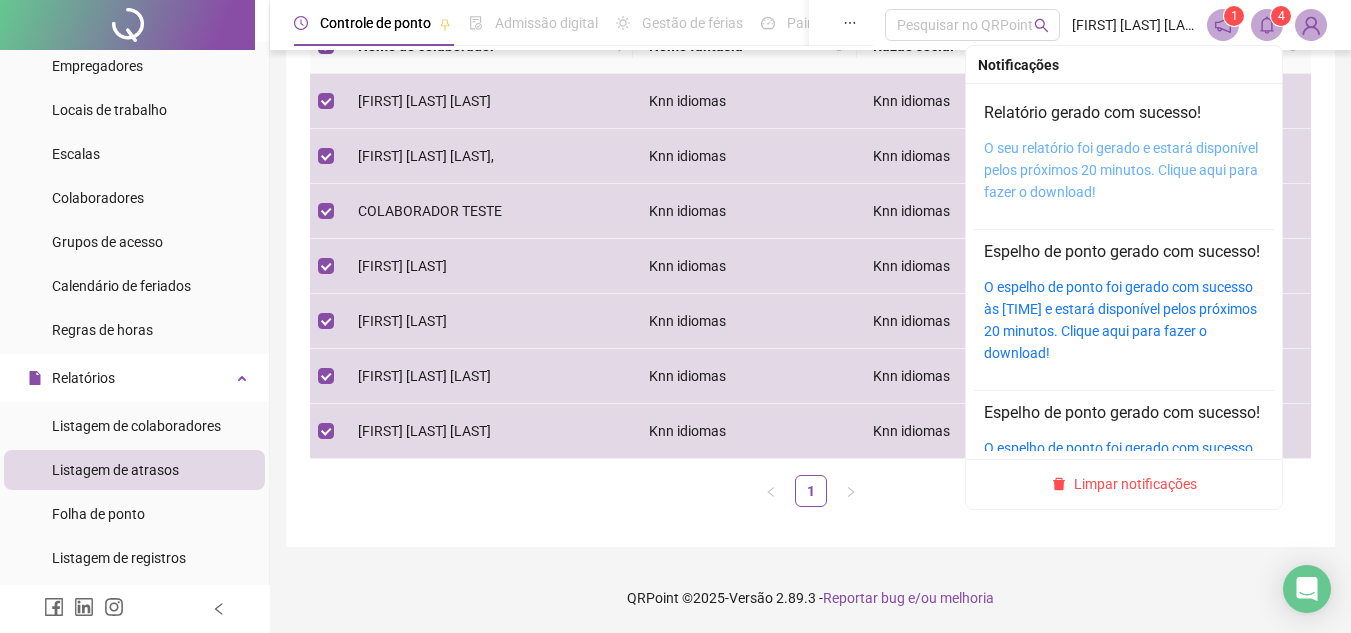 click on "O seu relatório foi gerado e estará disponível pelos próximos 20 minutos.
Clique aqui para fazer o download!" at bounding box center [1121, 170] 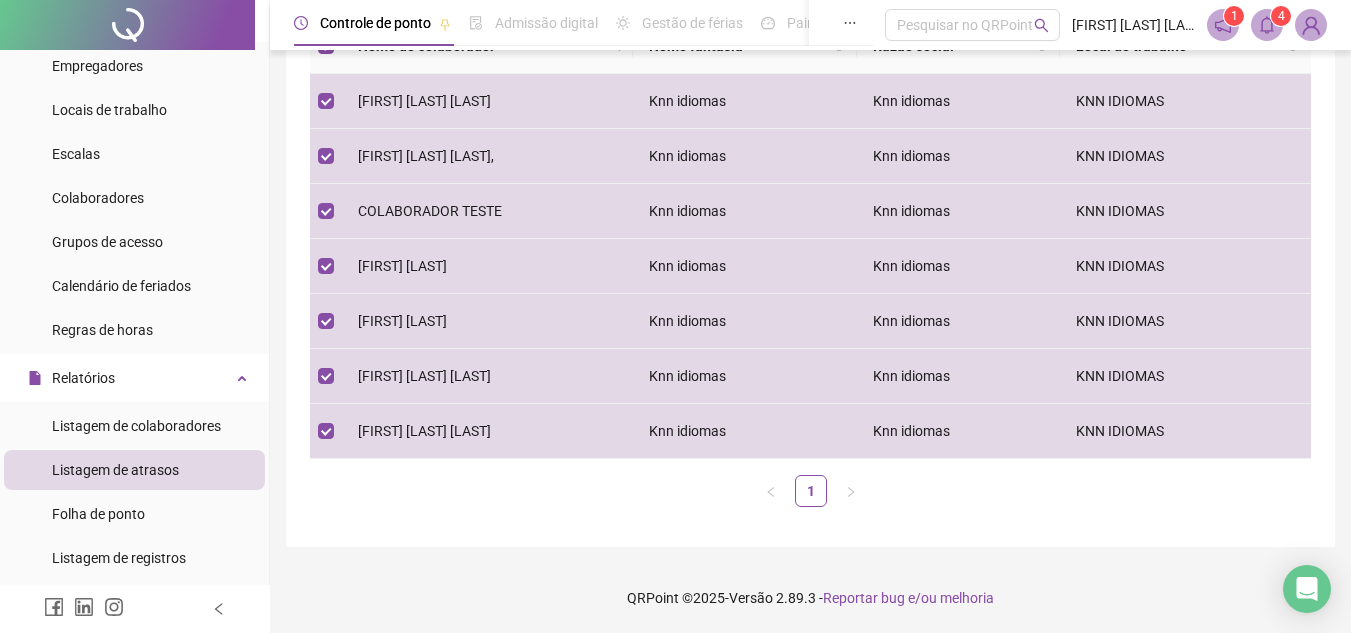 drag, startPoint x: 582, startPoint y: 559, endPoint x: 570, endPoint y: 558, distance: 12.0415945 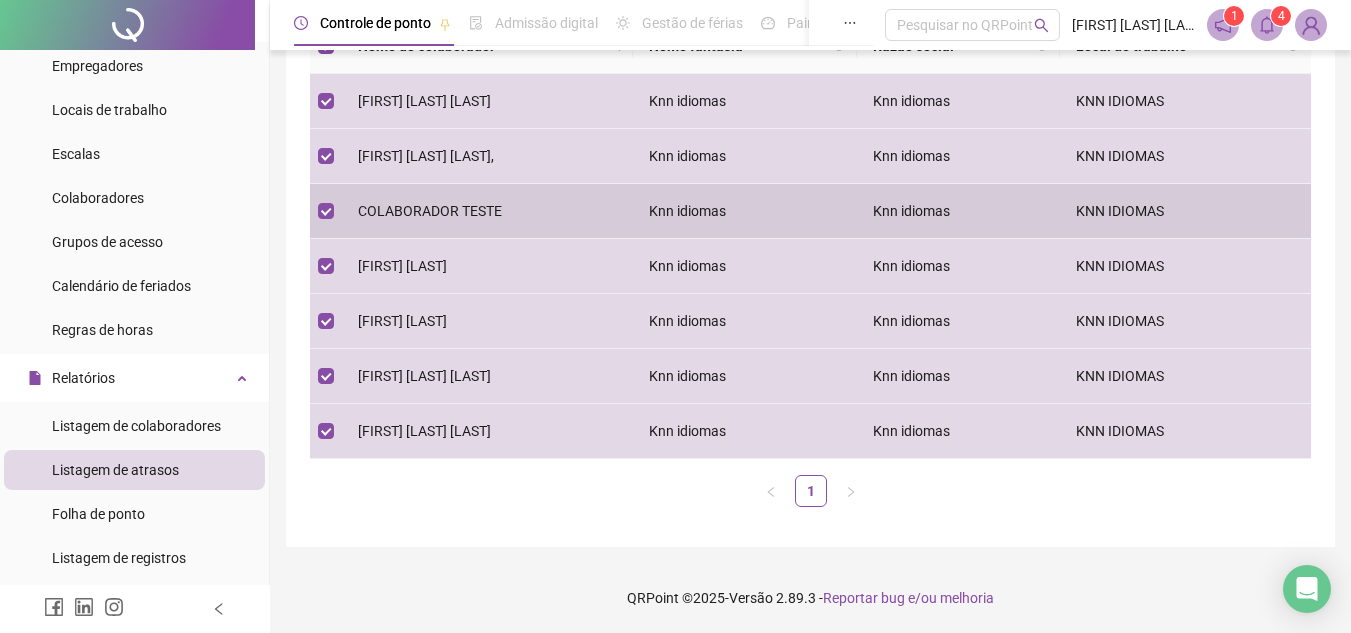 scroll, scrollTop: 0, scrollLeft: 0, axis: both 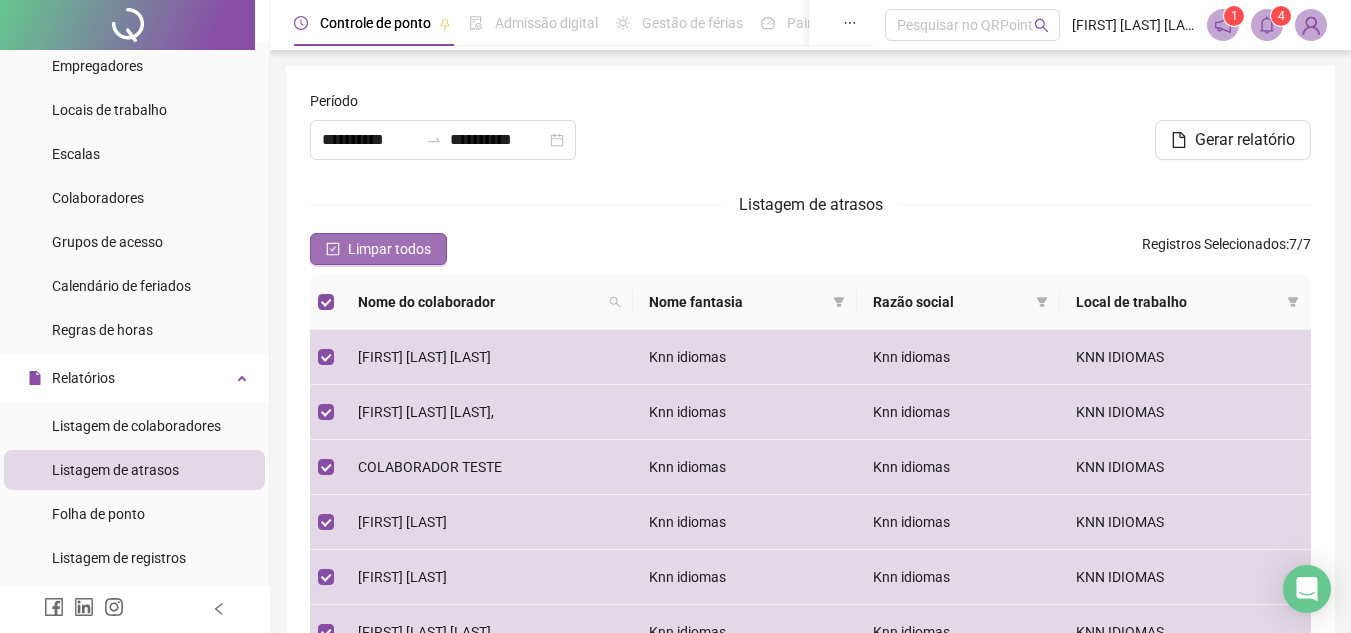 click on "Limpar todos" at bounding box center [389, 249] 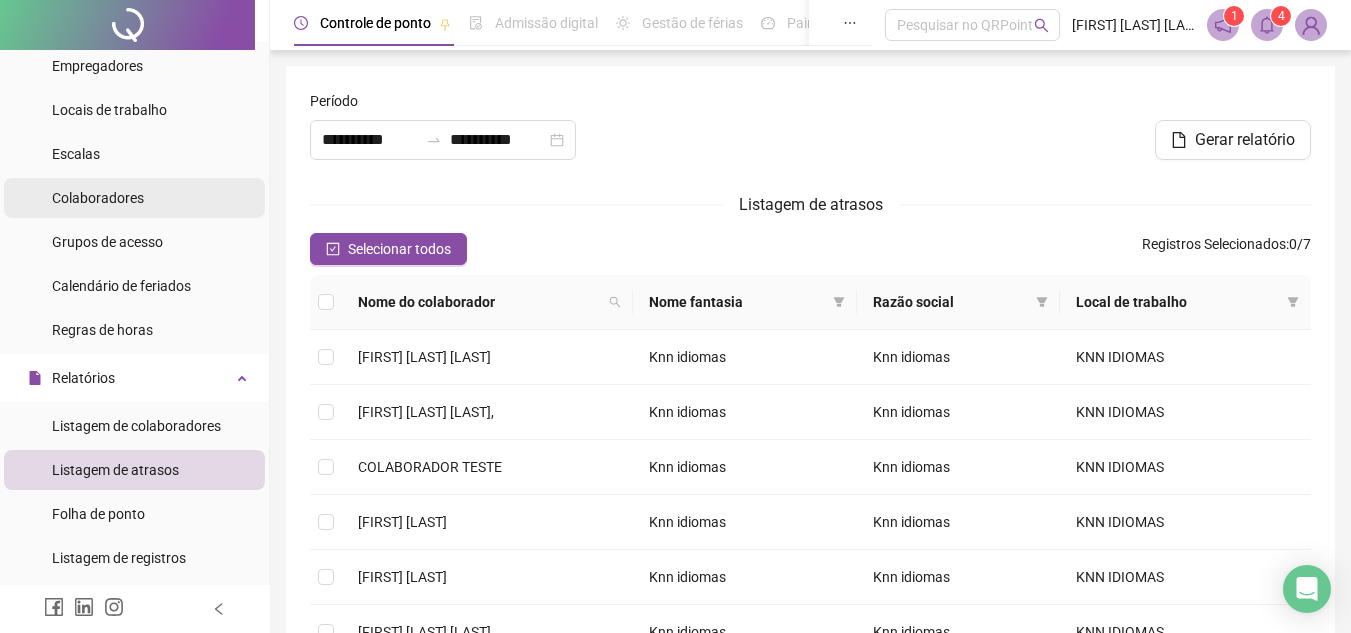 click on "Colaboradores" at bounding box center (98, 198) 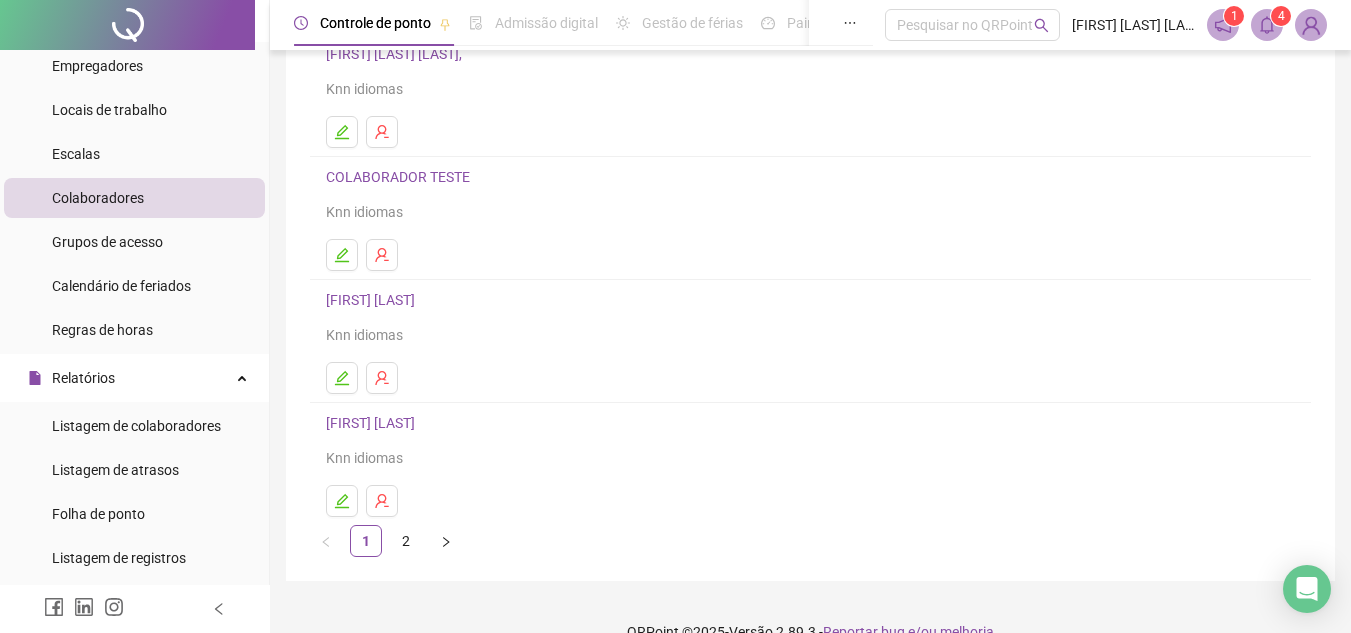 scroll, scrollTop: 334, scrollLeft: 0, axis: vertical 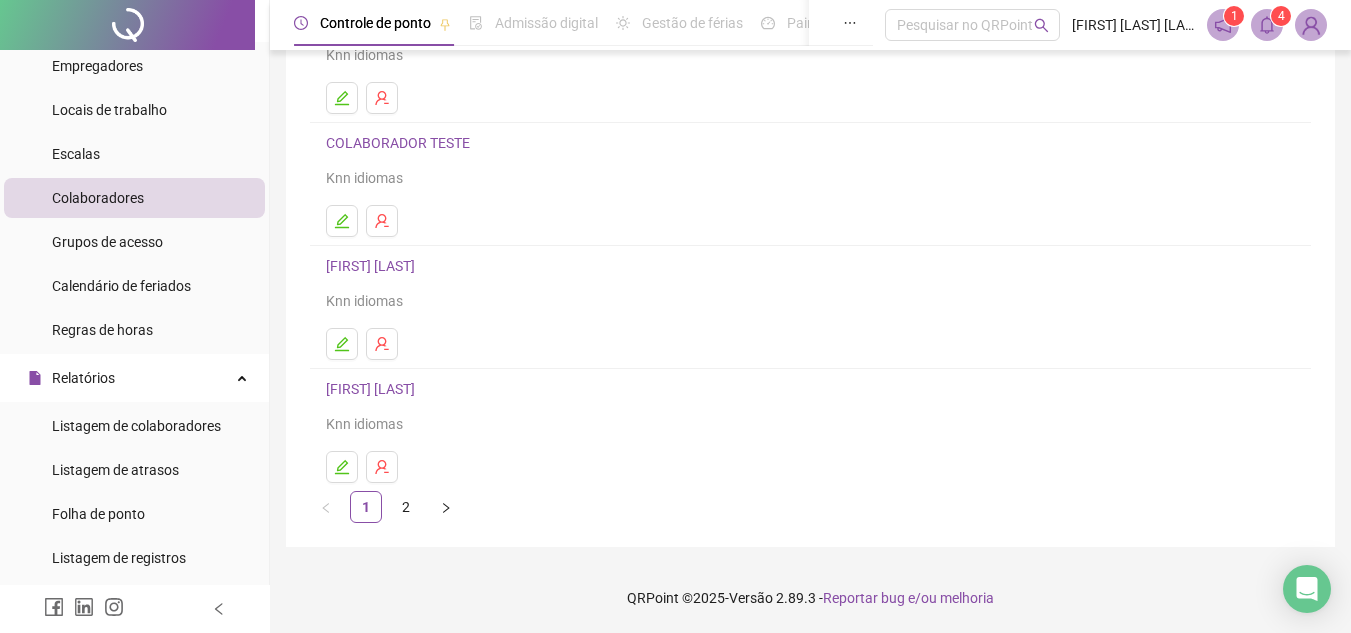 click on "[FIRST] [LAST]" at bounding box center [373, 389] 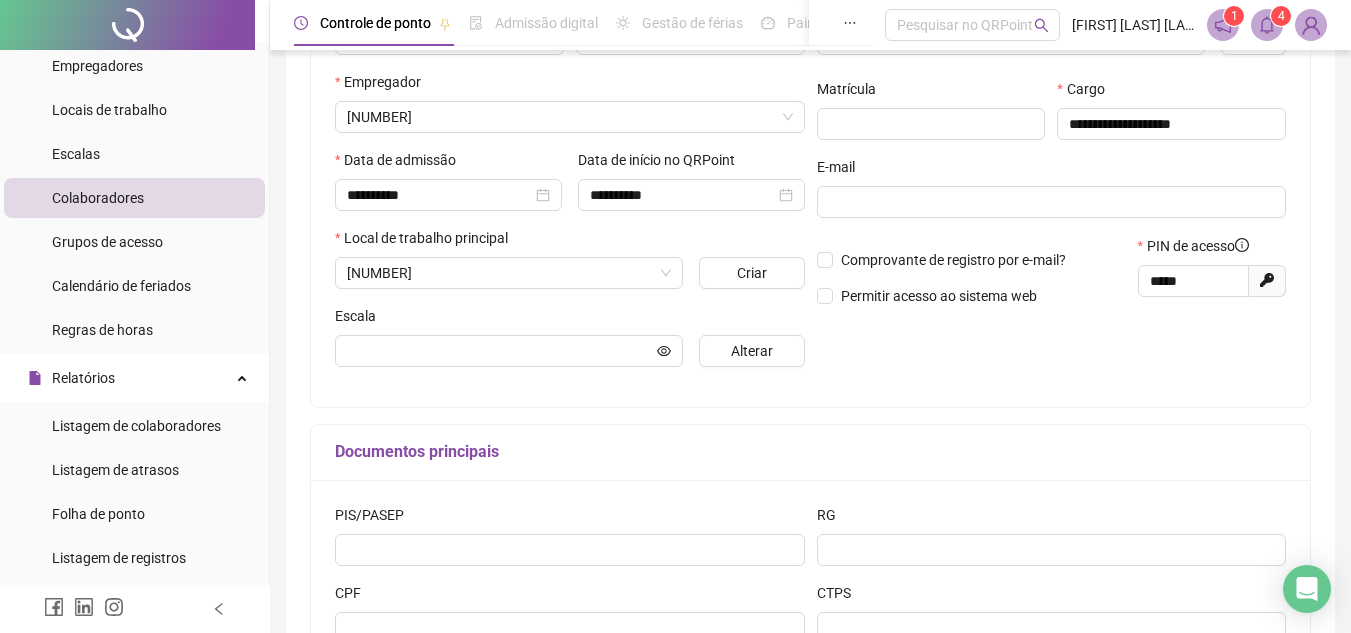scroll, scrollTop: 344, scrollLeft: 0, axis: vertical 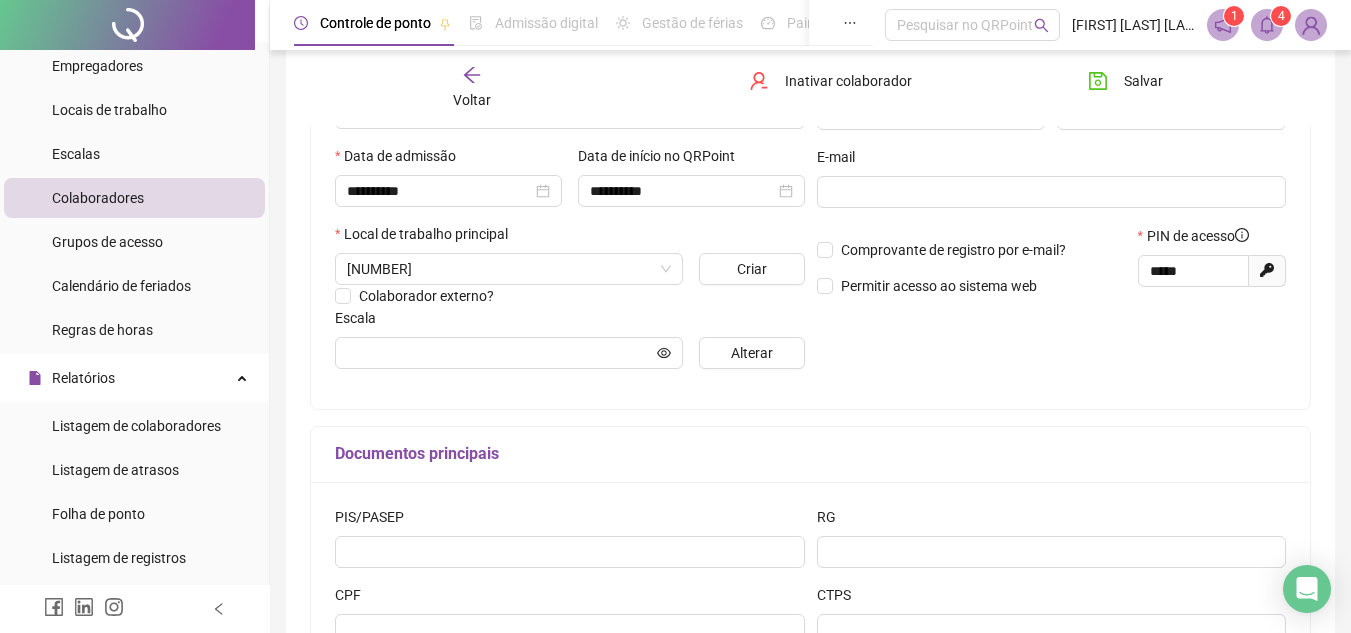 type on "**********" 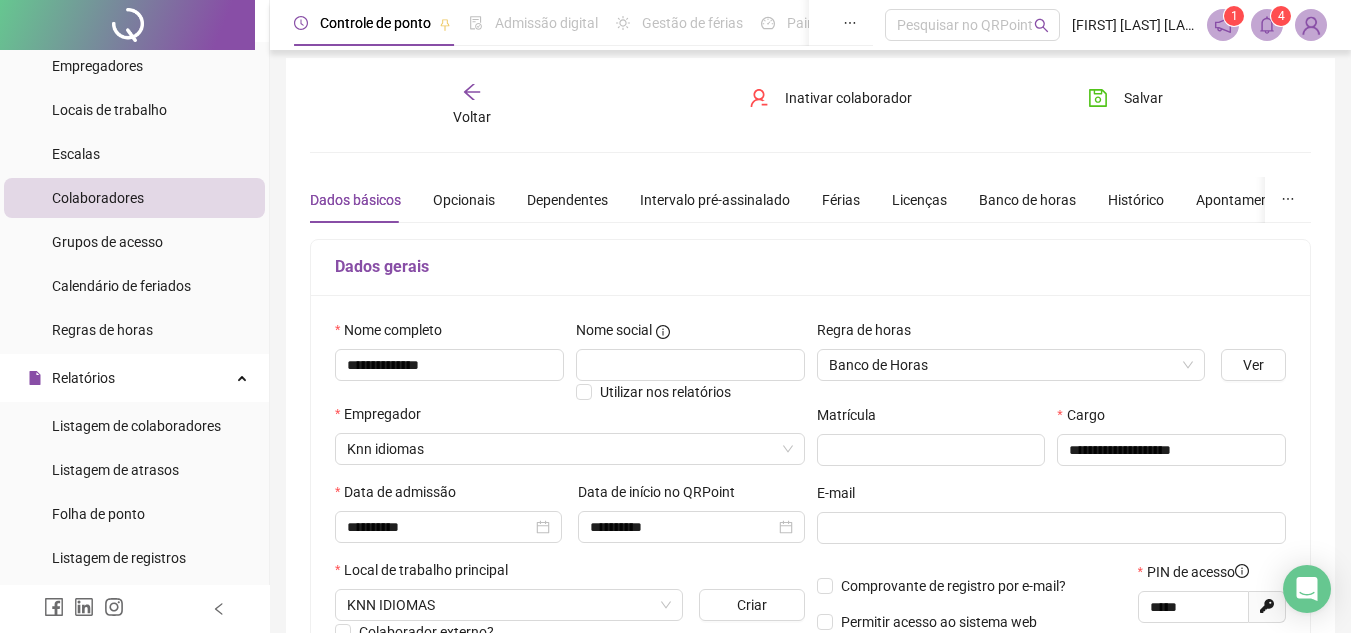 scroll, scrollTop: 0, scrollLeft: 0, axis: both 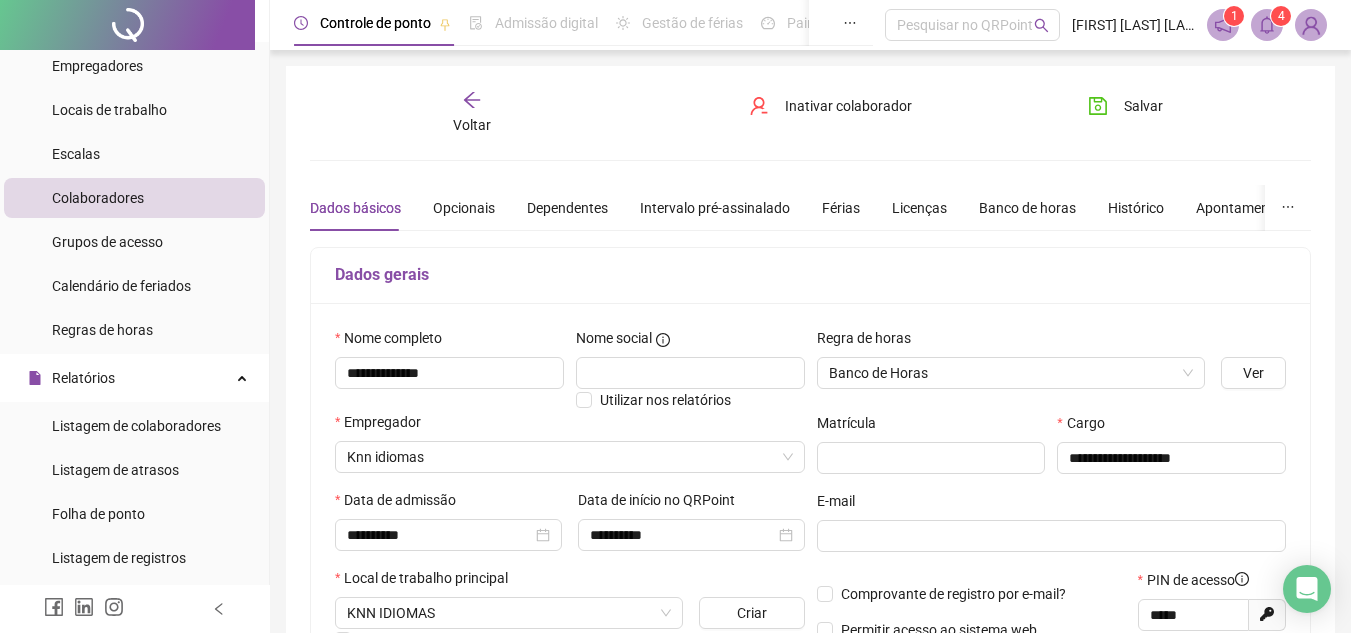 click on "Voltar" at bounding box center (472, 125) 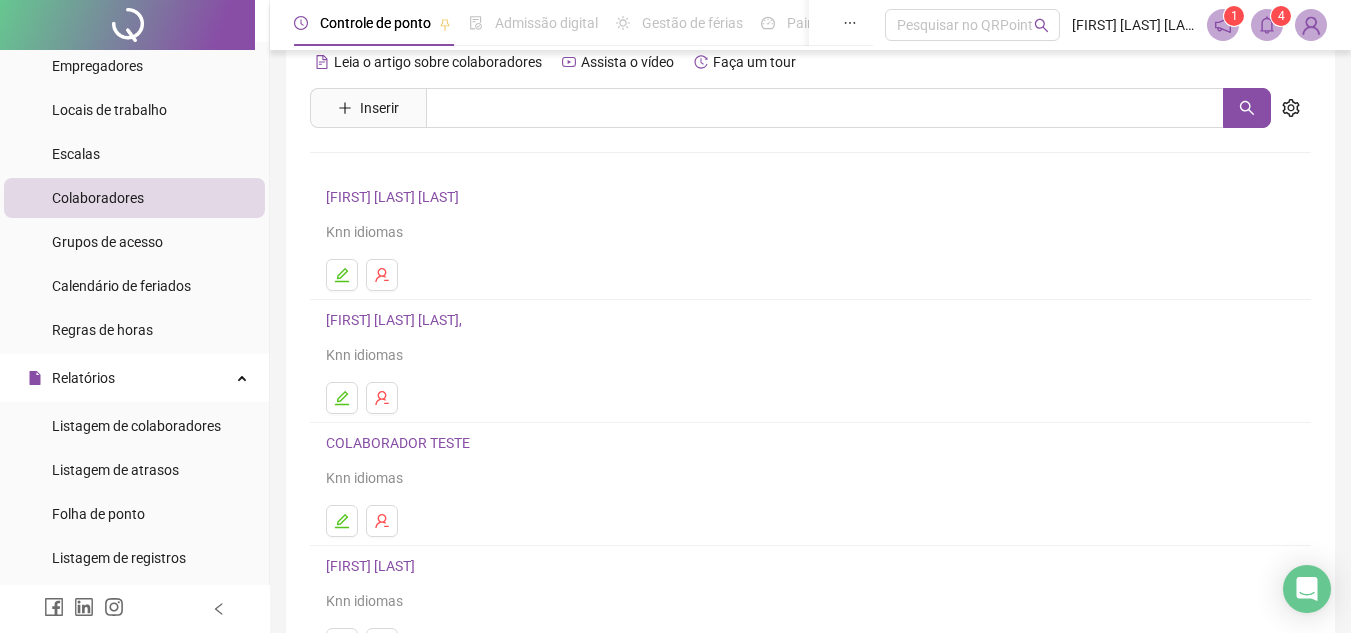 scroll, scrollTop: 334, scrollLeft: 0, axis: vertical 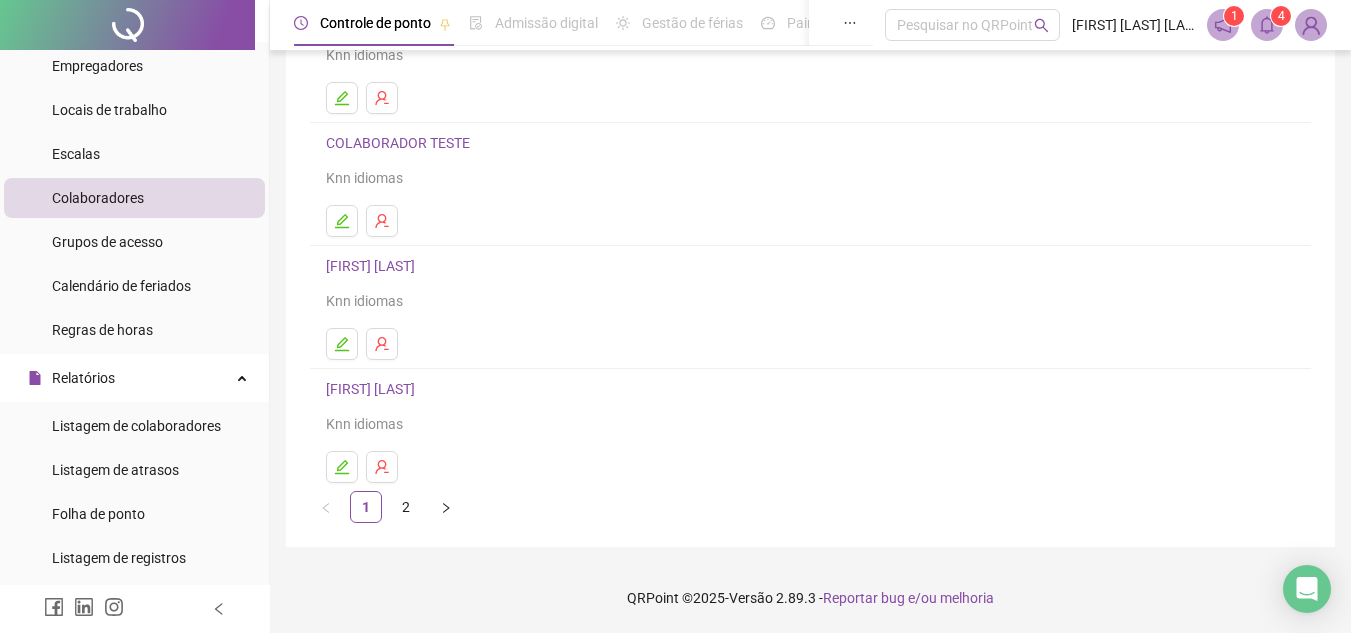 click on "[FIRST] [LAST]" at bounding box center [373, 389] 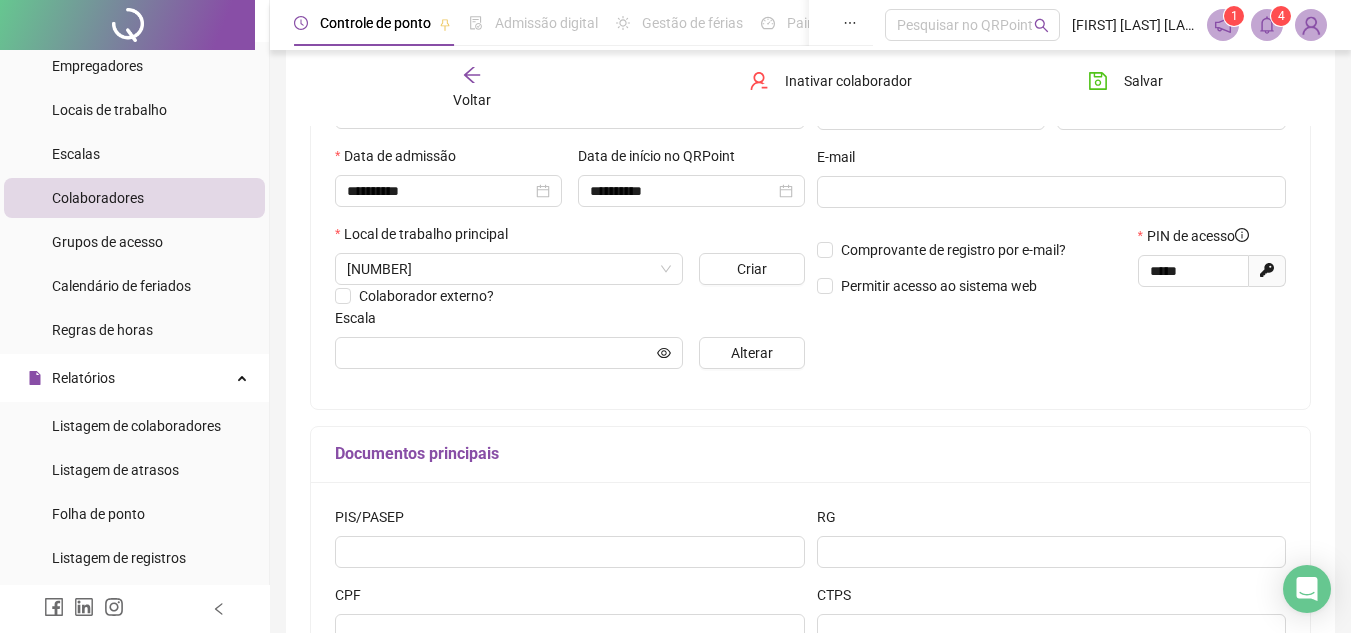 type on "**********" 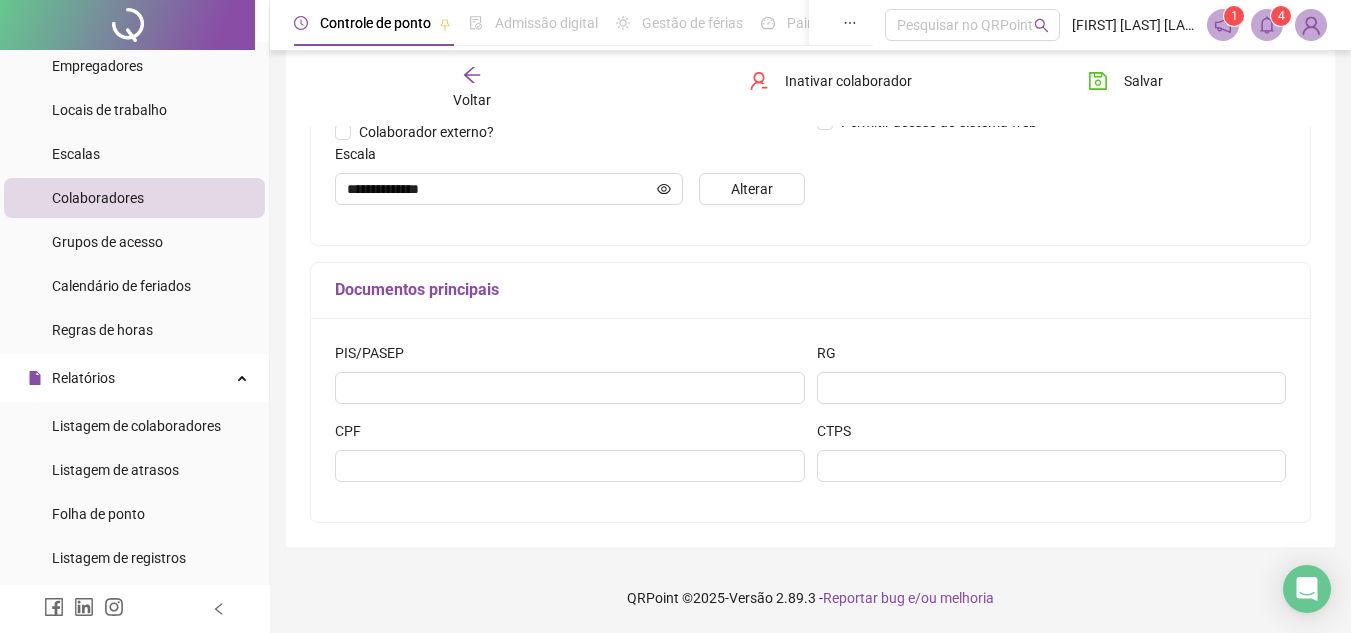scroll, scrollTop: 108, scrollLeft: 0, axis: vertical 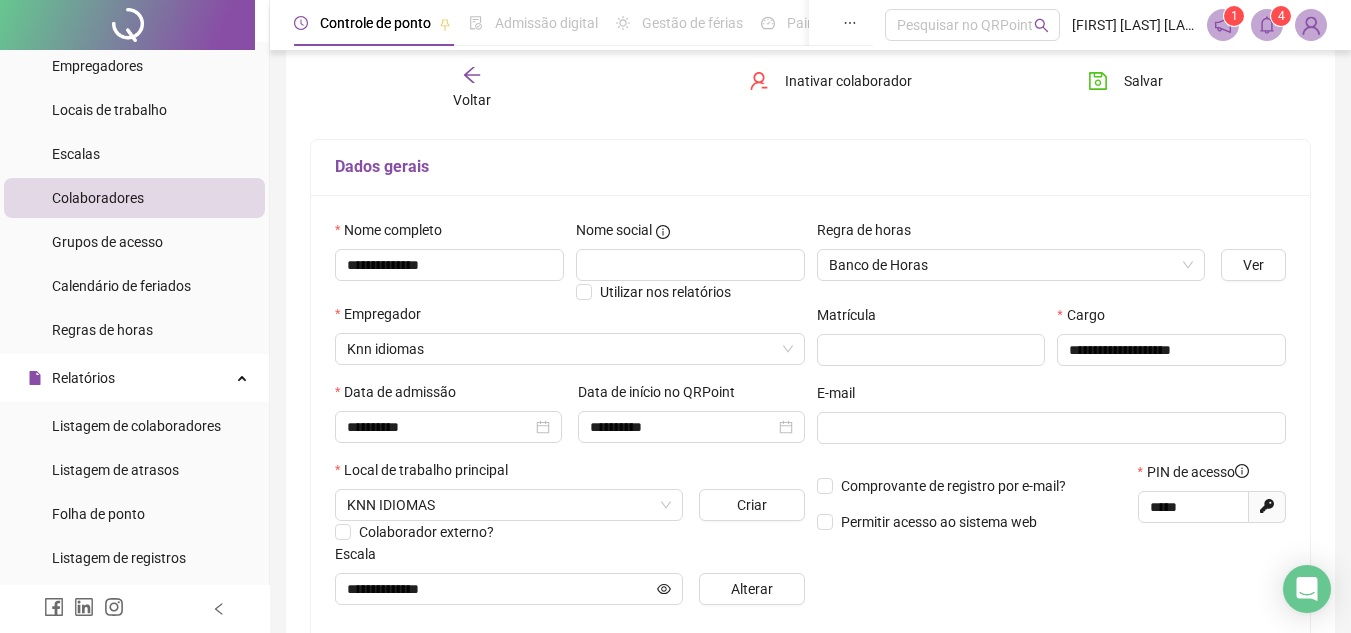 click on "Voltar" at bounding box center (472, 100) 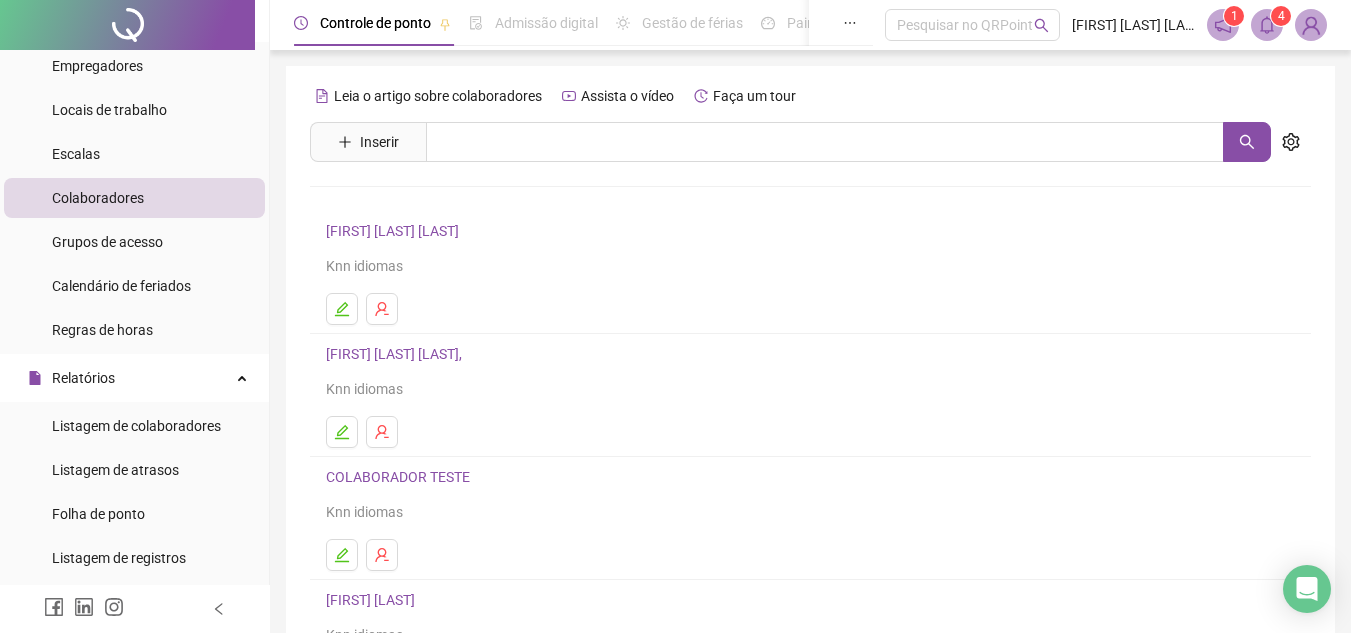 scroll, scrollTop: 334, scrollLeft: 0, axis: vertical 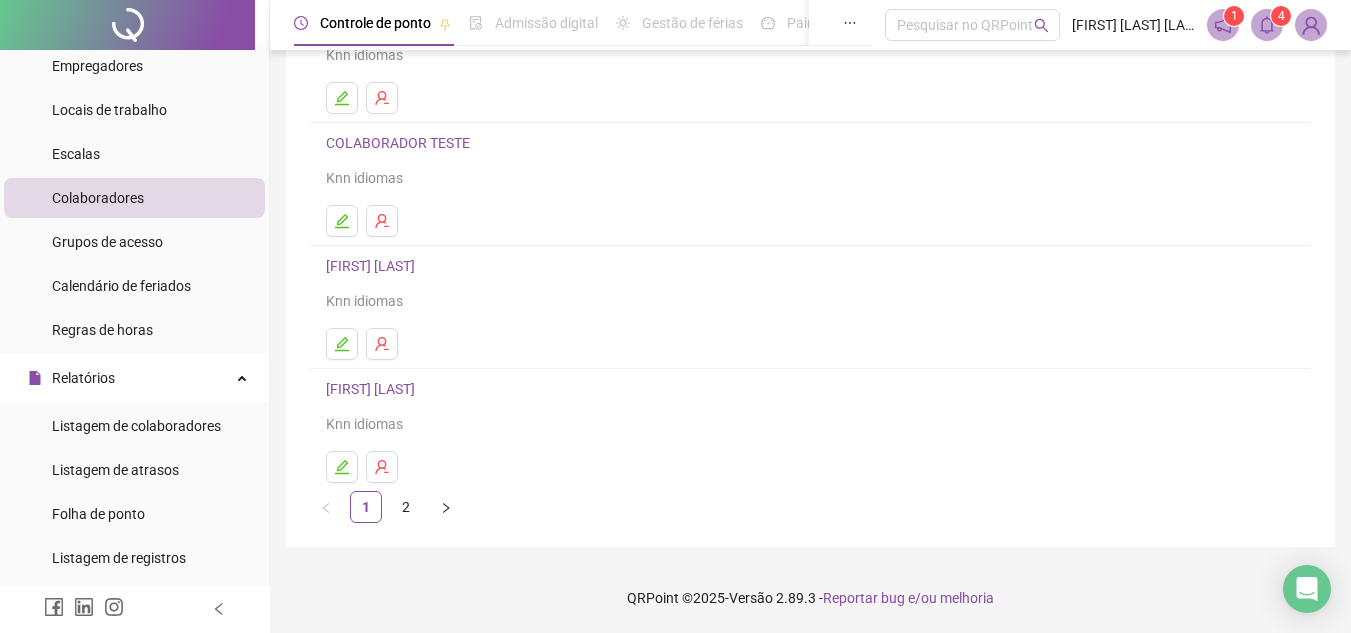 click on "[FIRST] [LAST]" at bounding box center (810, 266) 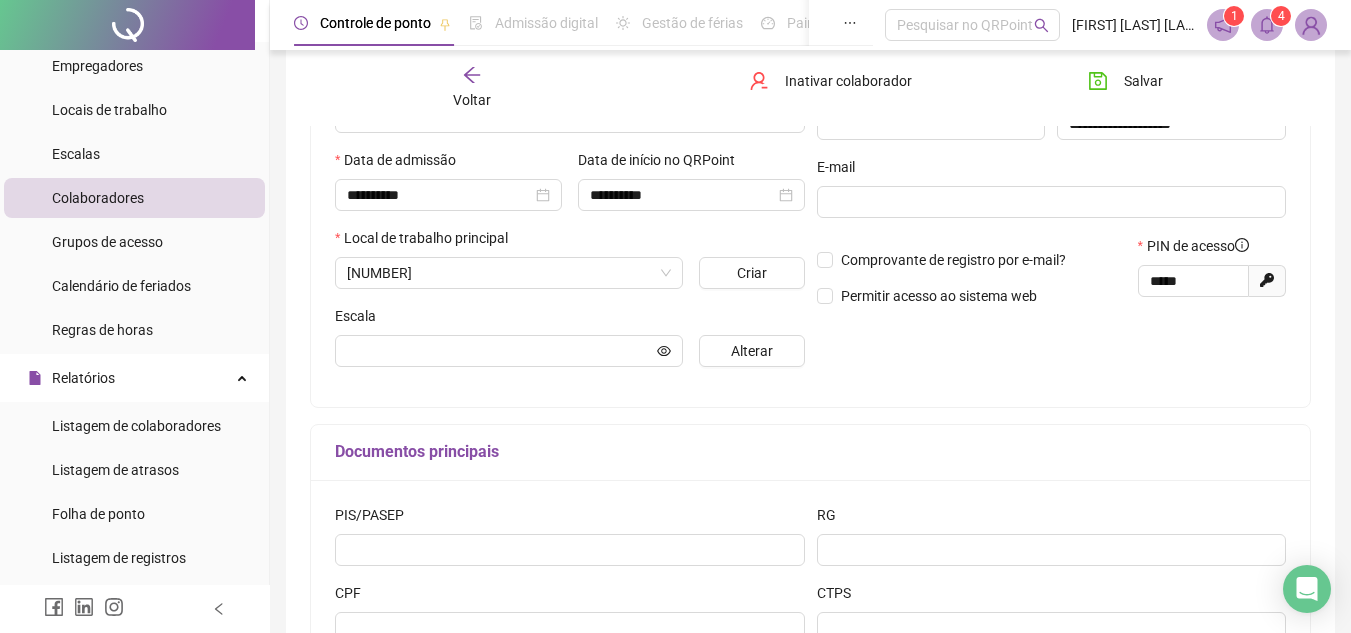 scroll, scrollTop: 344, scrollLeft: 0, axis: vertical 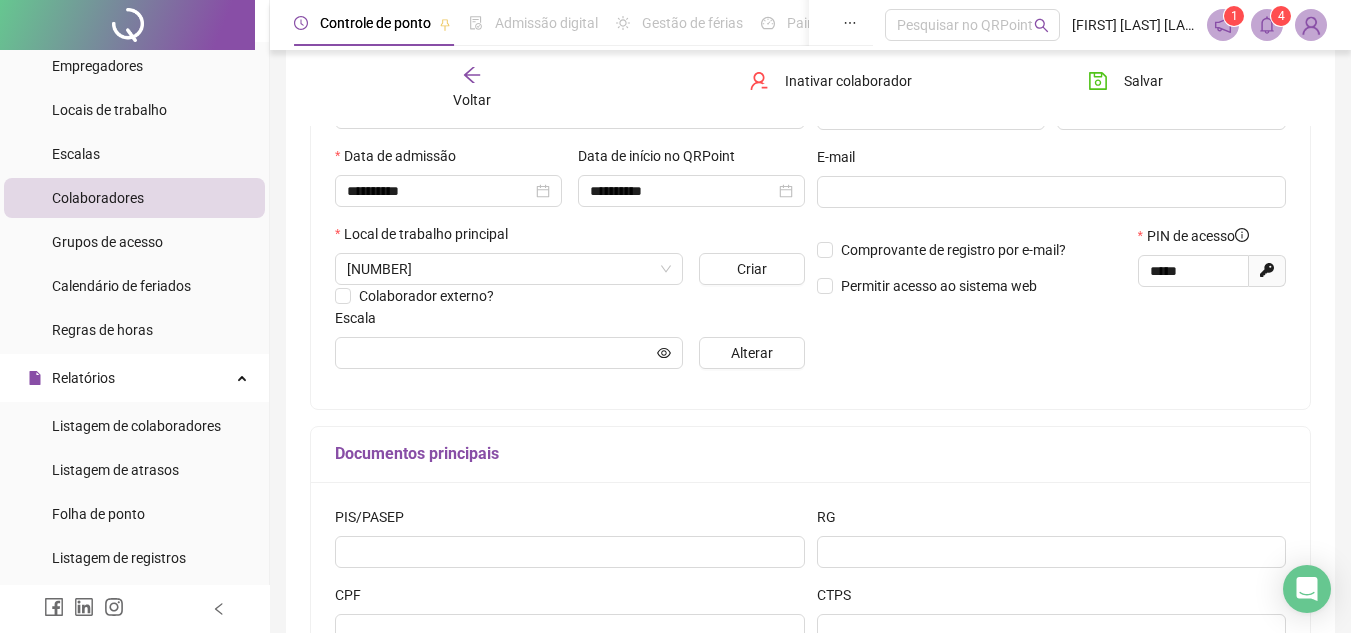 type on "**********" 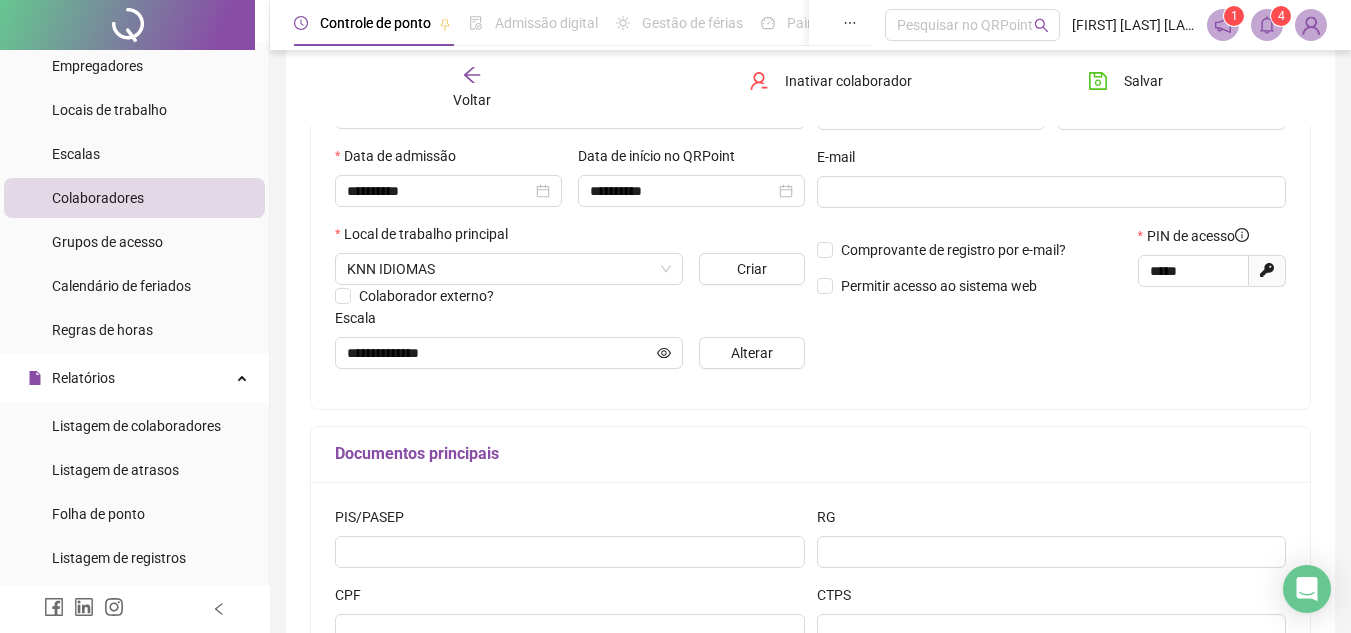 click 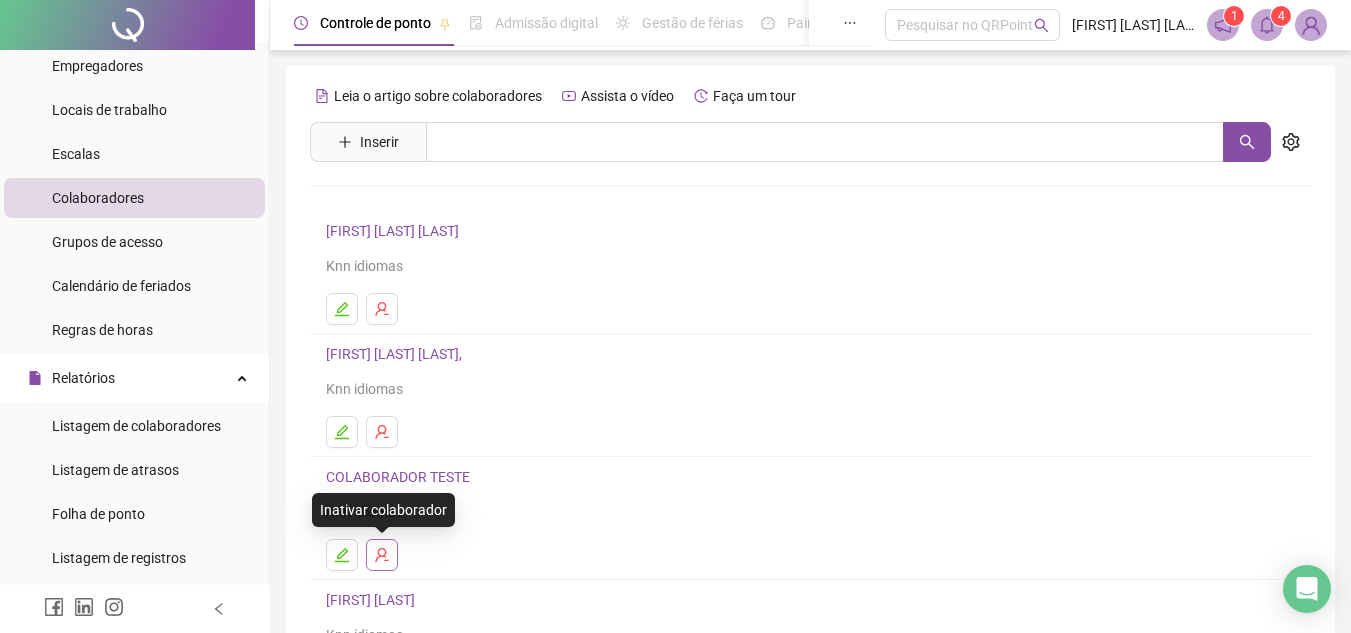 scroll, scrollTop: 300, scrollLeft: 0, axis: vertical 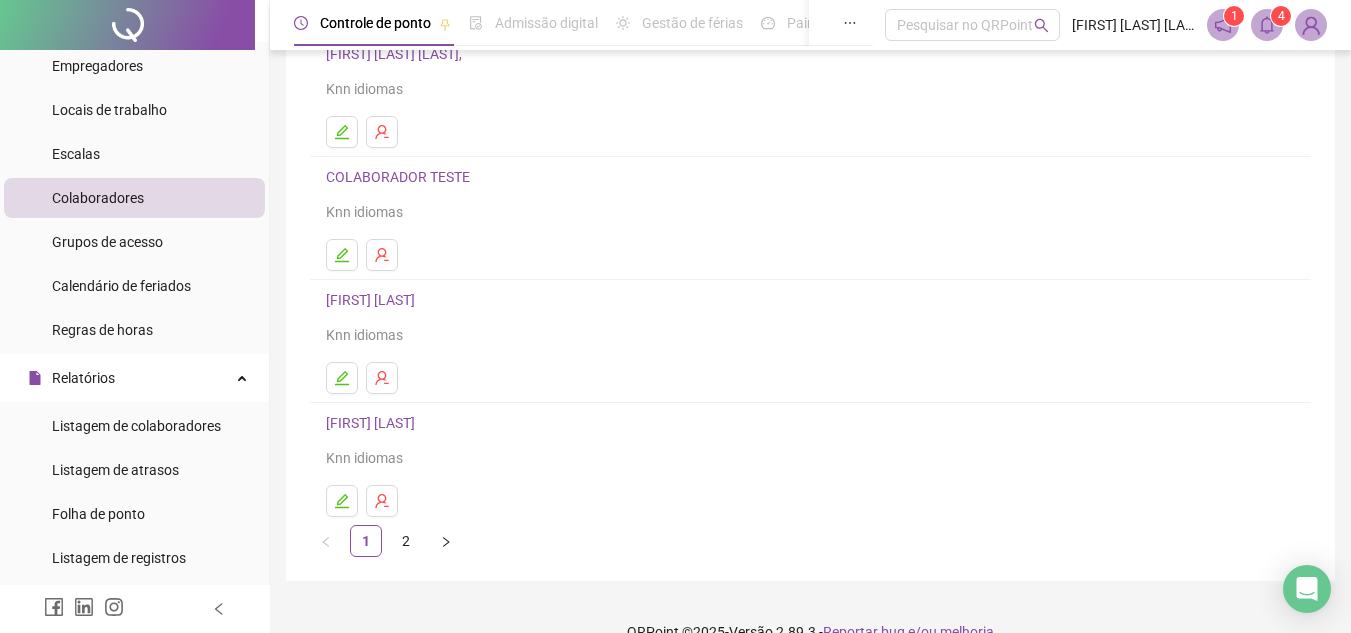 click on "[FIRST] [LAST]" at bounding box center (373, 423) 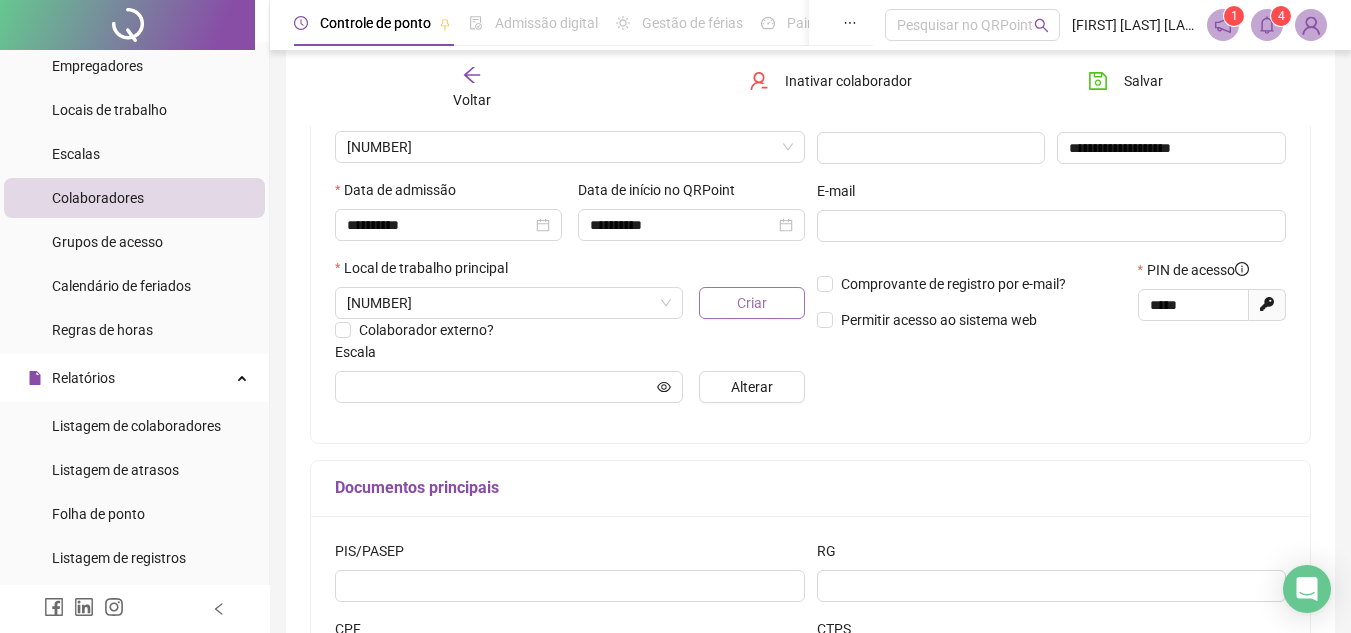 type on "**********" 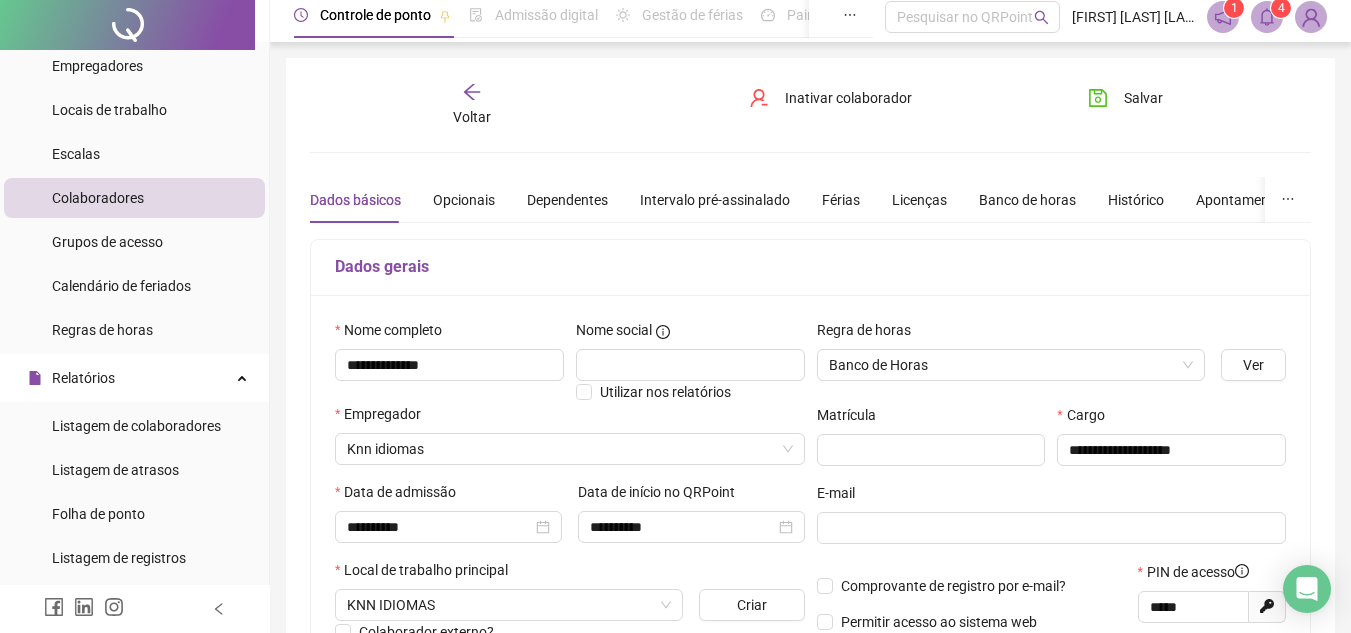 scroll, scrollTop: 0, scrollLeft: 0, axis: both 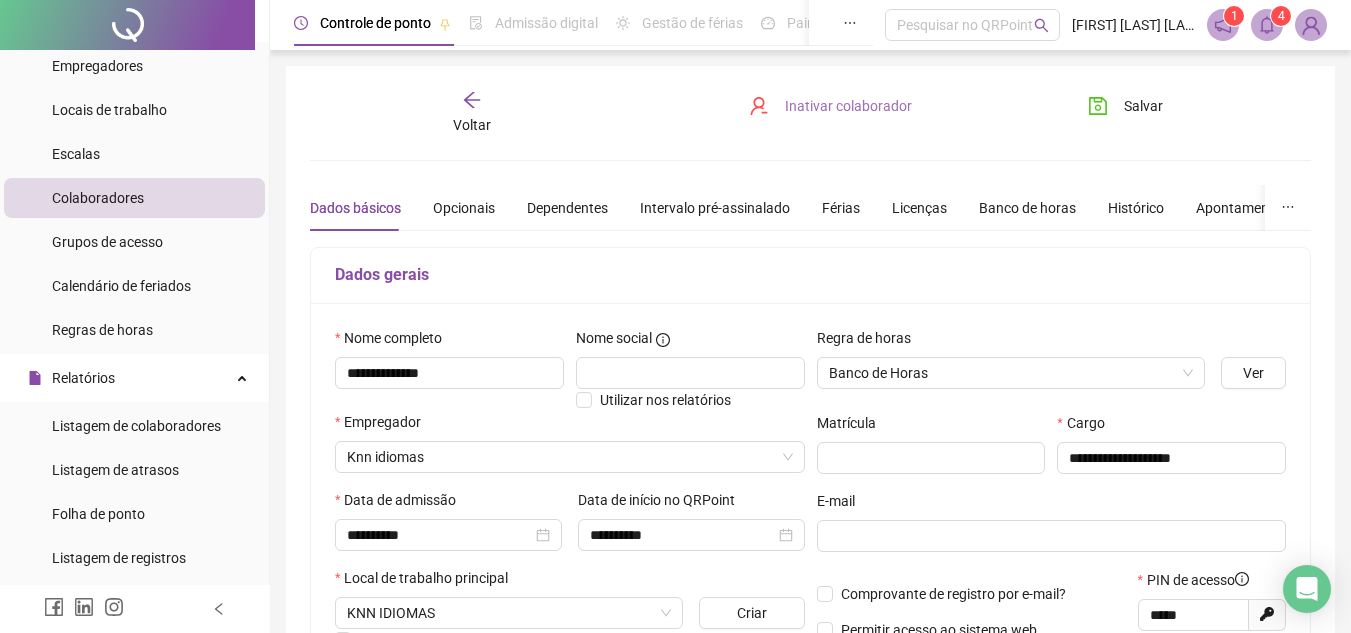 click on "Inativar colaborador" at bounding box center [848, 106] 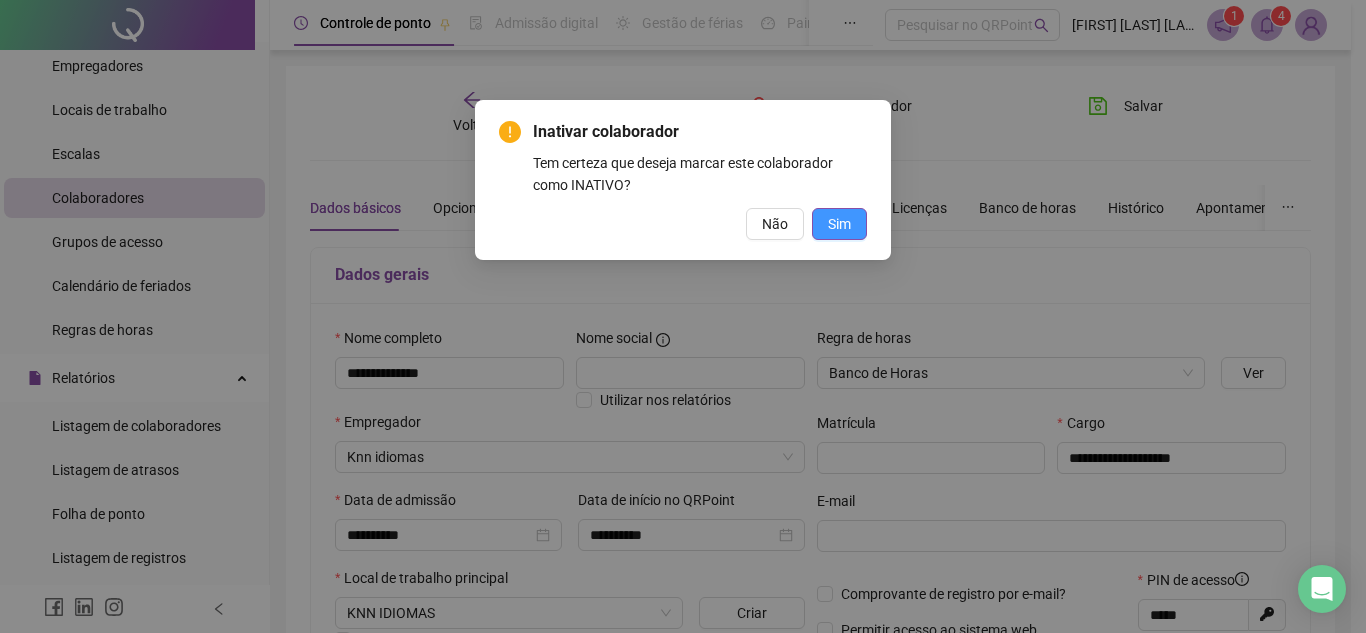 click on "Sim" at bounding box center (839, 224) 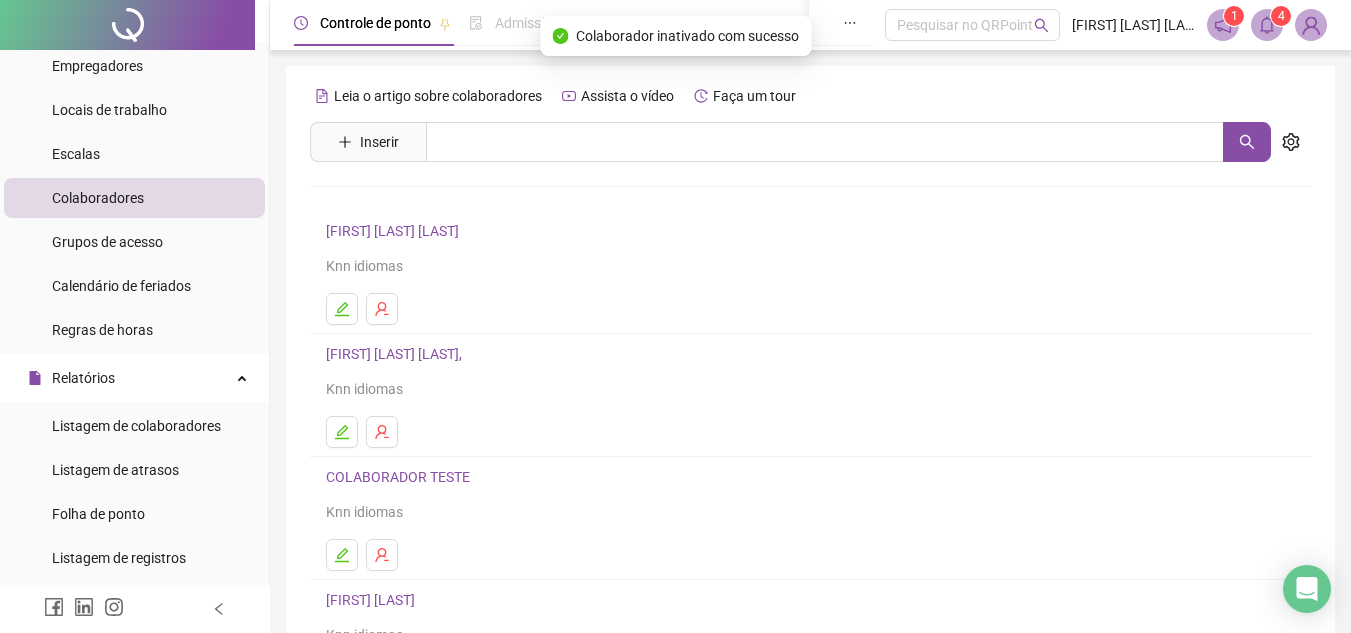 scroll, scrollTop: 334, scrollLeft: 0, axis: vertical 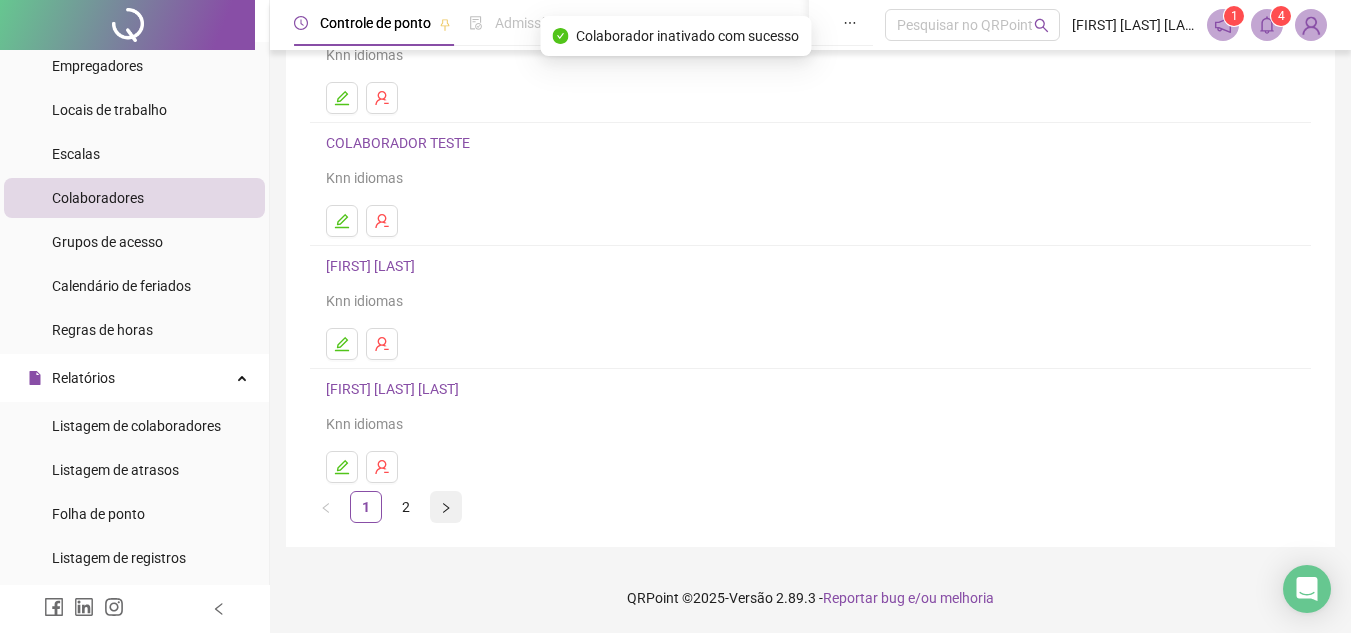 click 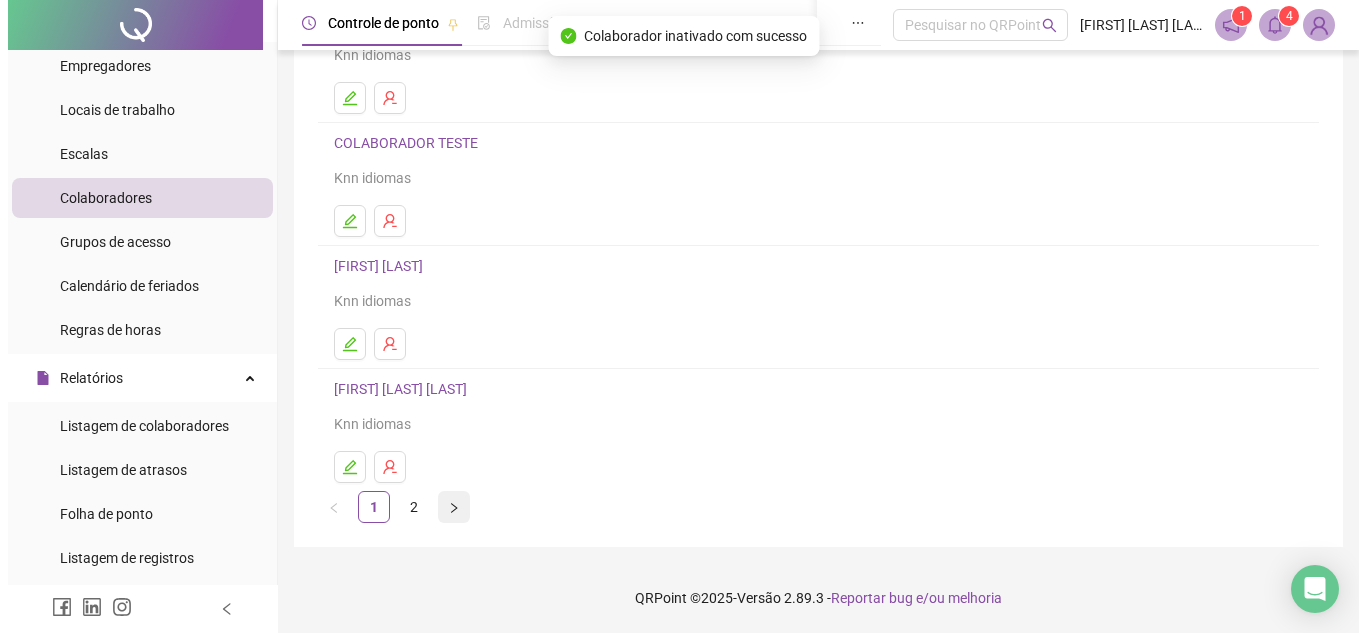 scroll, scrollTop: 0, scrollLeft: 0, axis: both 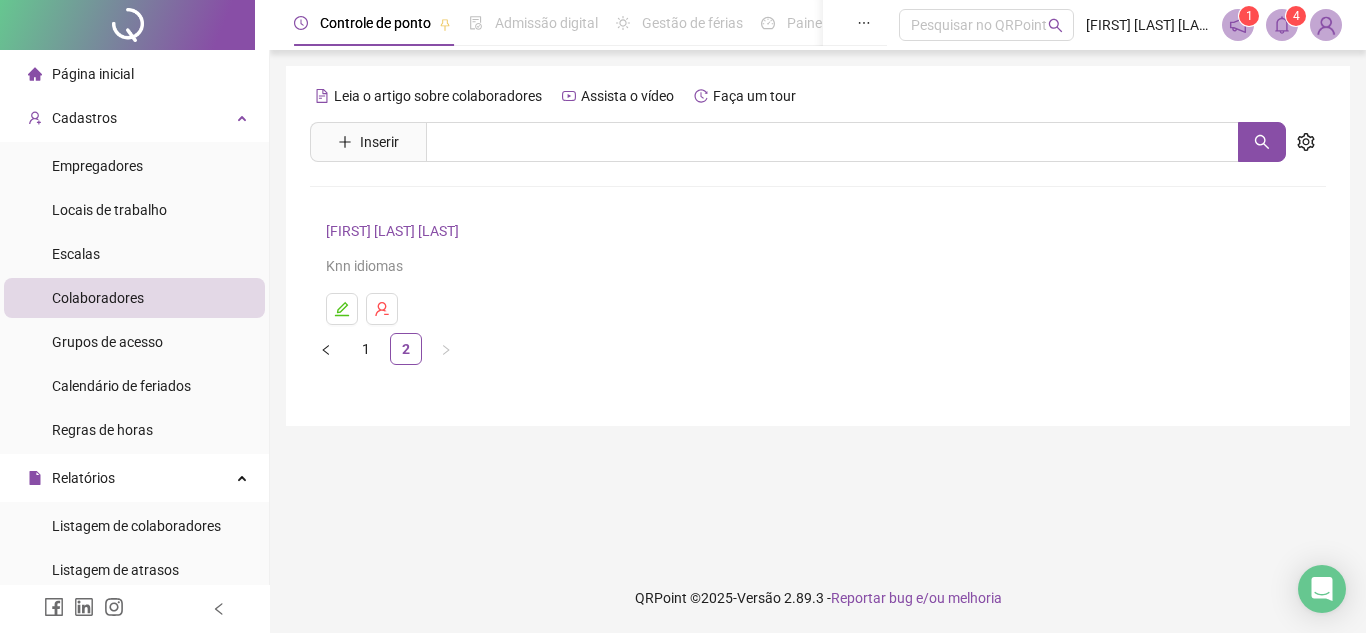 click on "Página inicial" at bounding box center (93, 74) 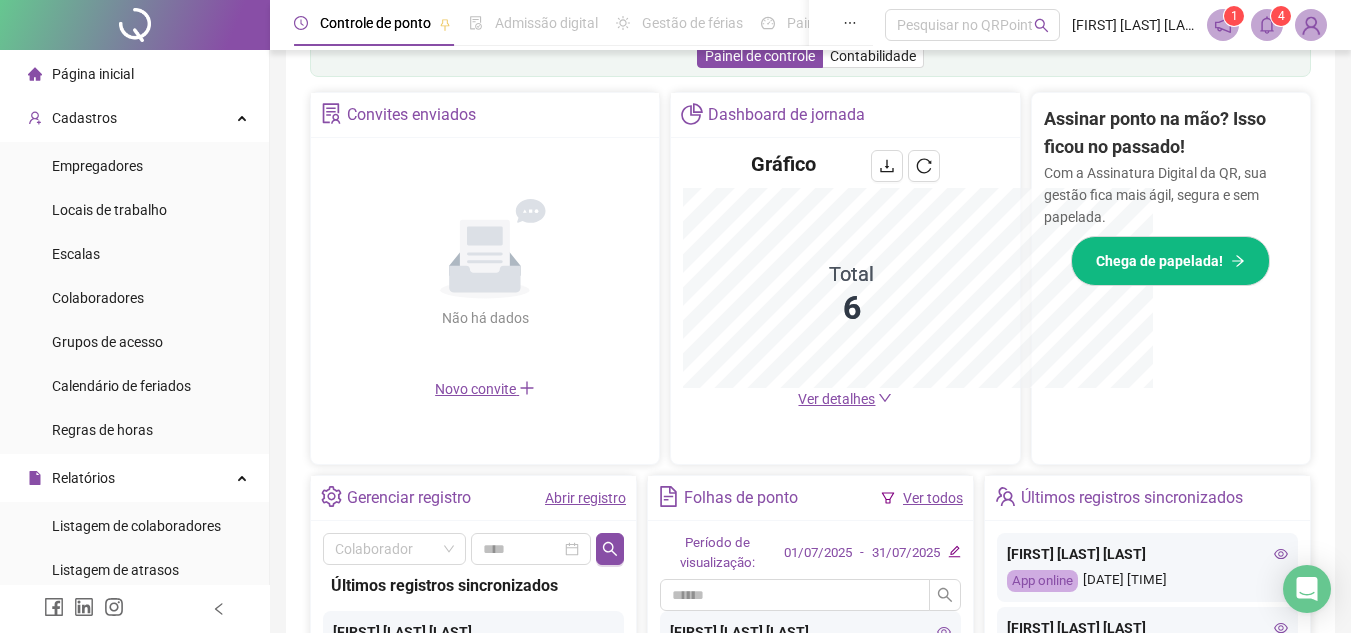 scroll, scrollTop: 645, scrollLeft: 0, axis: vertical 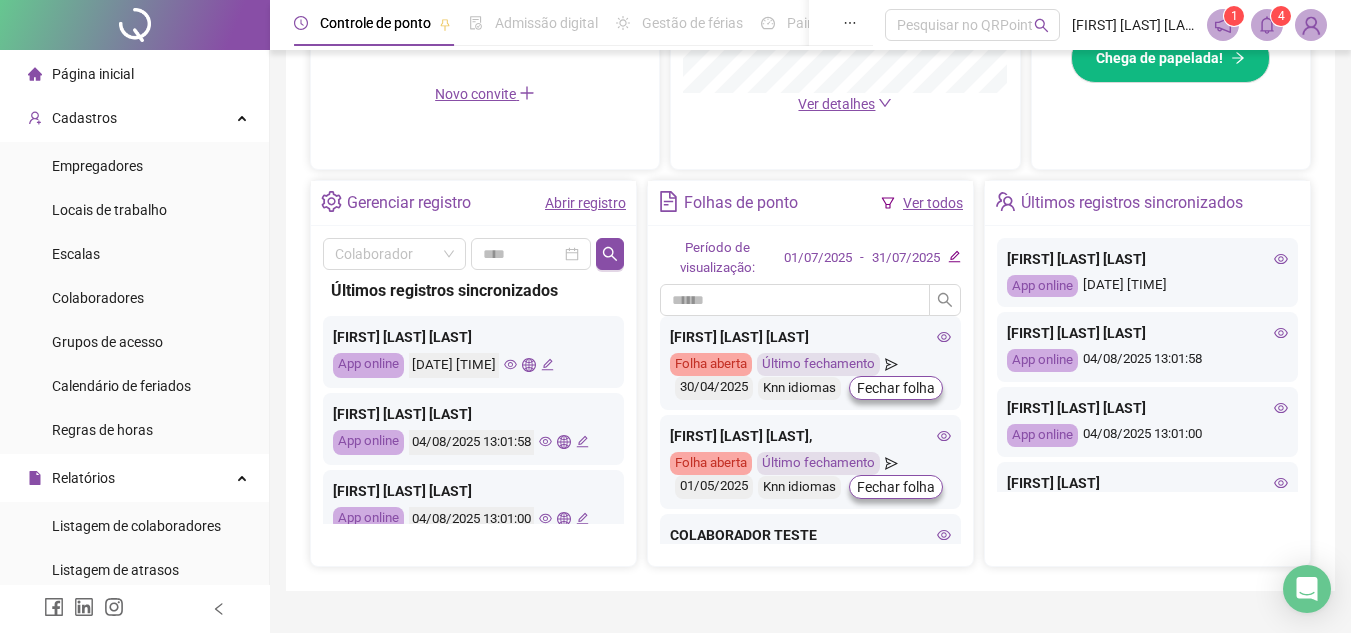 click 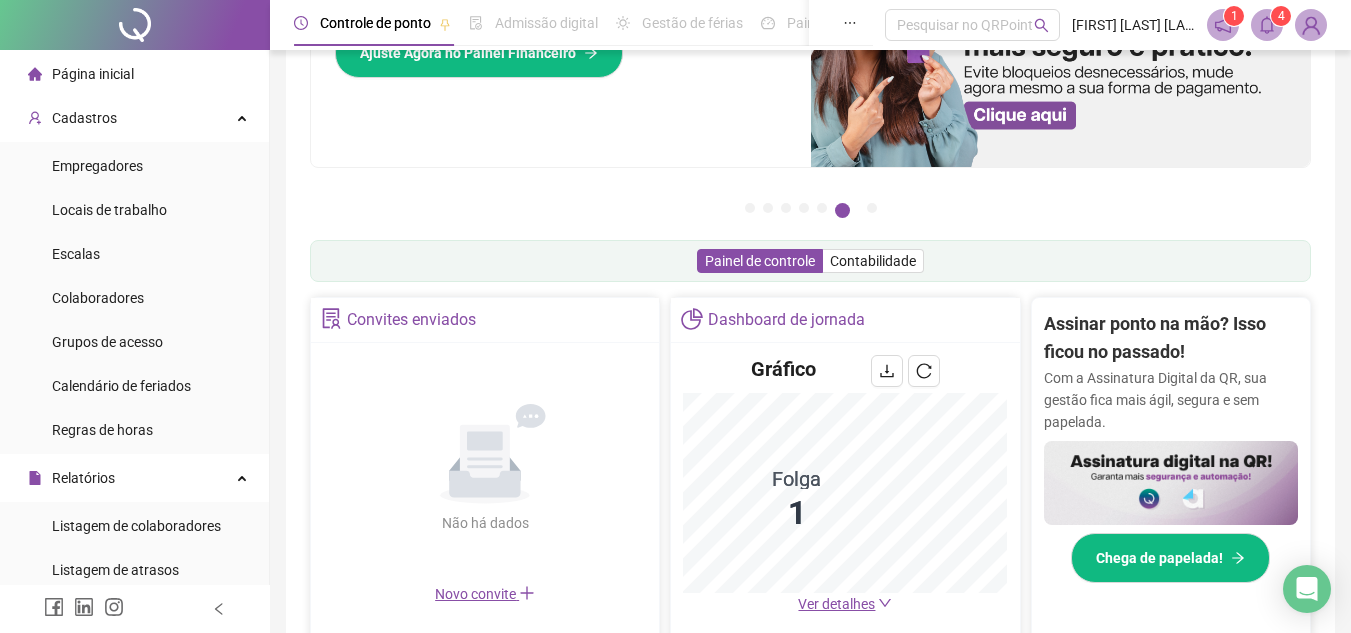 scroll, scrollTop: 645, scrollLeft: 0, axis: vertical 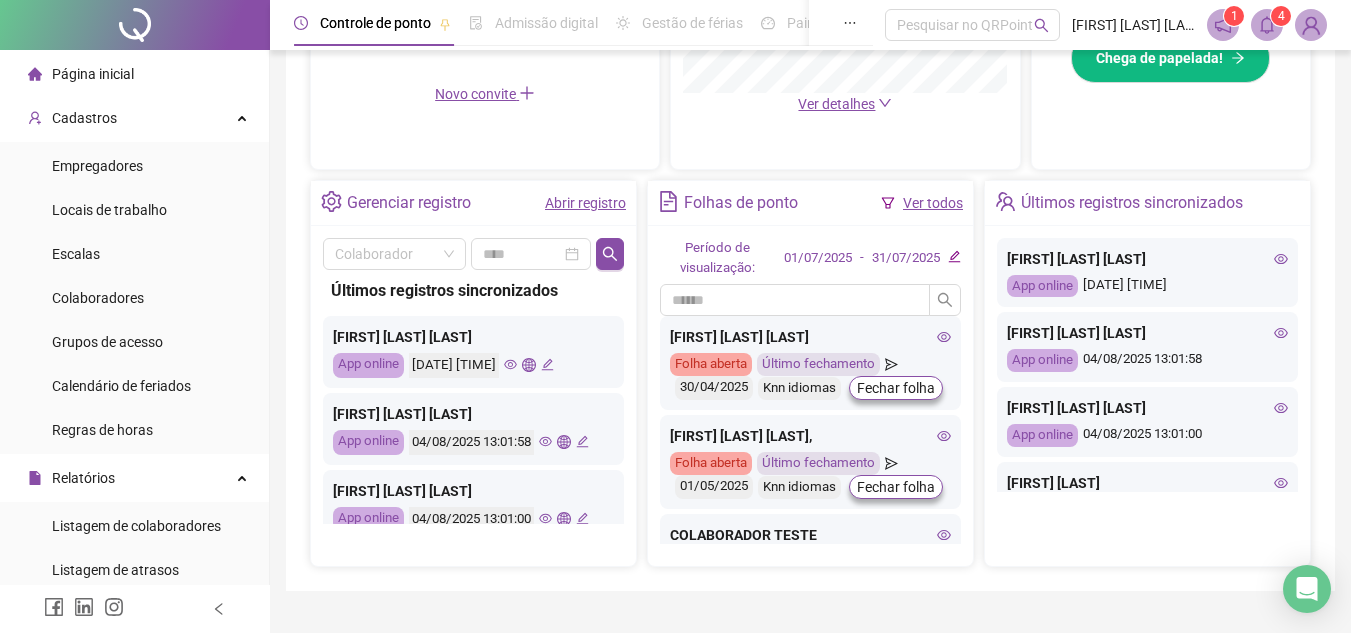 click 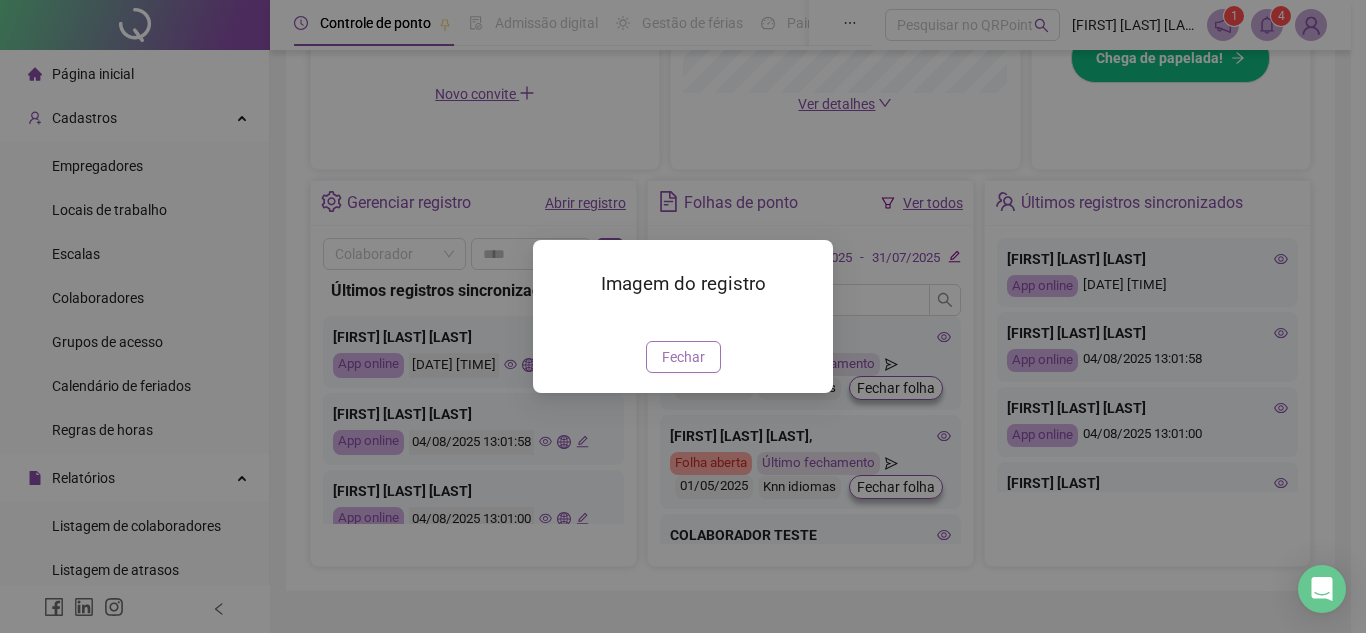 click on "Fechar" at bounding box center (683, 357) 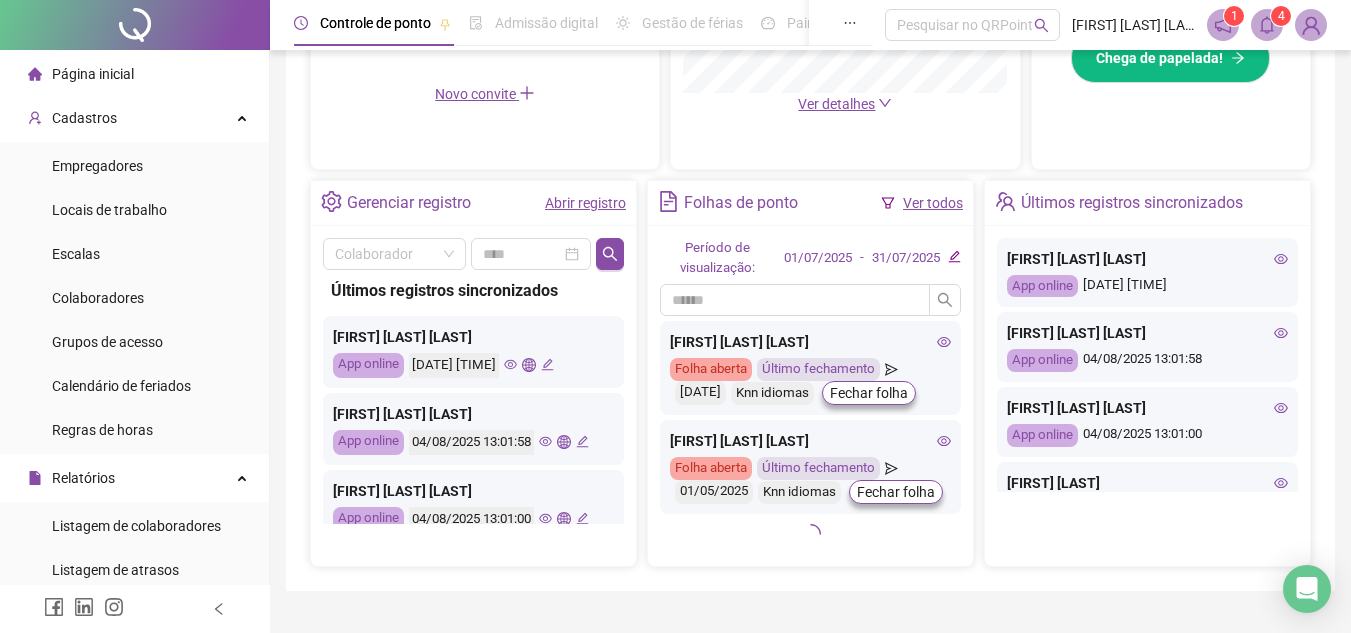 scroll, scrollTop: 0, scrollLeft: 0, axis: both 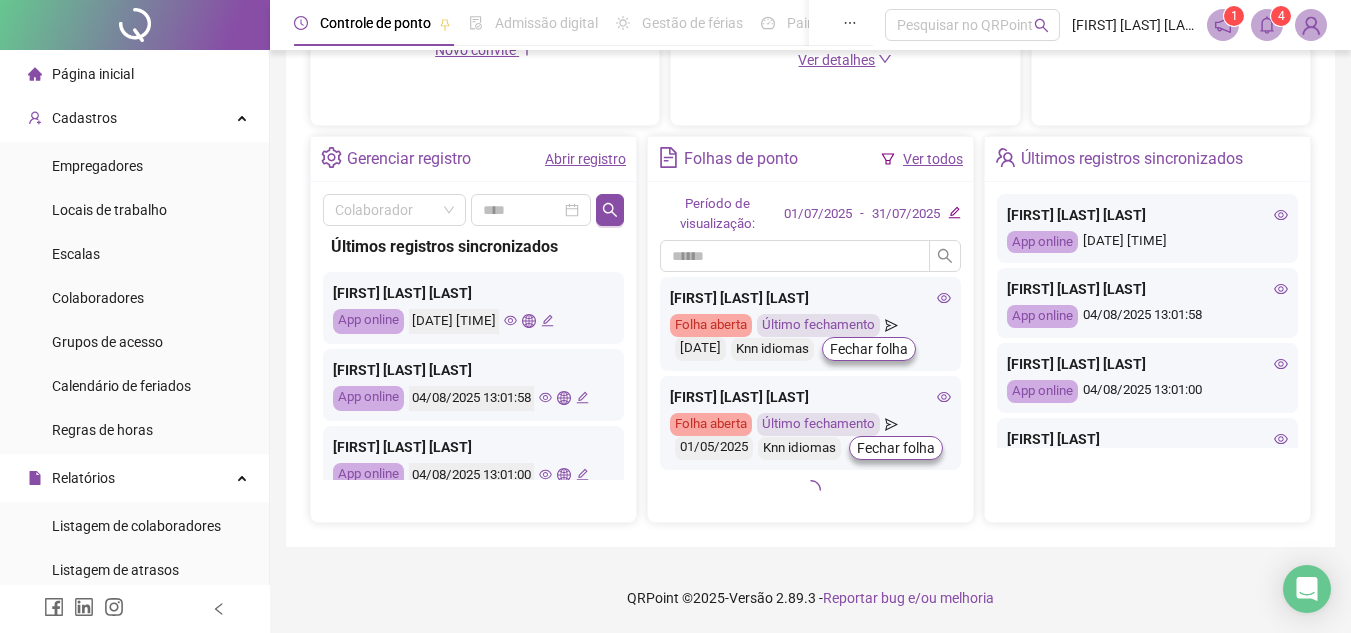 click 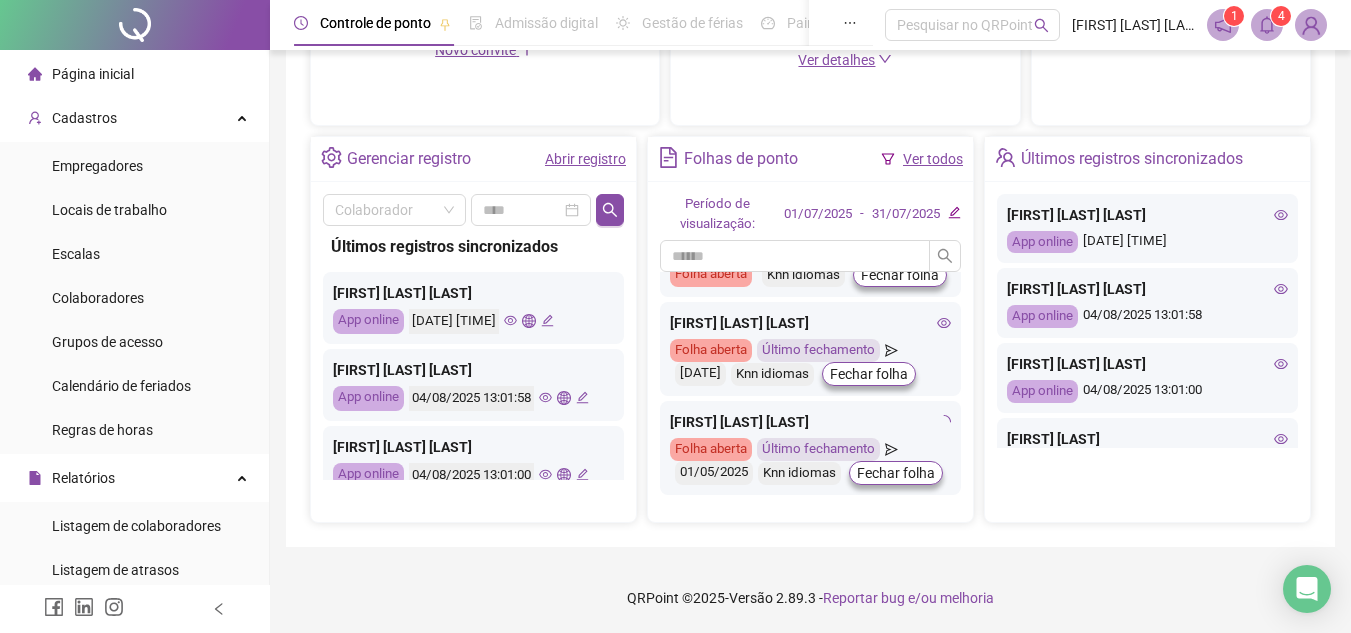 scroll, scrollTop: 524, scrollLeft: 0, axis: vertical 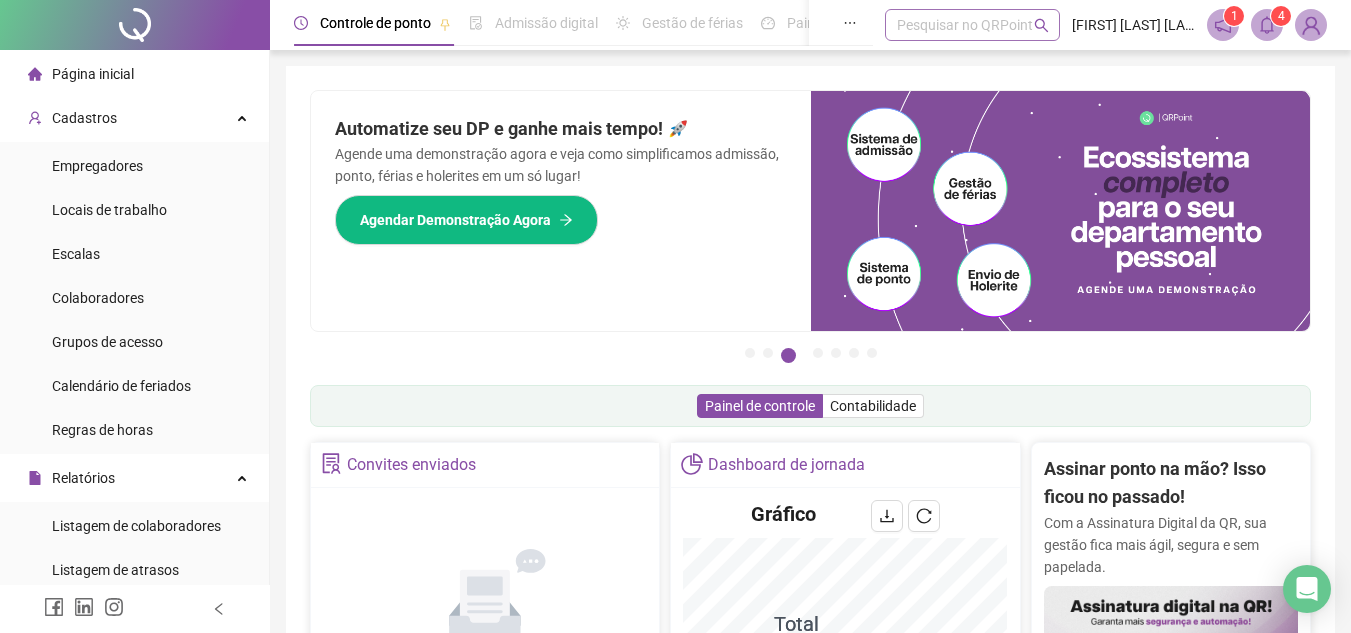 click on "Pesquisar no QRPoint" at bounding box center [972, 25] 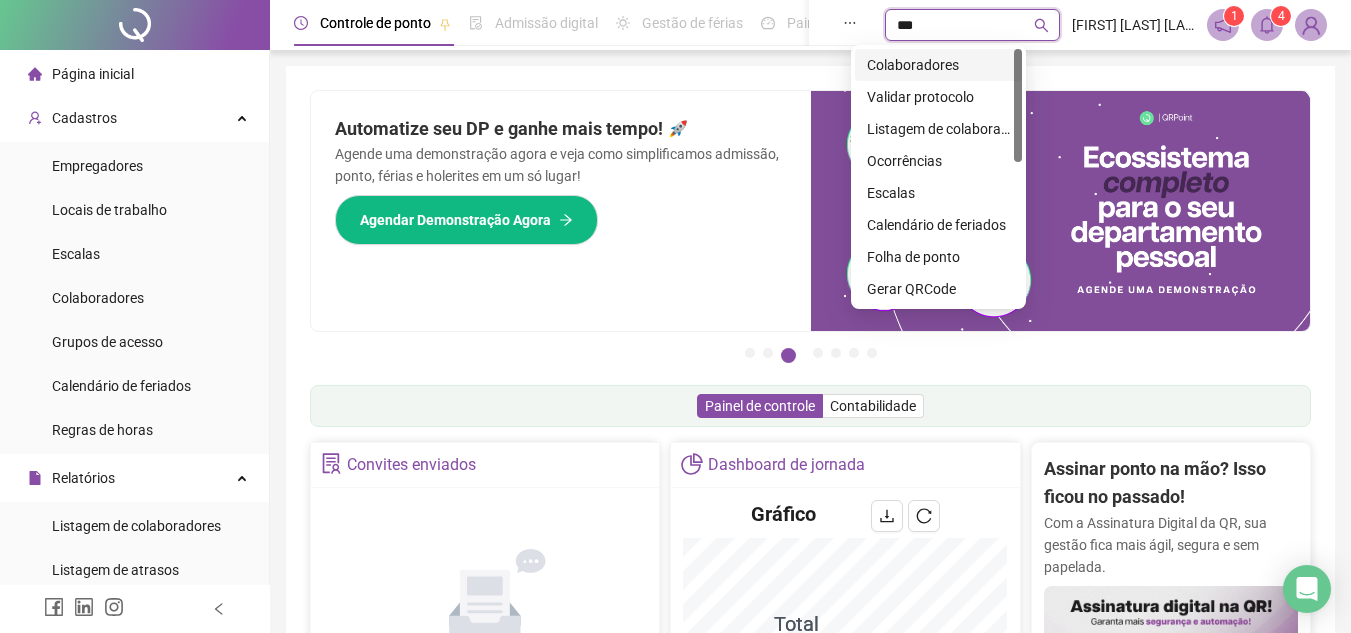 type on "****" 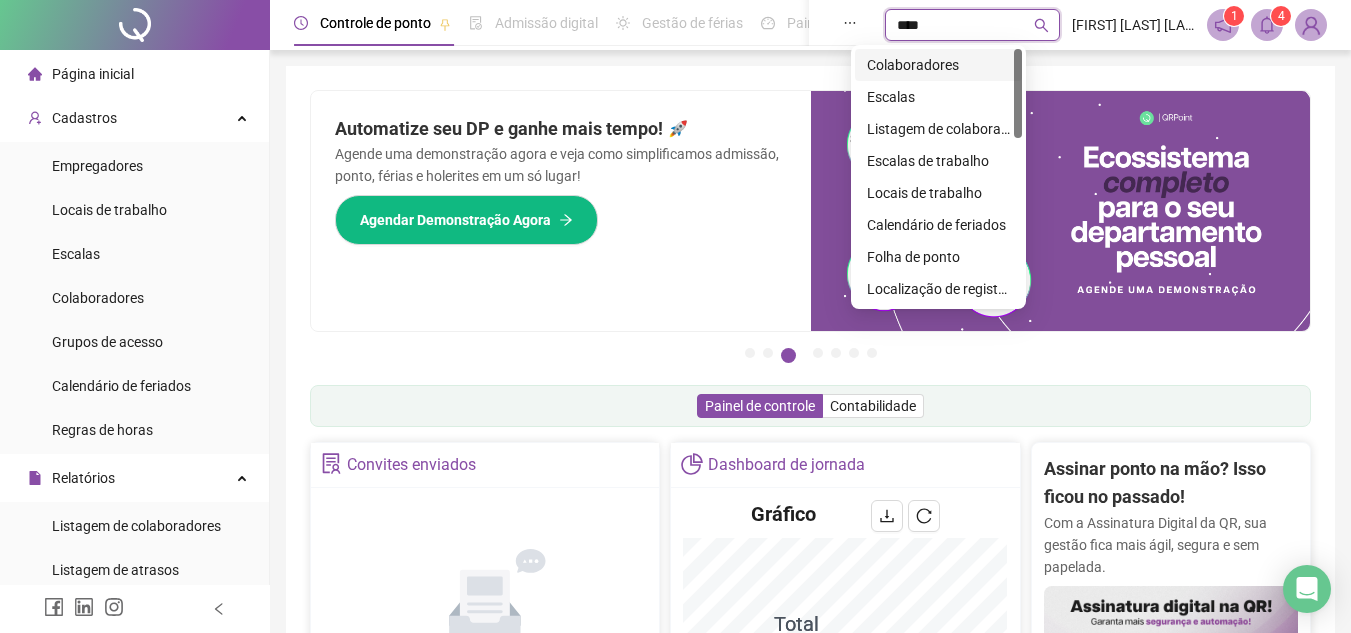 click on "Colaboradores" at bounding box center (938, 65) 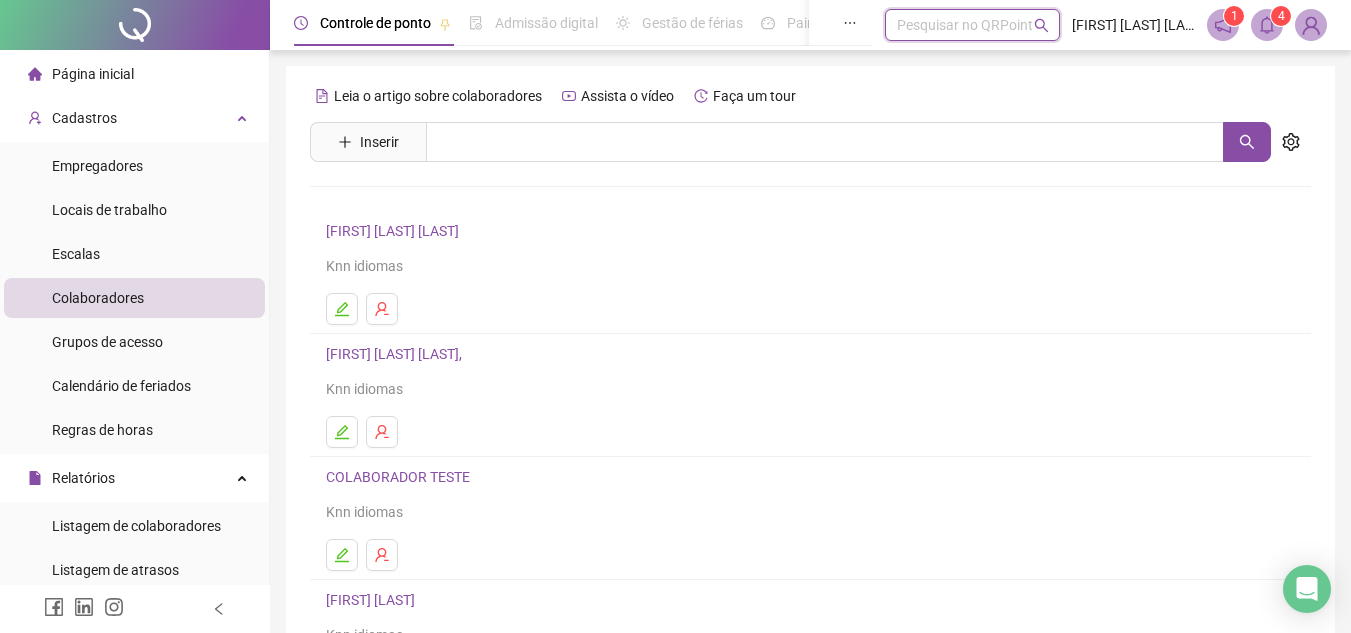 scroll, scrollTop: 300, scrollLeft: 0, axis: vertical 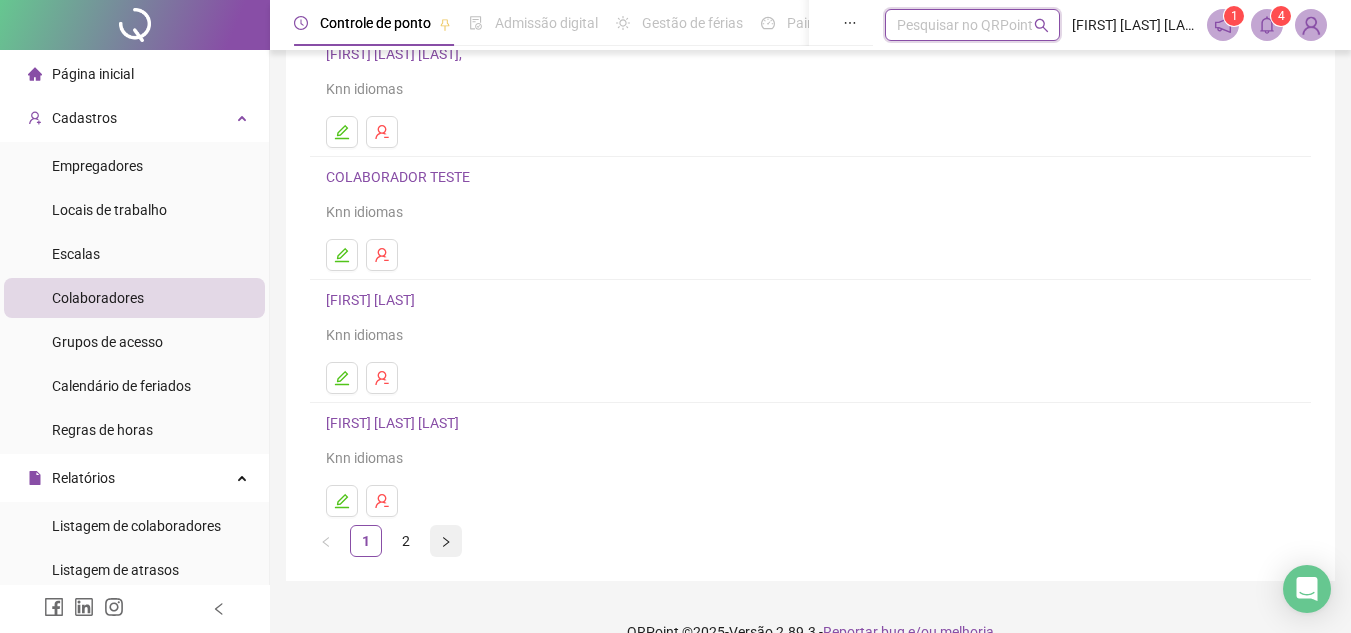 click 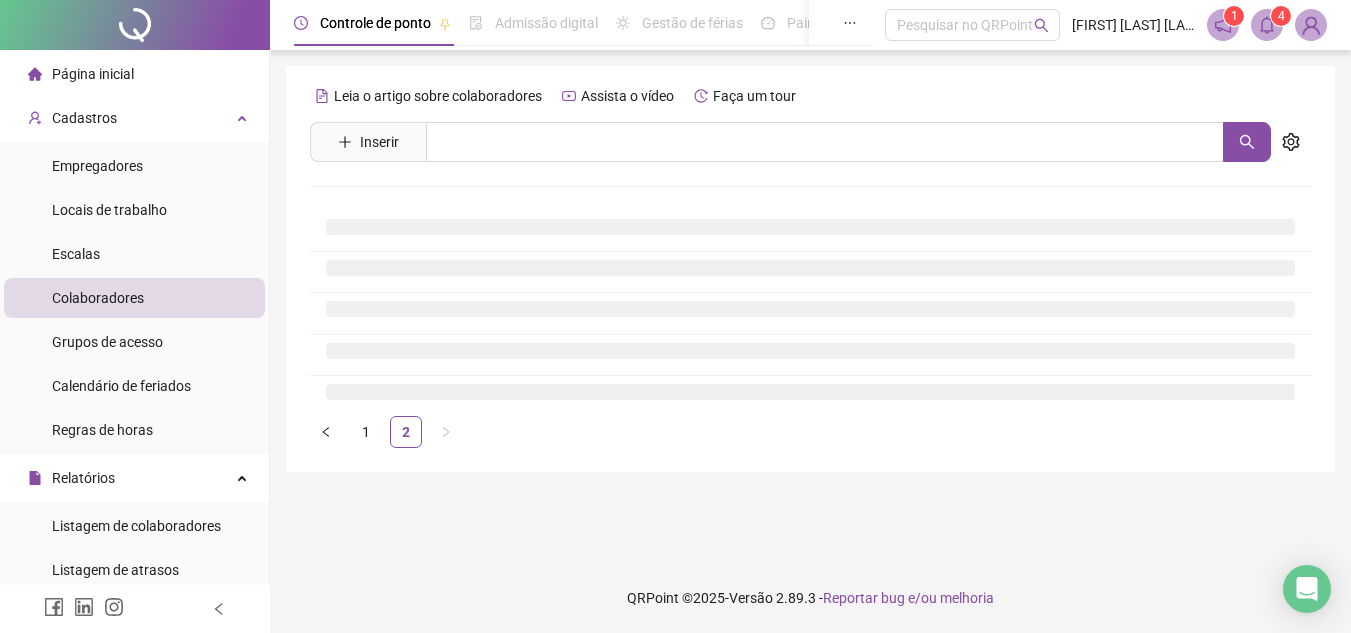 scroll, scrollTop: 0, scrollLeft: 0, axis: both 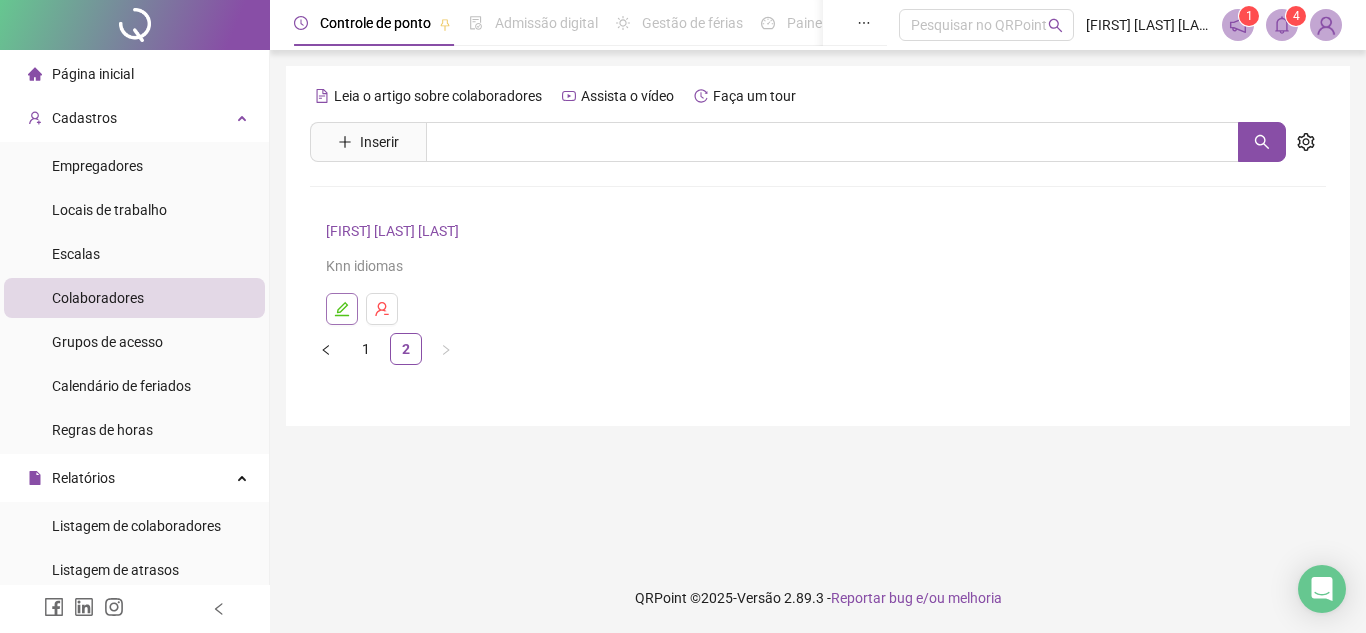click 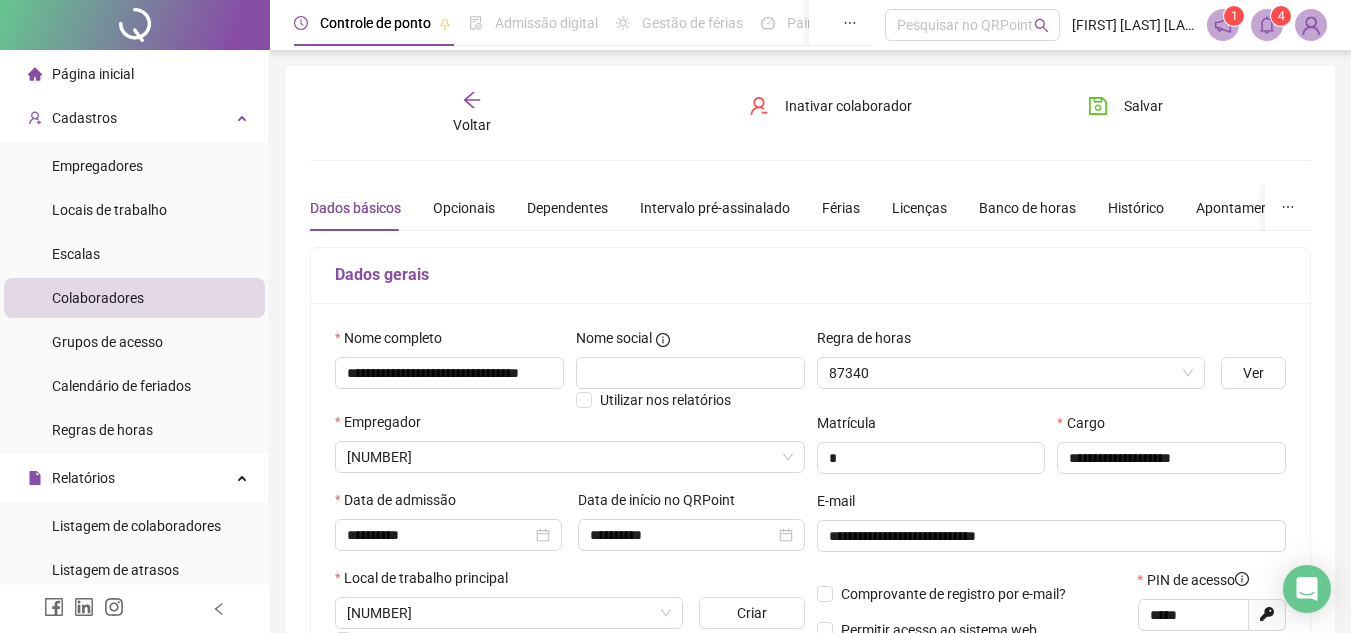 type on "********" 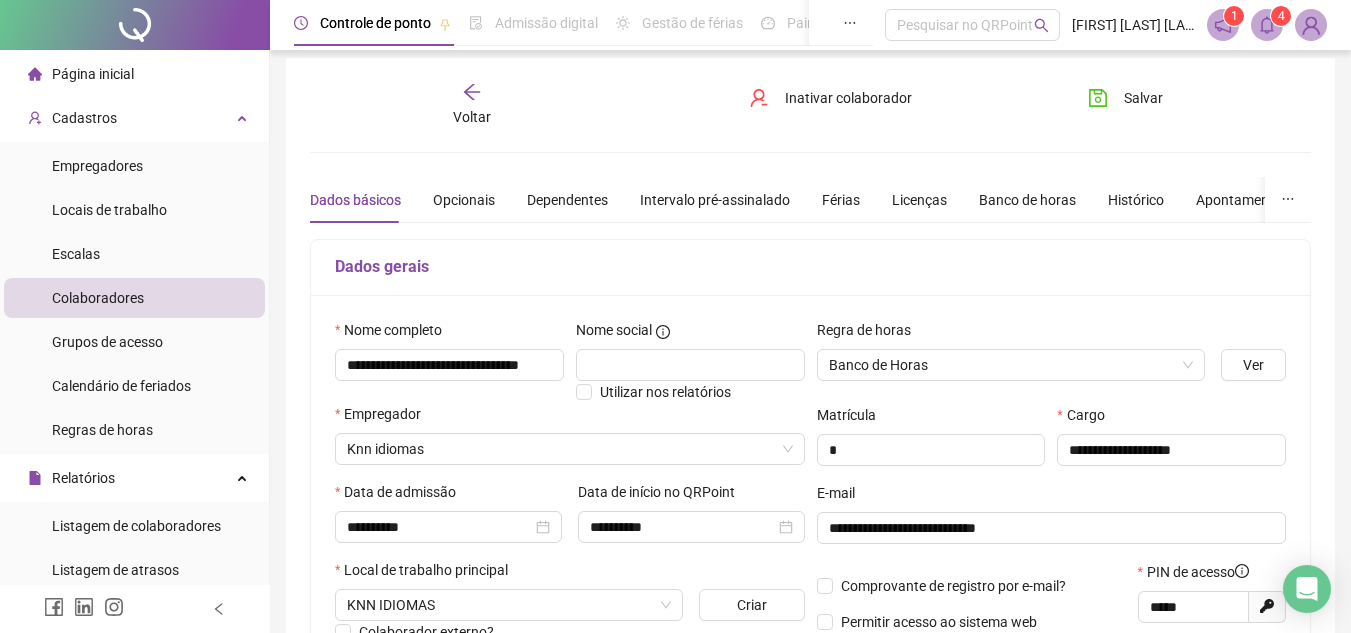 scroll, scrollTop: 208, scrollLeft: 0, axis: vertical 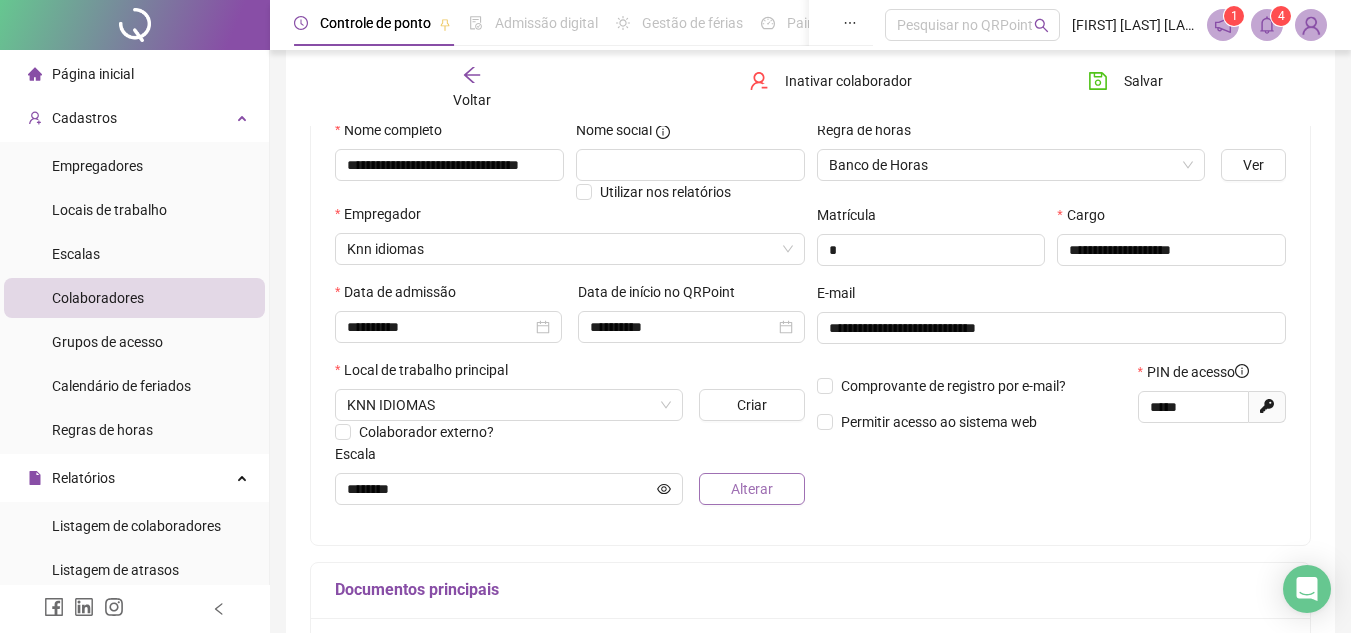 click on "Alterar" at bounding box center [752, 489] 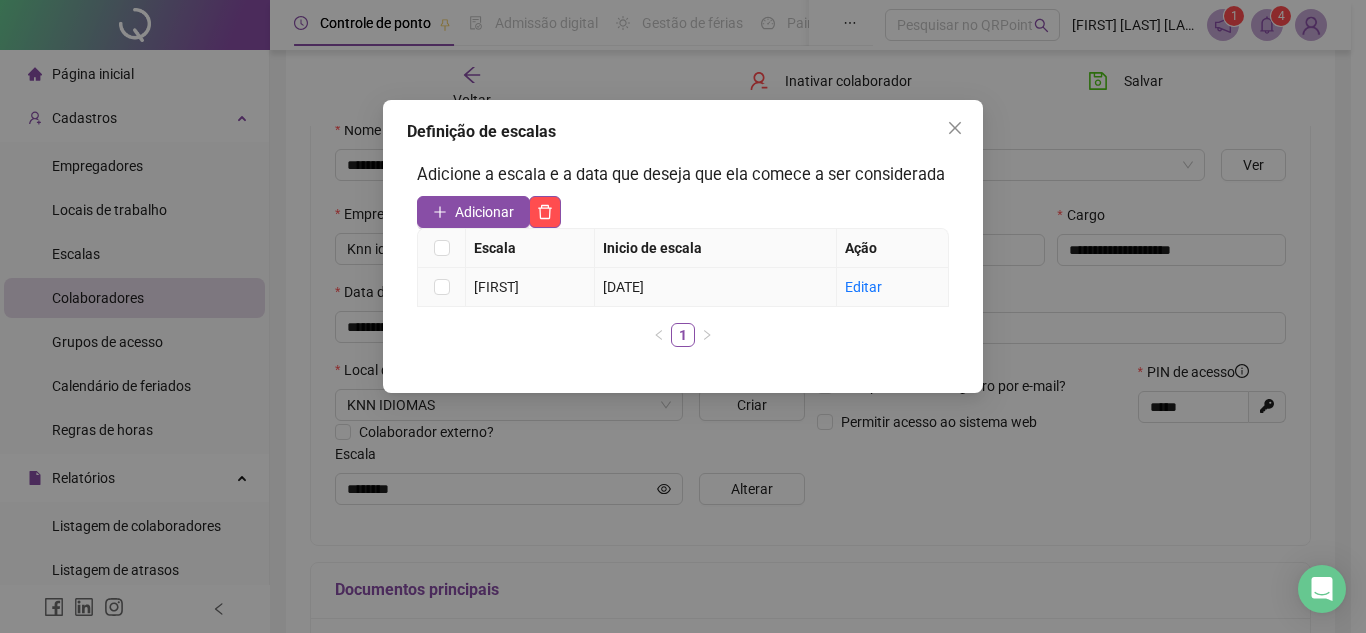 click at bounding box center [442, 287] 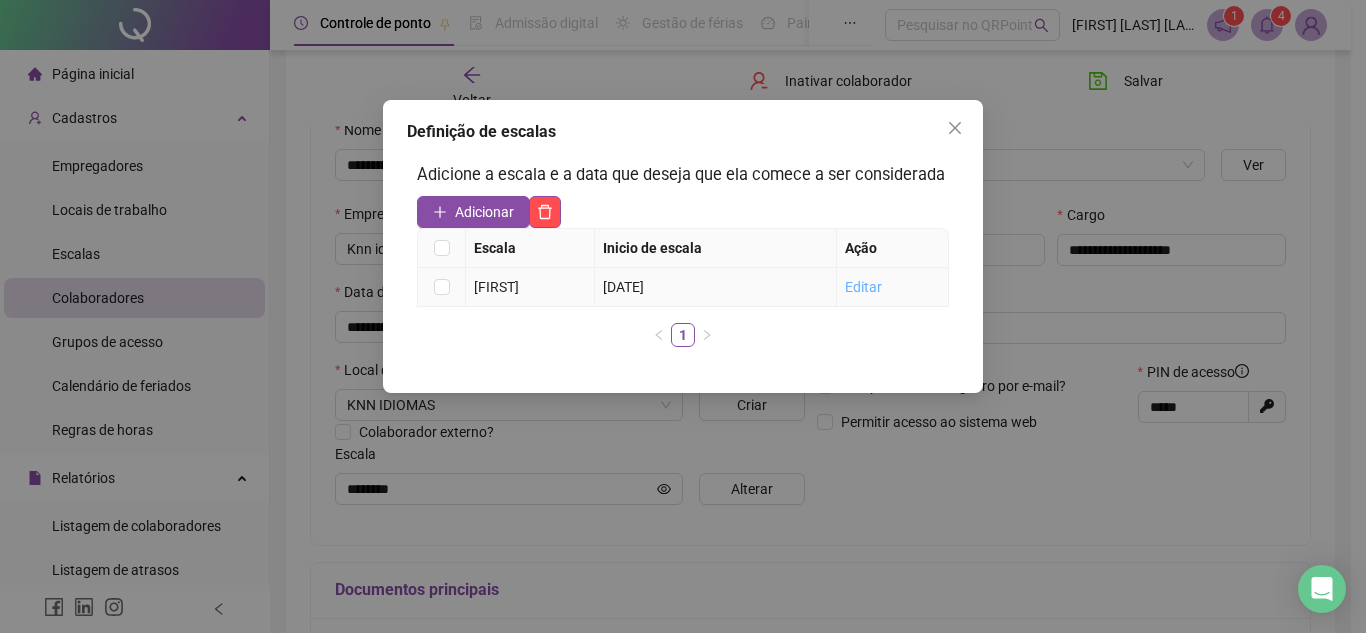 click on "Editar" at bounding box center [863, 287] 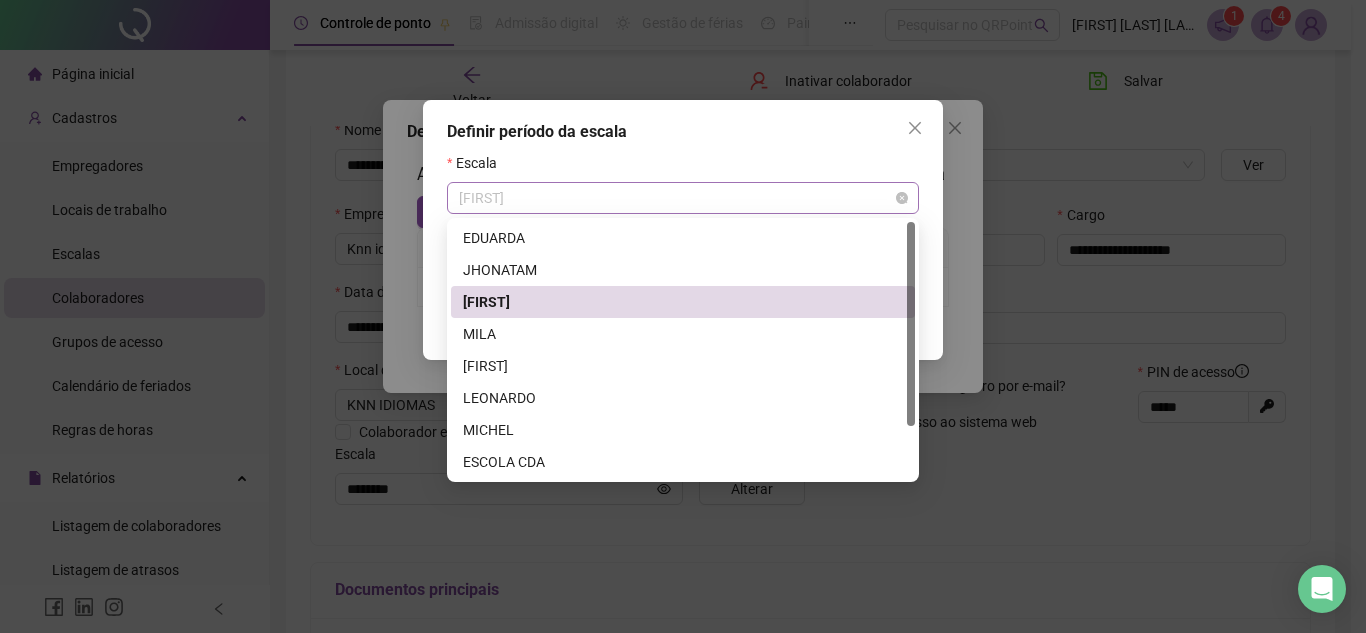 click on "[FIRST]" at bounding box center [683, 198] 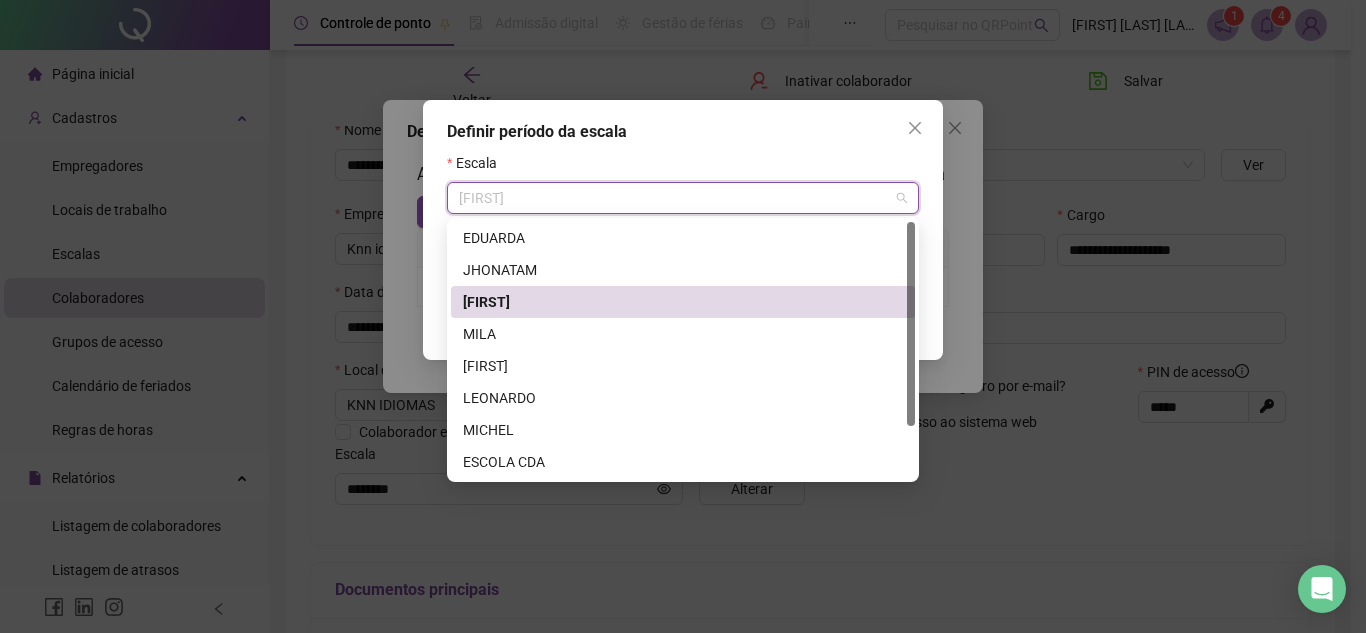 click on "[FIRST]" at bounding box center (683, 302) 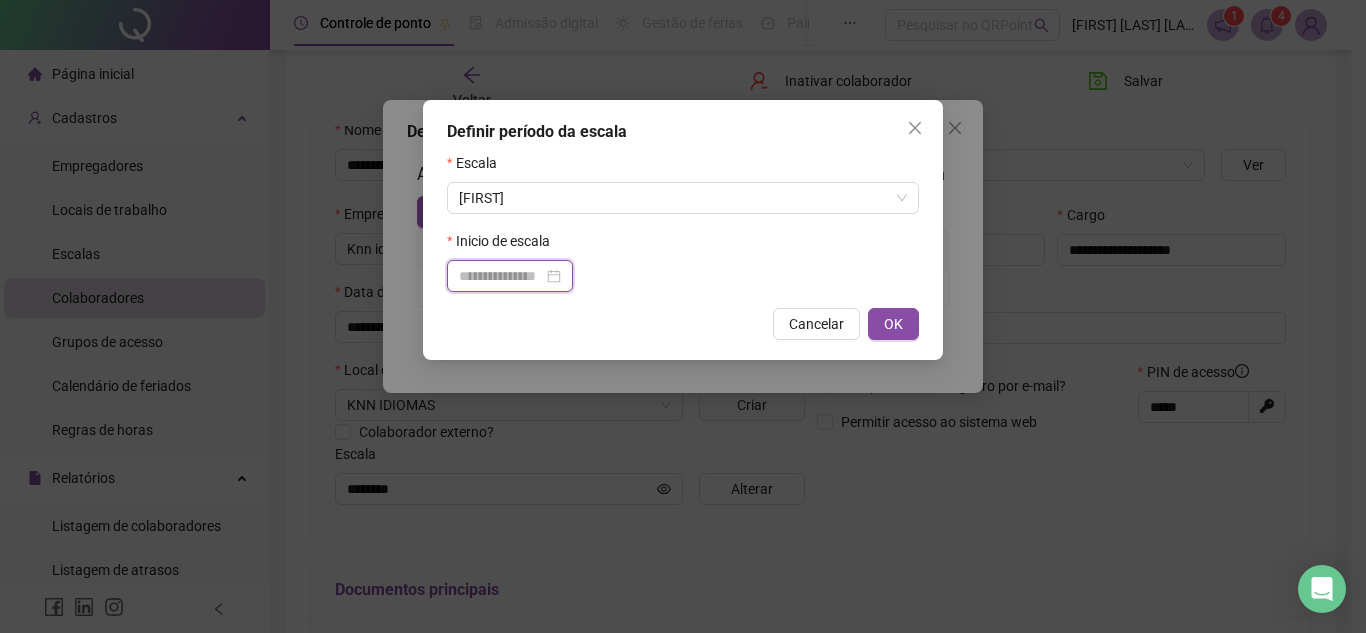 click at bounding box center [501, 276] 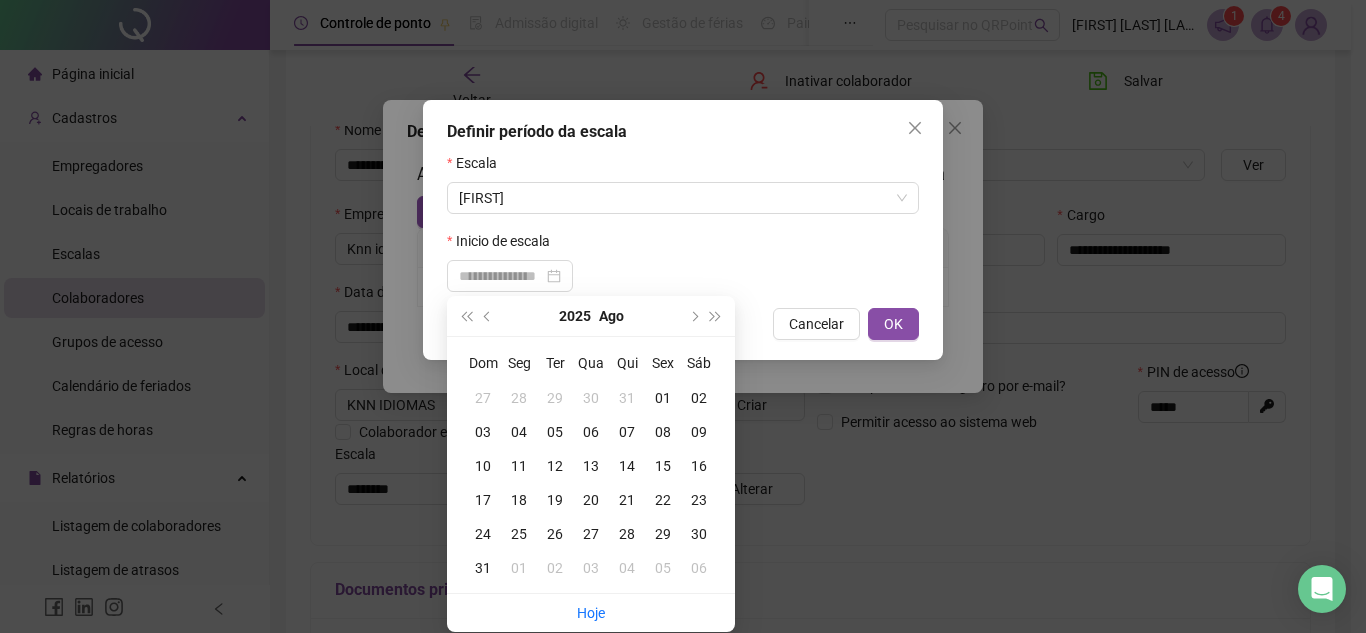 click on "Inicio de escala" at bounding box center (683, 245) 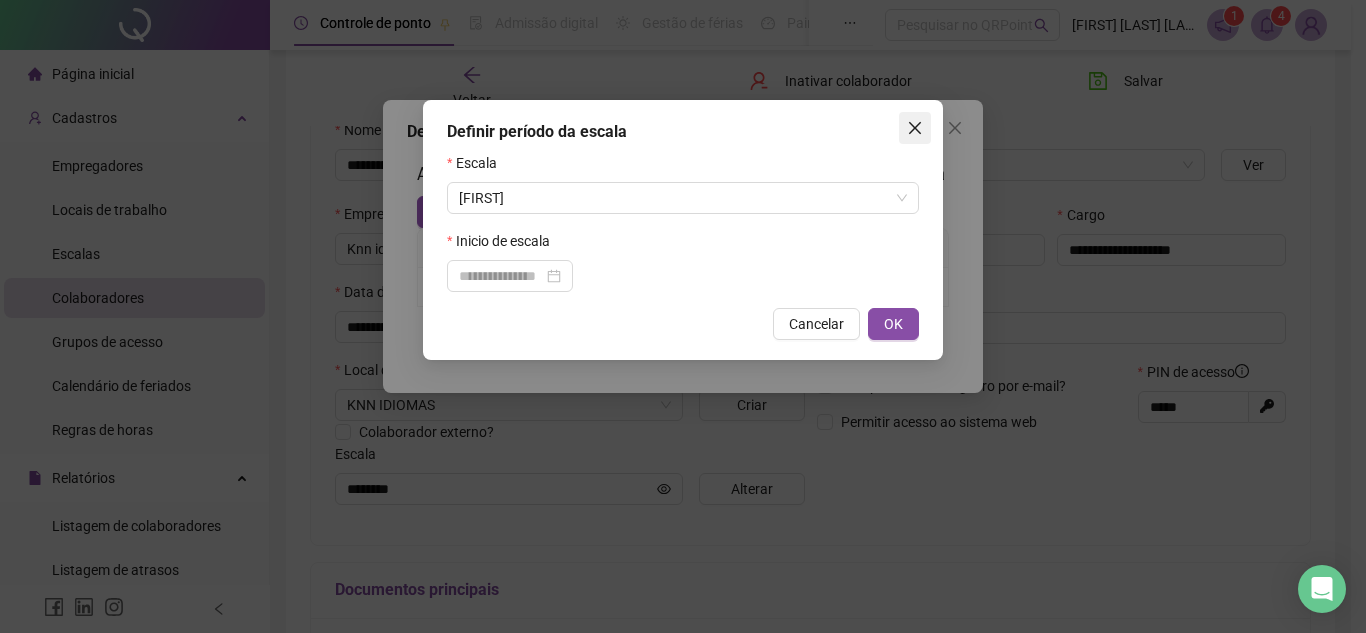 click 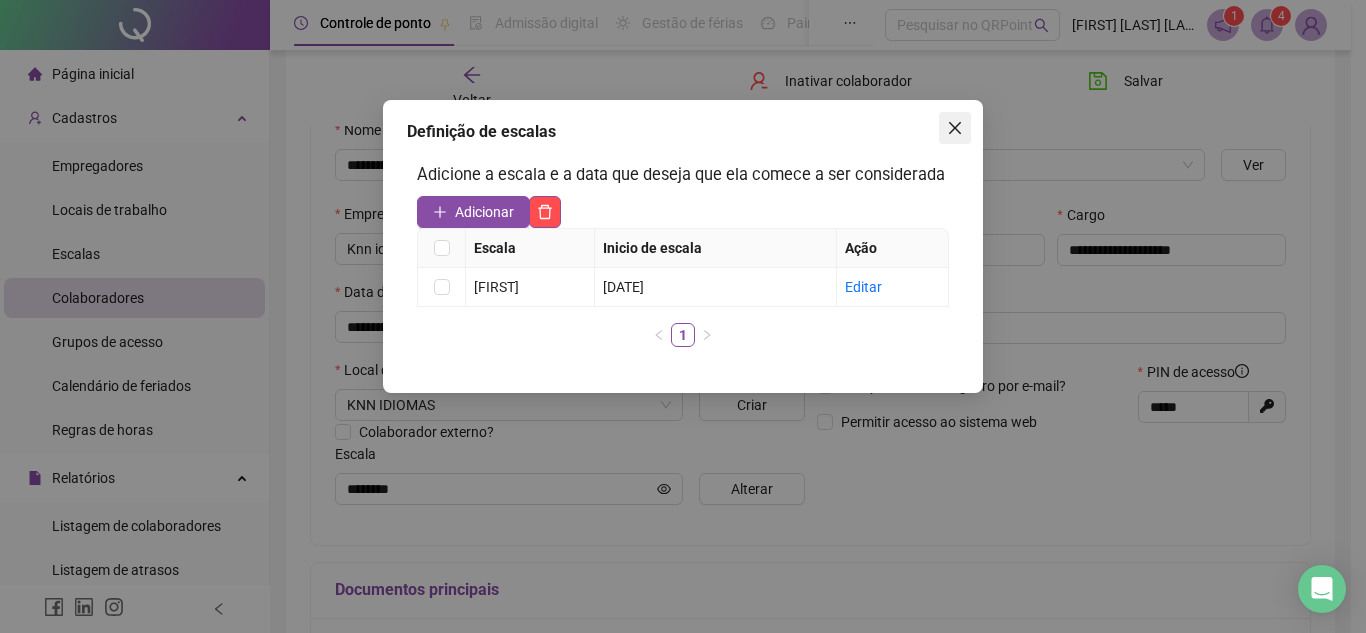 click 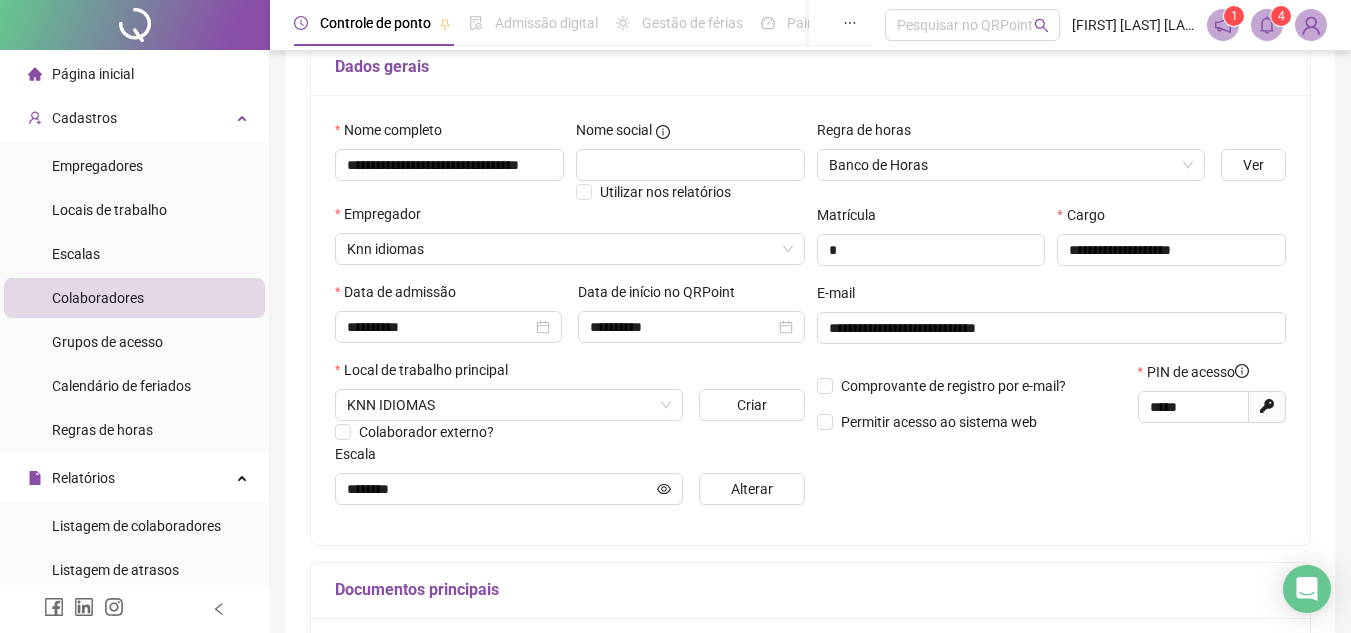 scroll, scrollTop: 0, scrollLeft: 0, axis: both 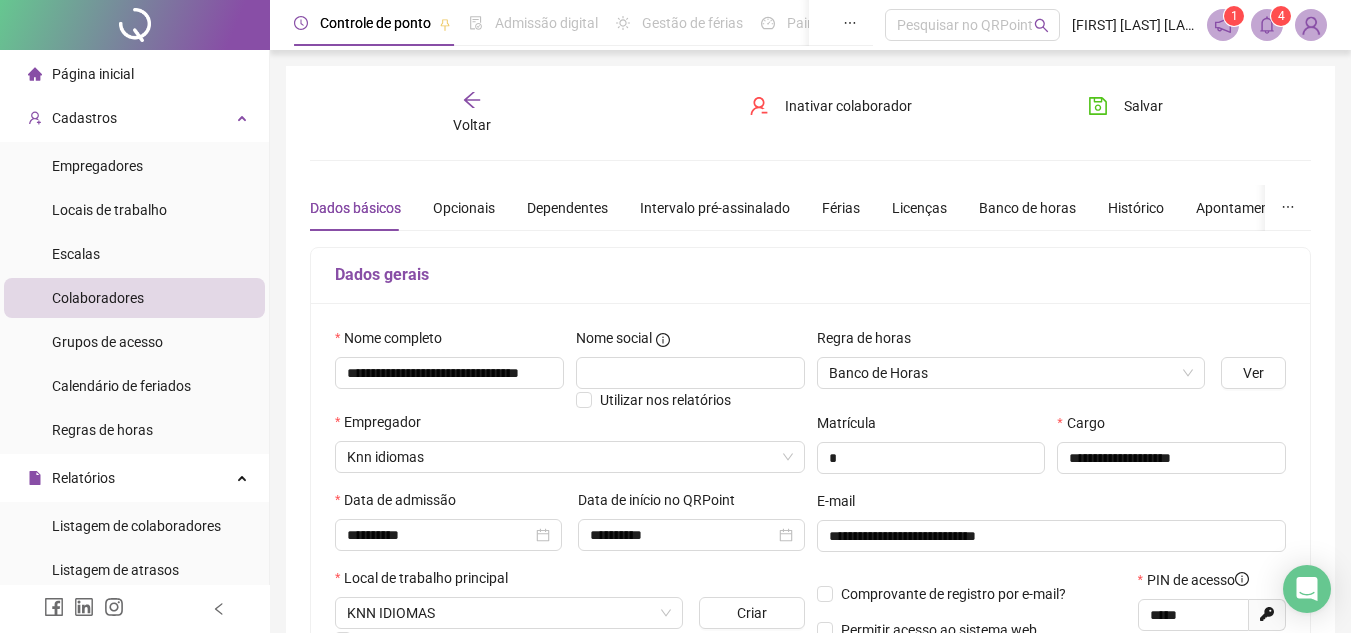 click on "Página inicial" at bounding box center (93, 74) 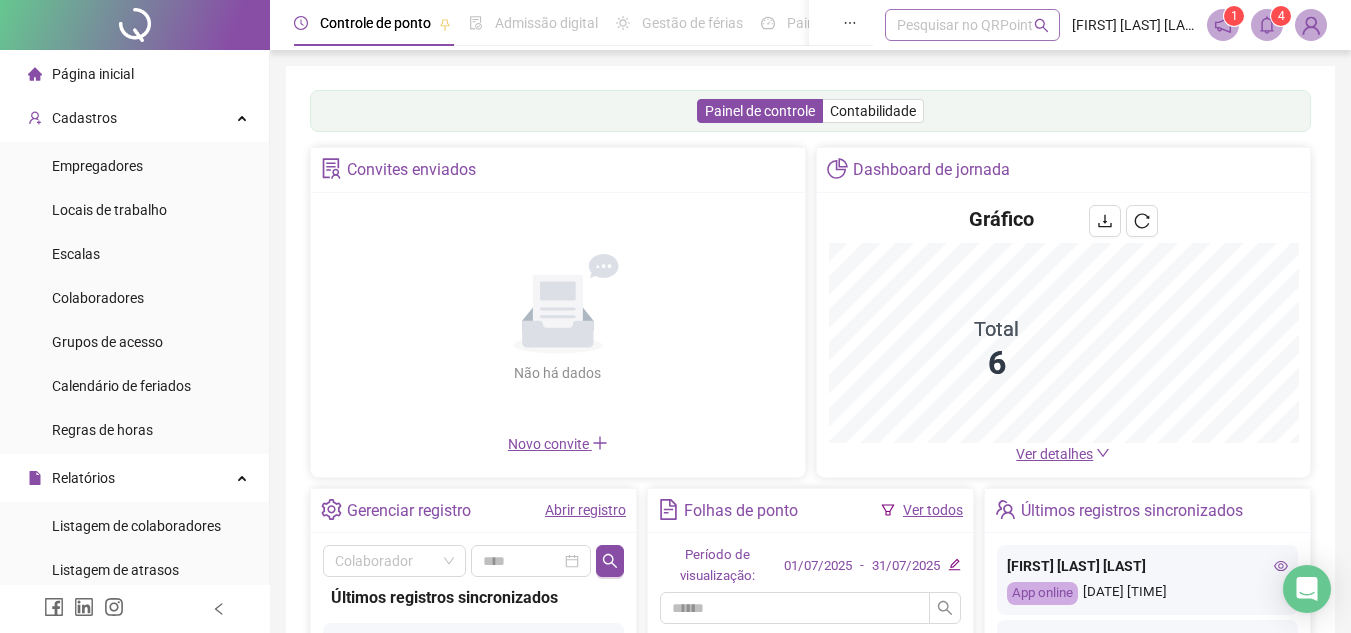click on "Pesquisar no QRPoint" at bounding box center [972, 25] 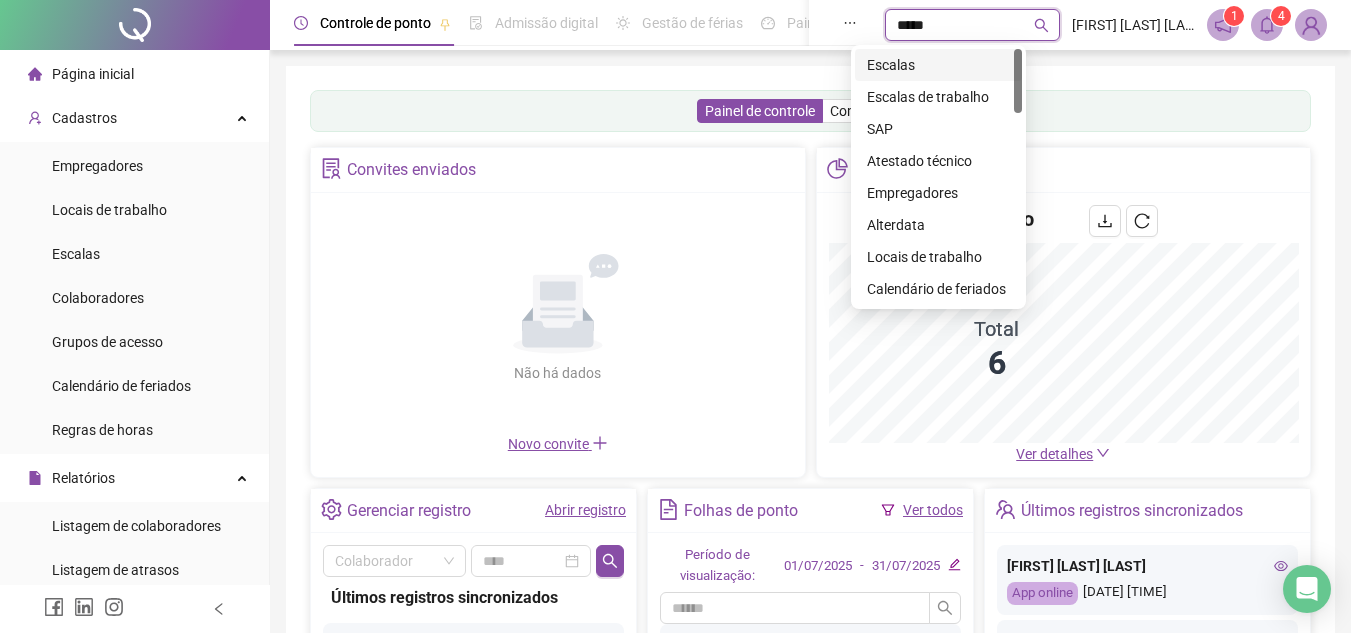 type on "******" 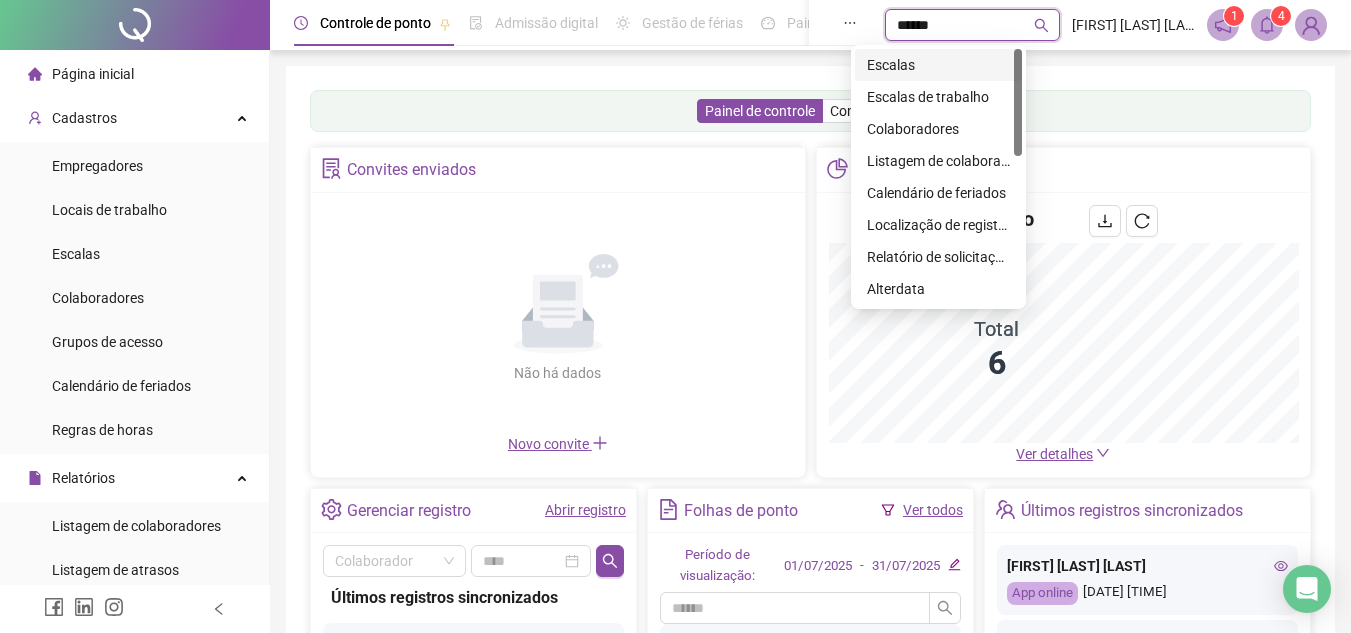 click on "Escalas de trabalho" at bounding box center [938, 97] 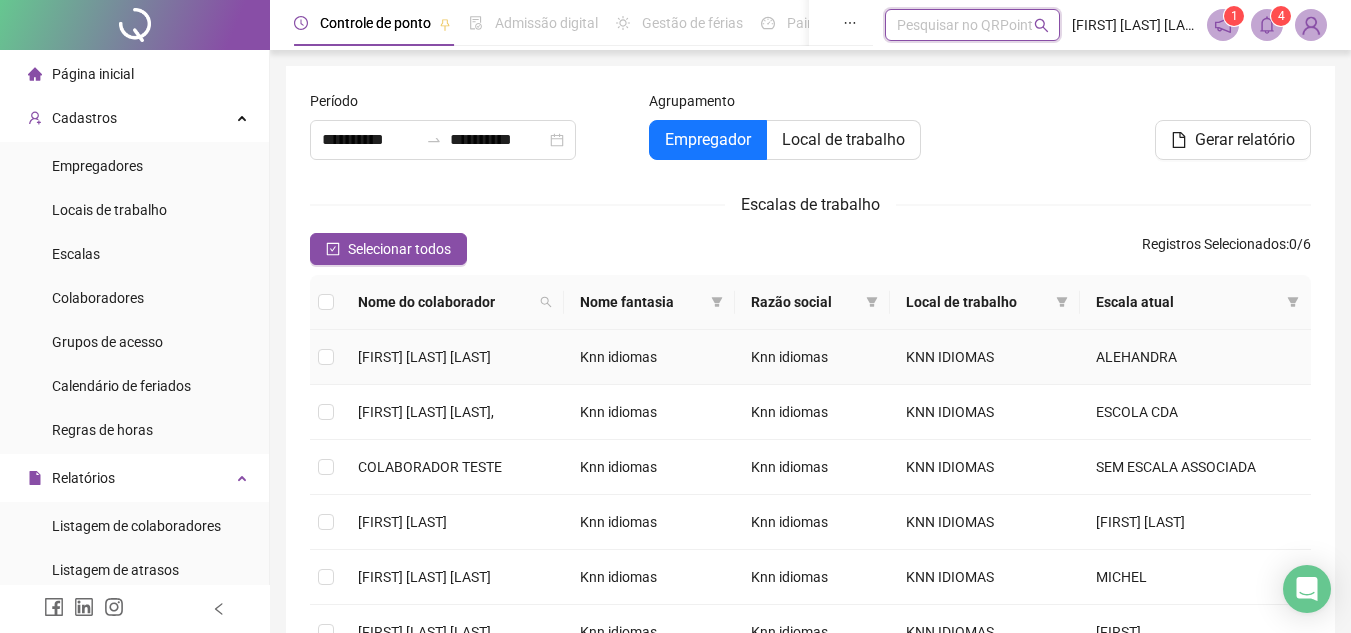 scroll, scrollTop: 201, scrollLeft: 0, axis: vertical 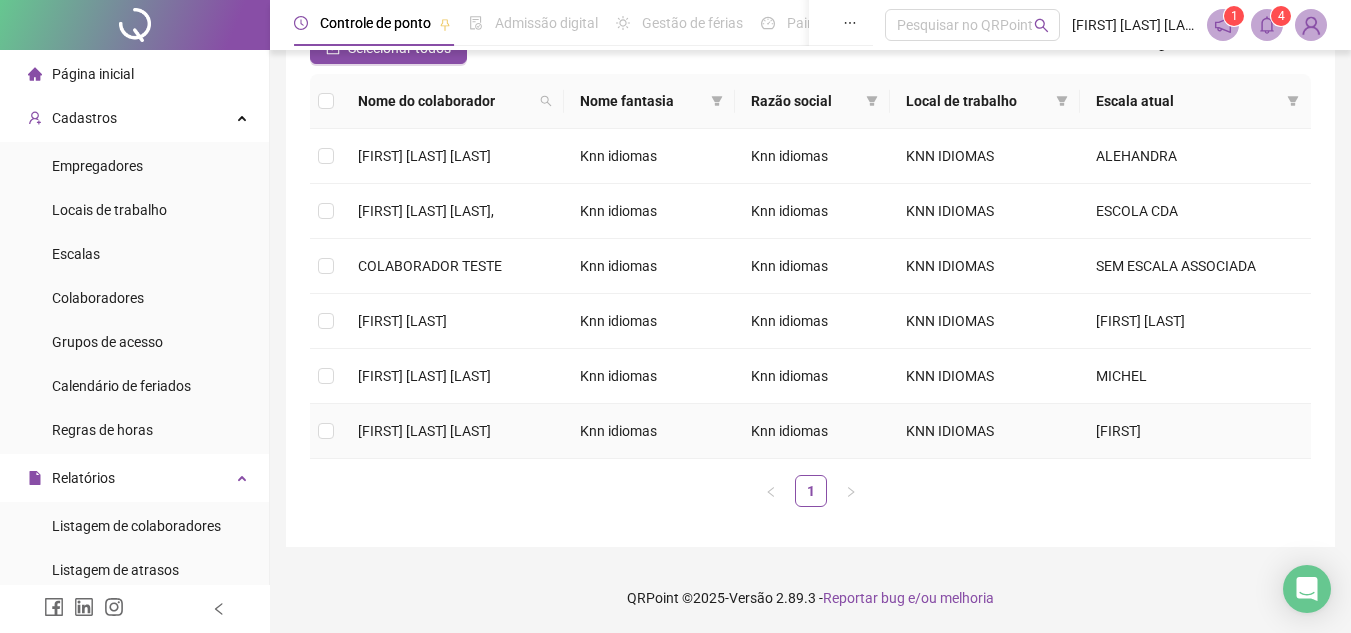 click at bounding box center (326, 431) 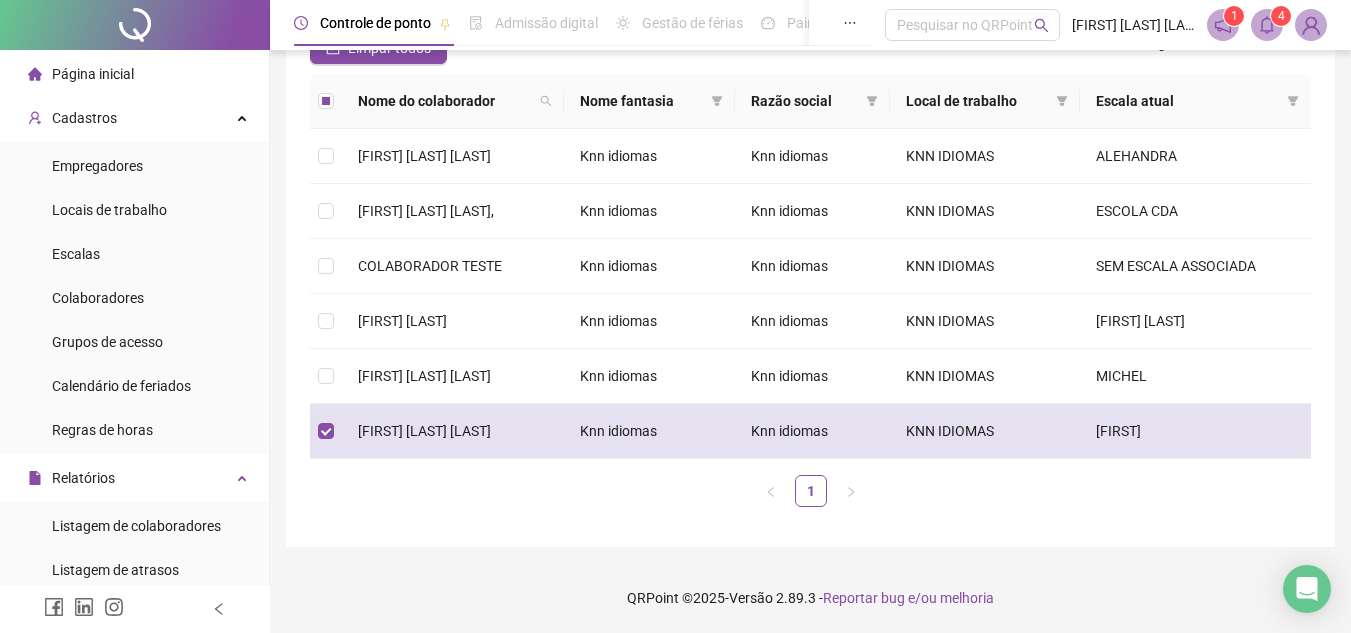 click on "[FIRST] [LAST] [LAST]" at bounding box center (453, 431) 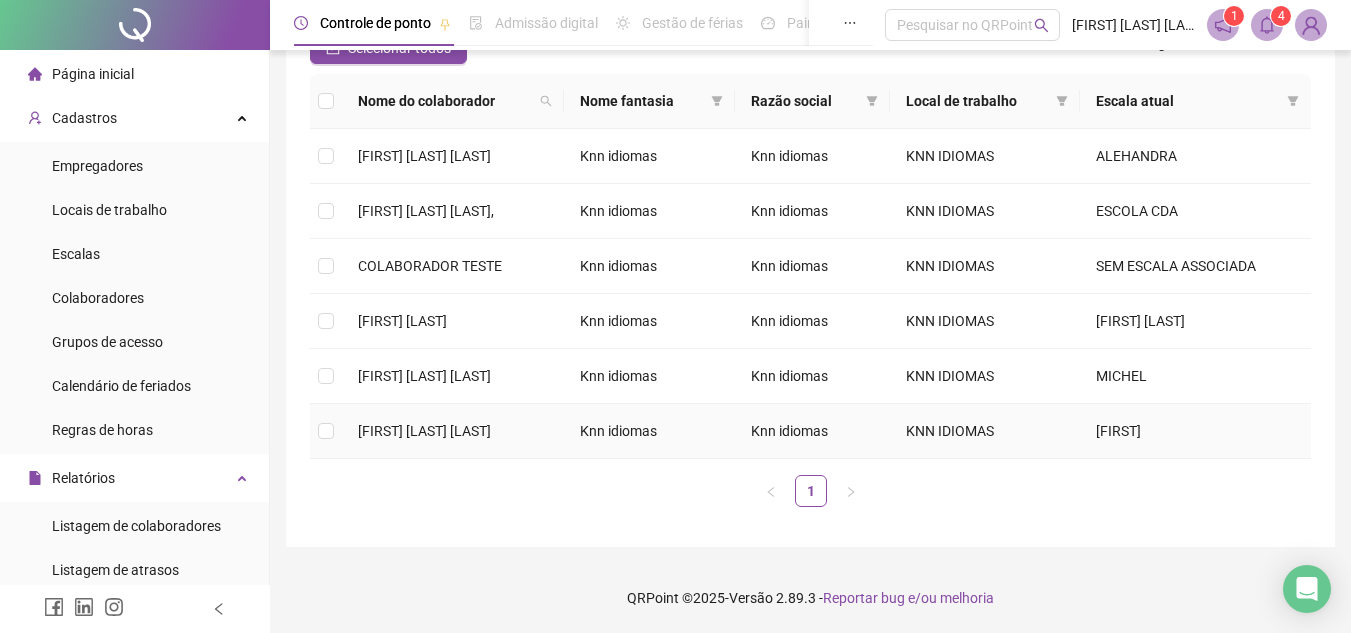 click on "[FIRST] [LAST] [LAST]" at bounding box center [424, 431] 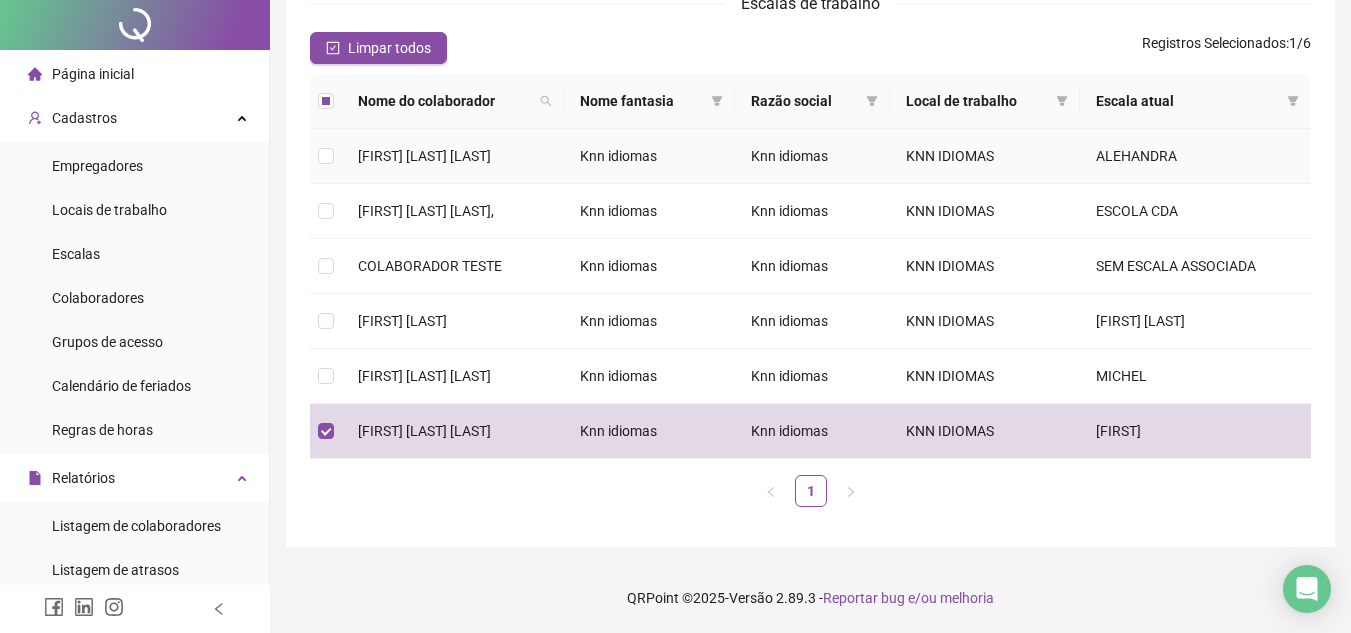 scroll, scrollTop: 0, scrollLeft: 0, axis: both 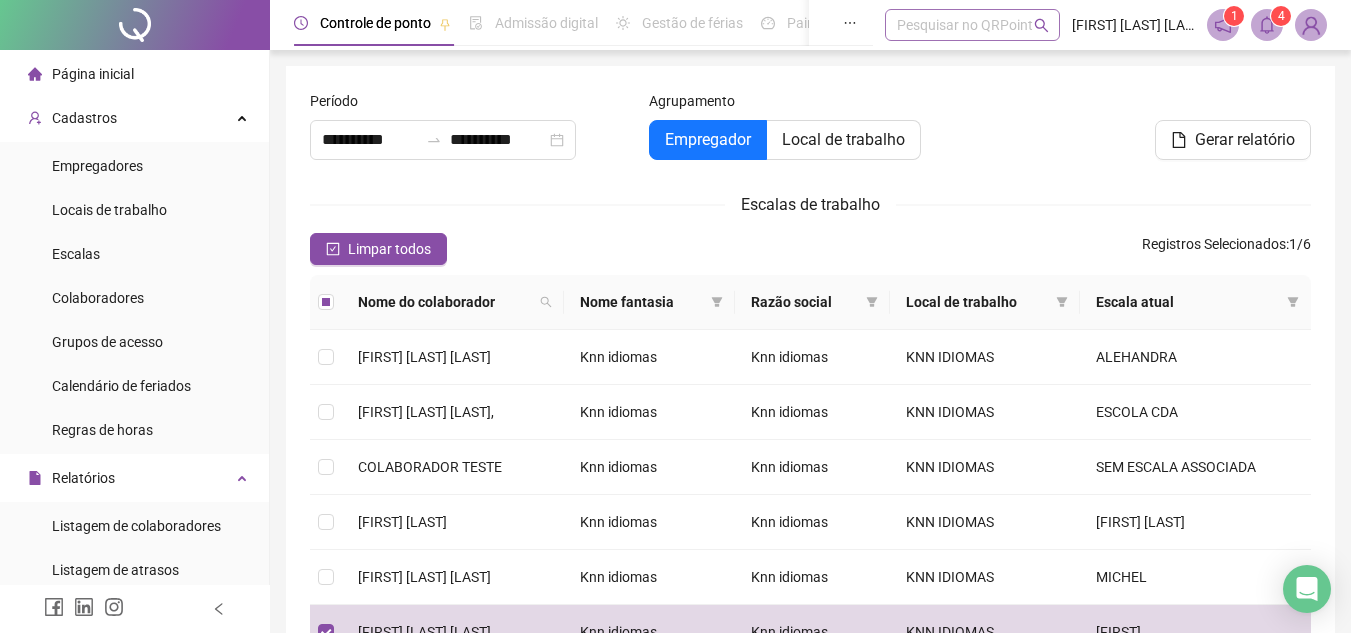 click on "Pesquisar no QRPoint" at bounding box center [972, 25] 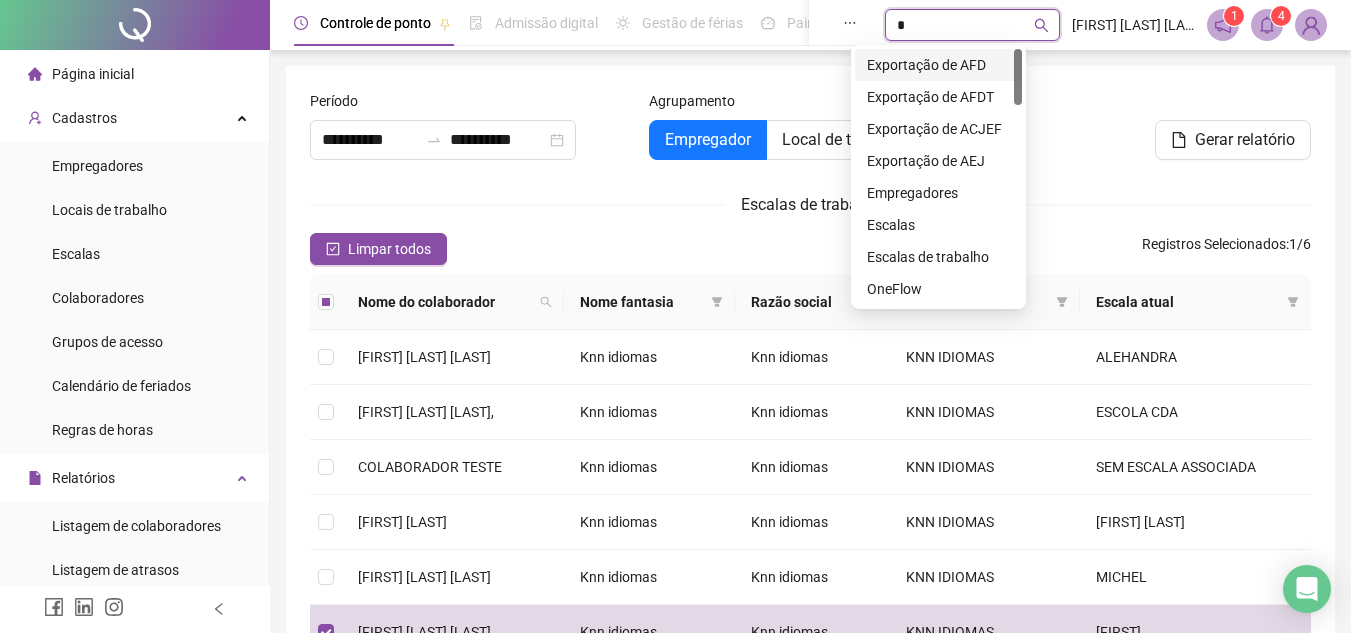 type on "**" 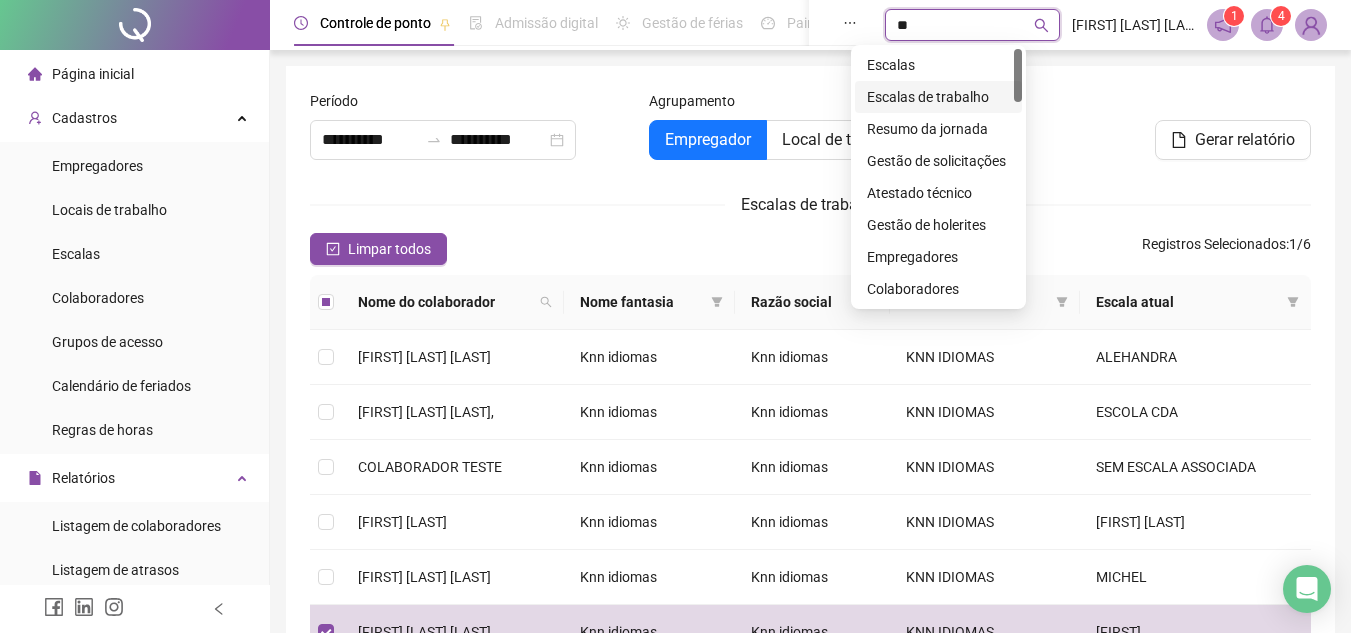 click on "Escalas de trabalho" at bounding box center [938, 97] 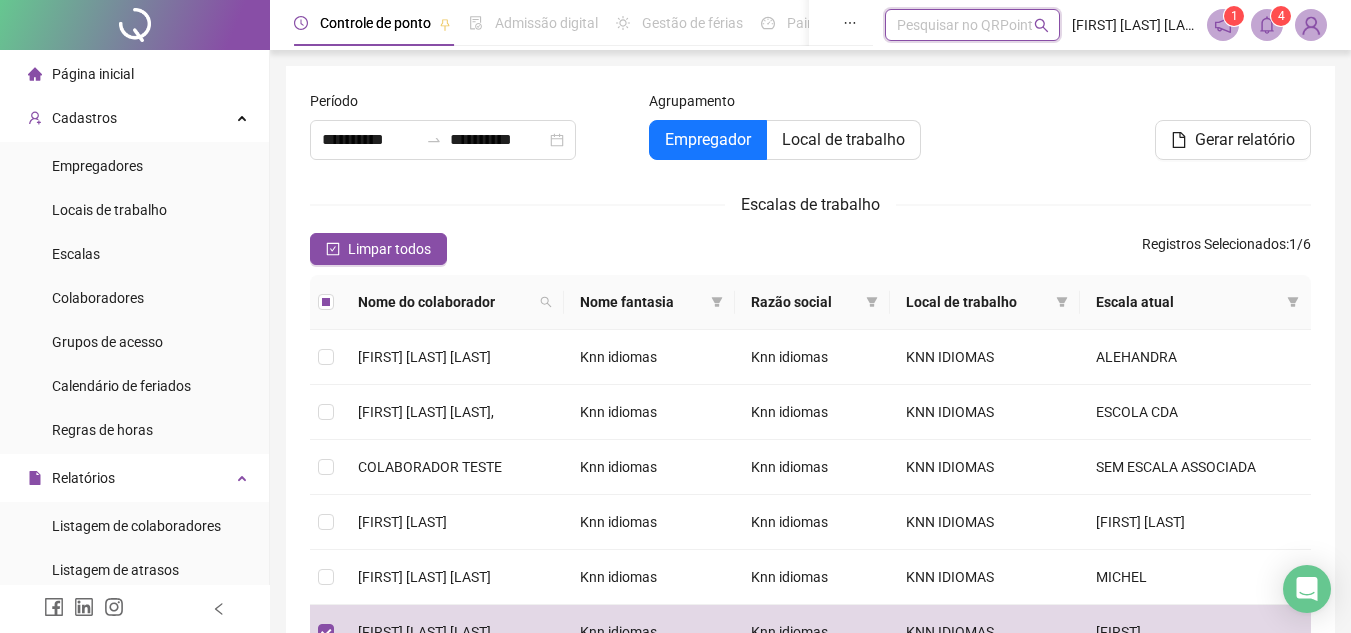 click on "Pesquisar no QRPoint" at bounding box center [972, 25] 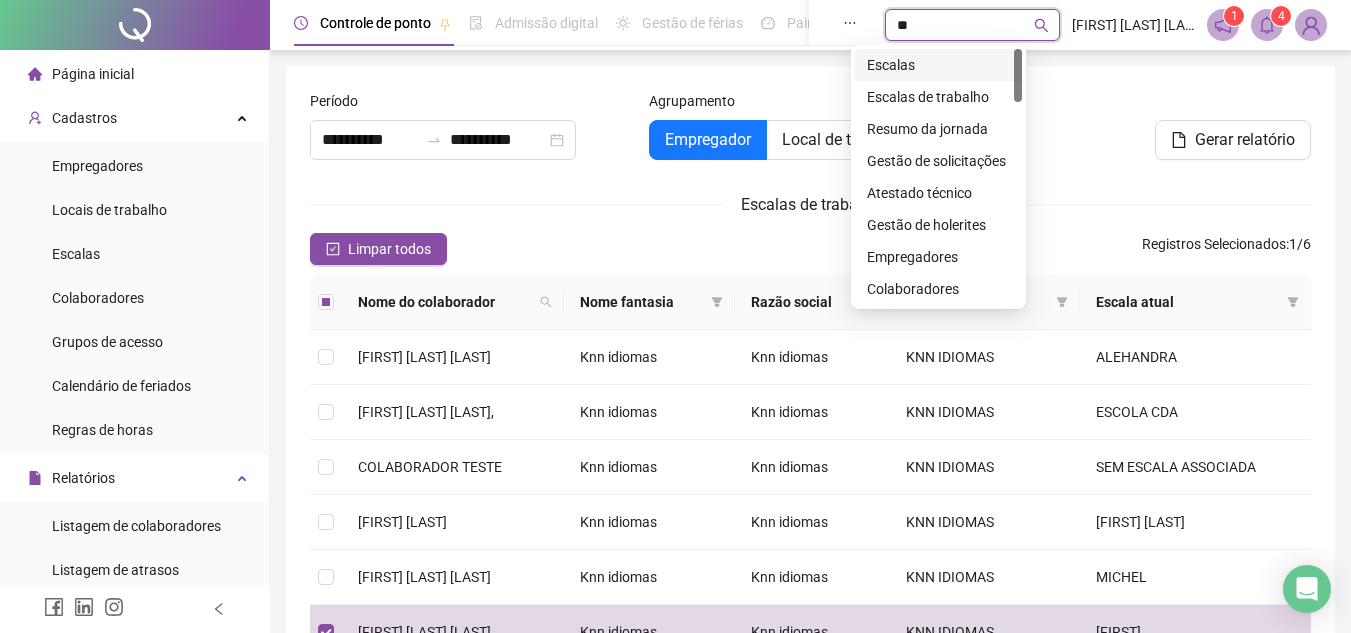 type on "***" 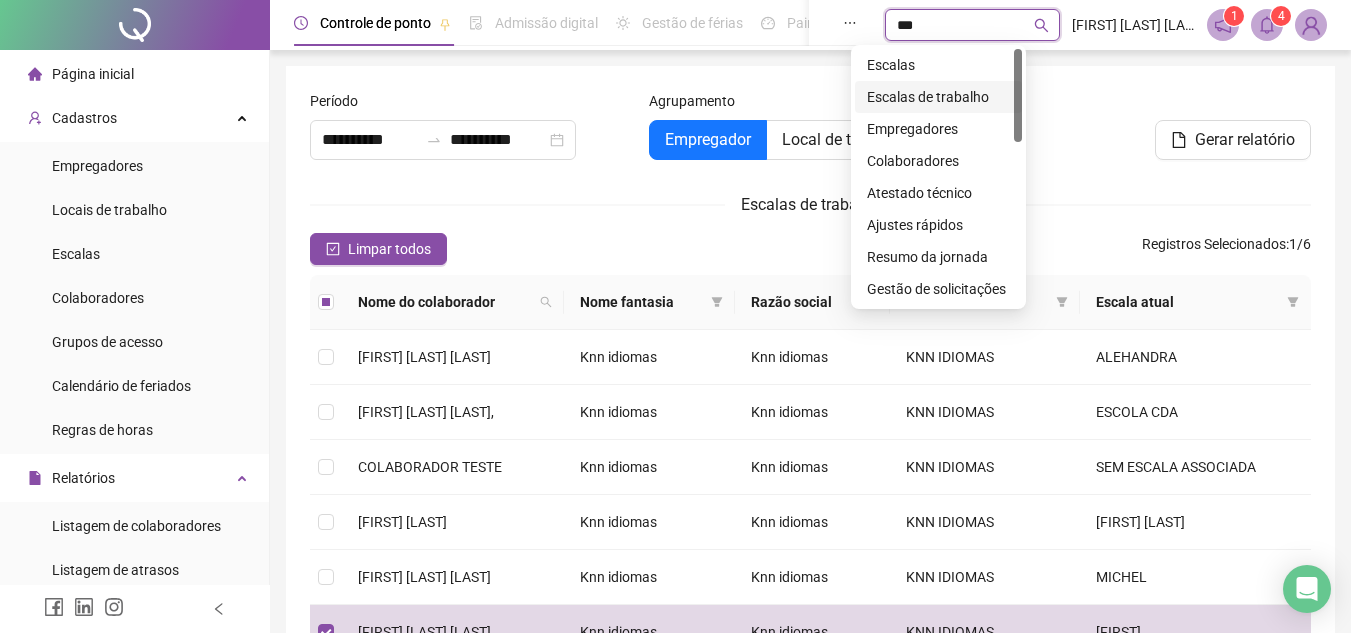 click on "Escalas de trabalho" at bounding box center [938, 97] 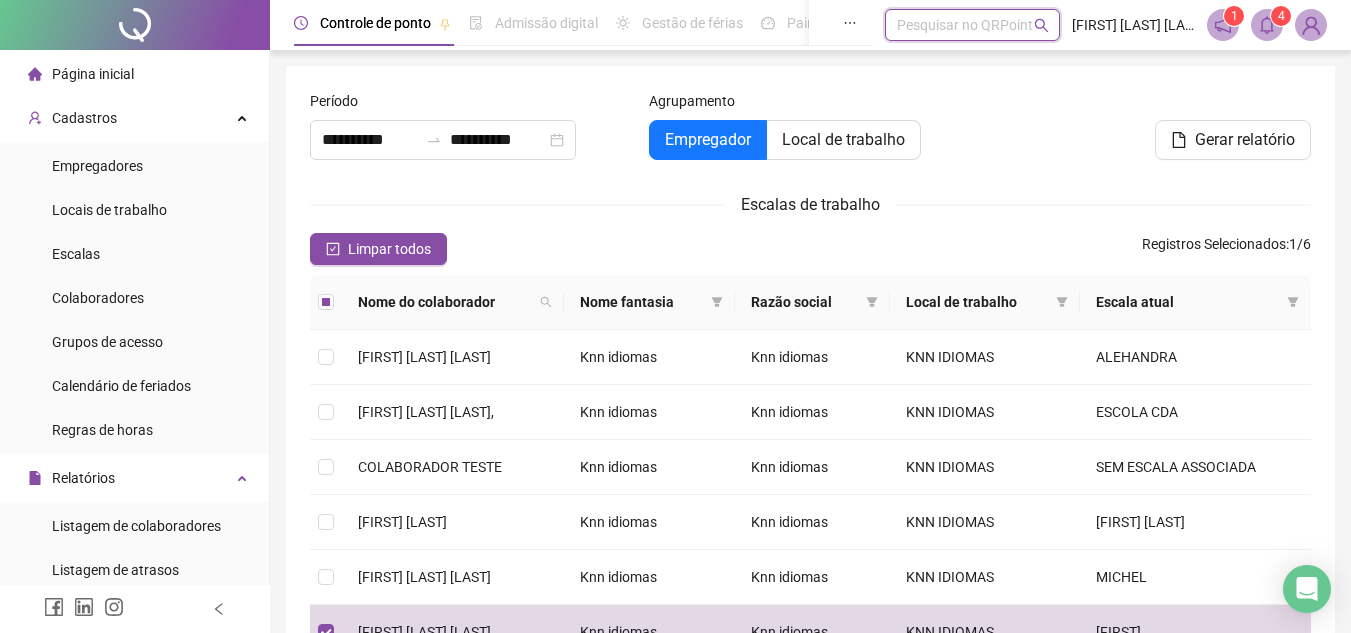 click on "Pesquisar no QRPoint" at bounding box center (972, 25) 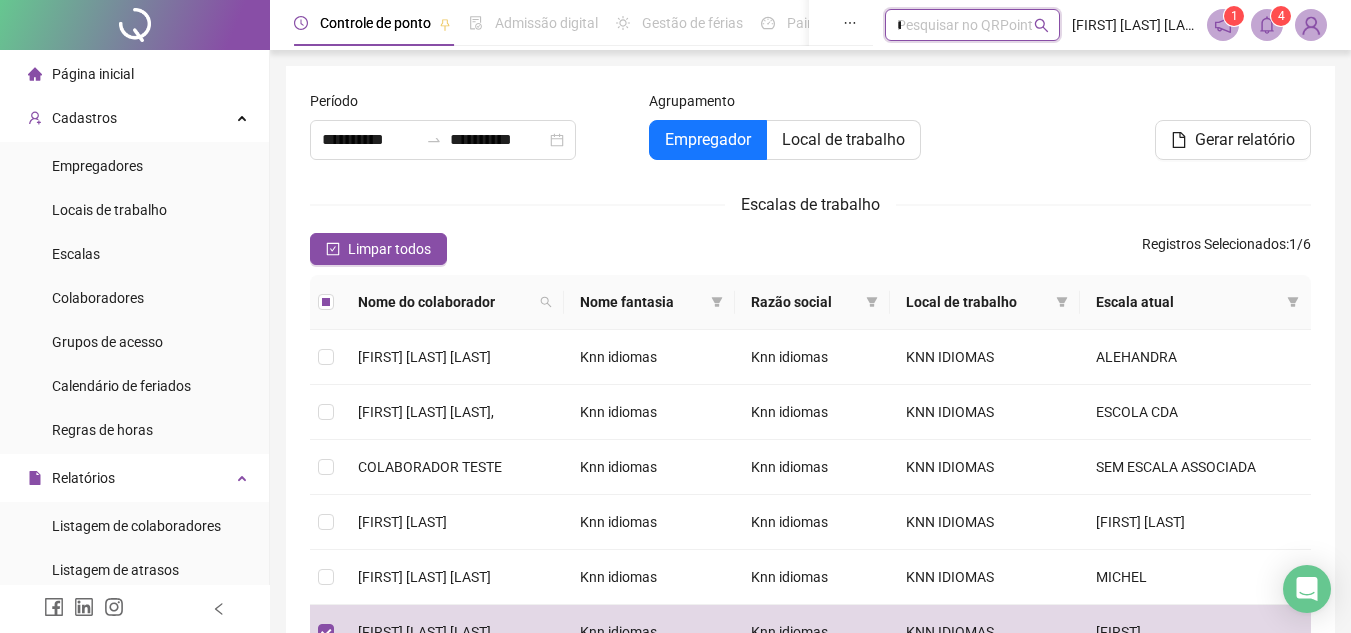 type on "**" 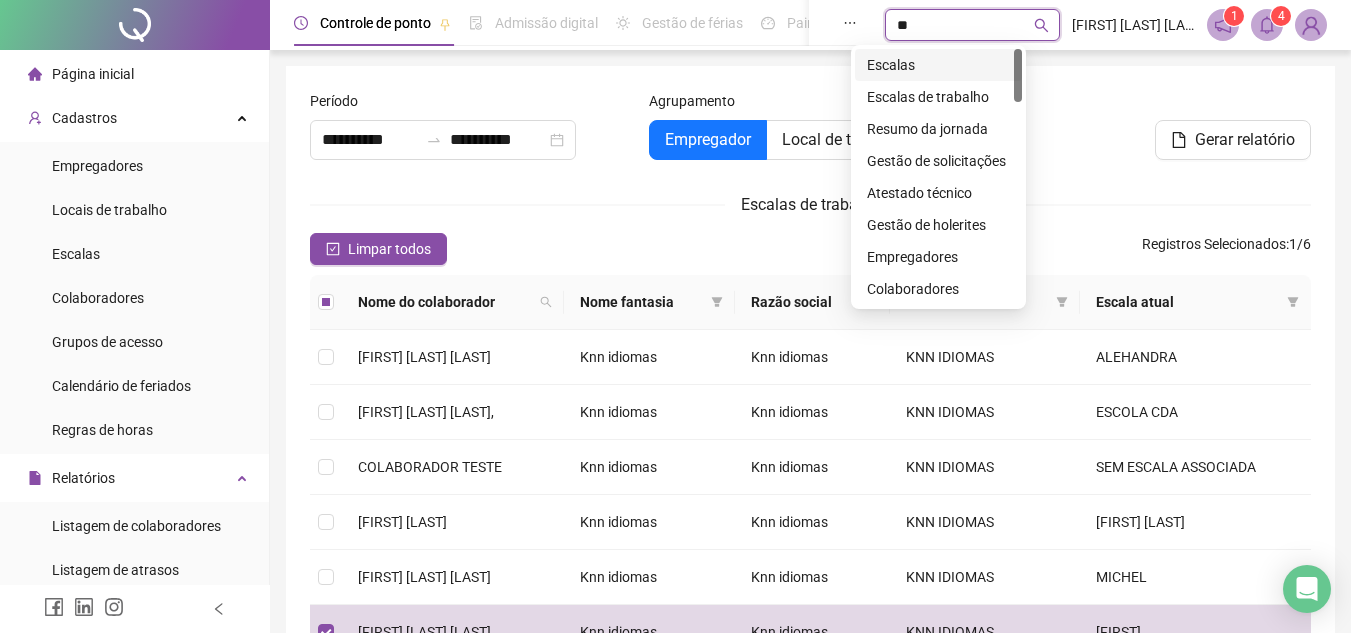 click on "Escalas" at bounding box center (938, 65) 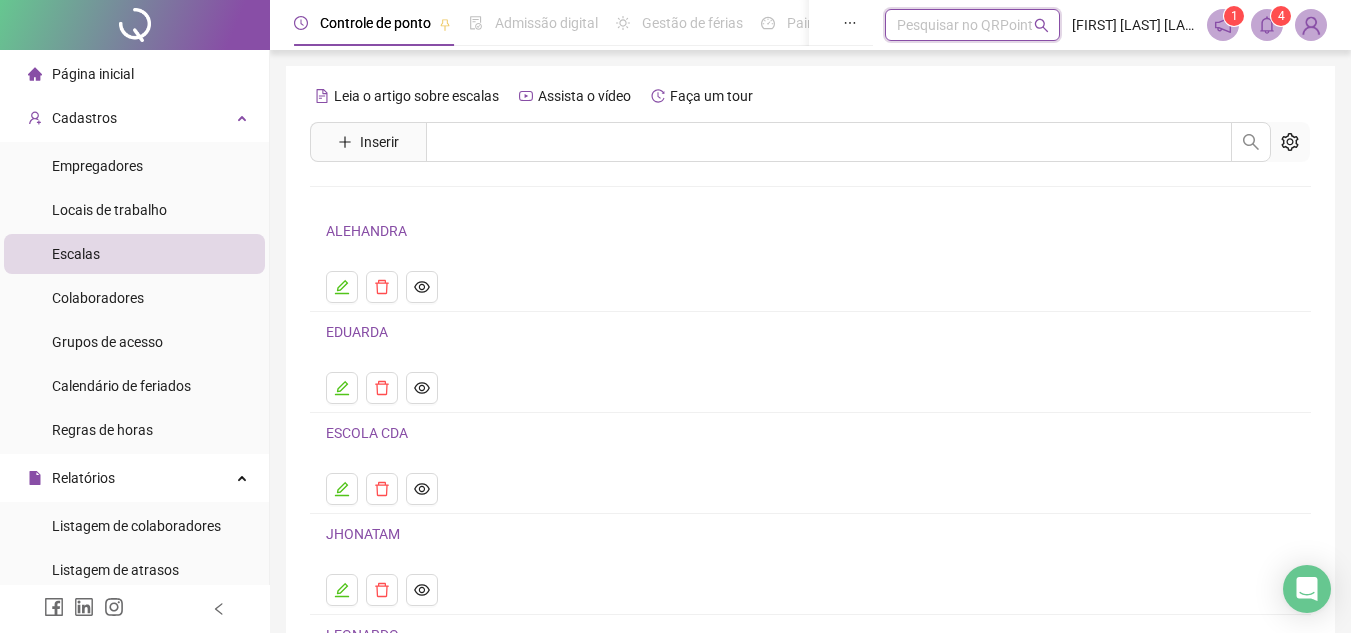 scroll, scrollTop: 224, scrollLeft: 0, axis: vertical 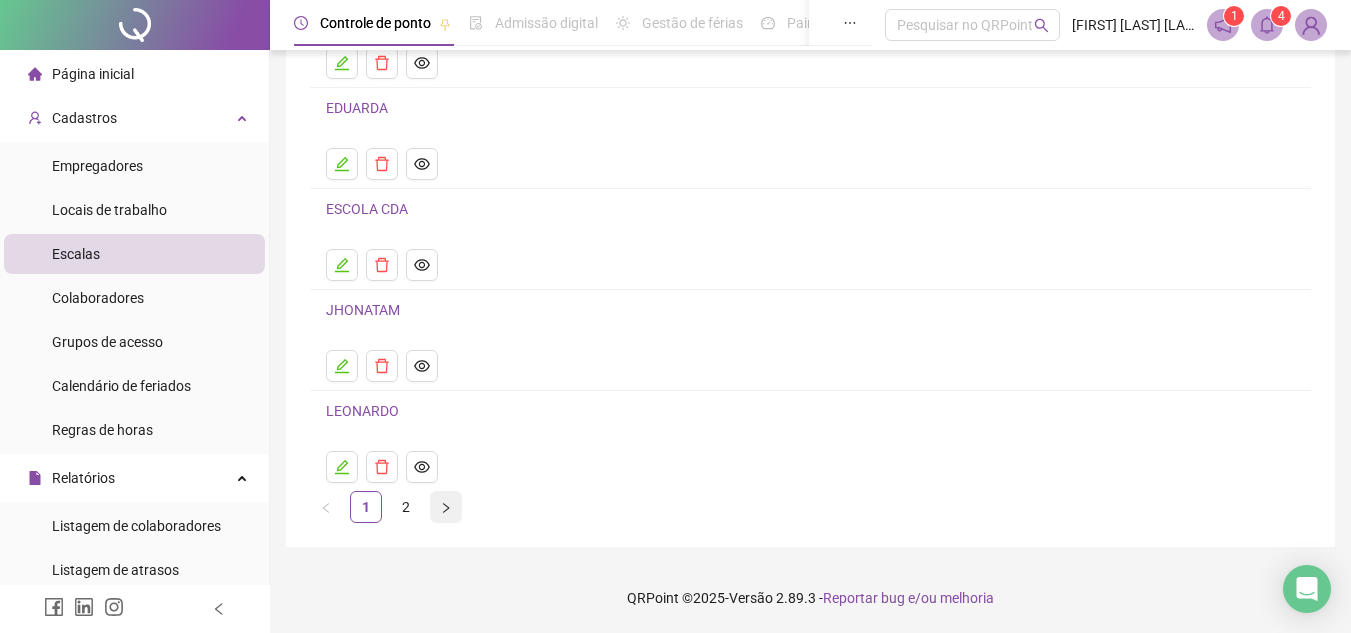 click 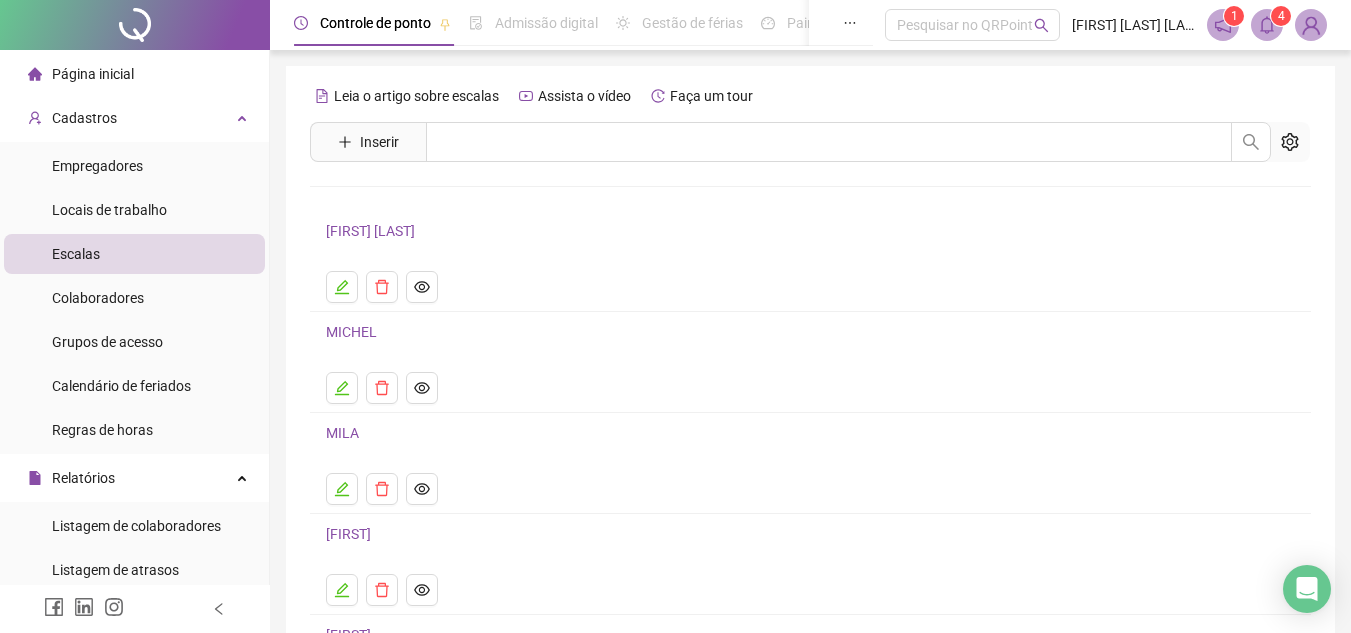 scroll, scrollTop: 224, scrollLeft: 0, axis: vertical 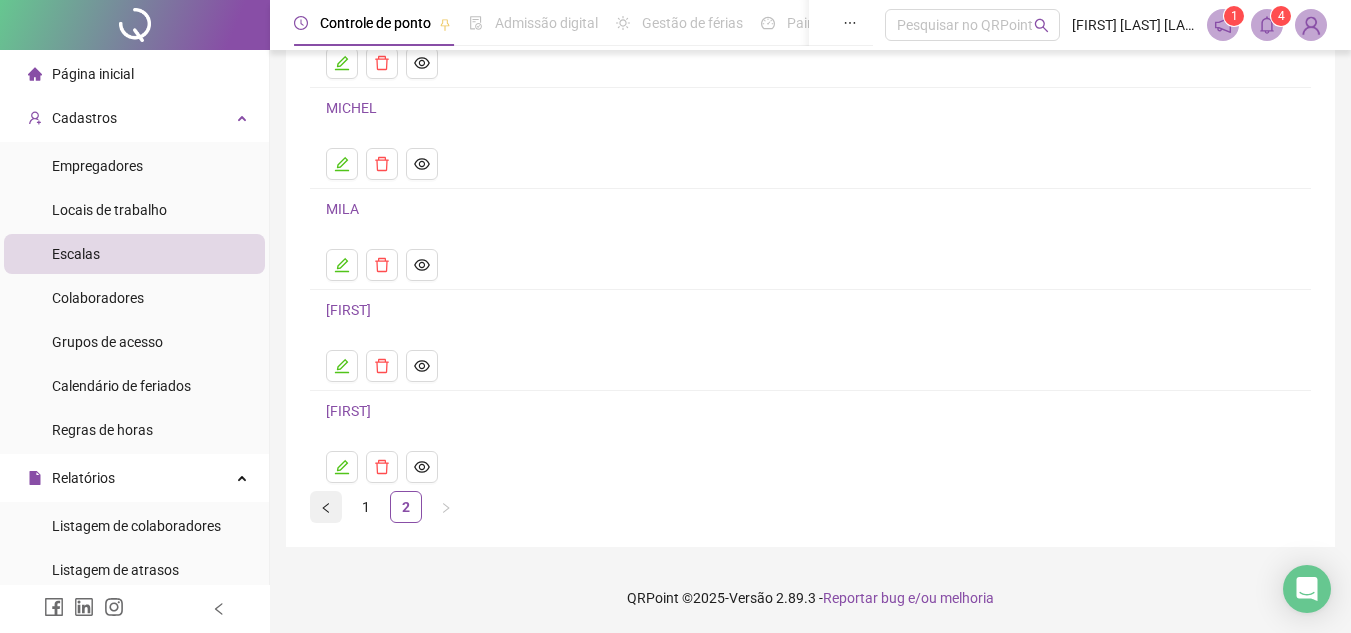 click 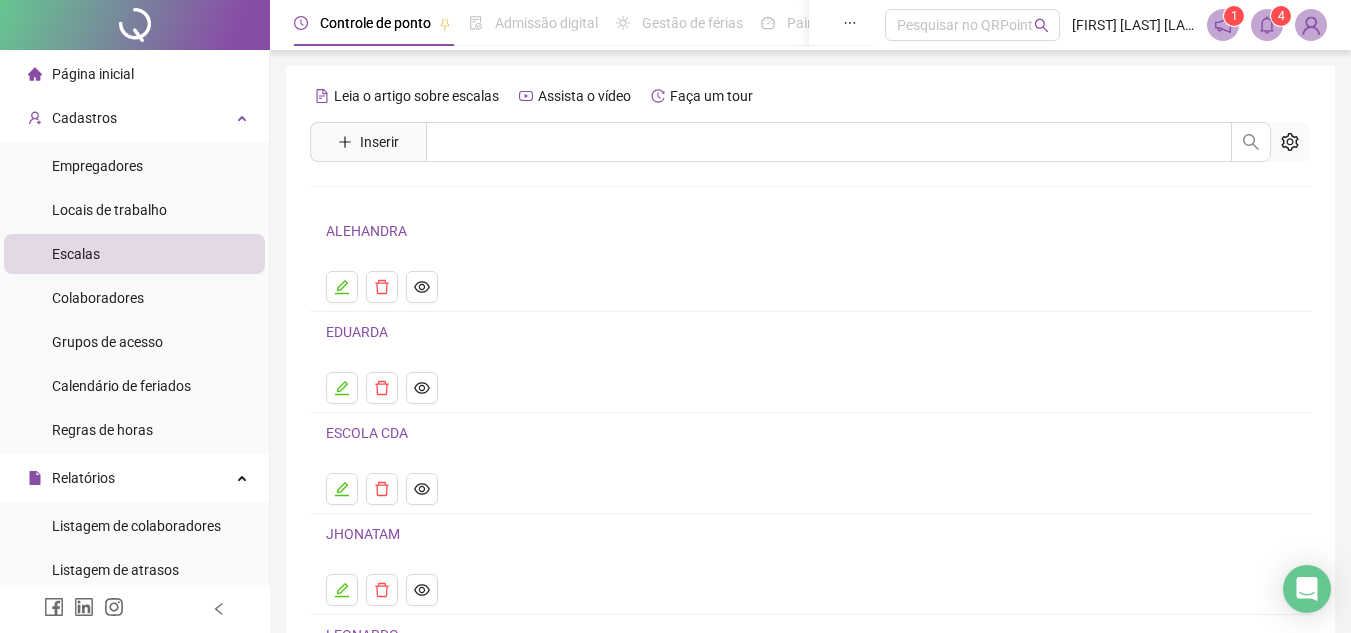 scroll, scrollTop: 224, scrollLeft: 0, axis: vertical 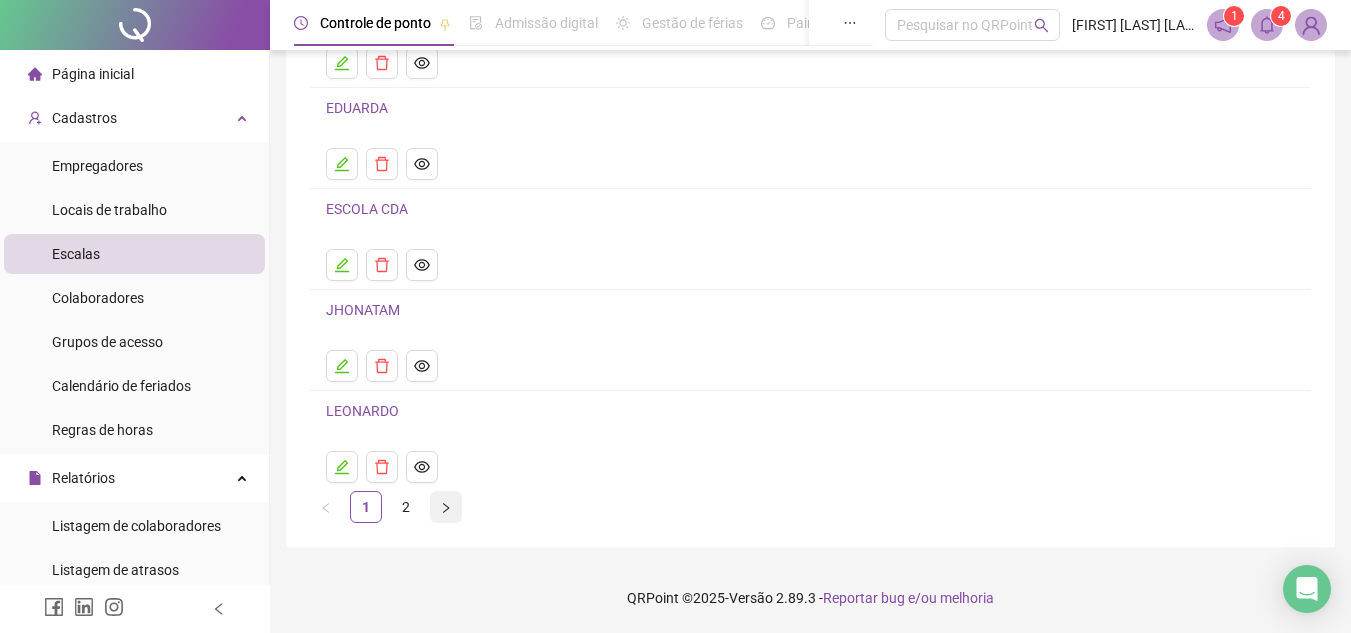 click at bounding box center (446, 507) 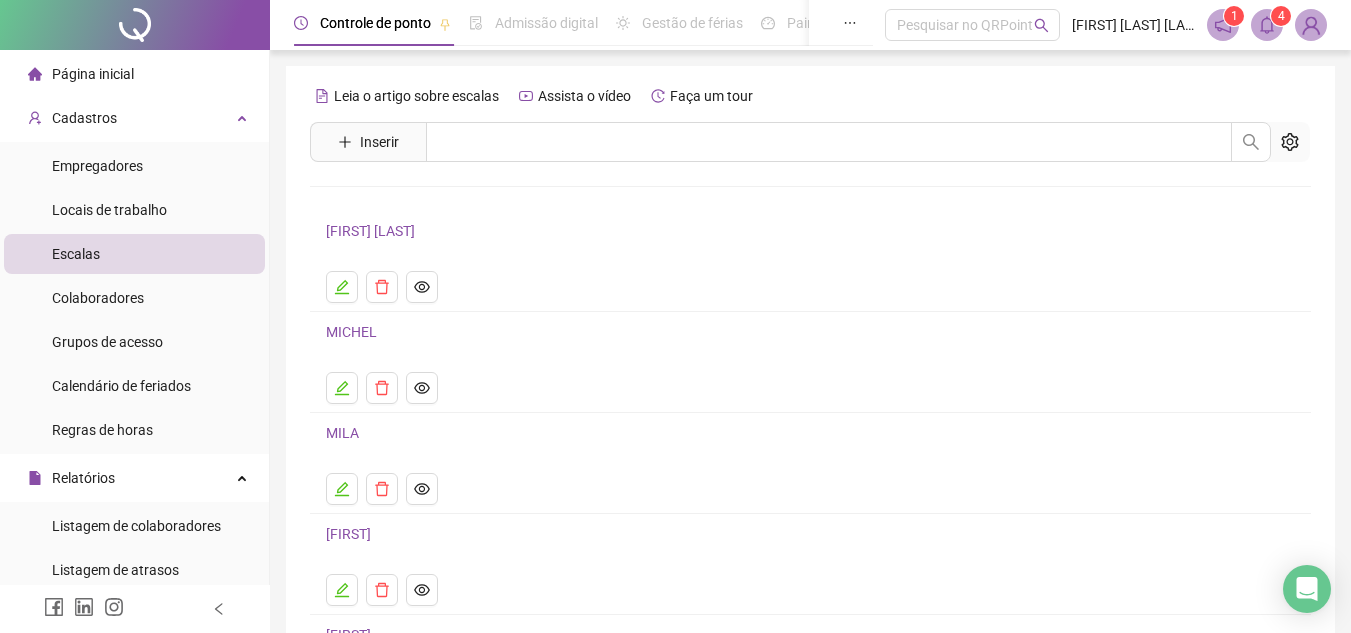 scroll, scrollTop: 100, scrollLeft: 0, axis: vertical 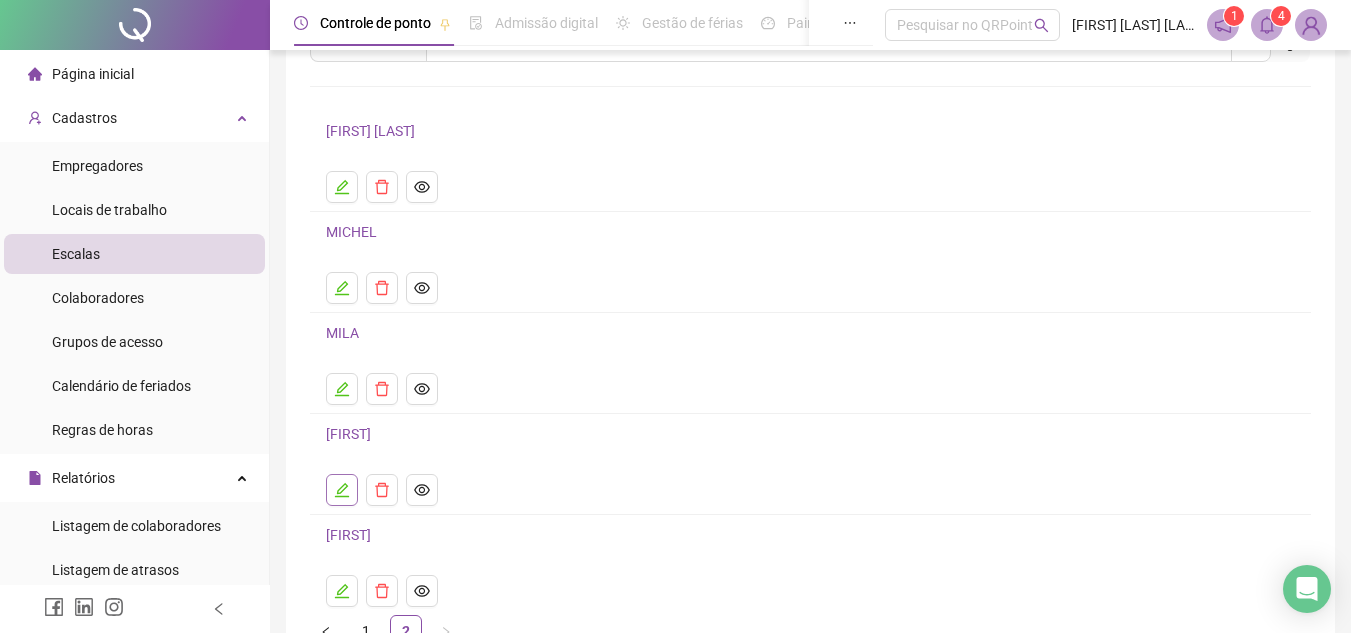click at bounding box center (342, 490) 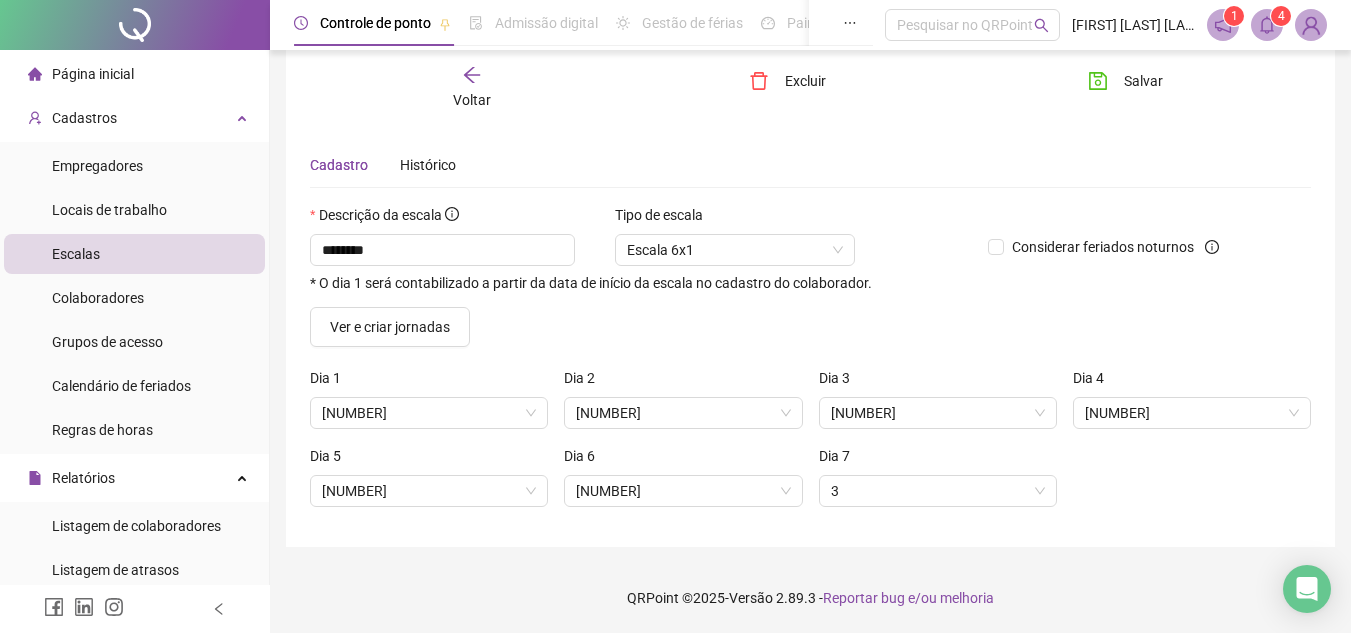 scroll, scrollTop: 43, scrollLeft: 0, axis: vertical 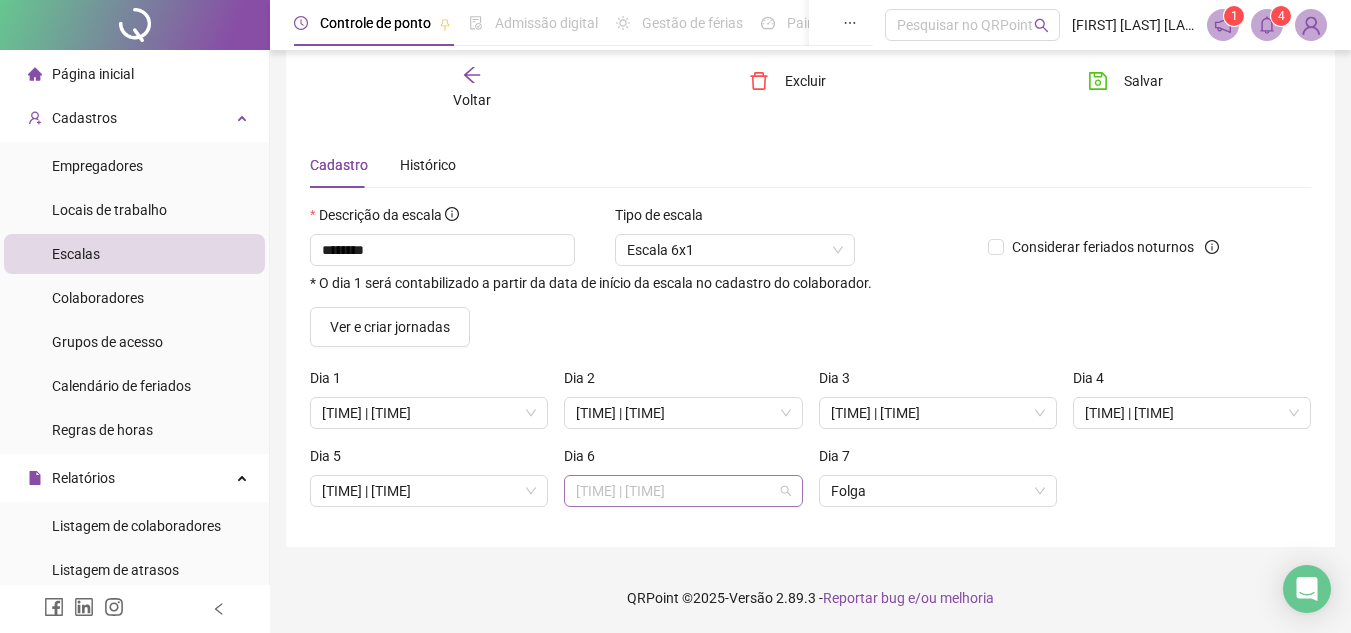 click on "[TIME] | [TIME]" at bounding box center (683, 491) 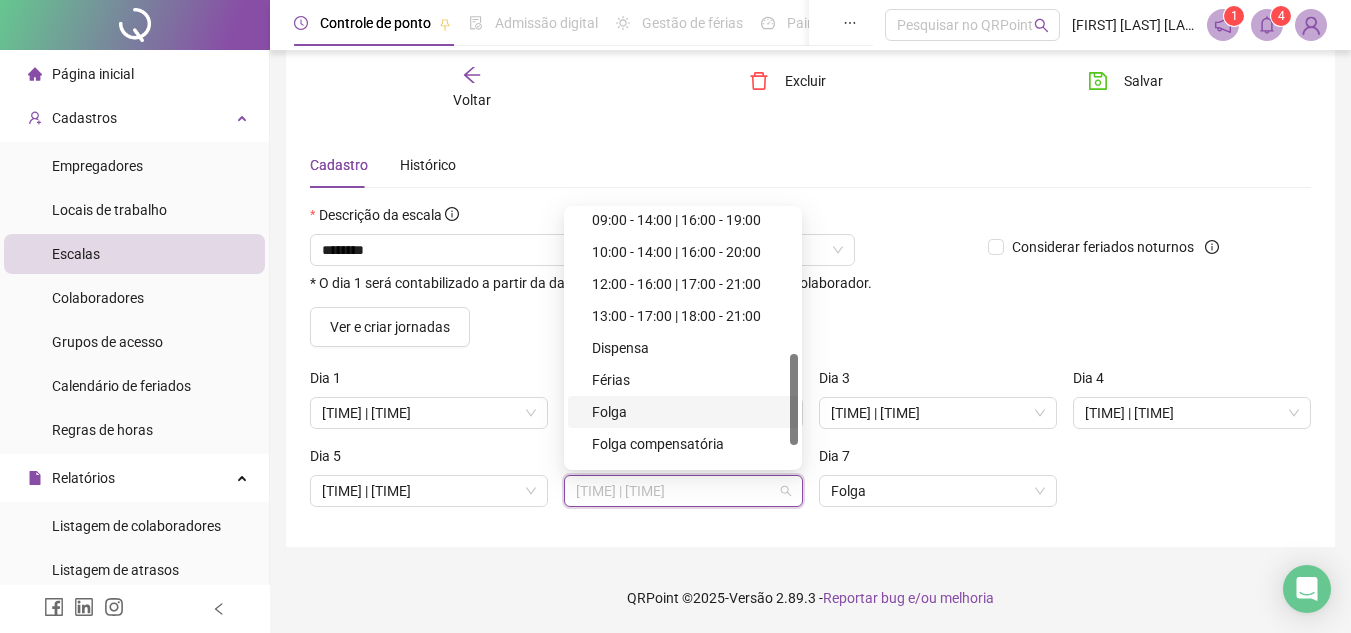 scroll, scrollTop: 458, scrollLeft: 0, axis: vertical 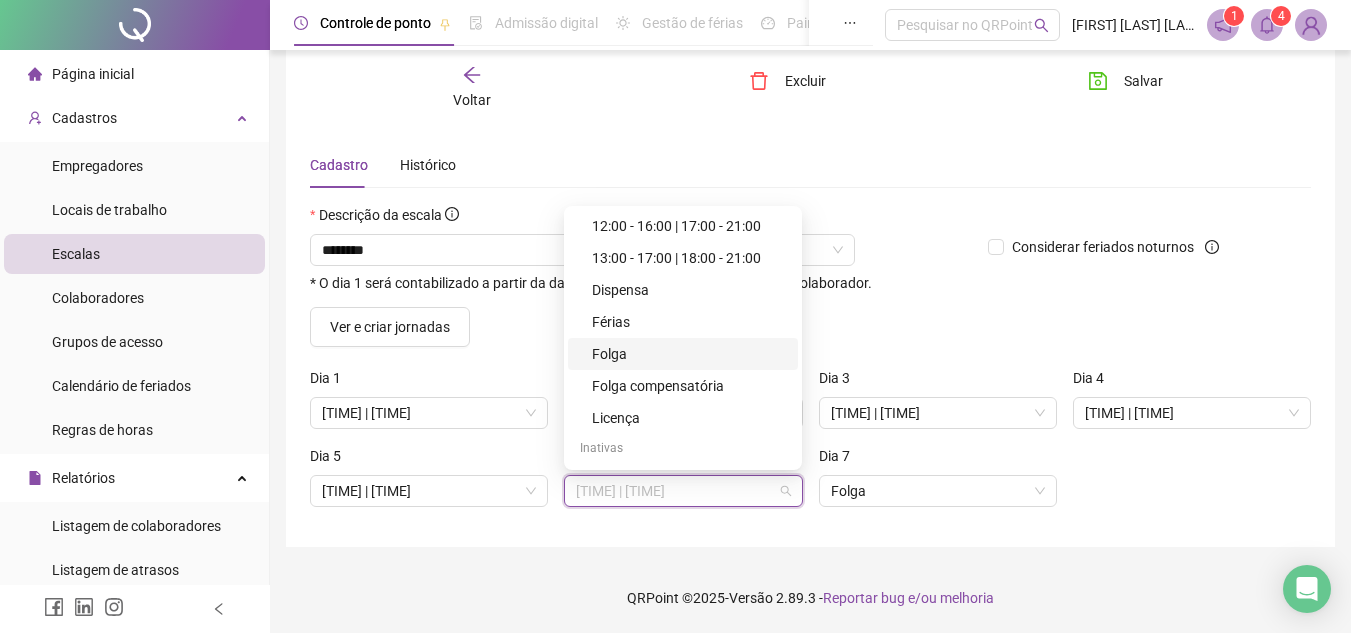 click on "Folga" at bounding box center [689, 354] 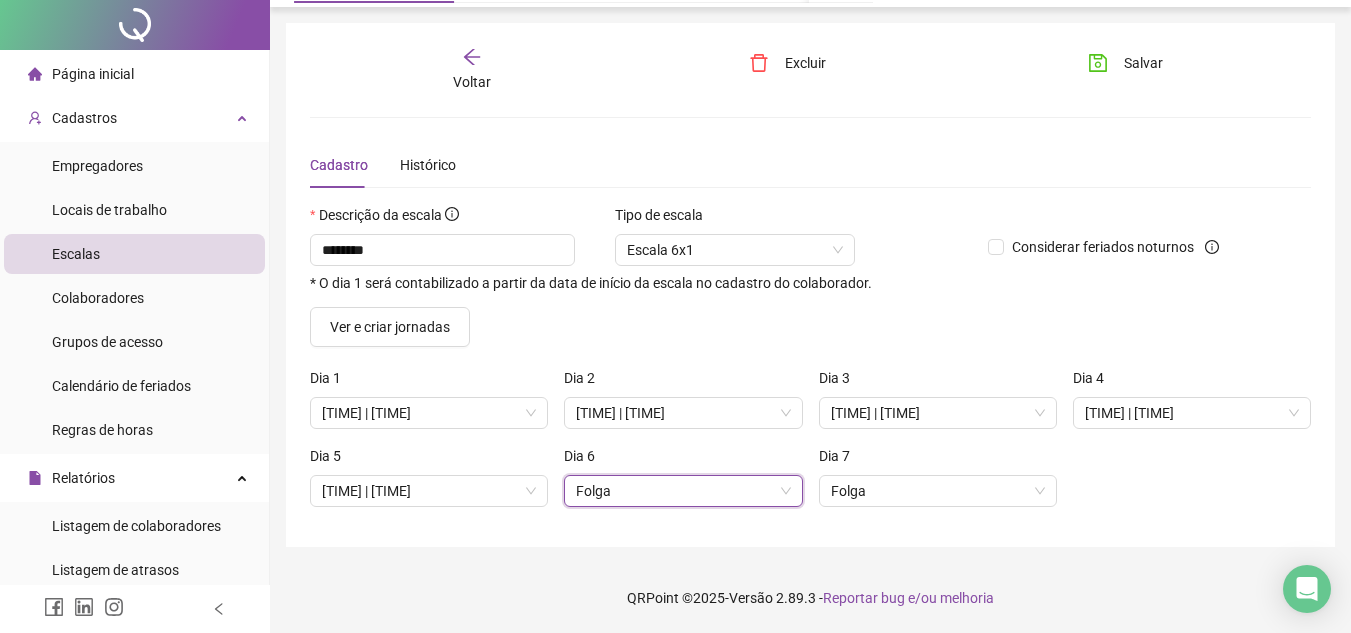 scroll, scrollTop: 0, scrollLeft: 0, axis: both 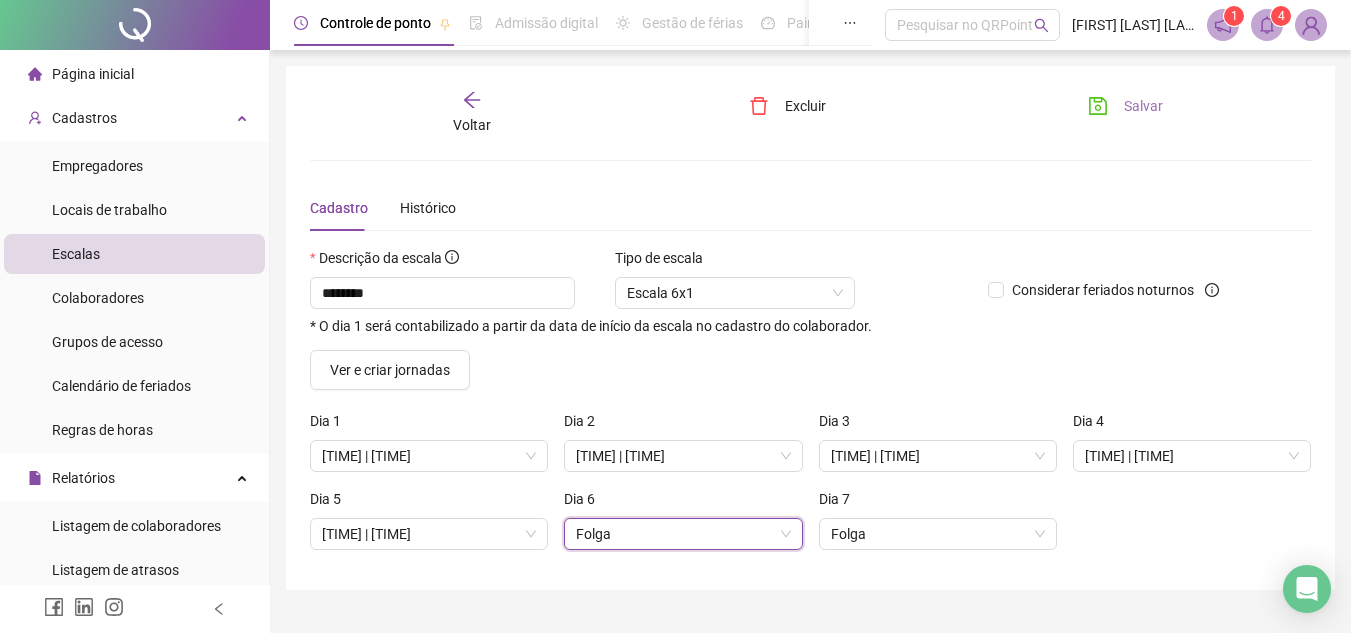 click on "Salvar" at bounding box center (1125, 106) 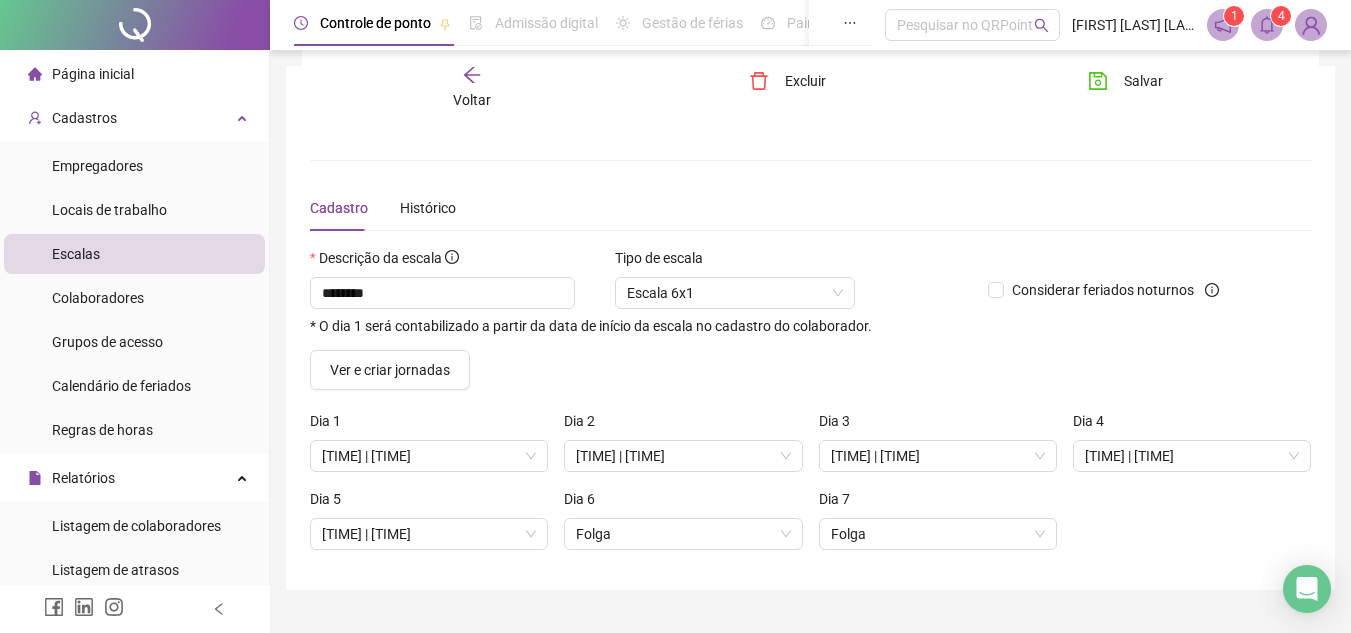 scroll, scrollTop: 43, scrollLeft: 0, axis: vertical 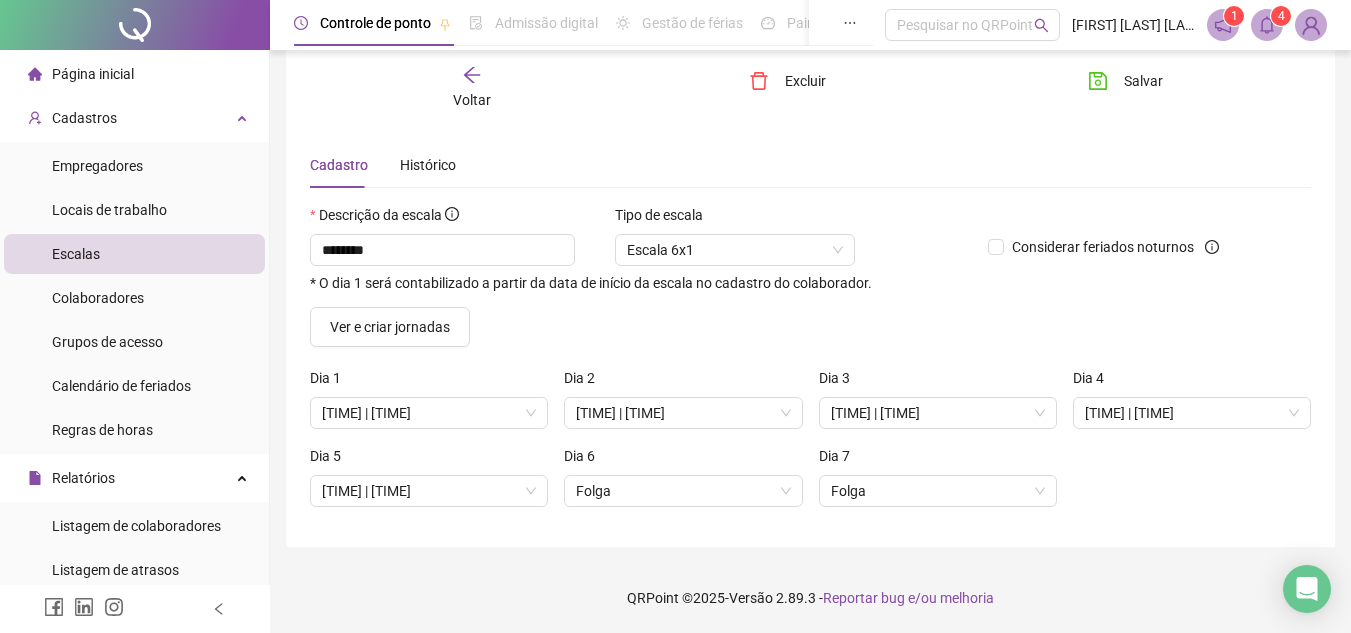 click on "Controle de ponto Admissão digital Gestão de férias Painel do DP Folha de pagamento   Pesquisar no QRPoint [FIRST] [LAST] [LAST] - Knn idiomas 1 4" at bounding box center (810, 25) 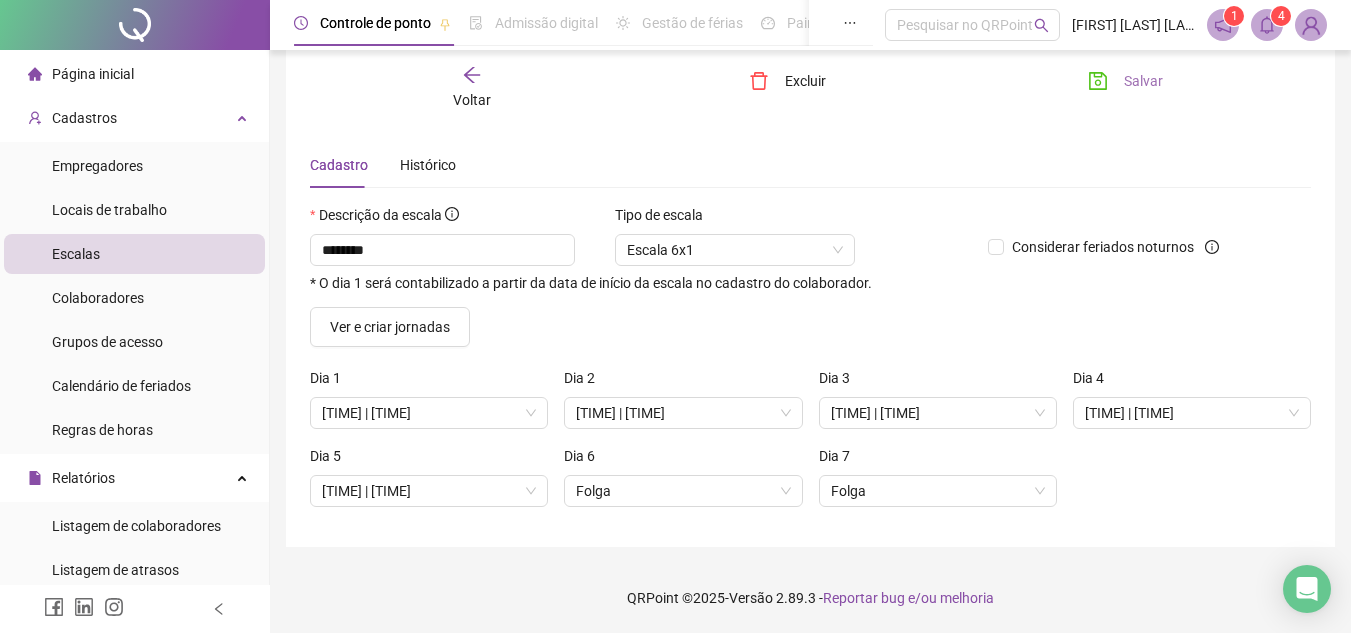 click on "Salvar" at bounding box center (1125, 81) 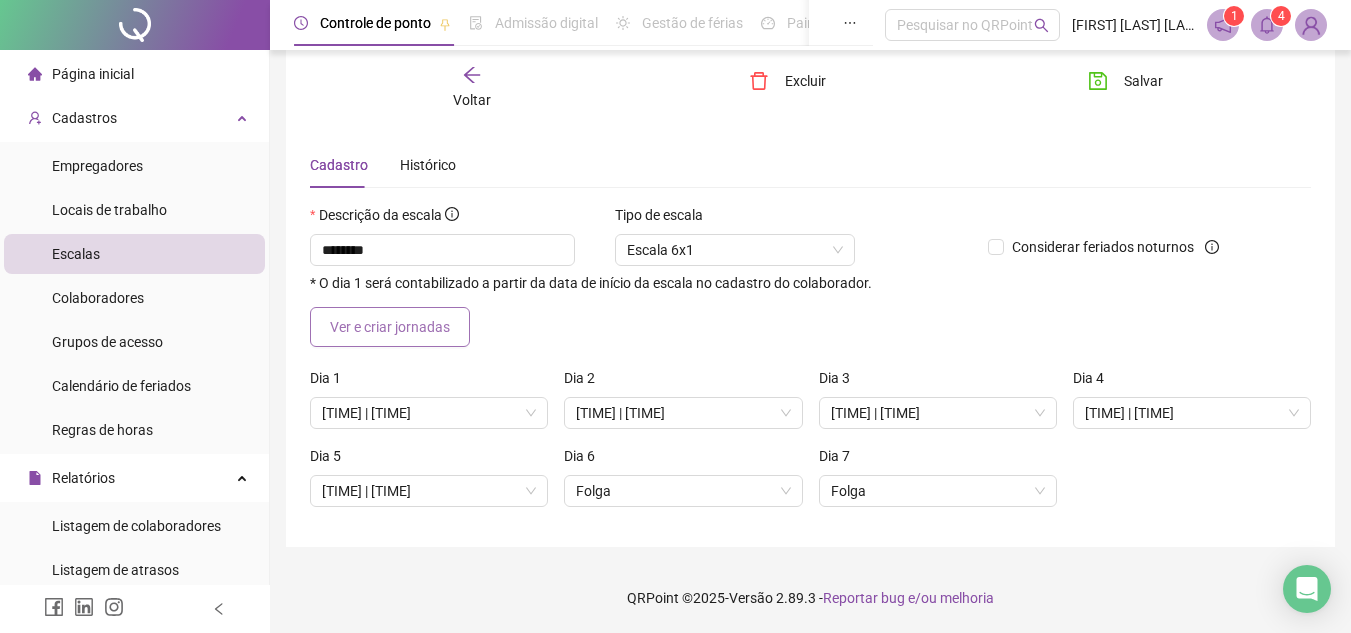 click on "Ver e criar jornadas" at bounding box center [390, 327] 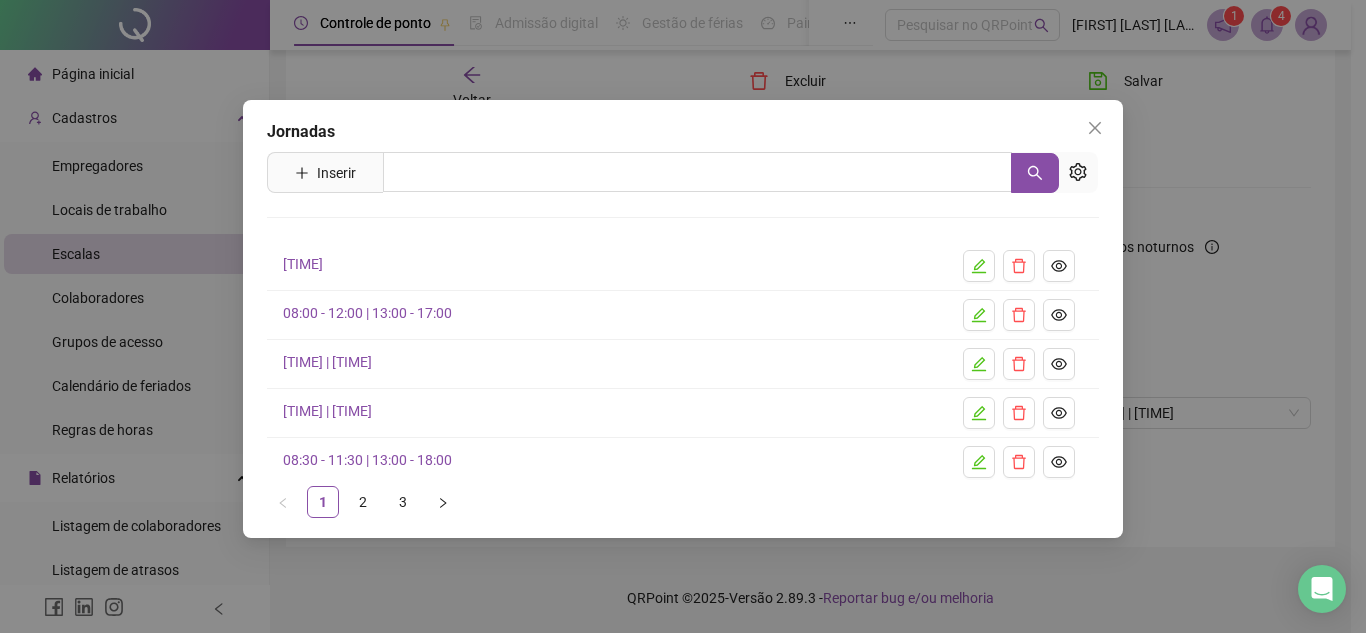 click on "Jornadas Inserir Nenhum resultado [TIME]   [TIME]   [TIME]   [TIME]   [TIME]   1 2 3" at bounding box center [683, 316] 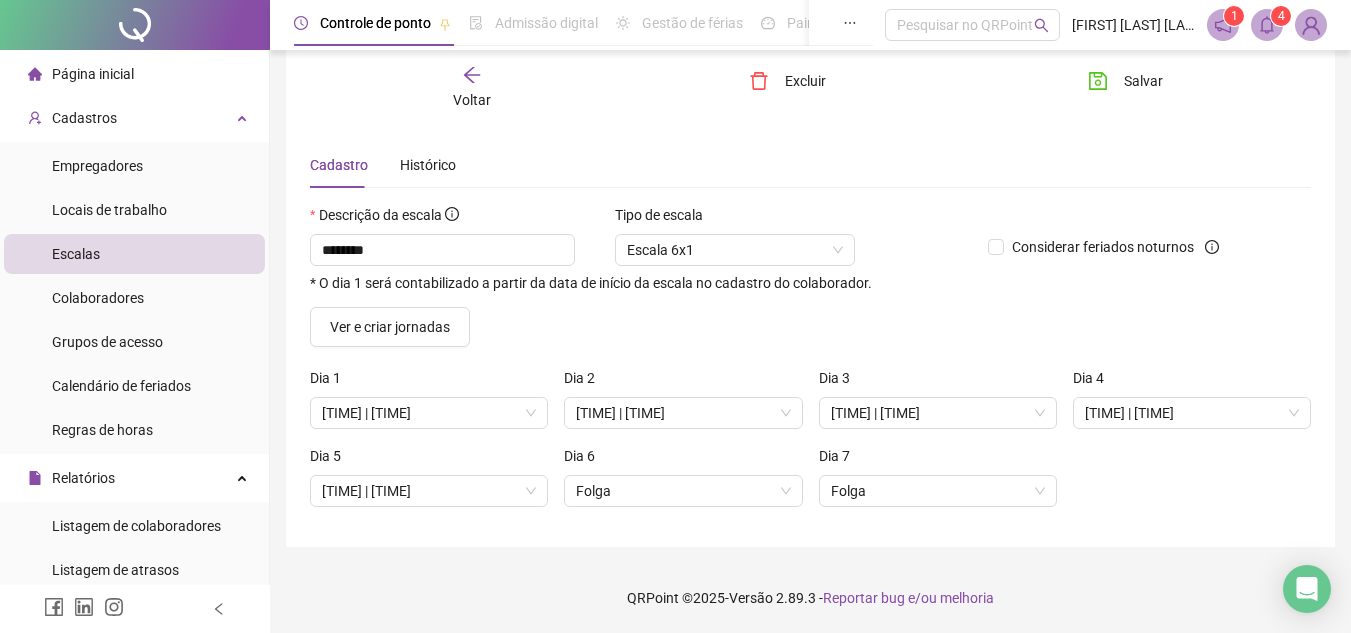 scroll, scrollTop: 0, scrollLeft: 0, axis: both 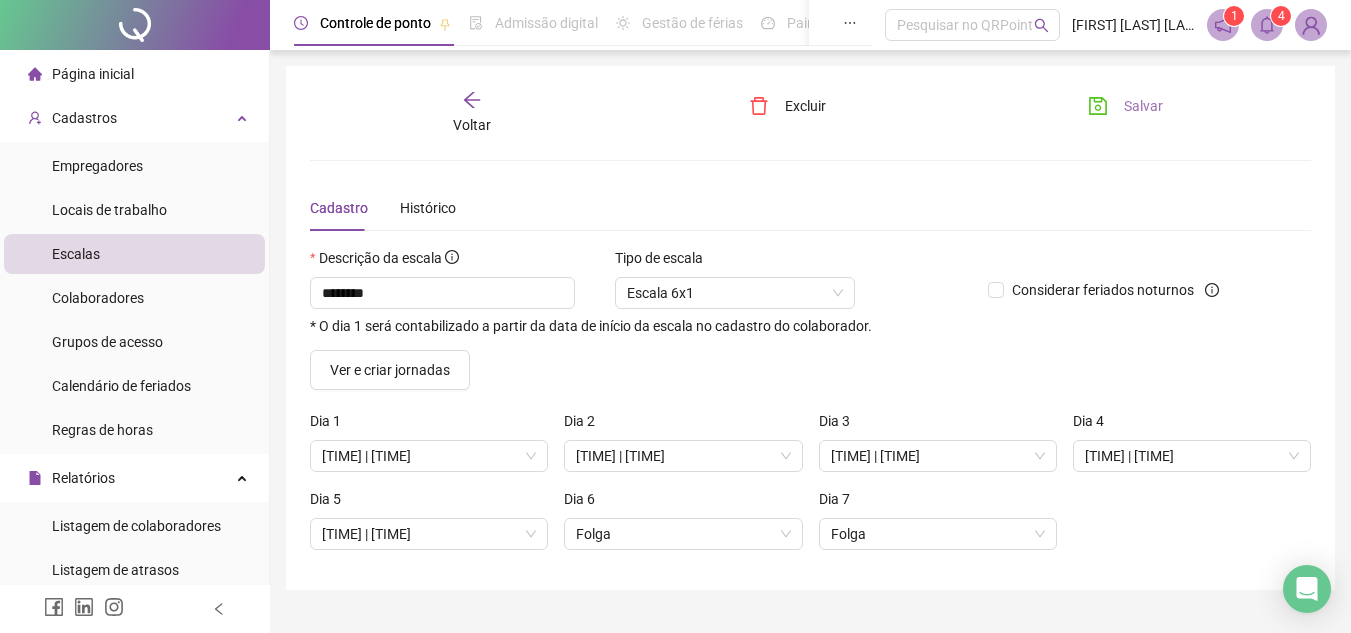 click on "Salvar" at bounding box center (1125, 106) 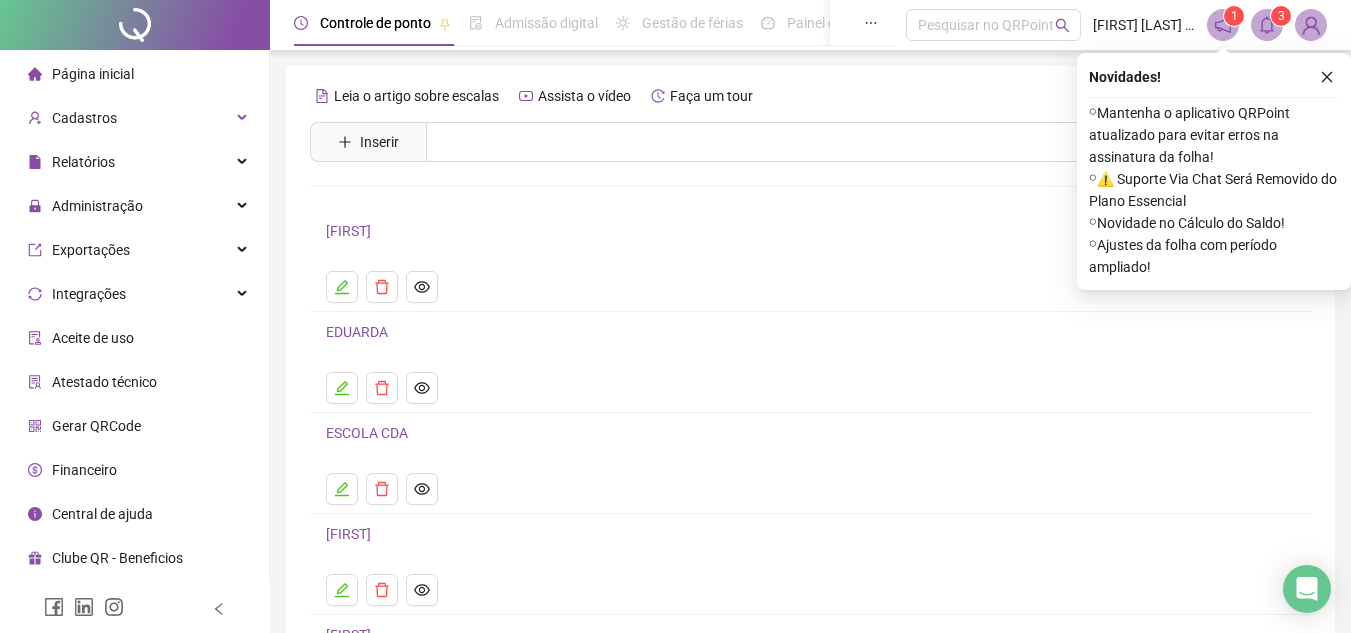 scroll, scrollTop: 224, scrollLeft: 0, axis: vertical 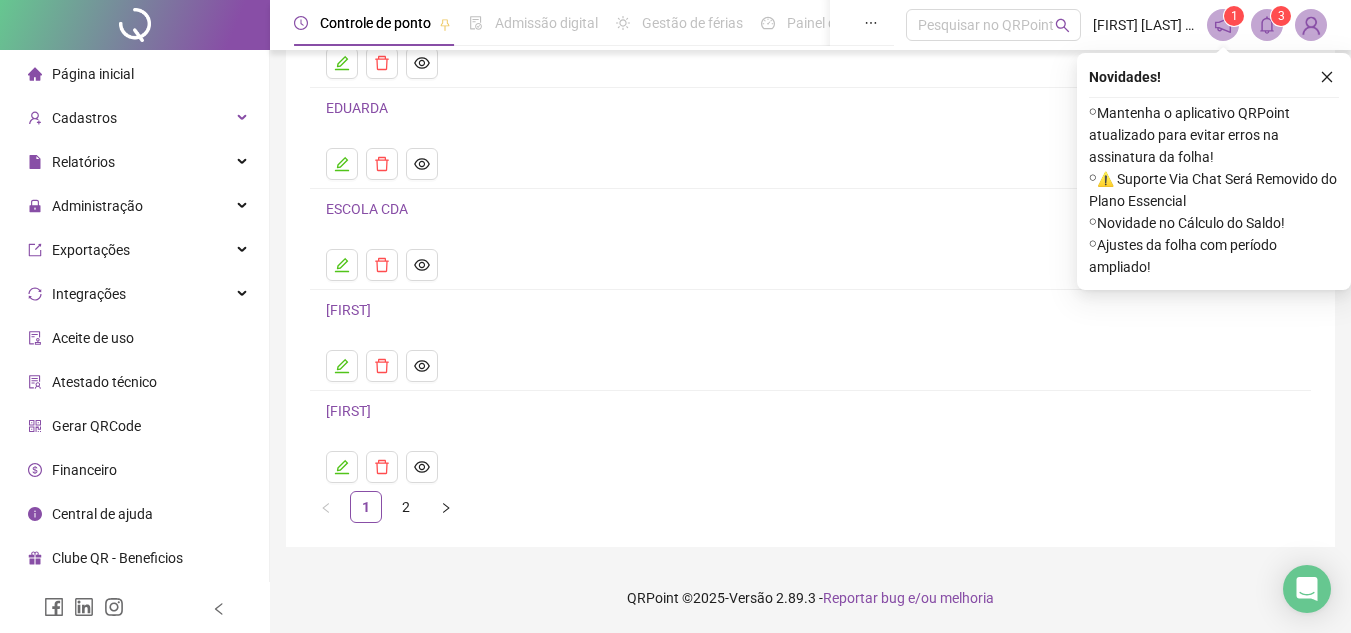 click at bounding box center (446, 507) 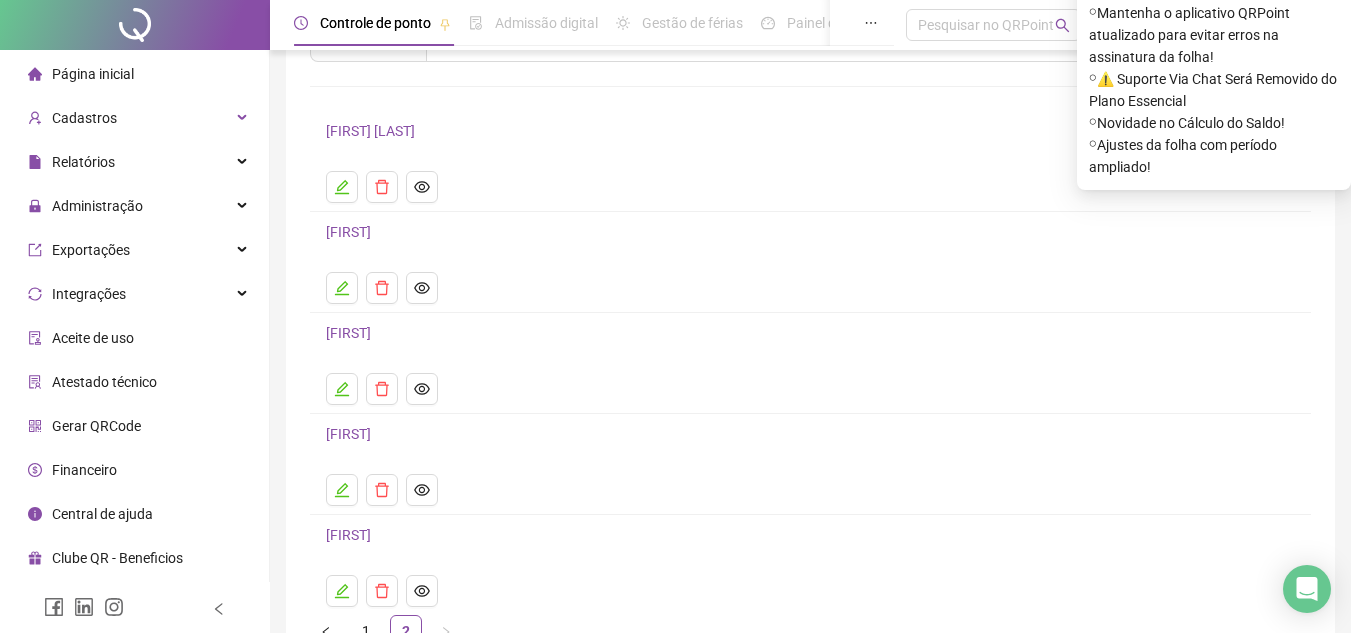 scroll, scrollTop: 200, scrollLeft: 0, axis: vertical 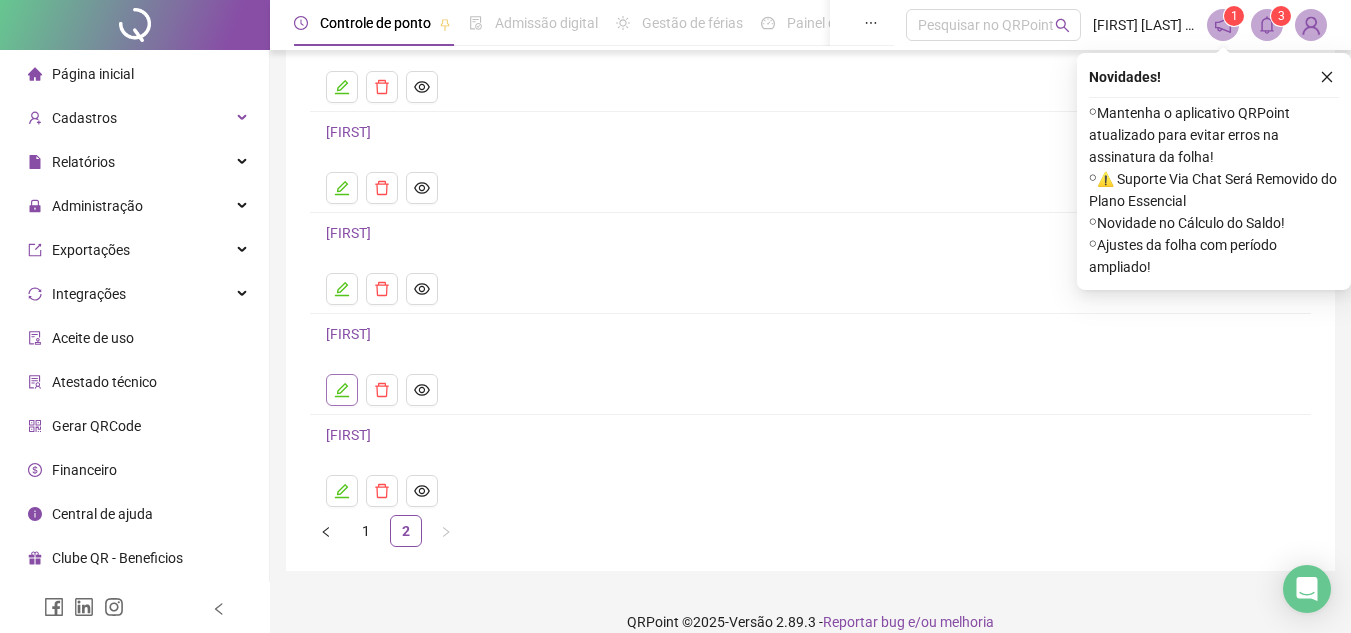 click at bounding box center [342, 390] 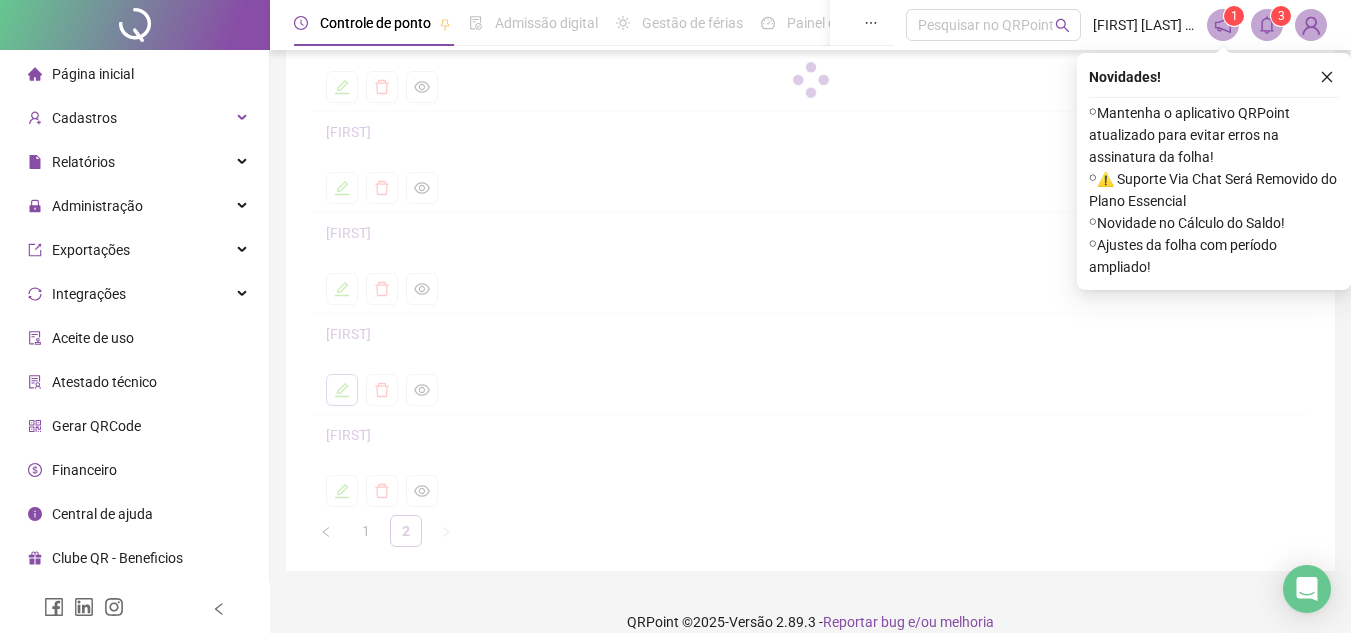 scroll, scrollTop: 43, scrollLeft: 0, axis: vertical 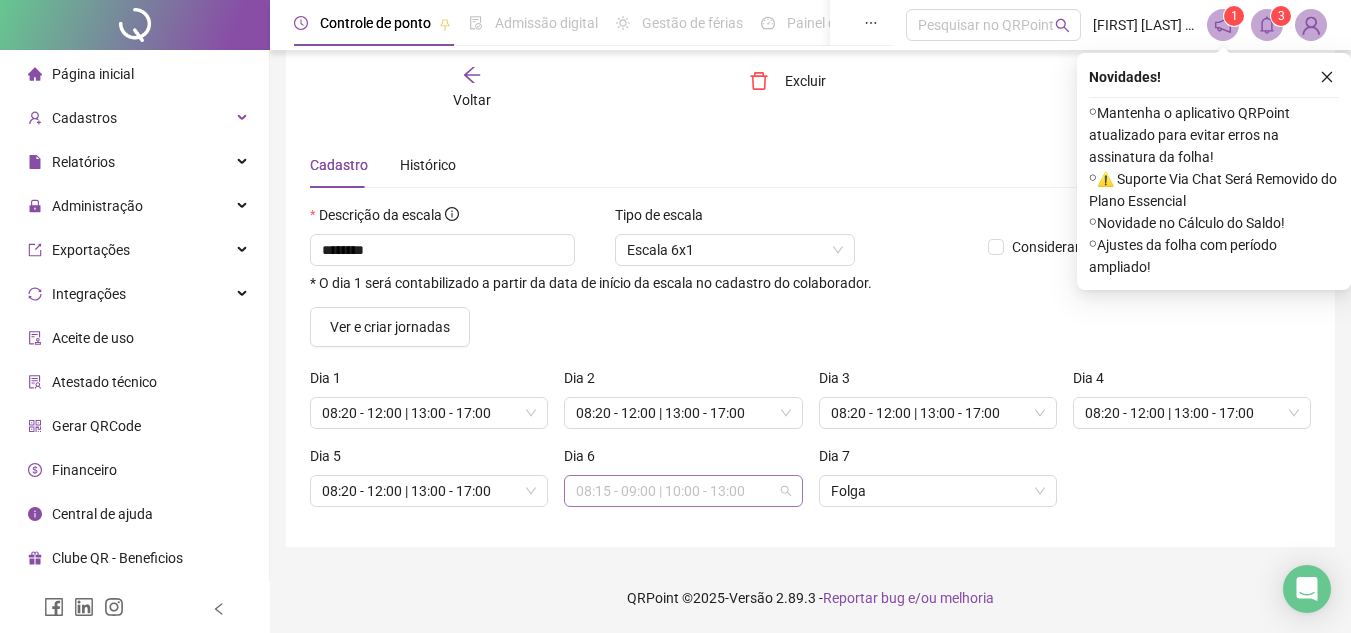 click on "08:15 - 09:00 | 10:00 - 13:00" at bounding box center [683, 491] 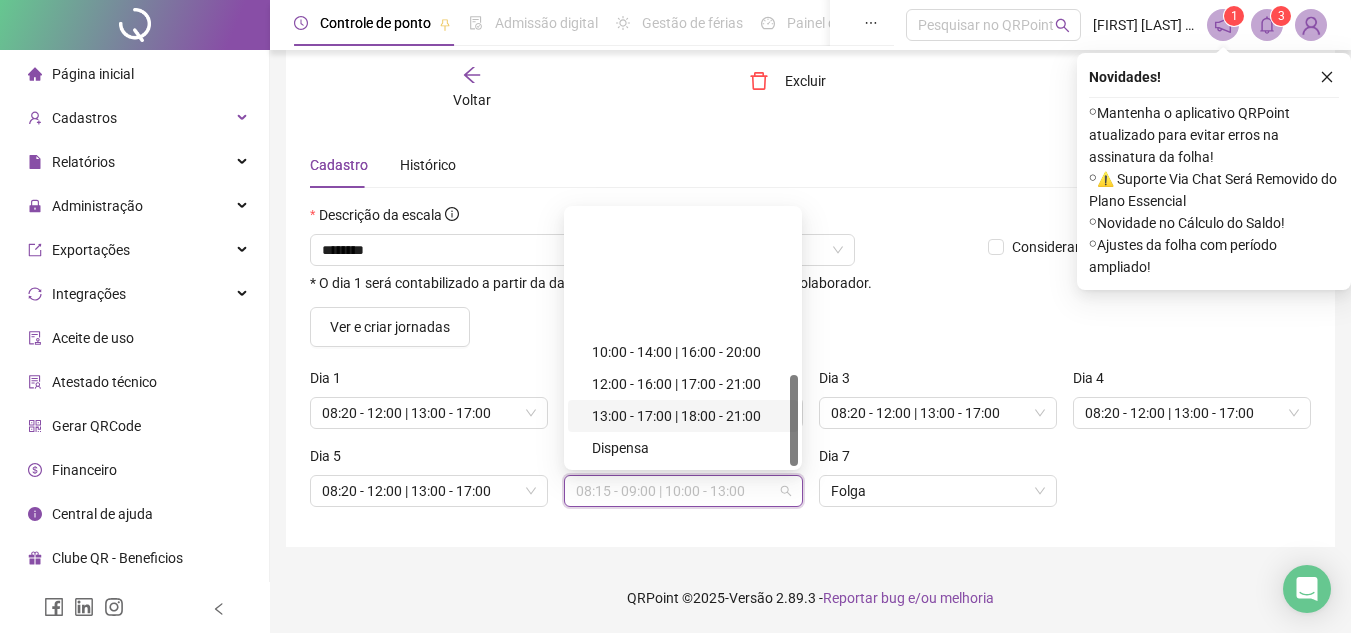 scroll, scrollTop: 458, scrollLeft: 0, axis: vertical 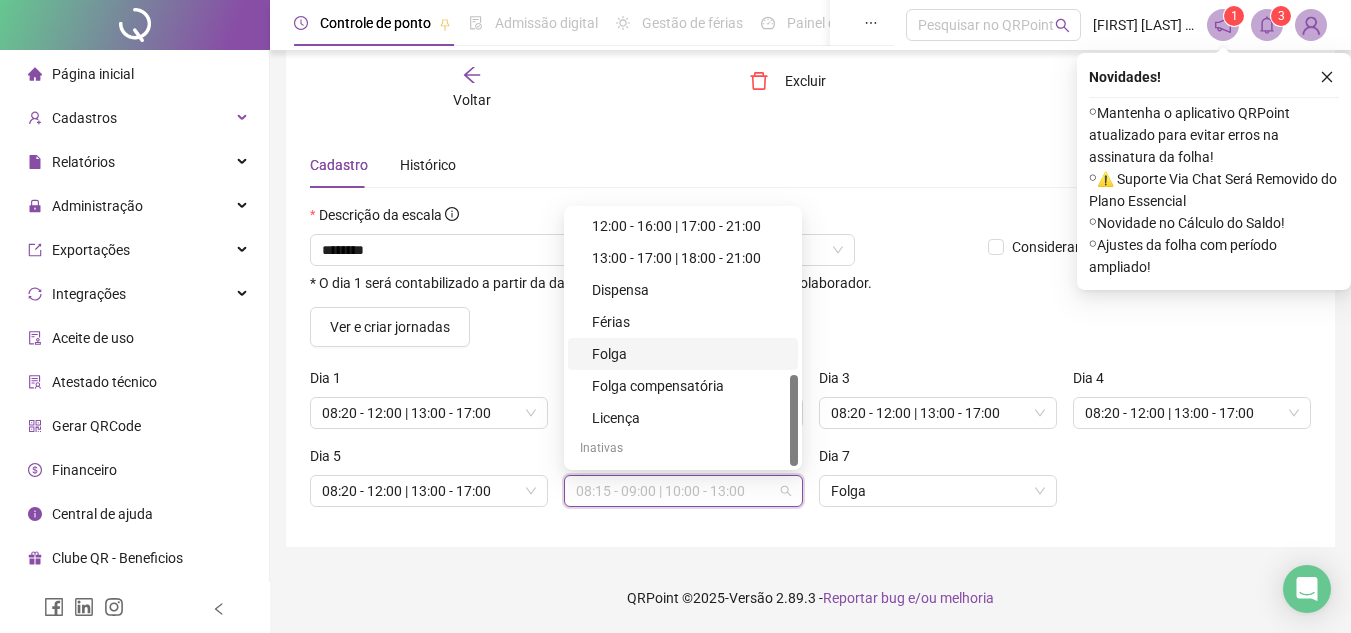 click on "Folga" at bounding box center (689, 354) 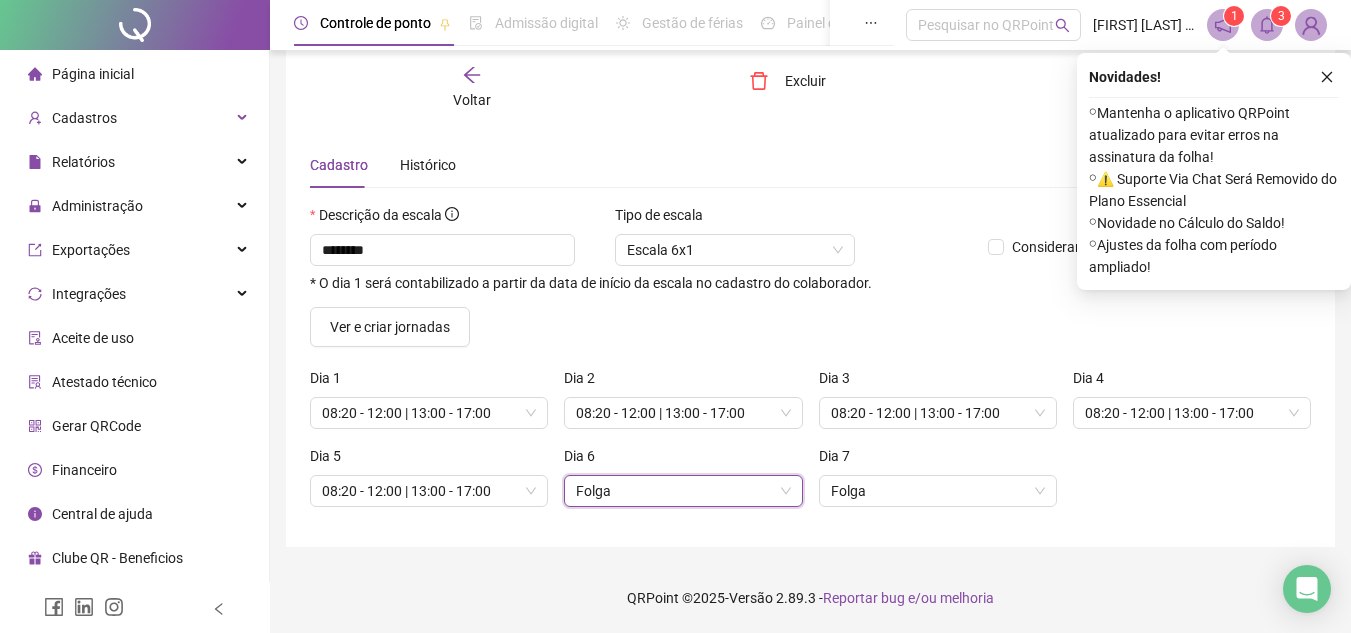 scroll, scrollTop: 0, scrollLeft: 0, axis: both 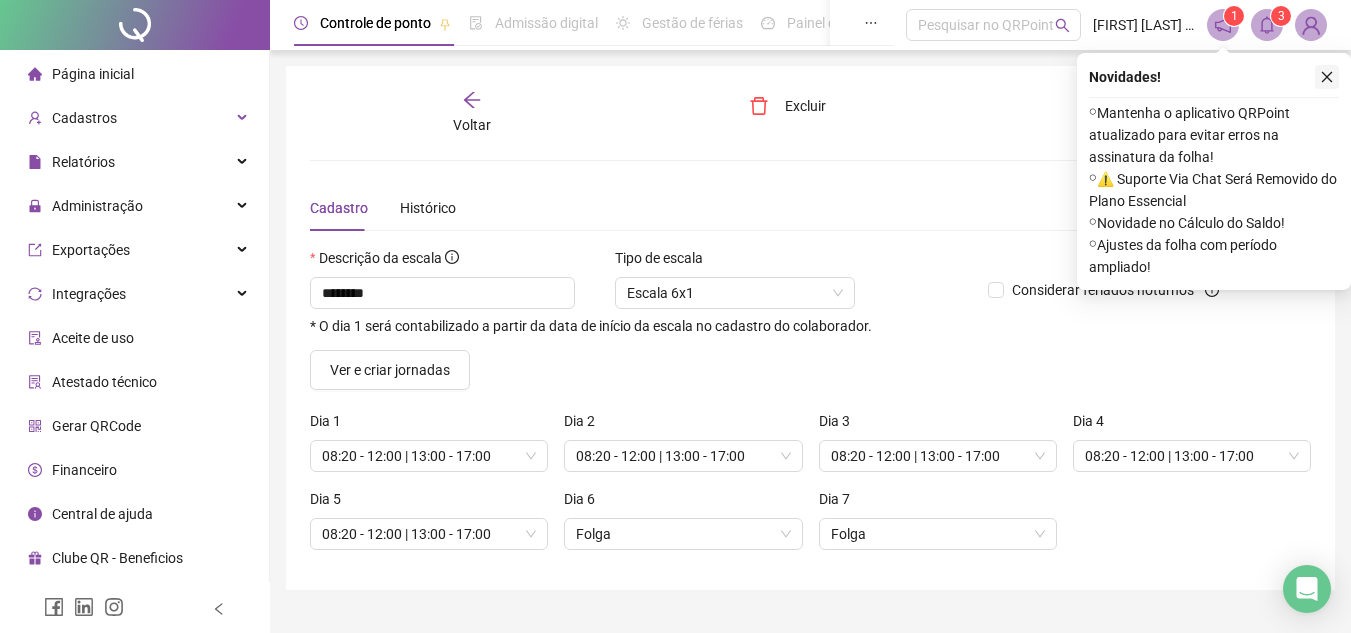 click at bounding box center [1327, 77] 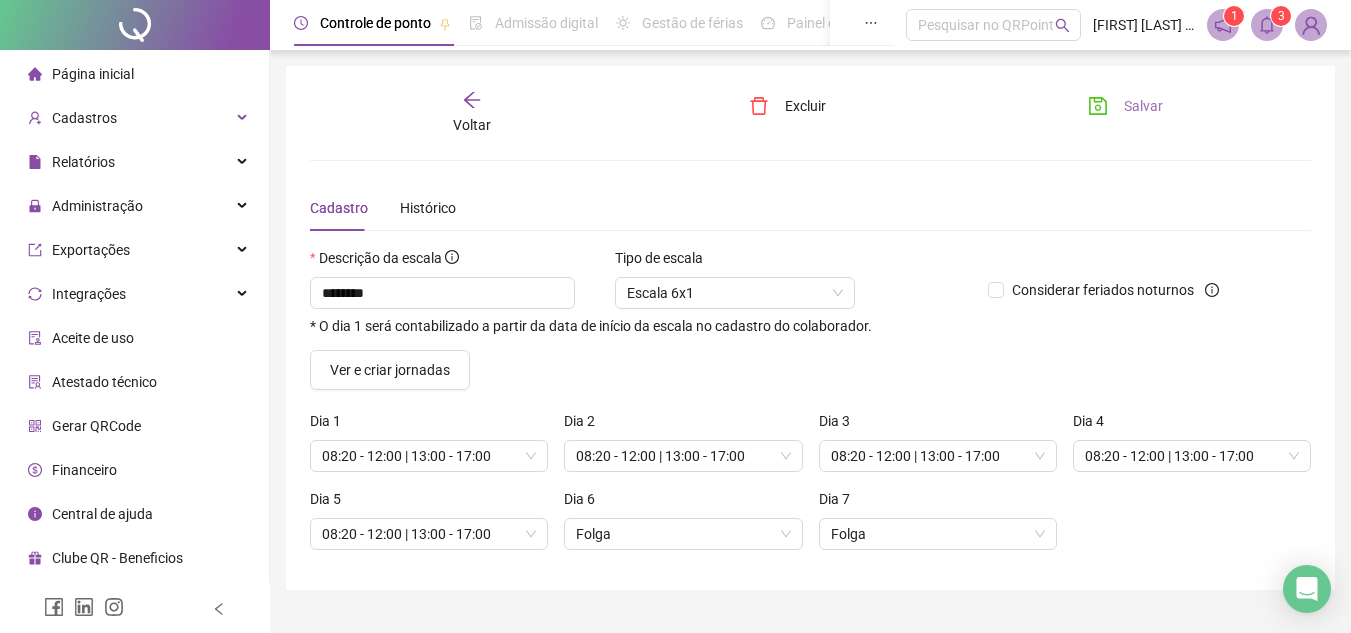 click on "Salvar" at bounding box center [1143, 106] 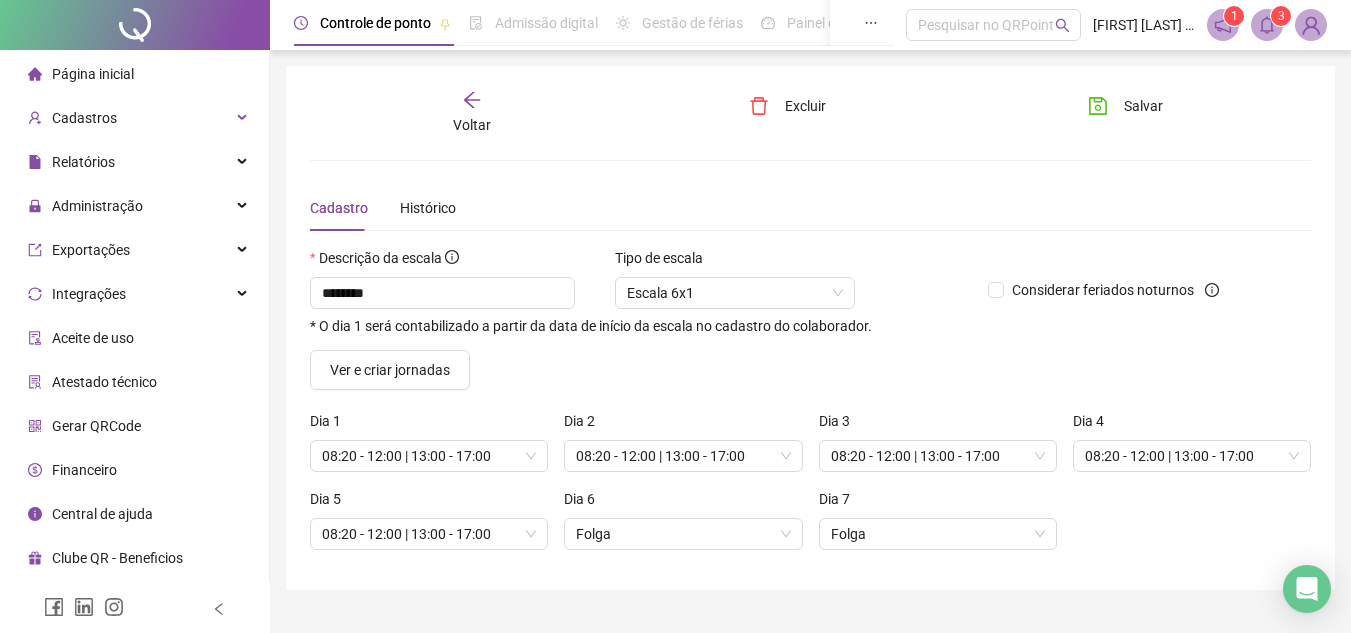 click 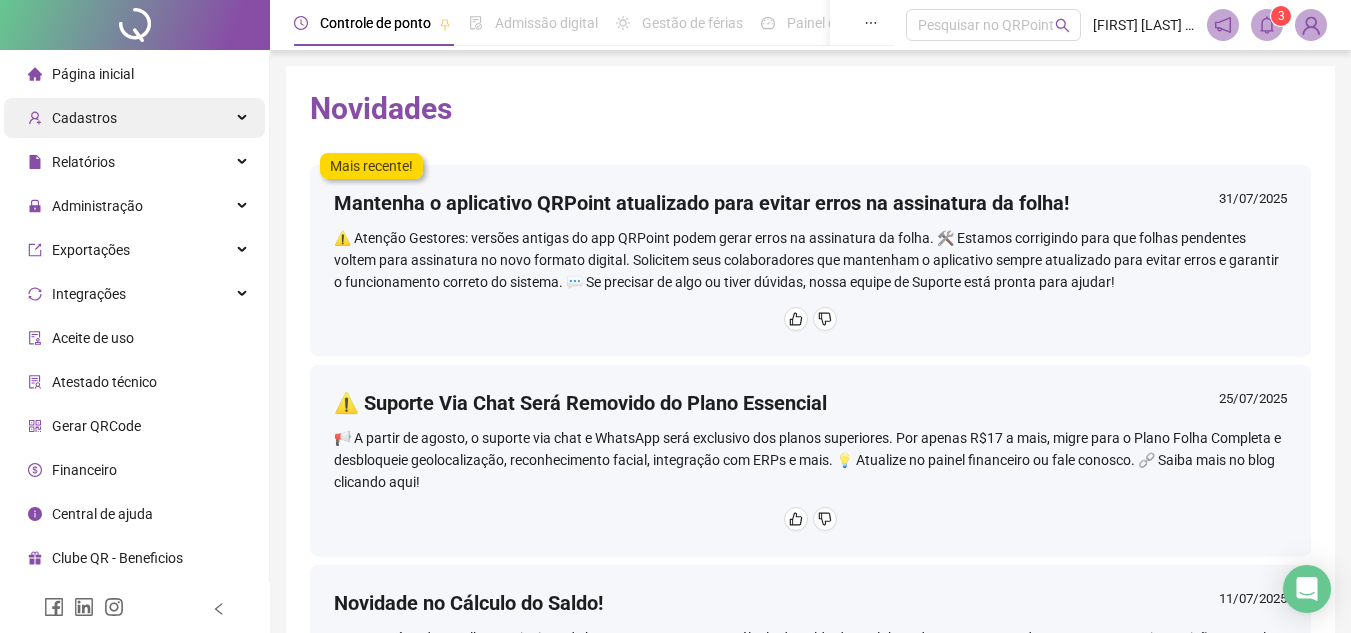 click on "Cadastros" at bounding box center (134, 118) 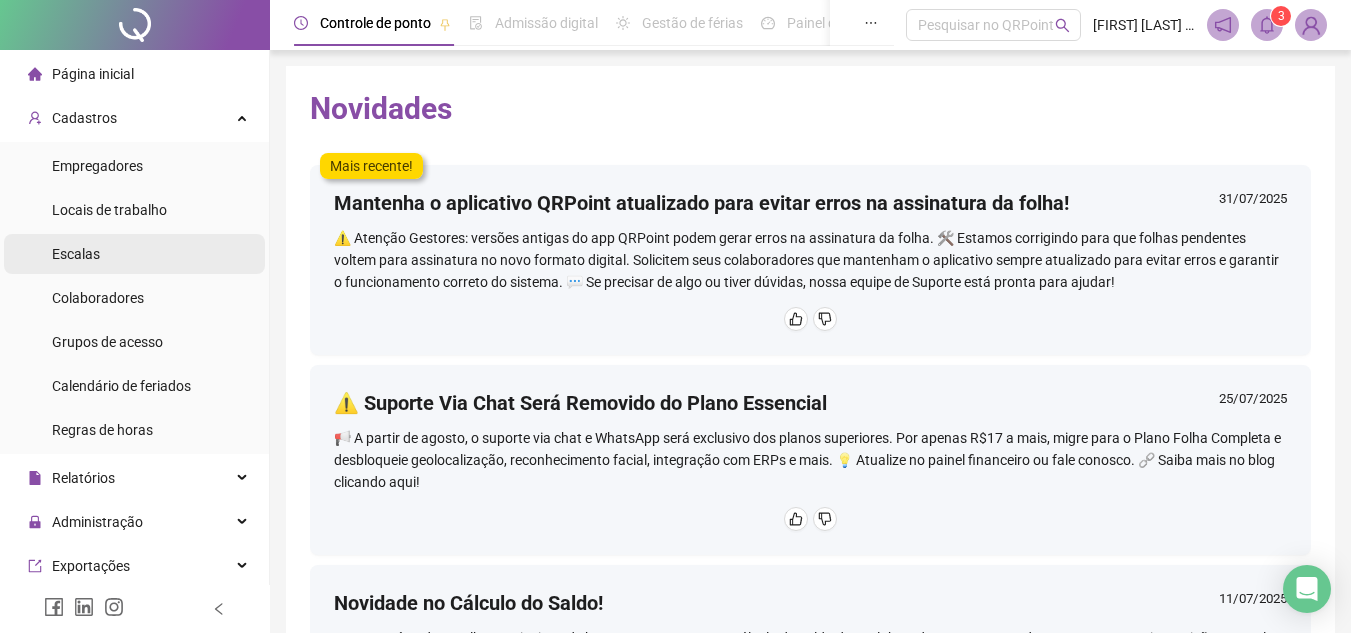 click on "Escalas" at bounding box center (134, 254) 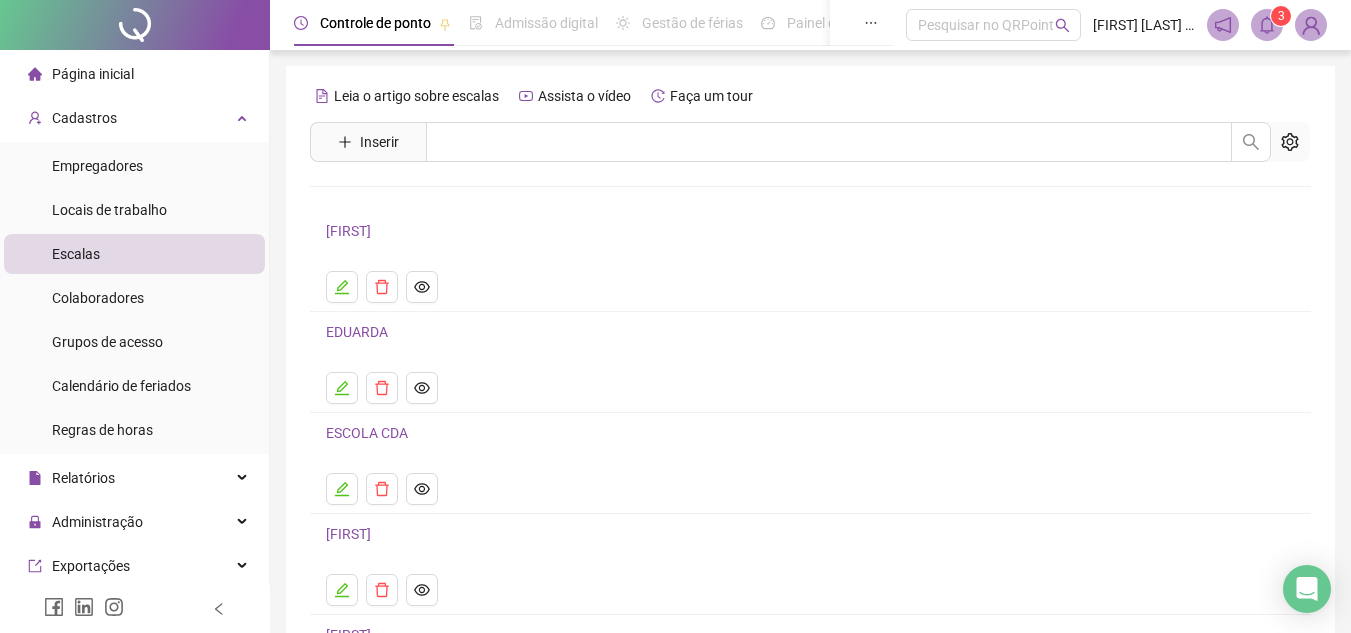scroll, scrollTop: 224, scrollLeft: 0, axis: vertical 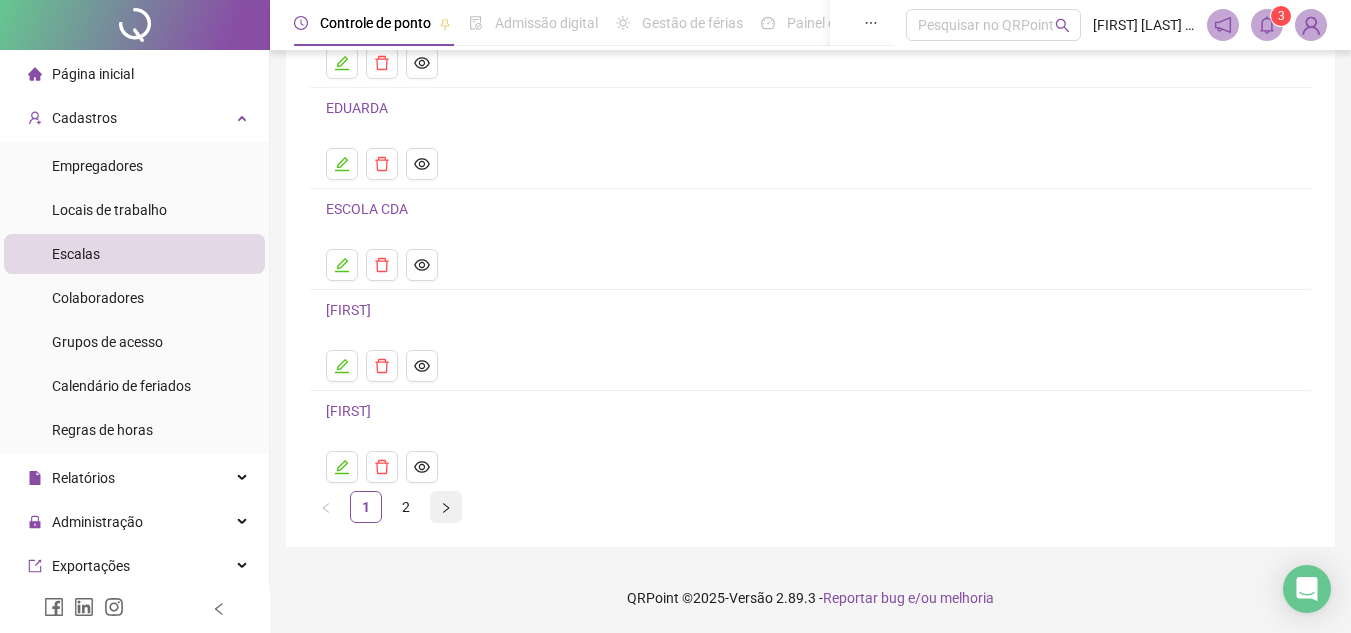 click 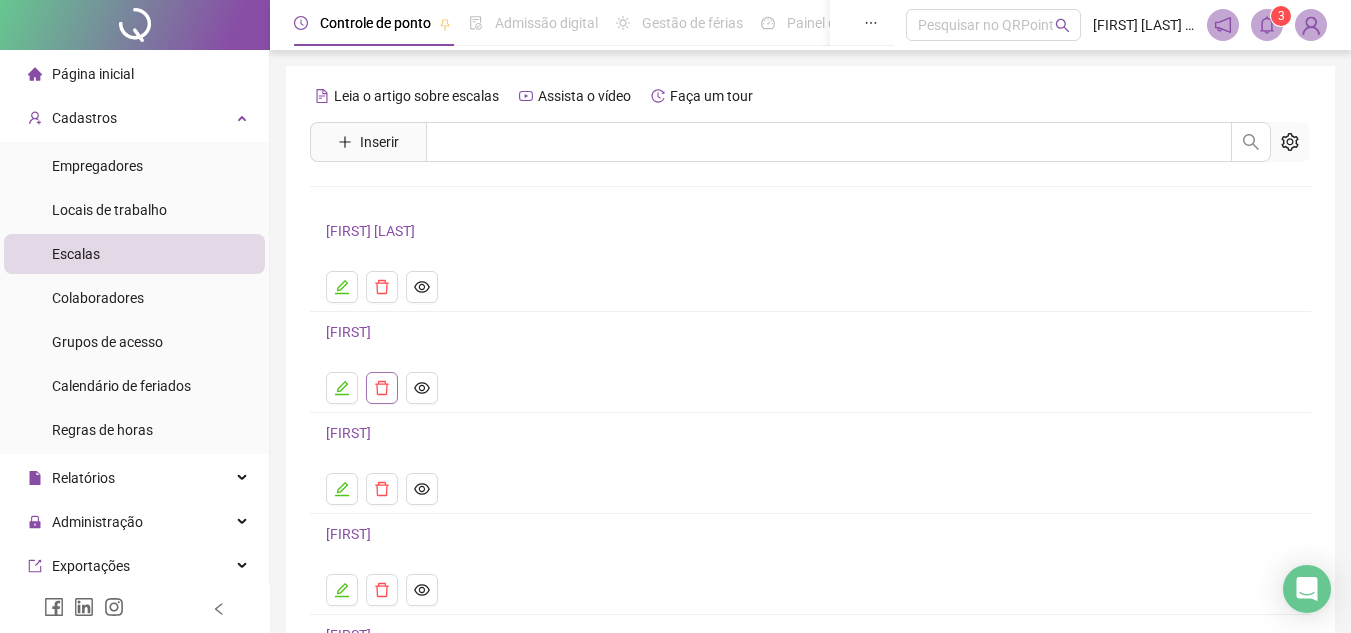 scroll, scrollTop: 224, scrollLeft: 0, axis: vertical 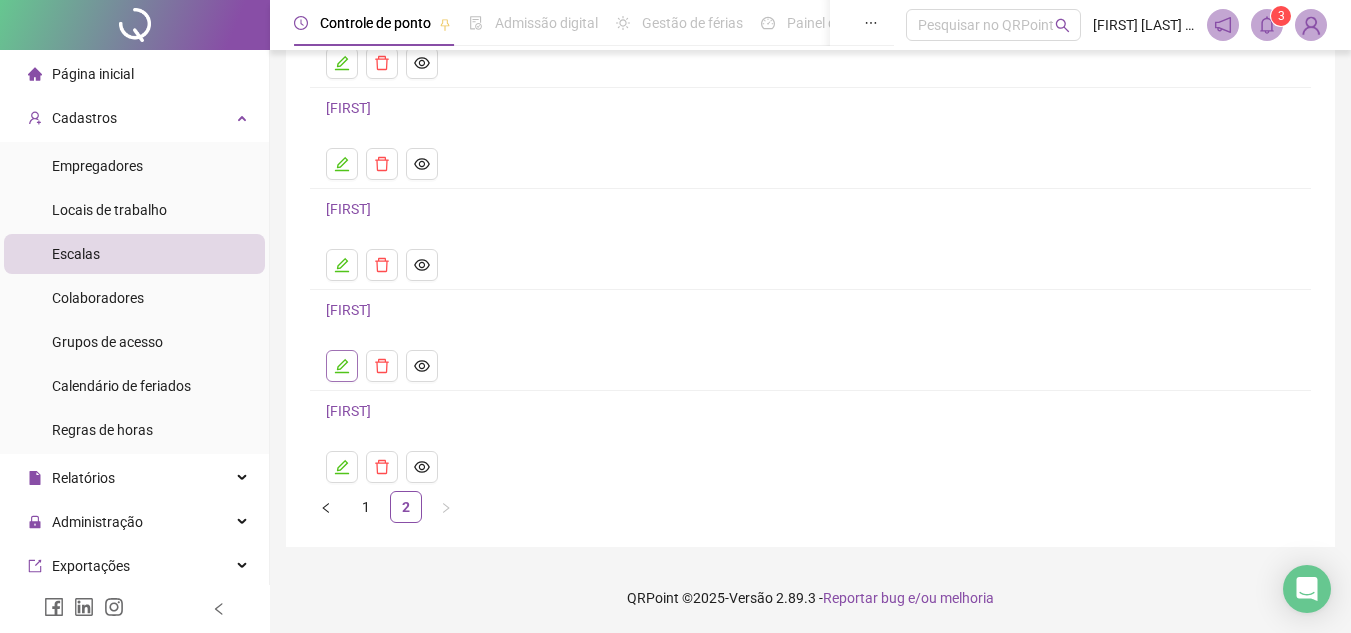 click 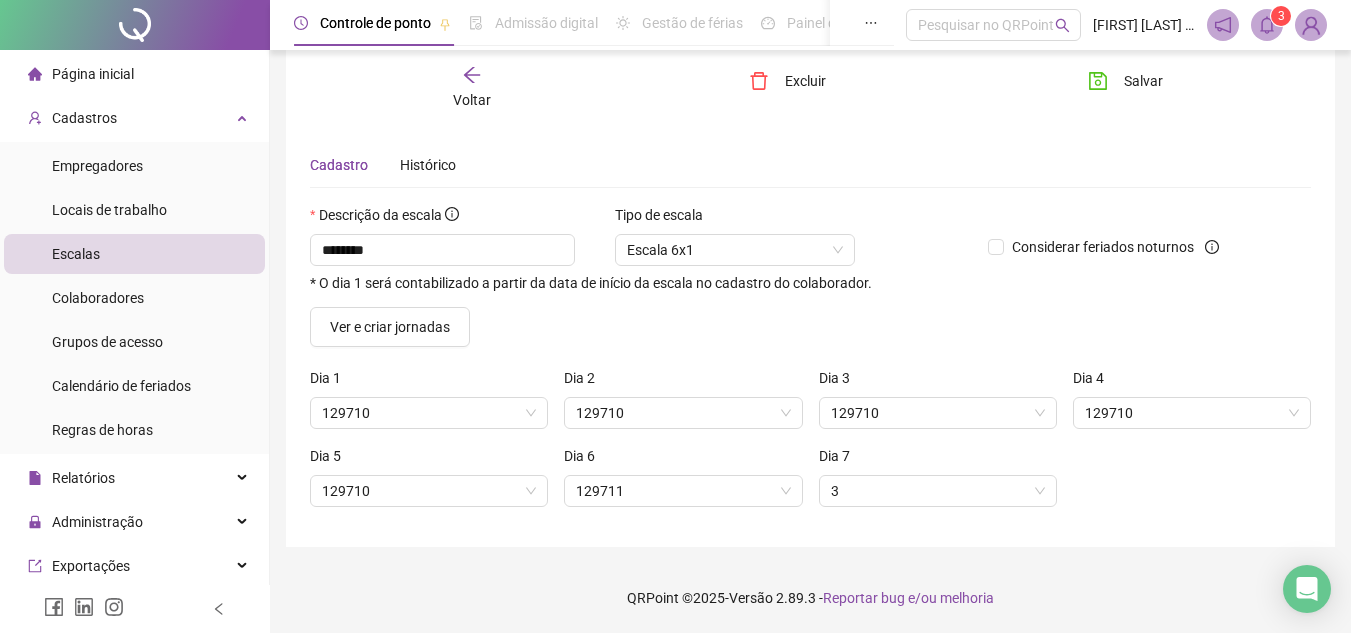 scroll, scrollTop: 43, scrollLeft: 0, axis: vertical 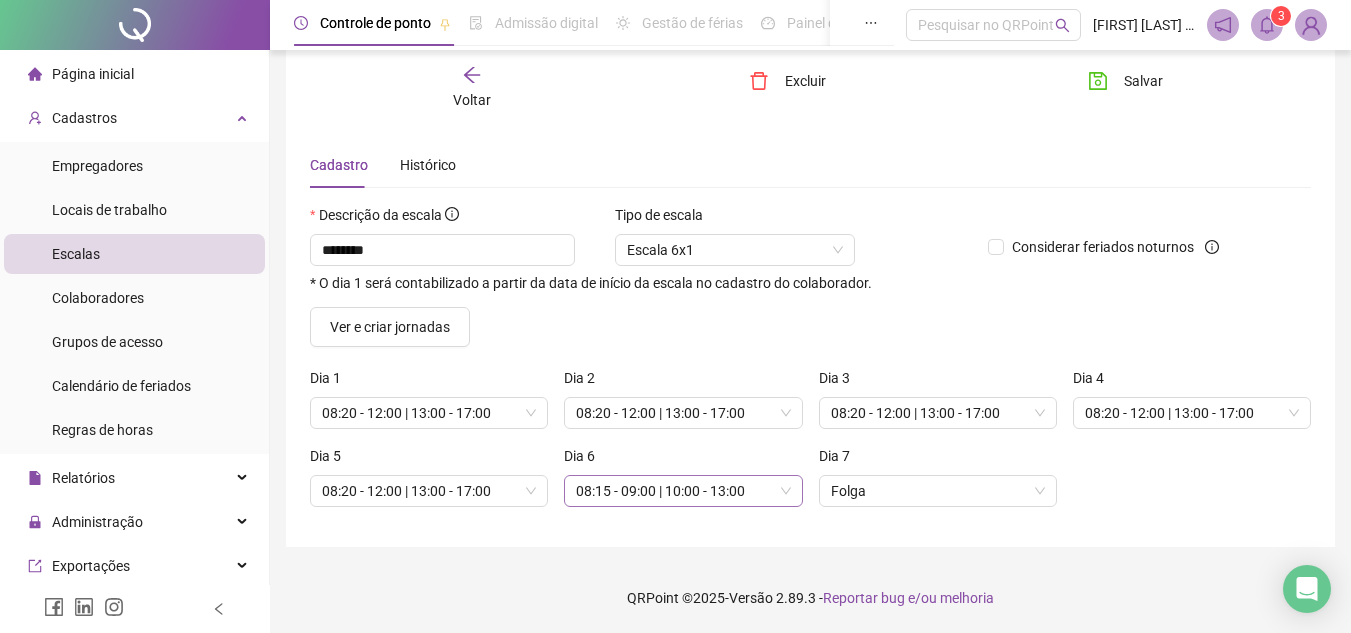 click on "[TIME] | [TIME]" at bounding box center (683, 491) 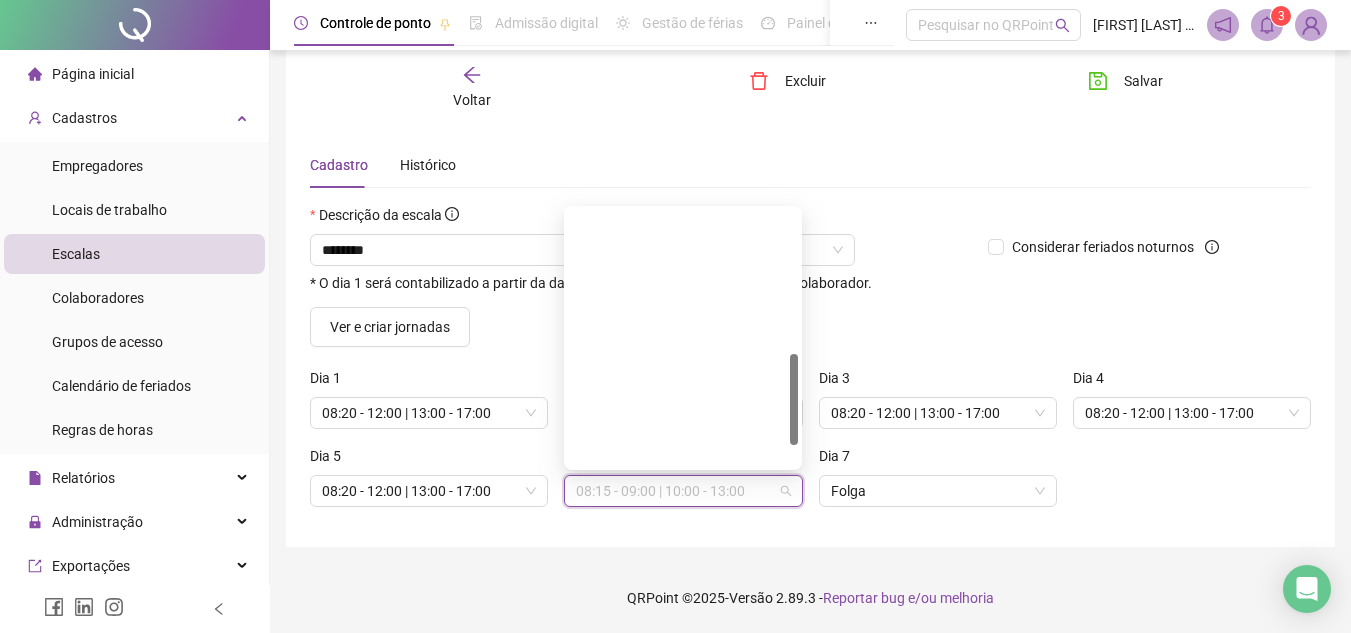 scroll, scrollTop: 458, scrollLeft: 0, axis: vertical 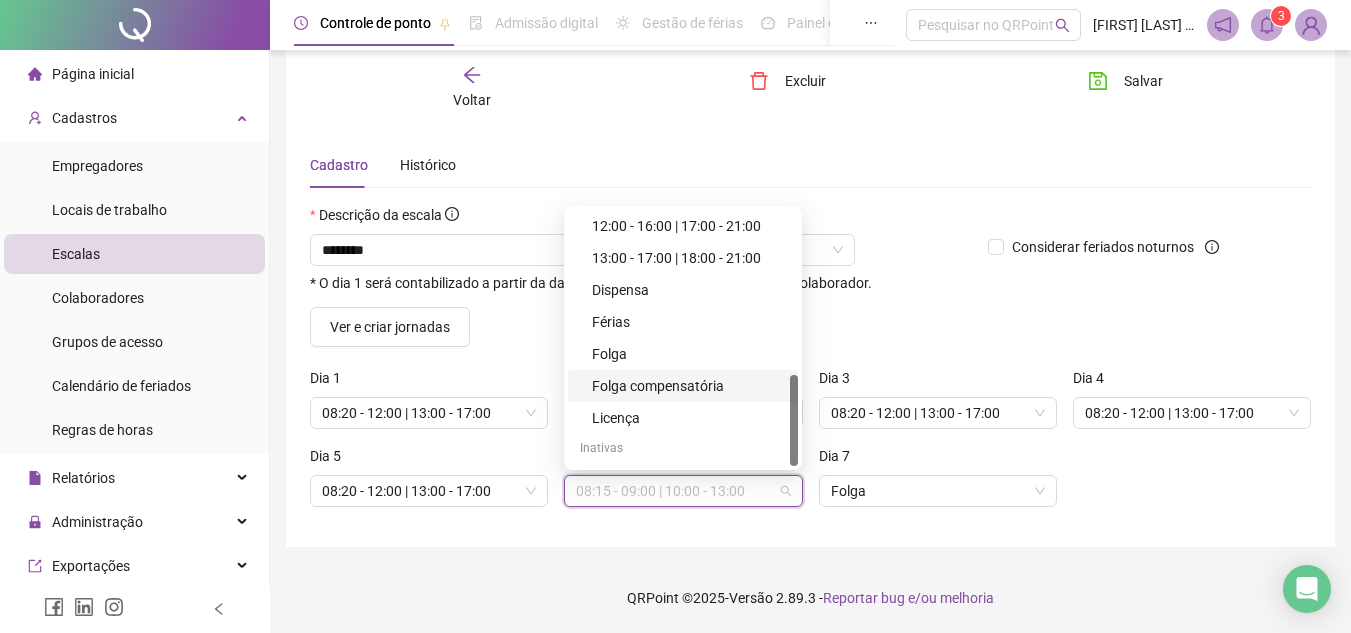 click on "Folga compensatória" at bounding box center [689, 386] 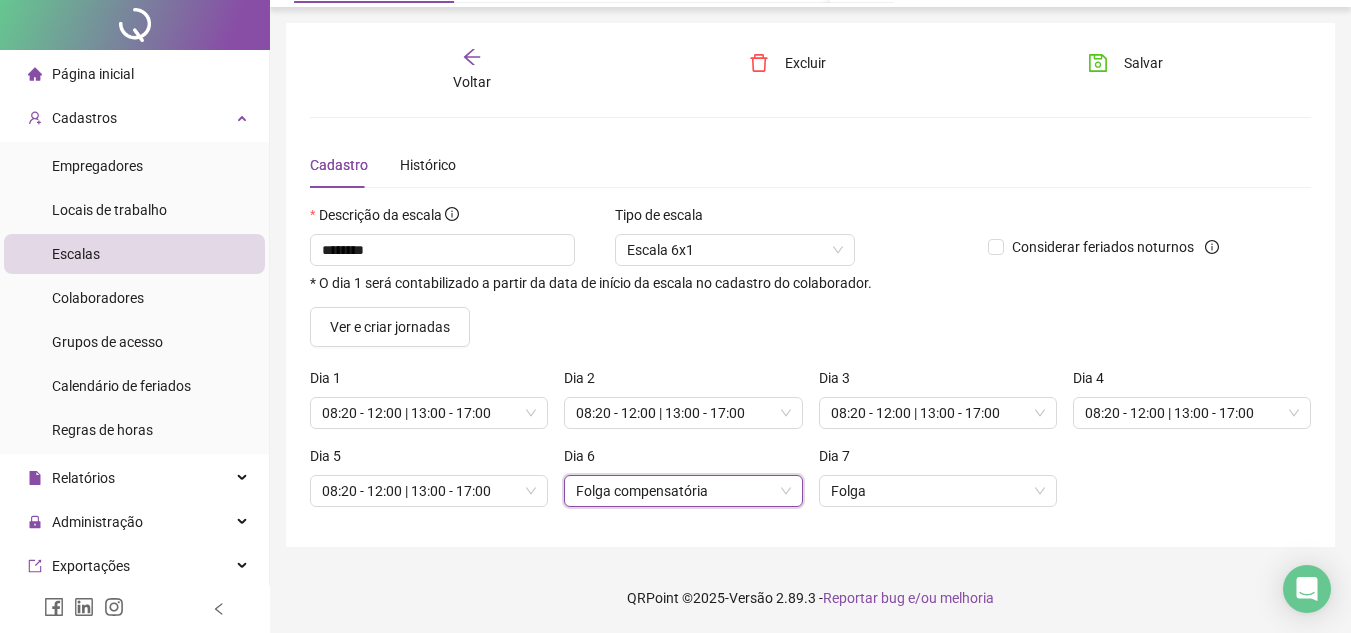 scroll, scrollTop: 0, scrollLeft: 0, axis: both 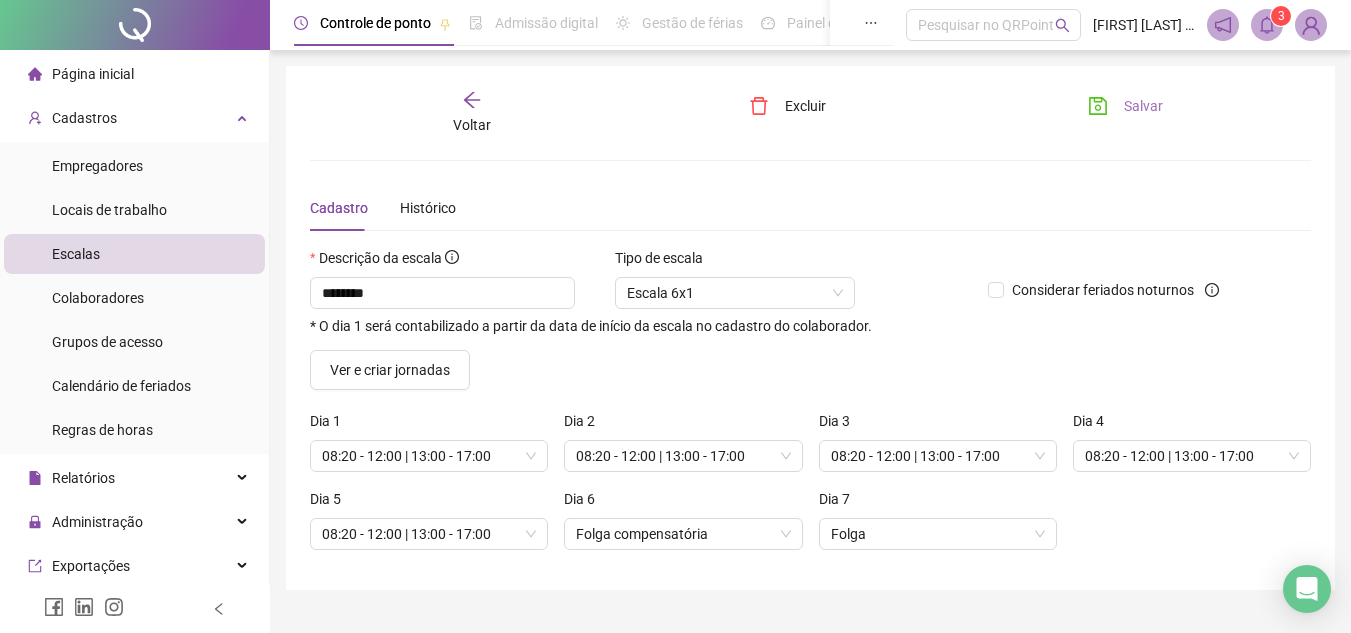 click on "Salvar" at bounding box center [1143, 106] 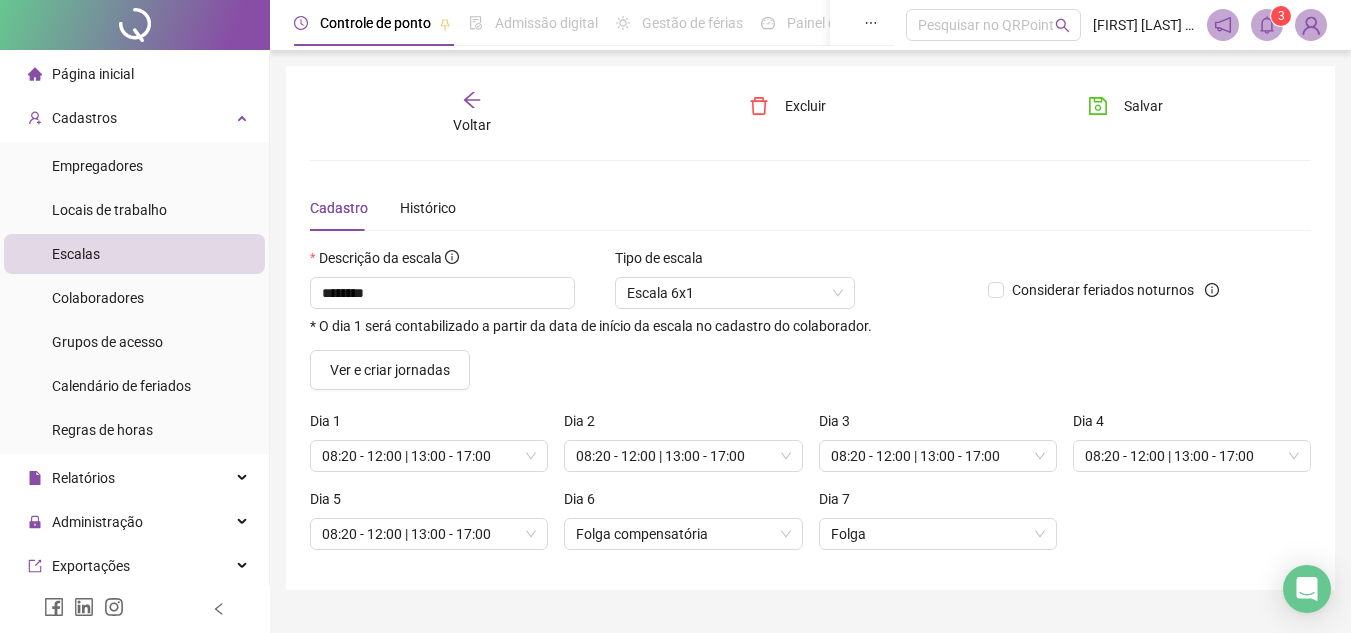 click on "Página inicial" at bounding box center [93, 74] 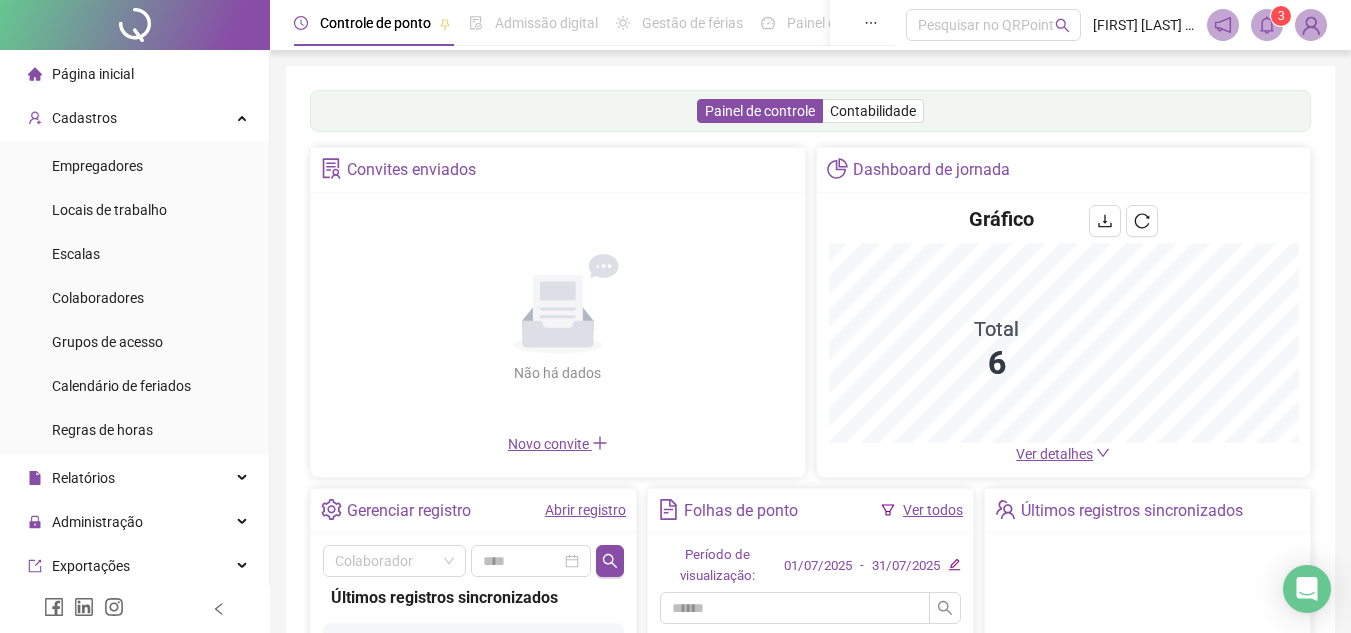 scroll, scrollTop: 300, scrollLeft: 0, axis: vertical 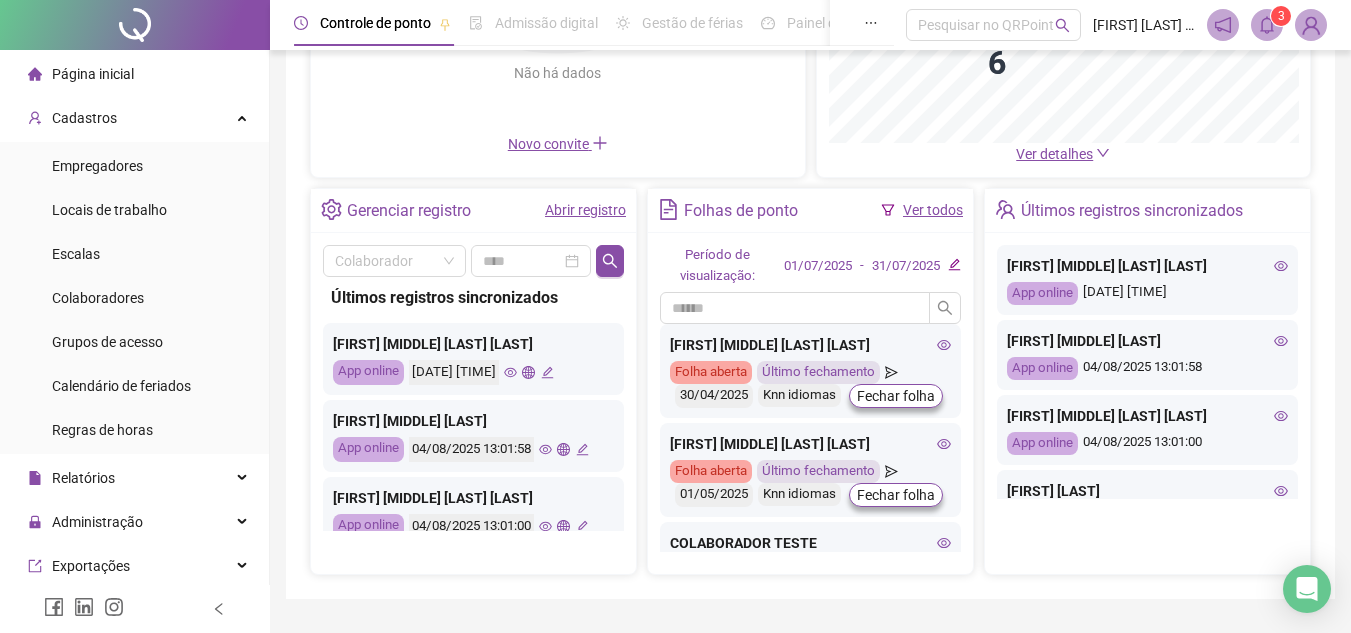 click on "Ver todos" at bounding box center (933, 210) 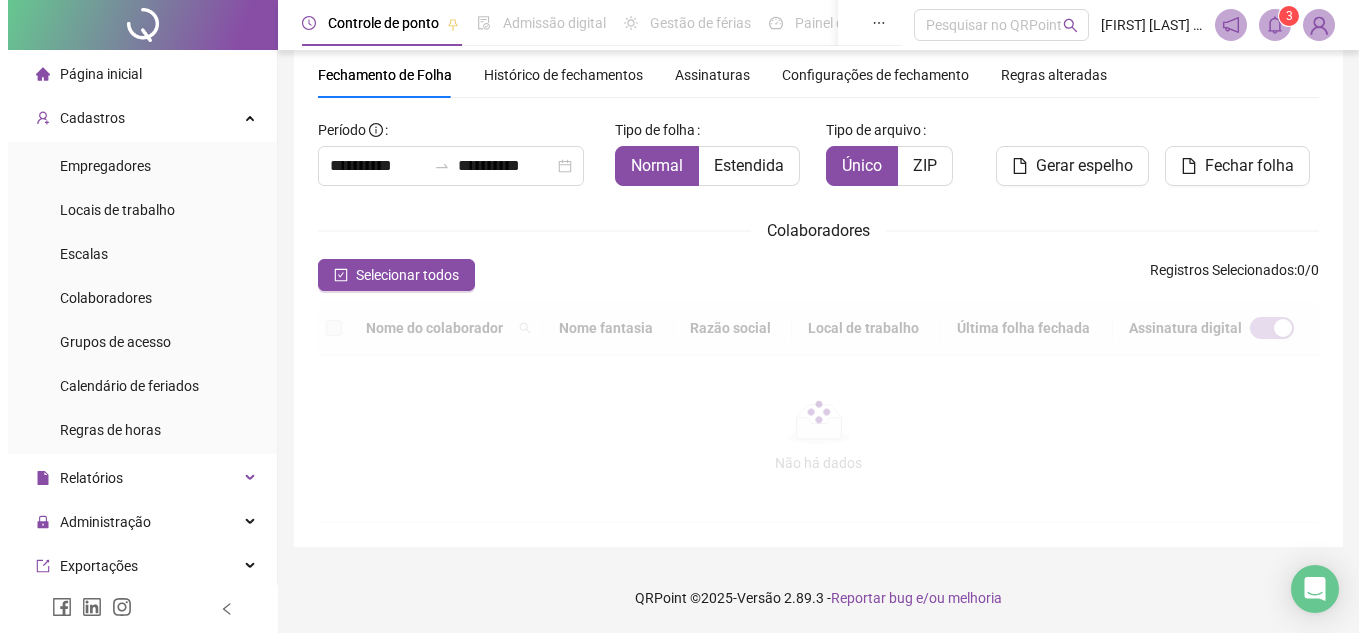 scroll, scrollTop: 93, scrollLeft: 0, axis: vertical 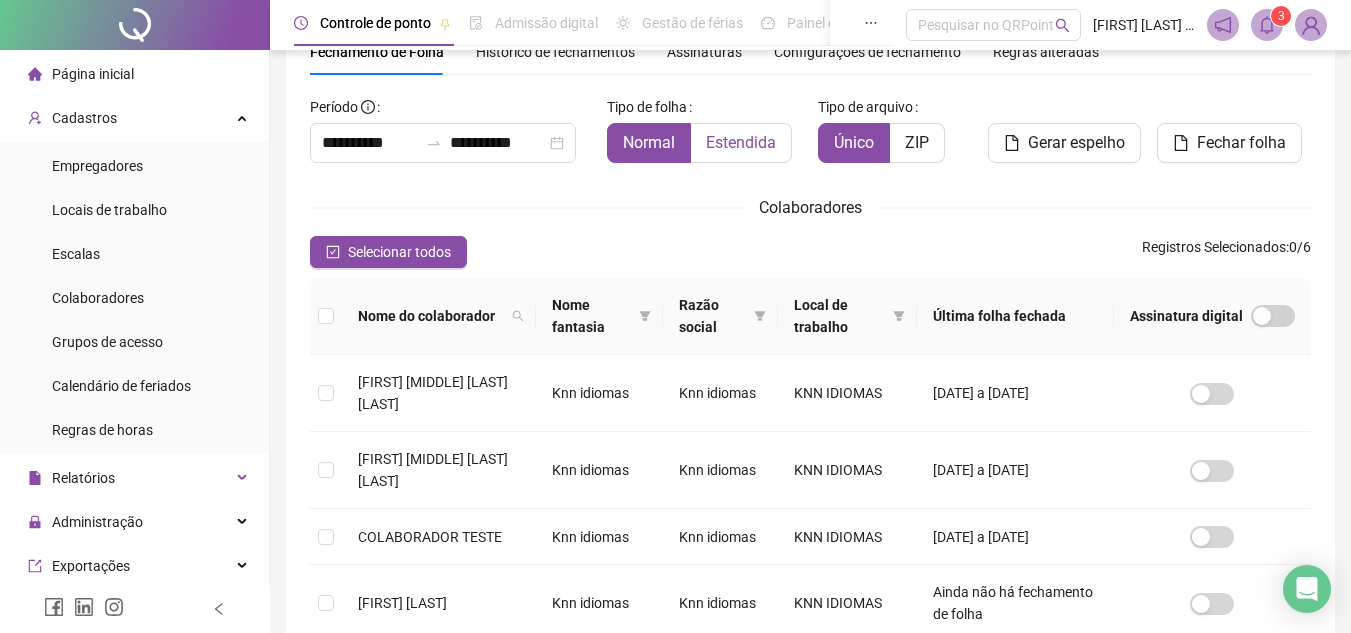 click on "Estendida" at bounding box center [741, 142] 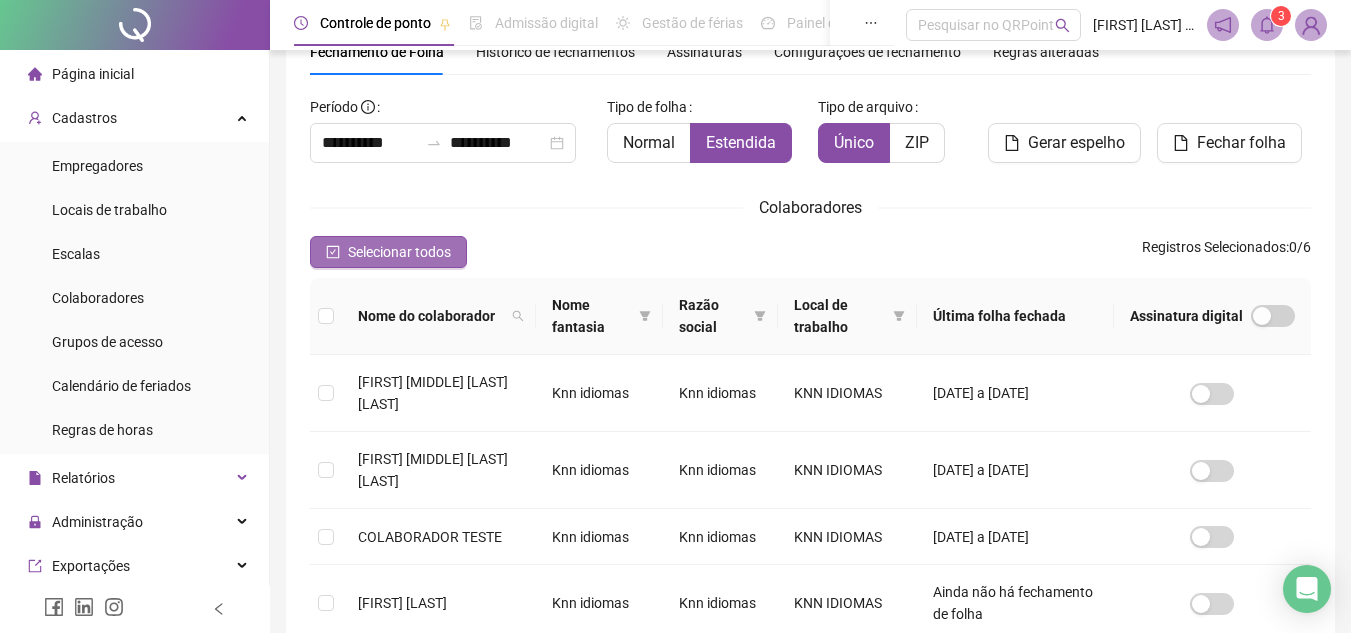 click on "Selecionar todos" at bounding box center (399, 252) 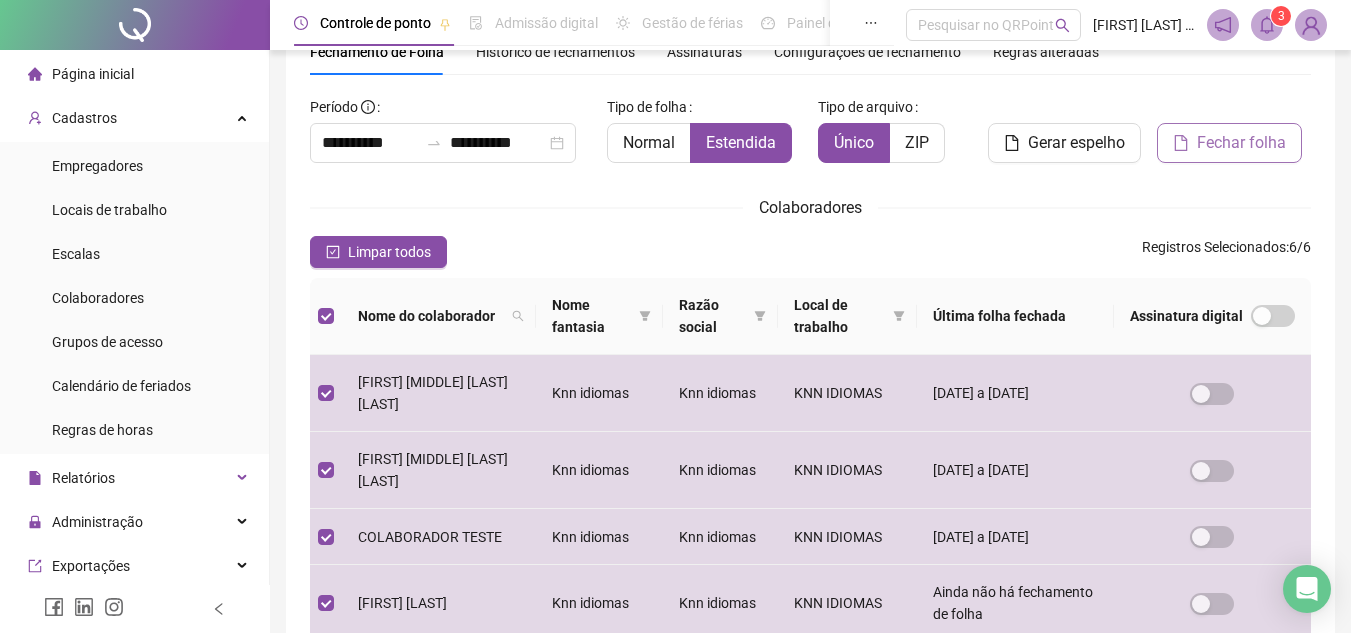 click on "Fechar folha" at bounding box center (1241, 143) 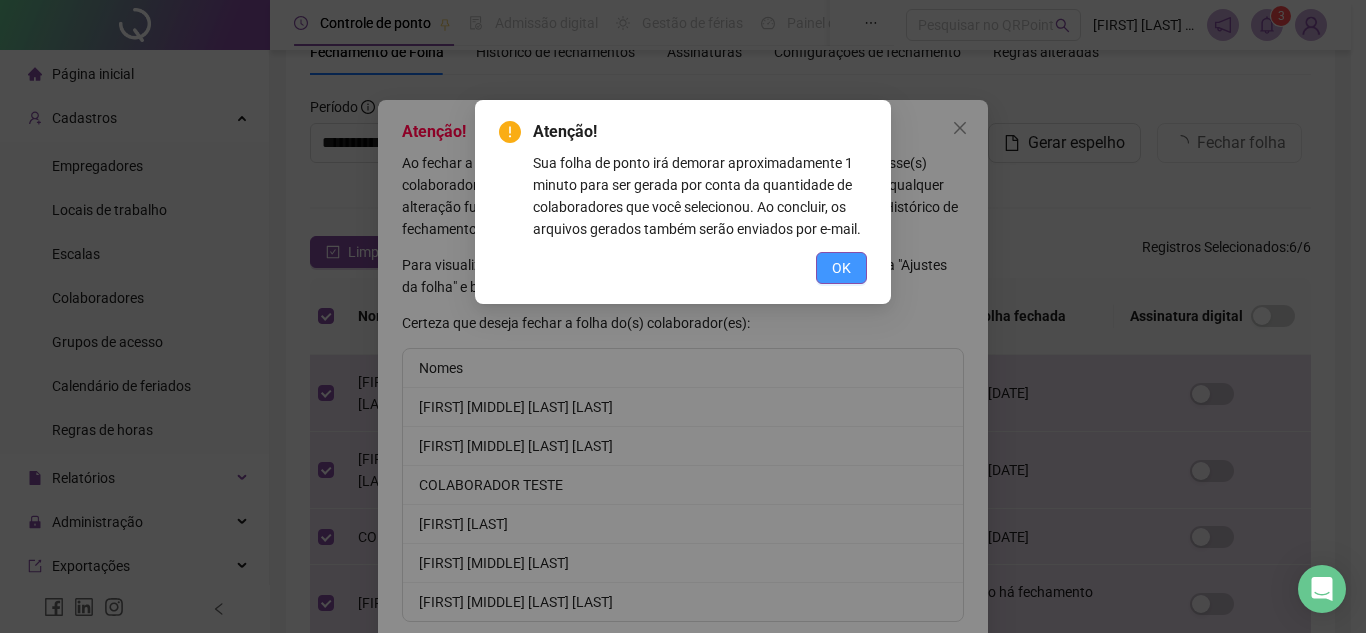click on "OK" at bounding box center [841, 268] 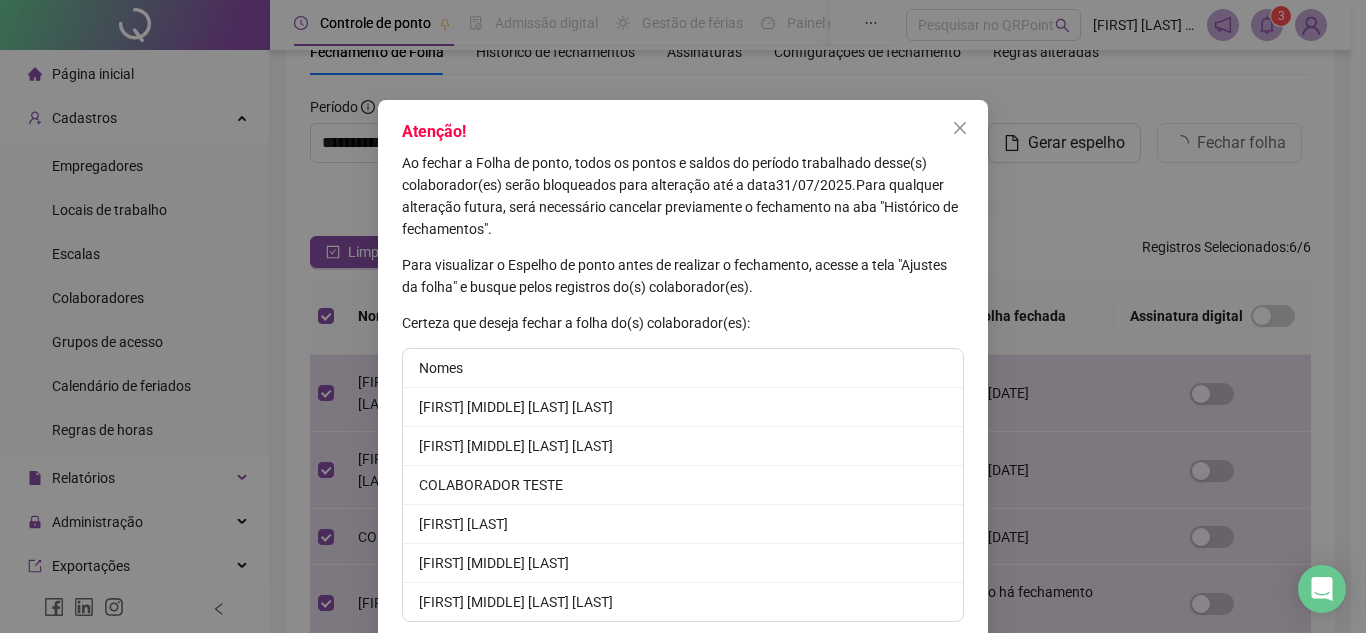 scroll, scrollTop: 77, scrollLeft: 0, axis: vertical 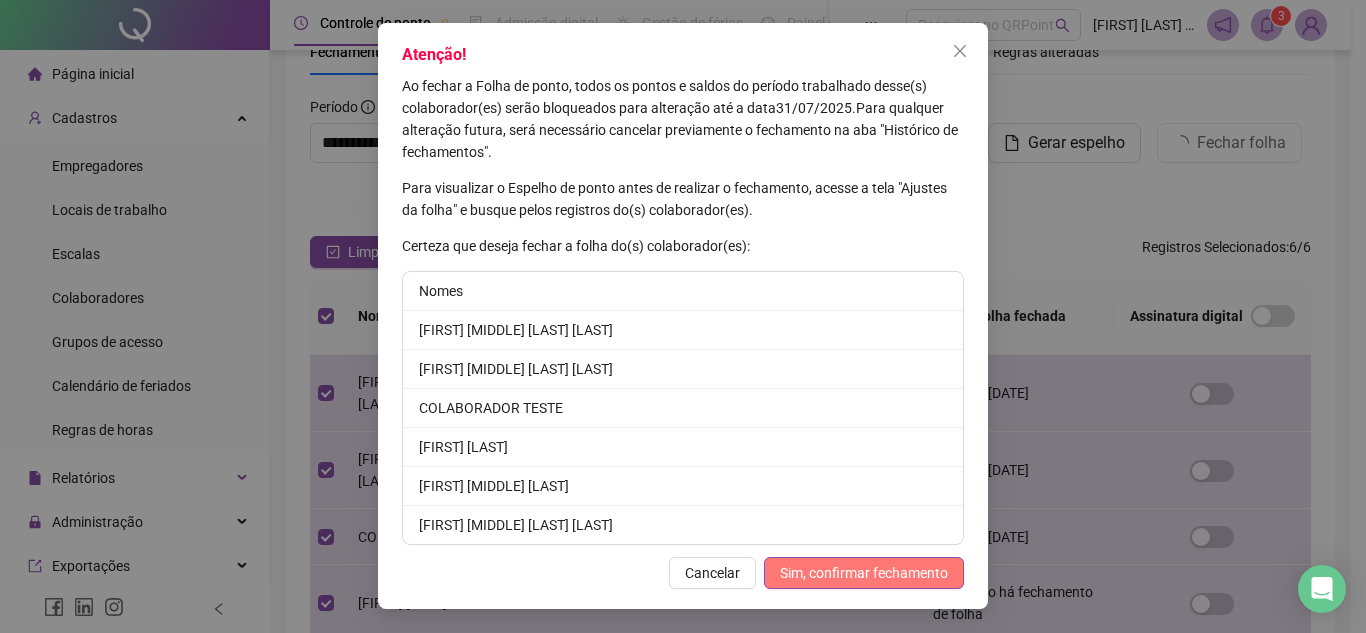 click on "Sim, confirmar fechamento" at bounding box center (864, 573) 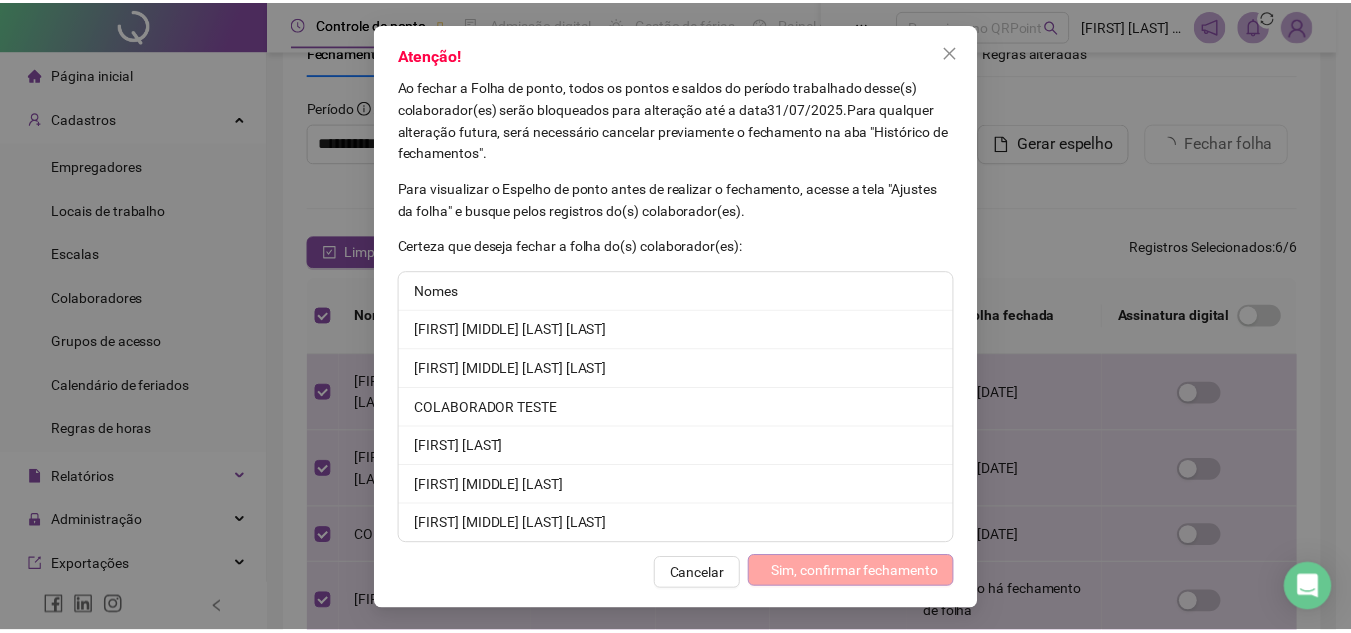 scroll, scrollTop: 0, scrollLeft: 0, axis: both 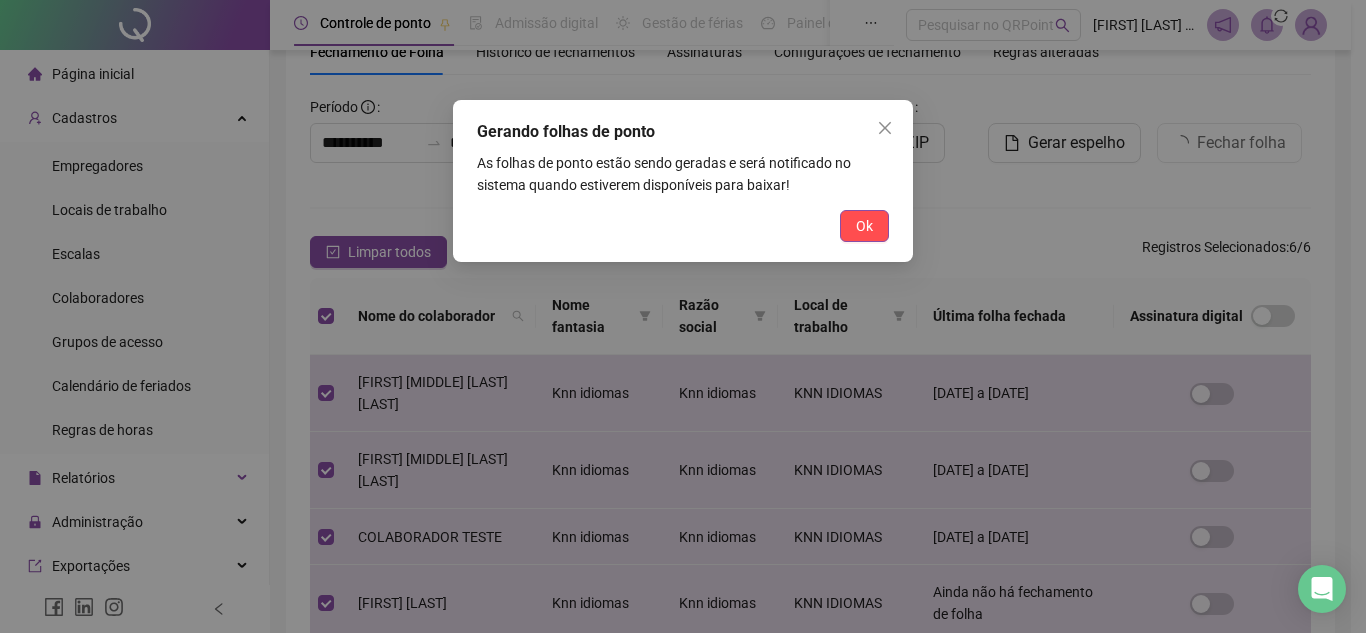 click on "Ok" at bounding box center [864, 226] 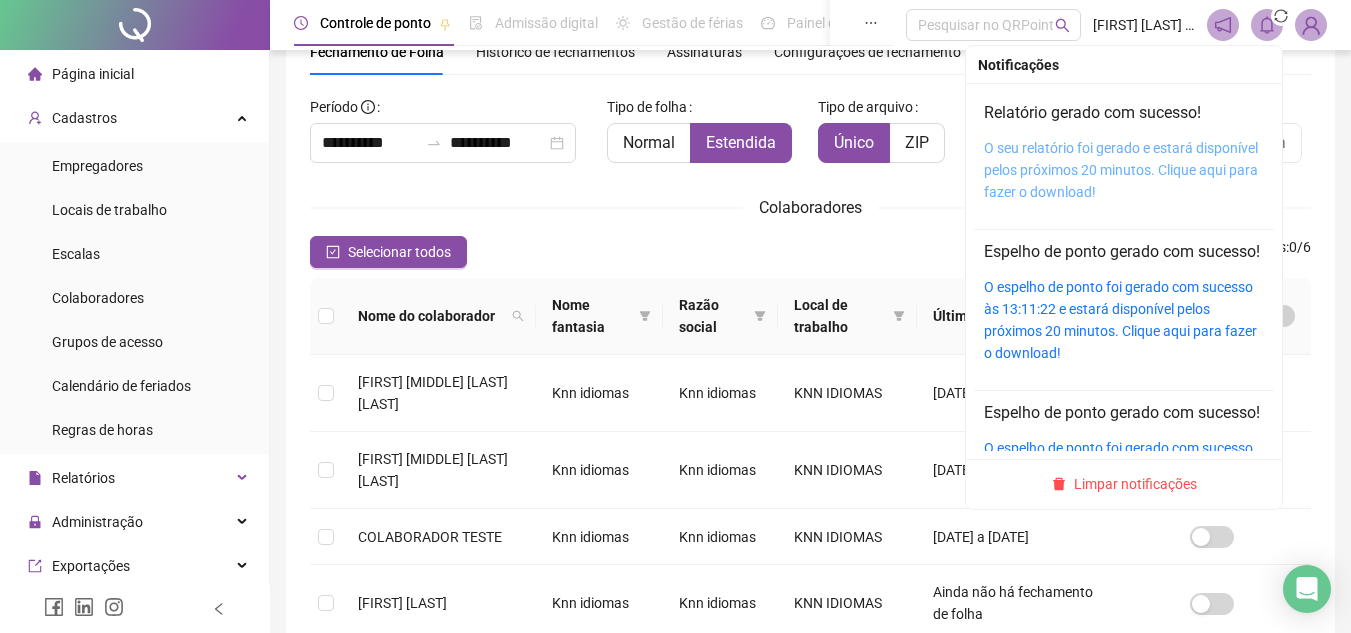 click on "O seu relatório foi gerado e estará disponível pelos próximos 20 minutos.
Clique aqui para fazer o download!" at bounding box center (1121, 170) 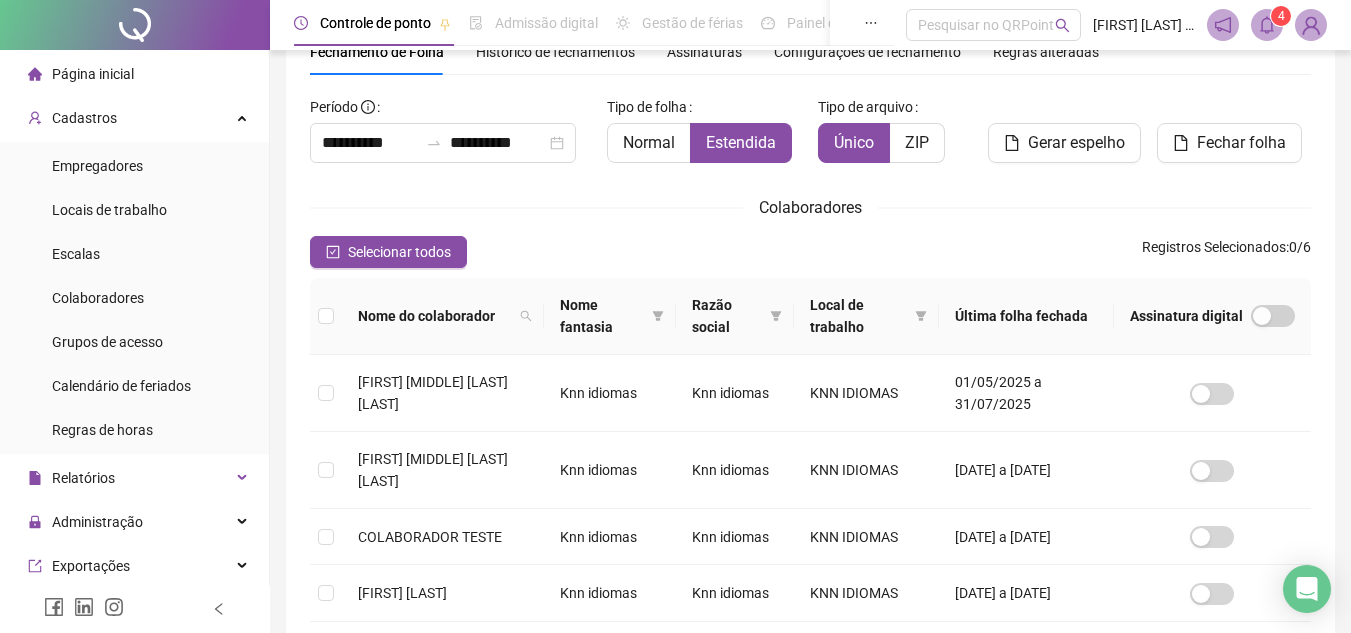 click on "**********" at bounding box center (810, 408) 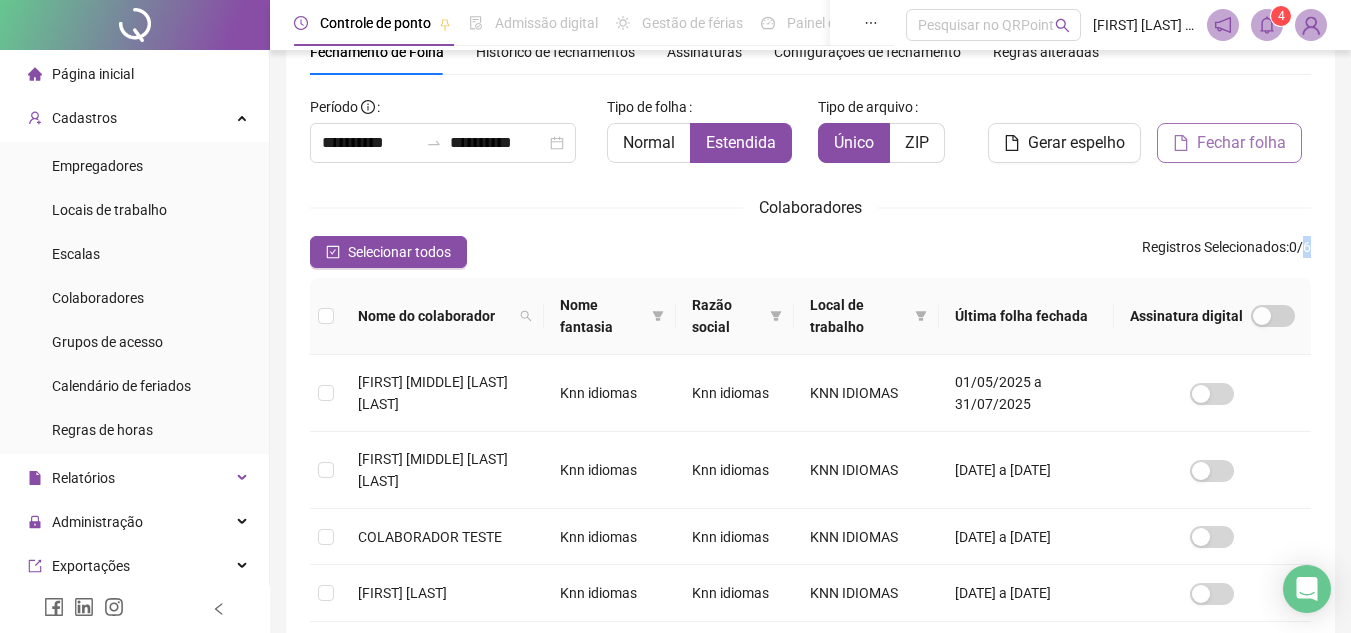 click 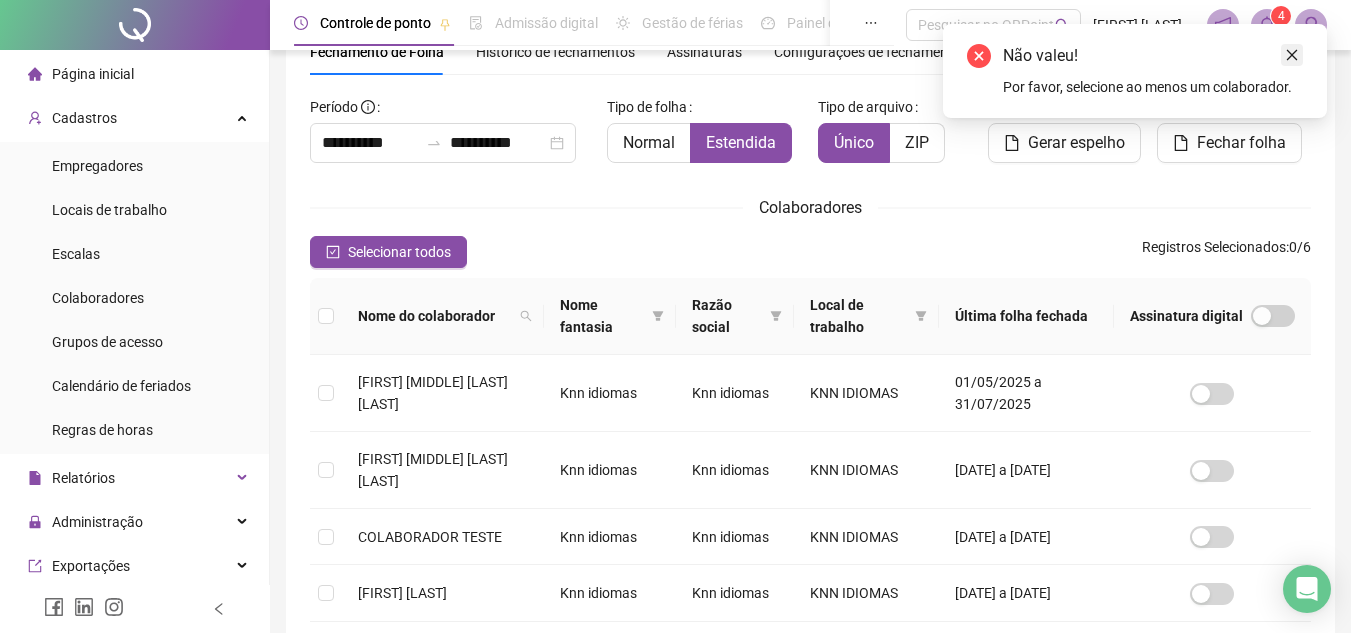 click 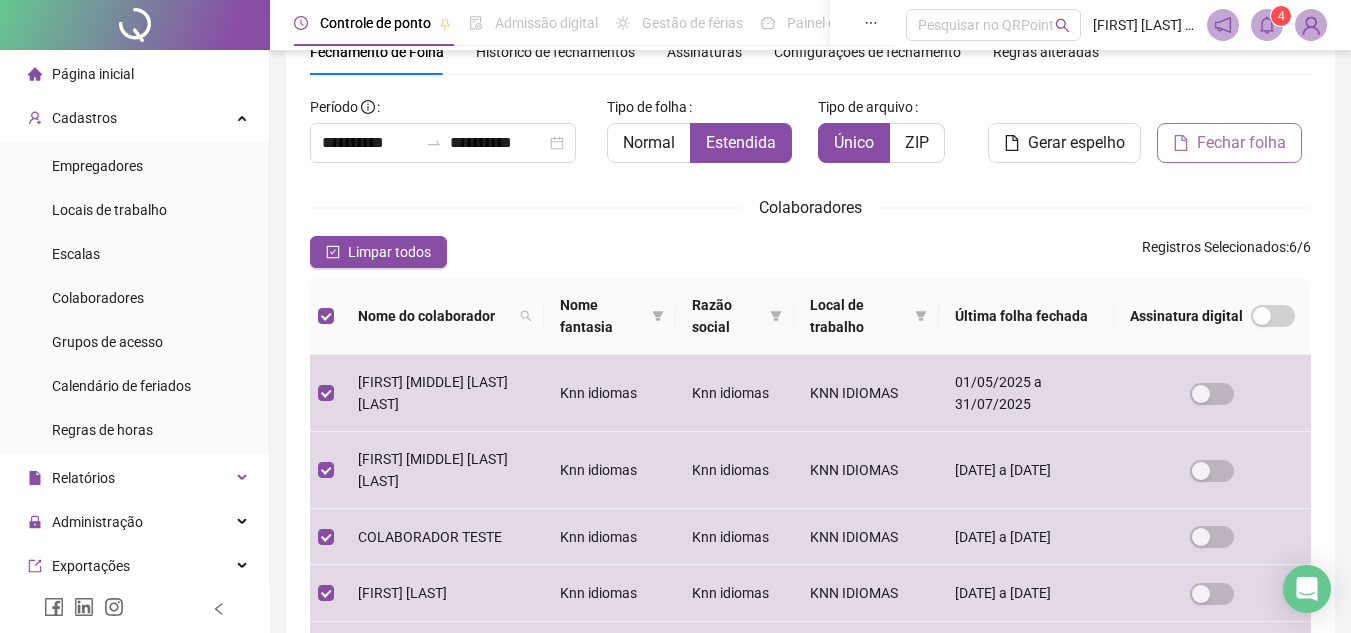 click on "Fechar folha" at bounding box center (1241, 143) 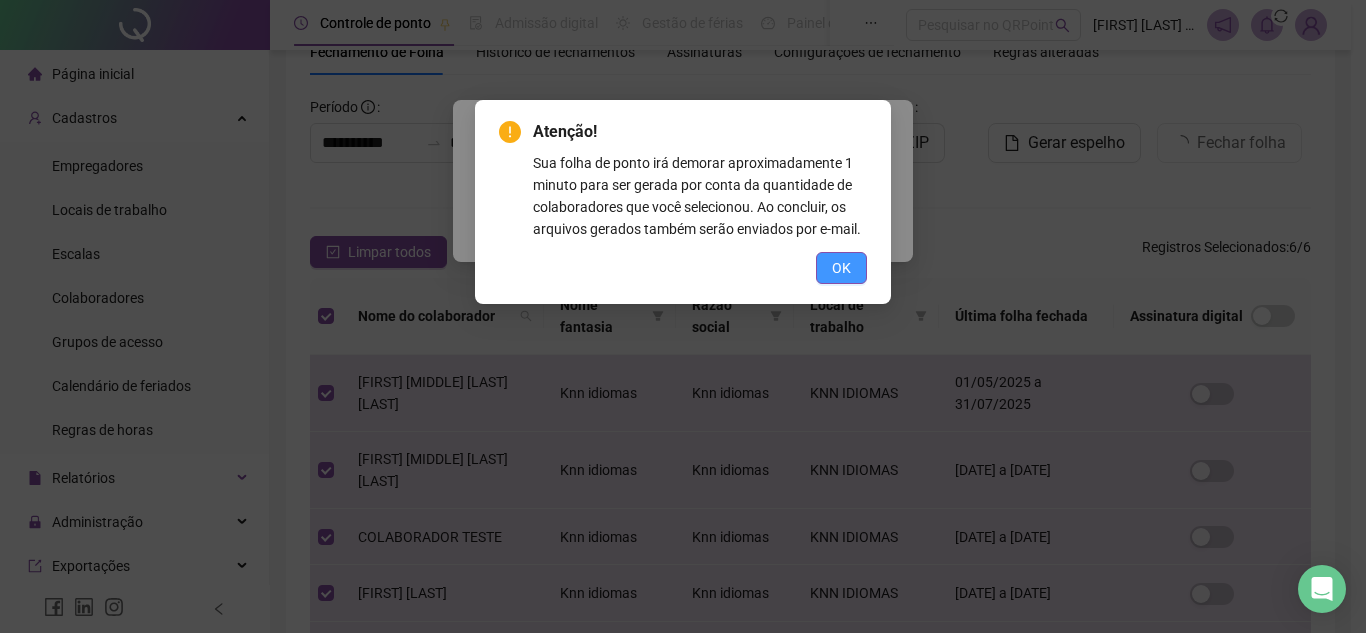 click on "OK" at bounding box center [841, 268] 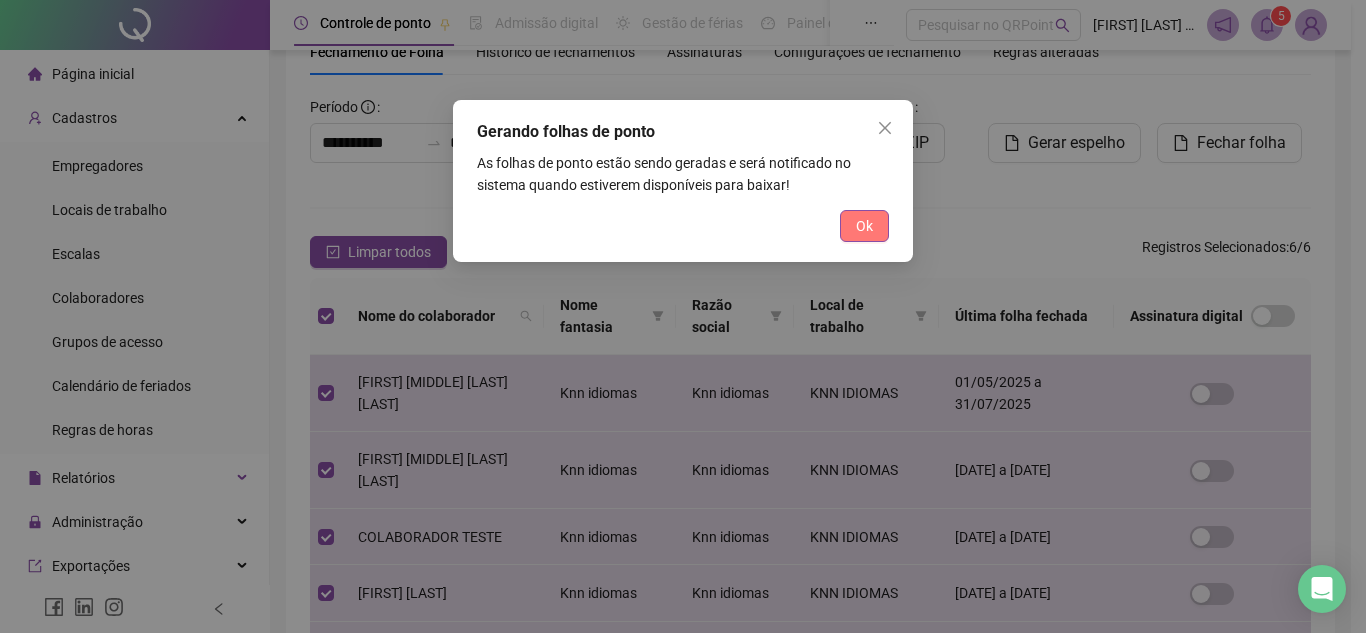 click on "Ok" at bounding box center (864, 226) 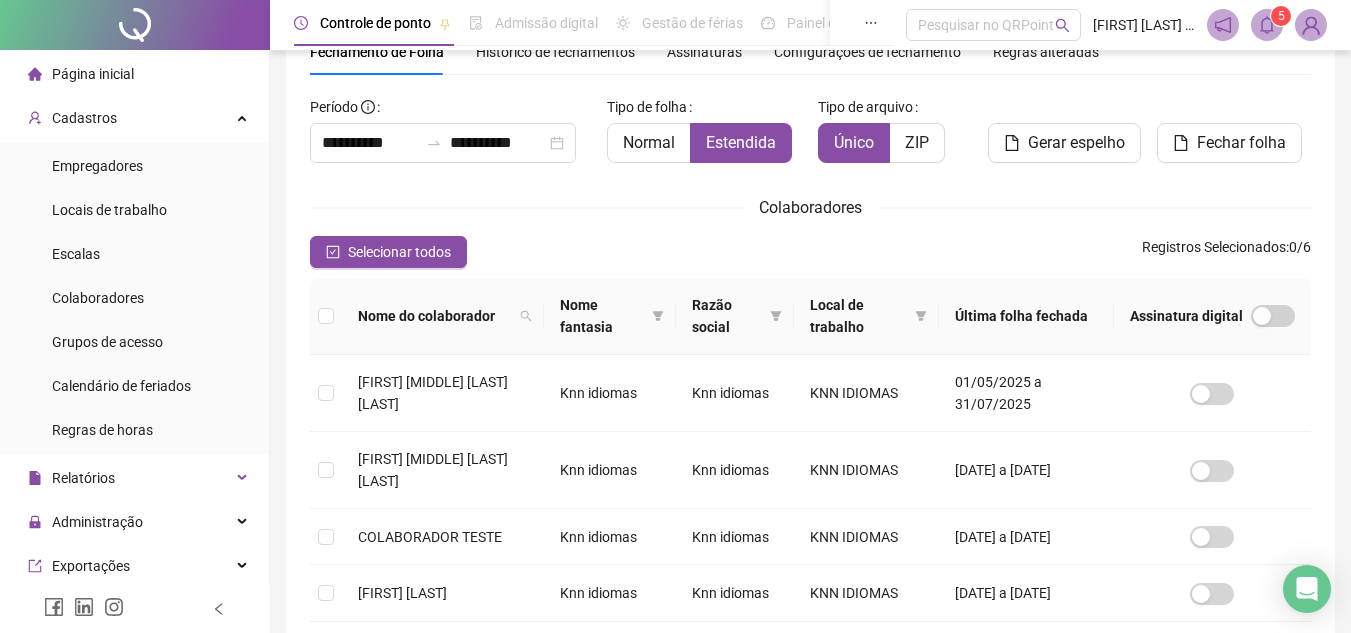click at bounding box center (1267, 25) 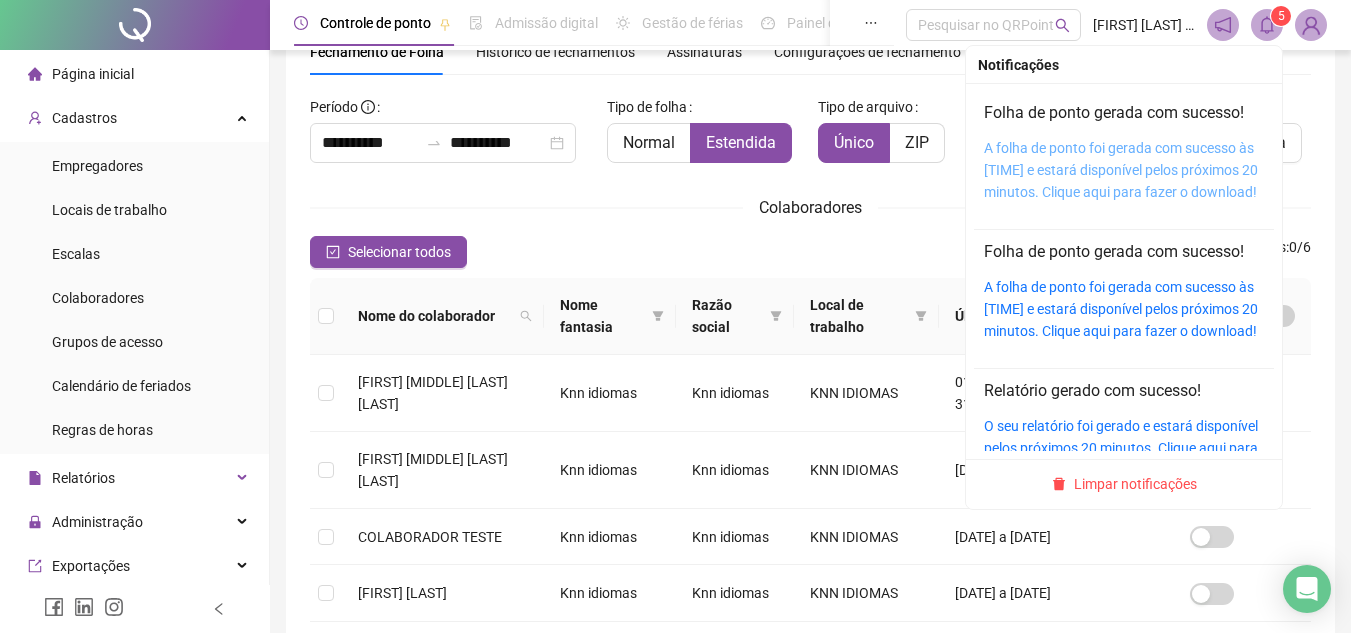 click on "A folha de ponto foi gerada com sucesso às 13:25:36 e estará disponível pelos próximos 20 minutos.
Clique aqui para fazer o download!" at bounding box center [1121, 170] 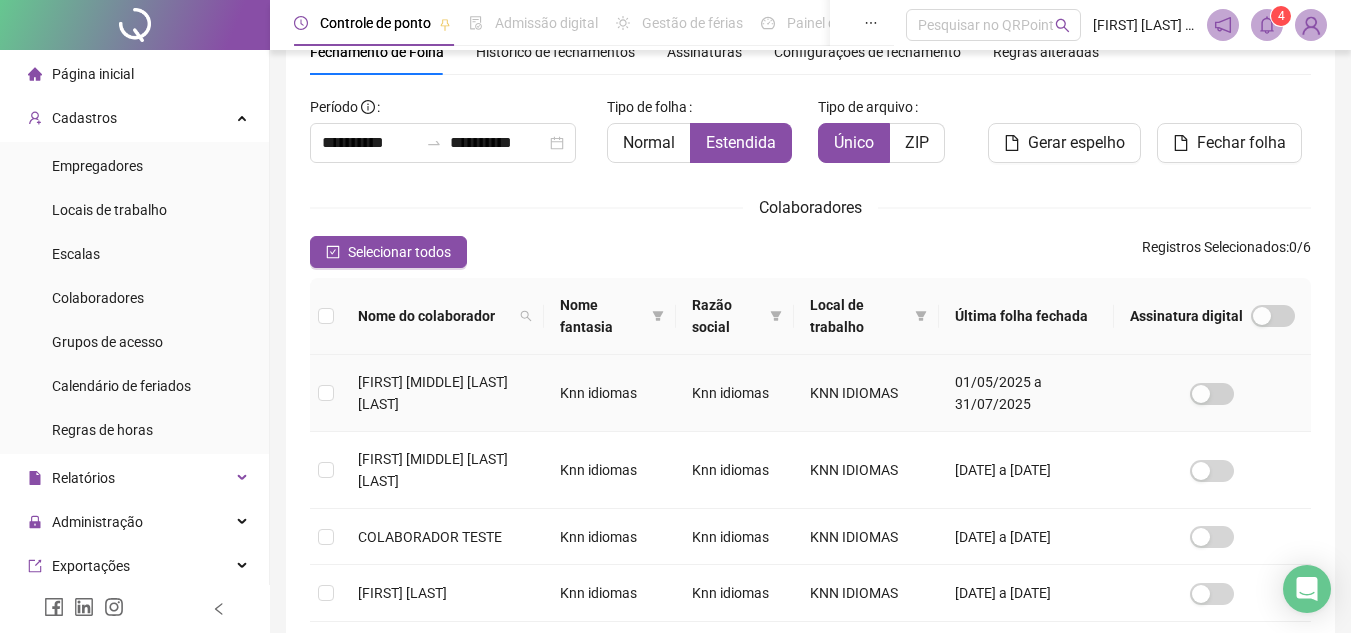 scroll, scrollTop: 0, scrollLeft: 0, axis: both 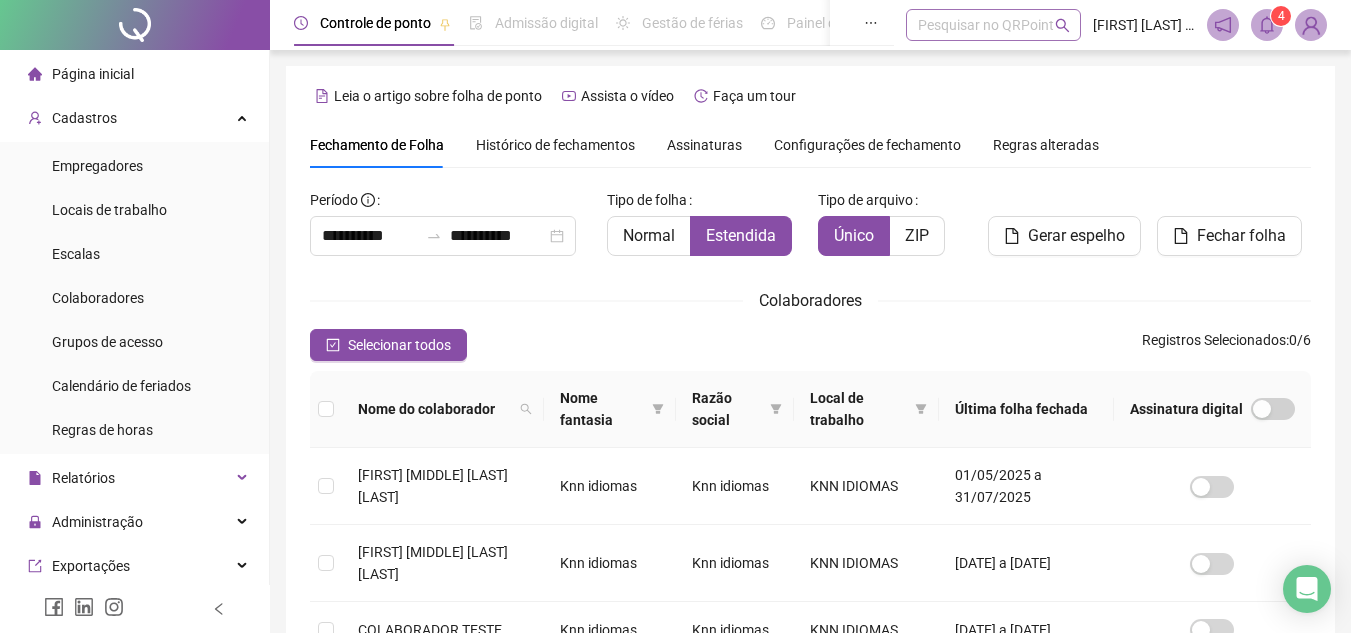 click on "Pesquisar no QRPoint" at bounding box center [993, 25] 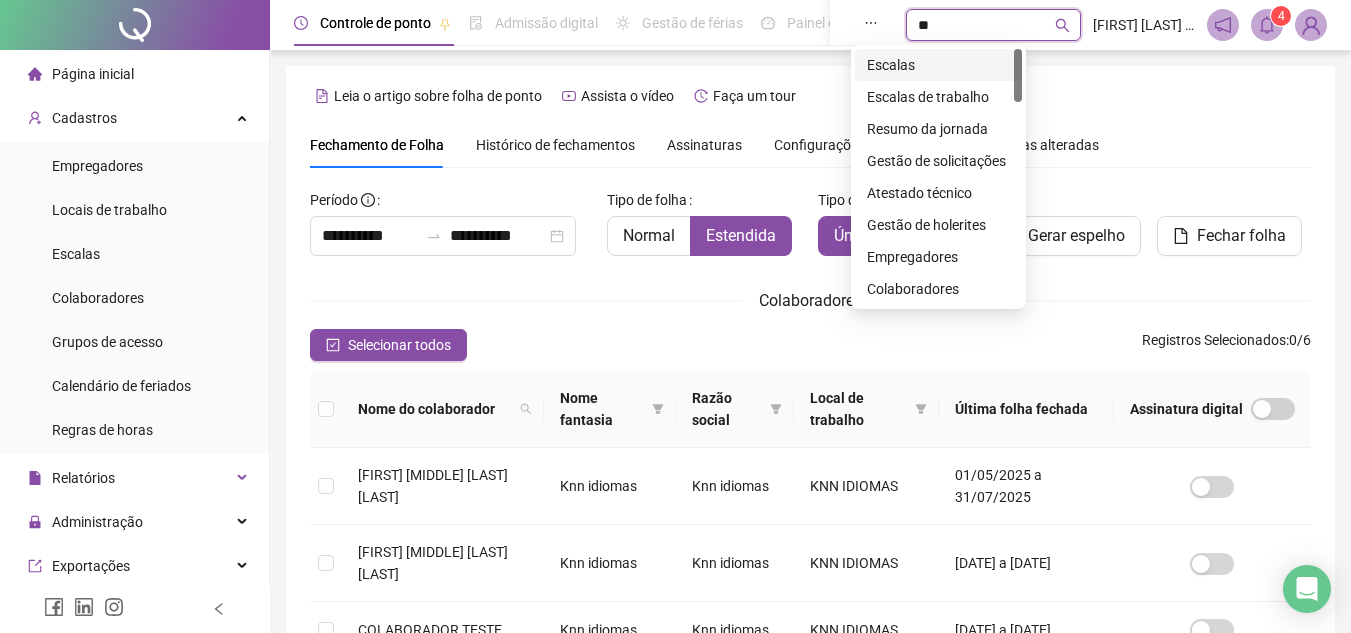 type on "***" 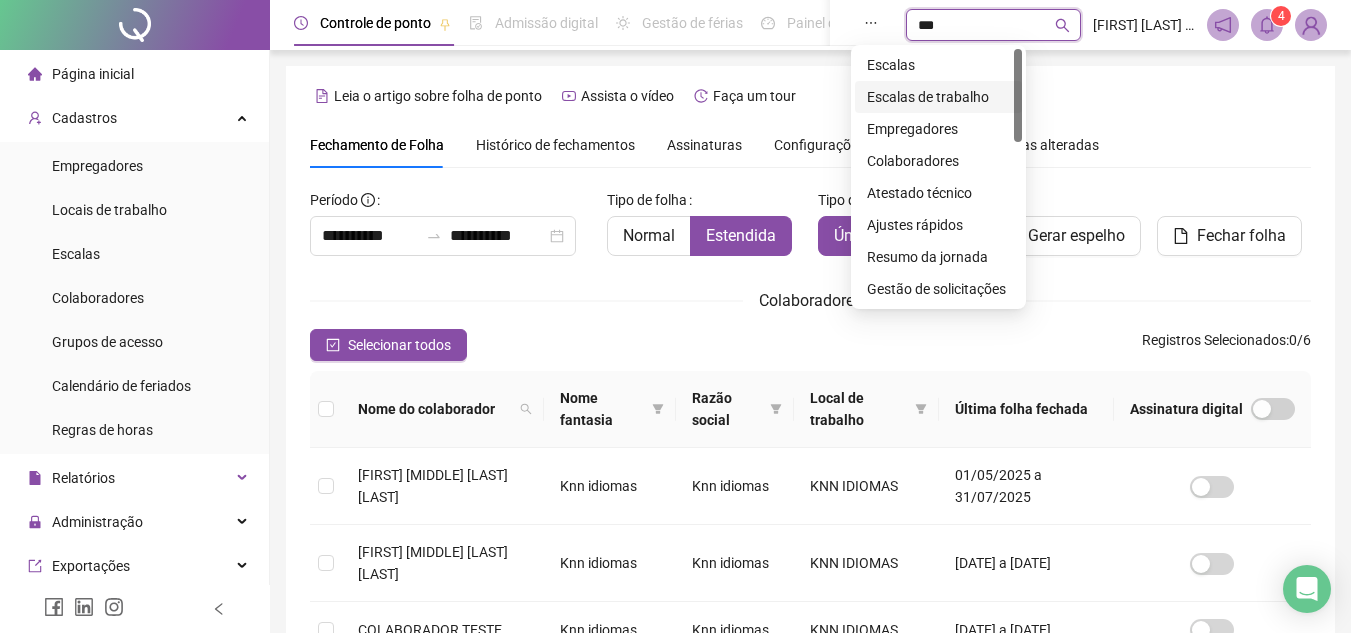 click on "Escalas de trabalho" at bounding box center [938, 97] 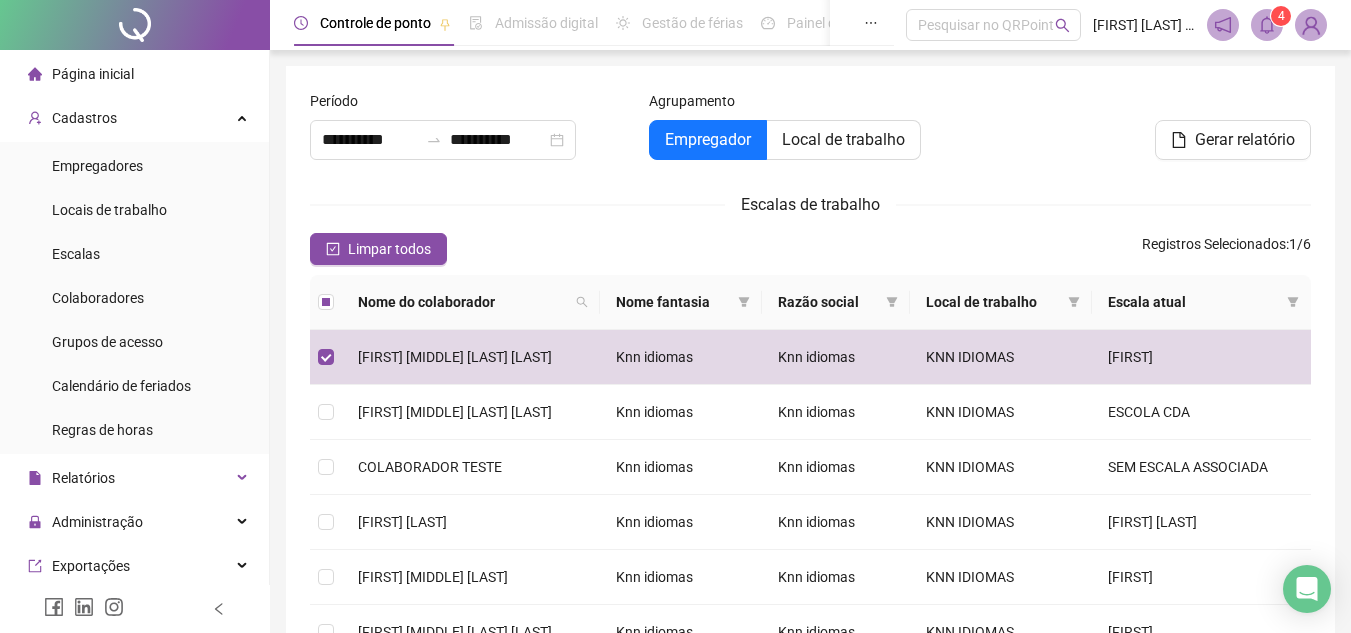 click on "Limpar todos Registros Selecionados :  1 / 6" at bounding box center (810, 249) 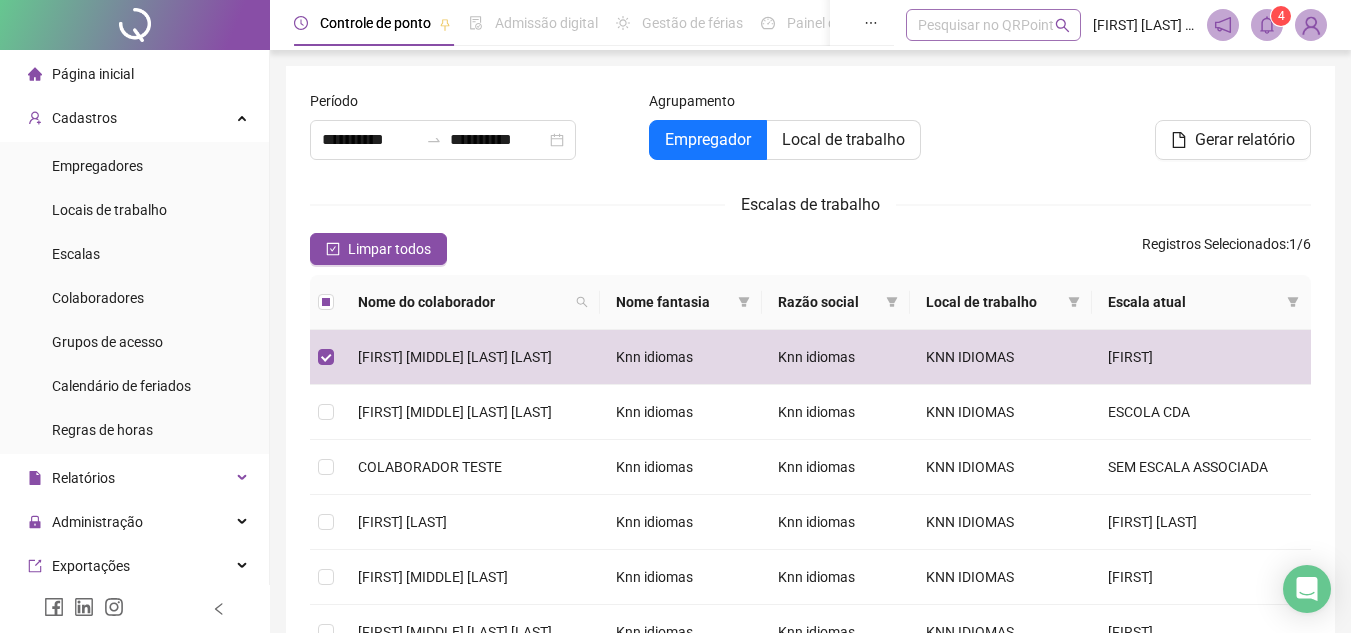 click on "Pesquisar no QRPoint" at bounding box center (993, 25) 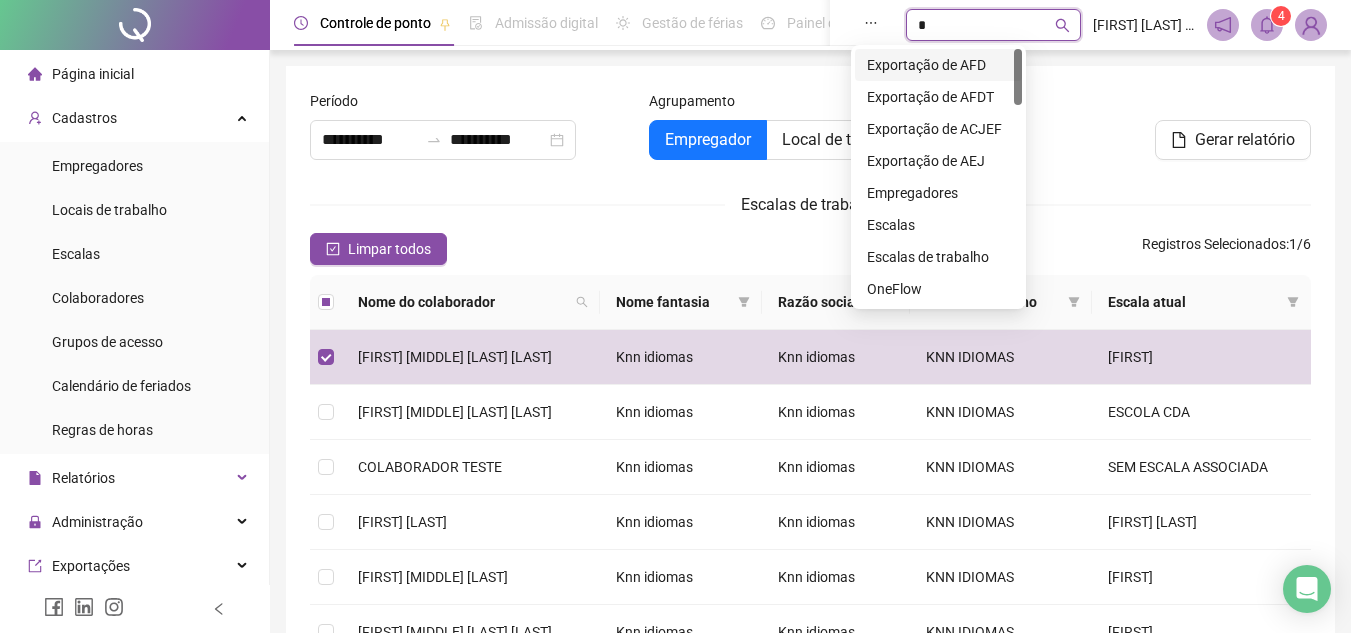 type on "**" 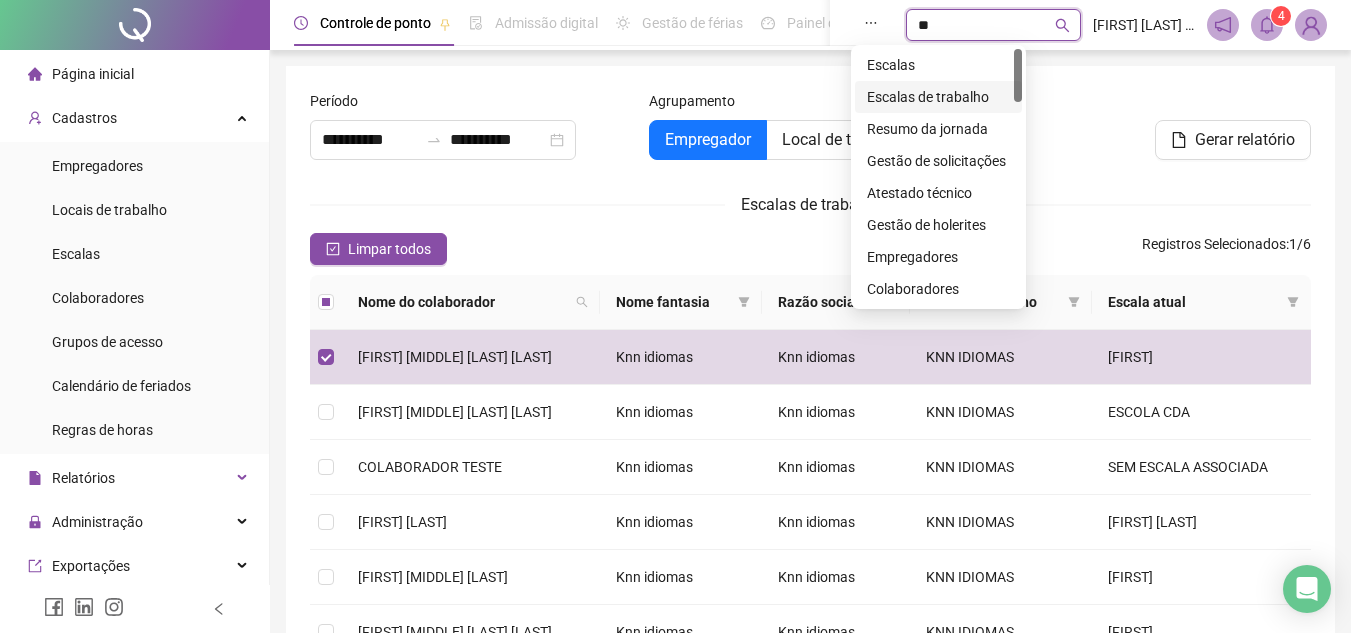 click on "Escalas de trabalho" at bounding box center [938, 97] 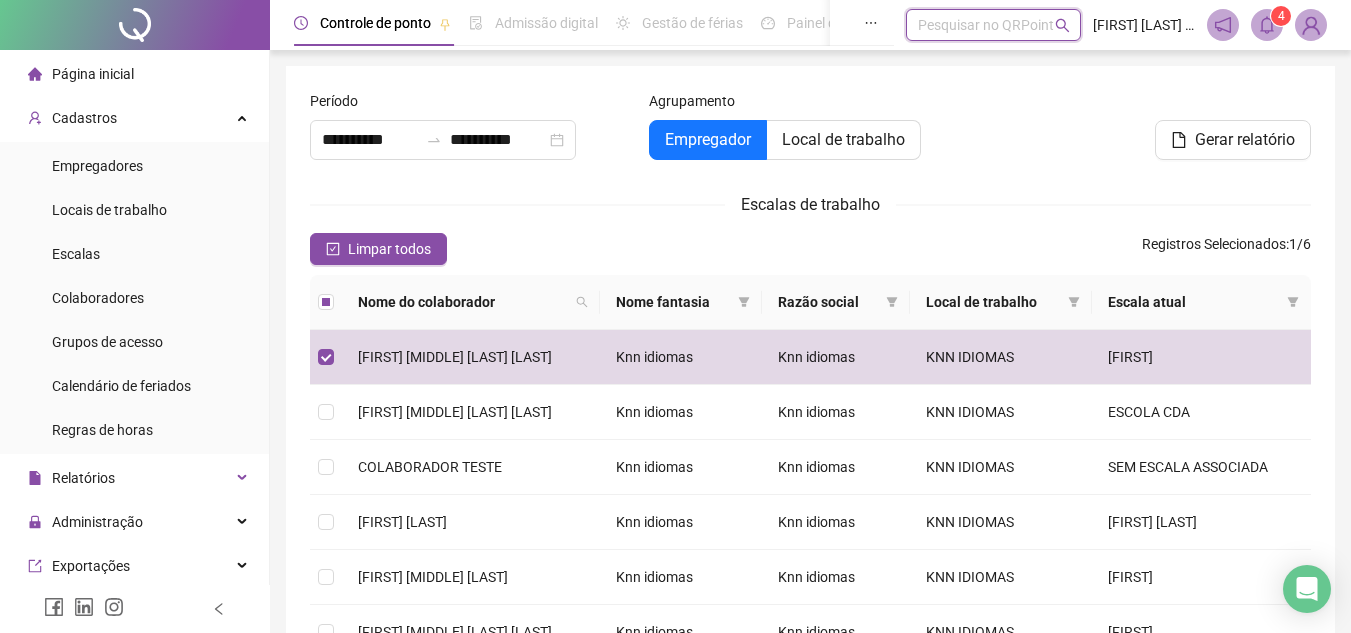 click on "Pesquisar no QRPoint" at bounding box center [993, 25] 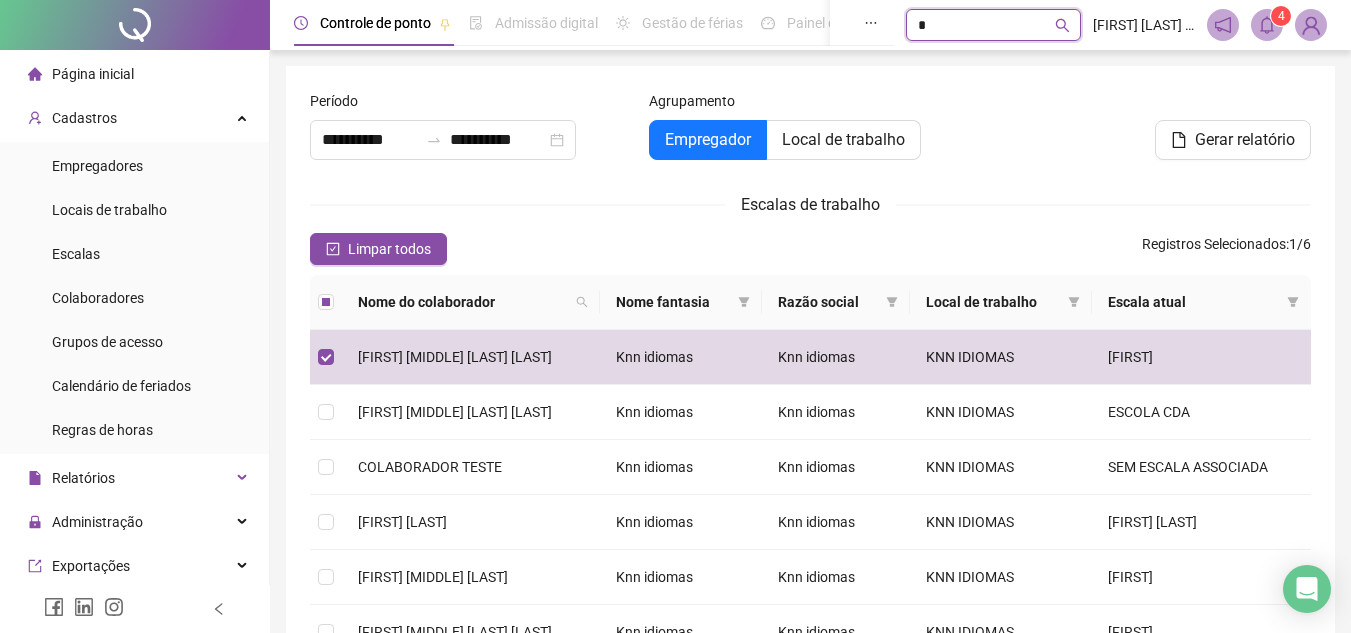 type on "**" 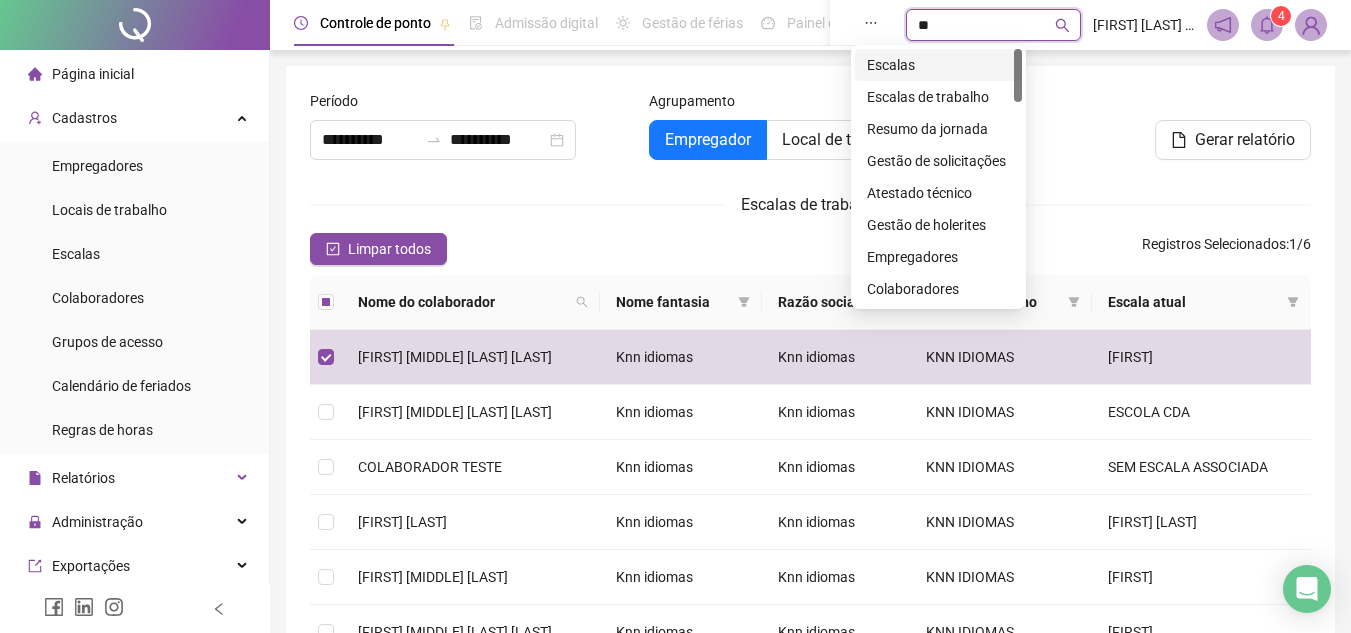 click on "Escalas" at bounding box center (938, 65) 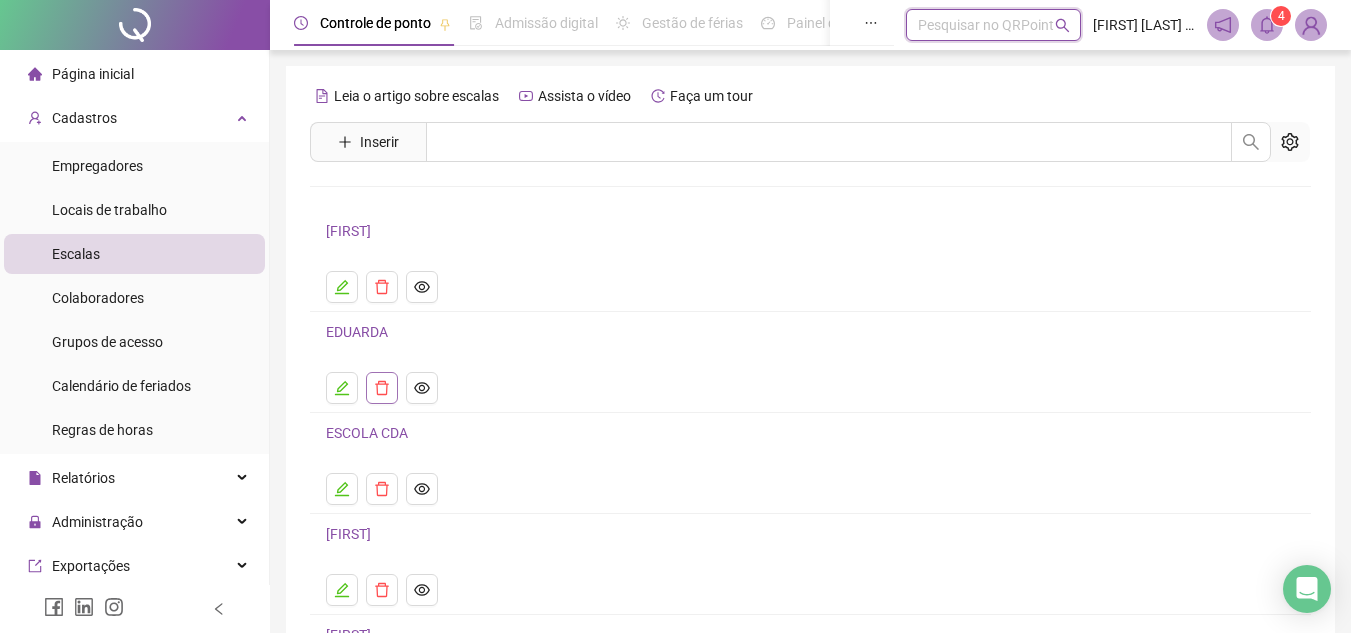 scroll, scrollTop: 224, scrollLeft: 0, axis: vertical 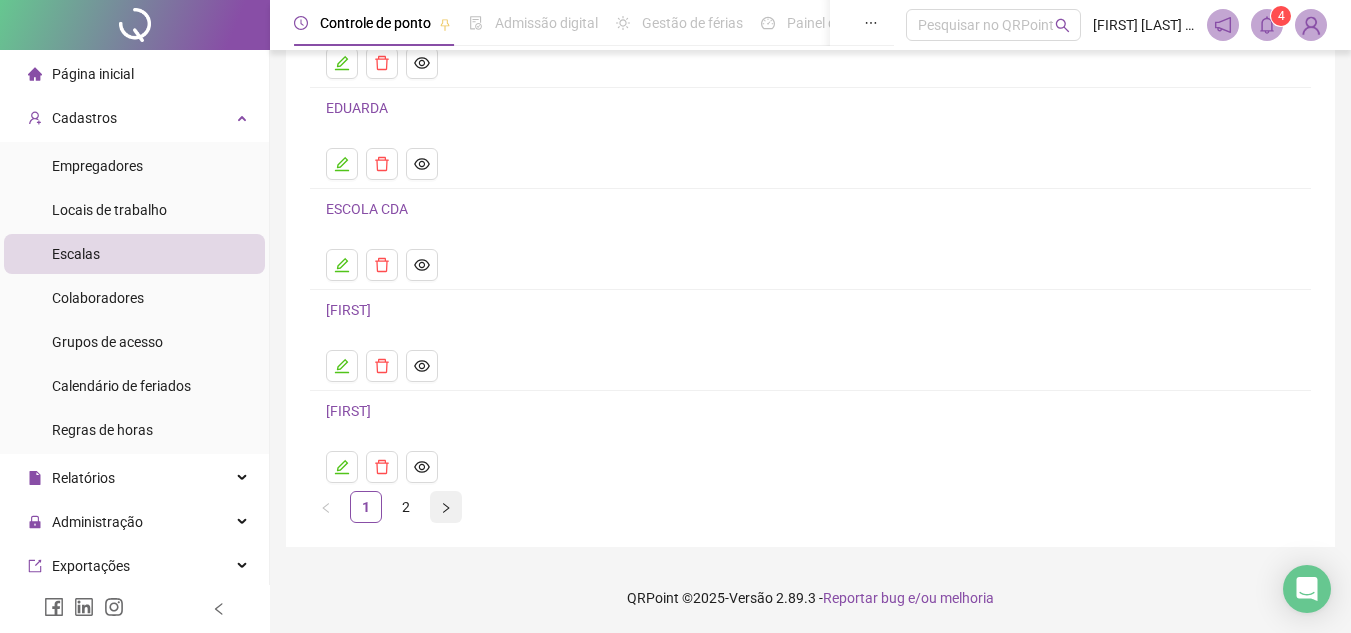 click 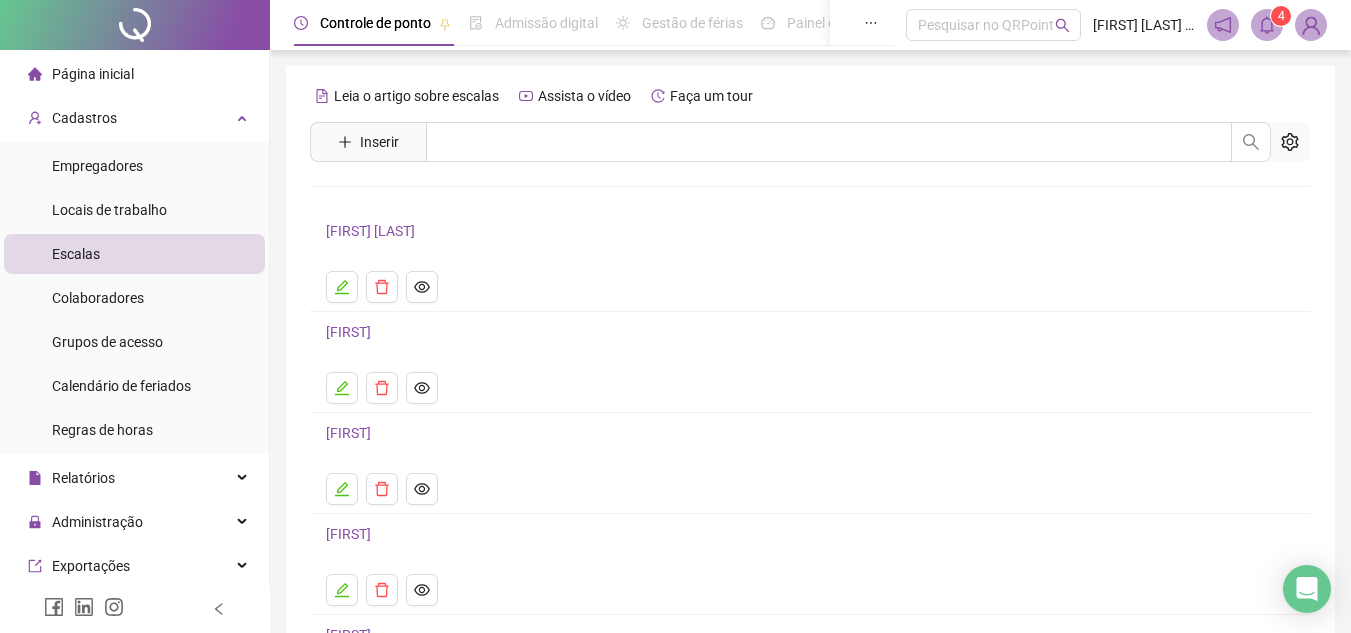 scroll, scrollTop: 224, scrollLeft: 0, axis: vertical 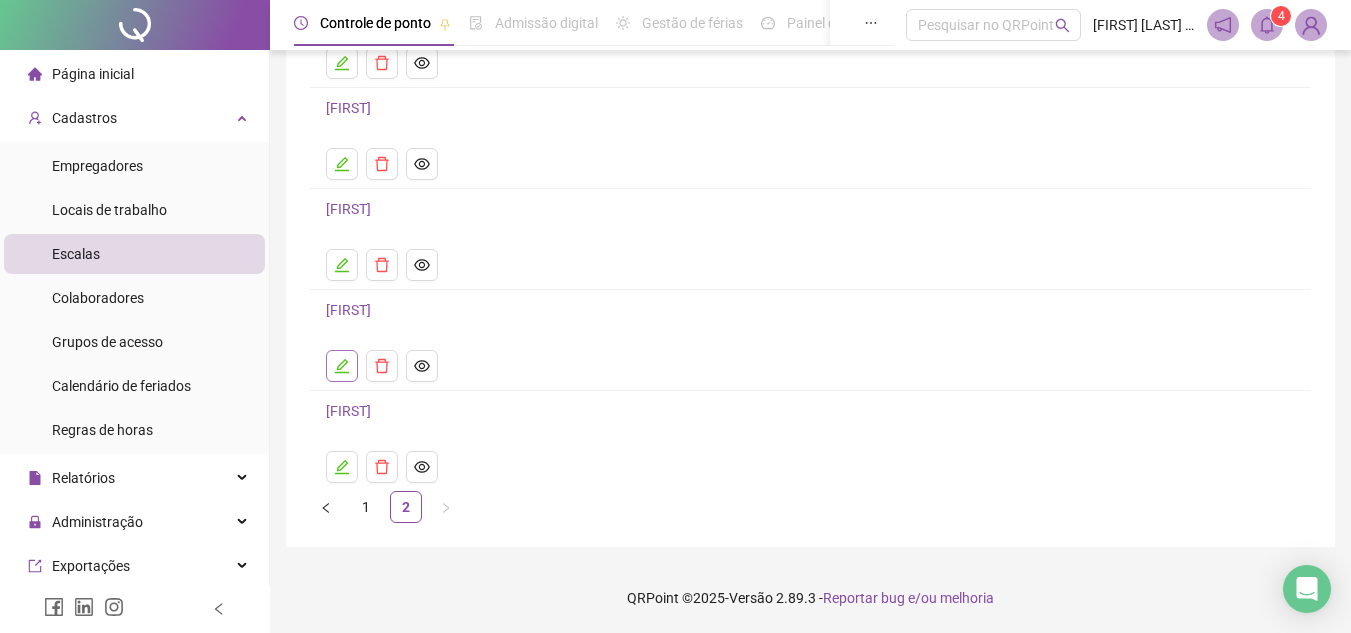 click at bounding box center (342, 366) 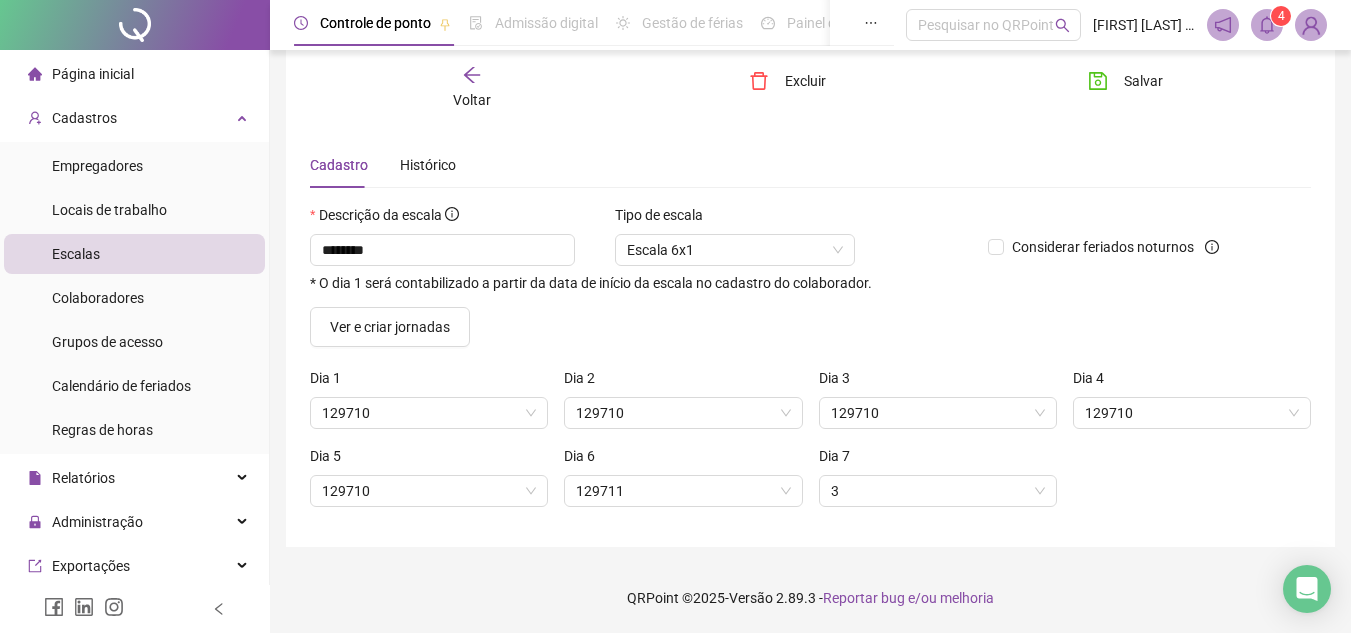 scroll, scrollTop: 43, scrollLeft: 0, axis: vertical 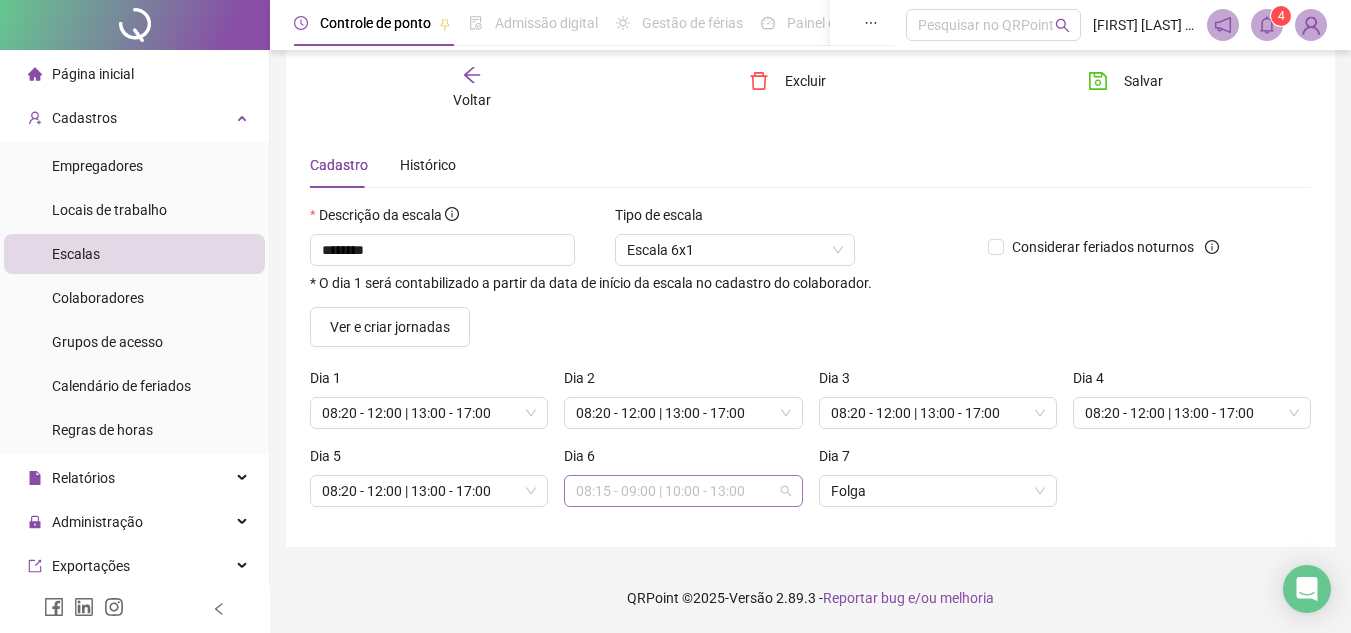 click on "[TIME] | [TIME]" at bounding box center [683, 491] 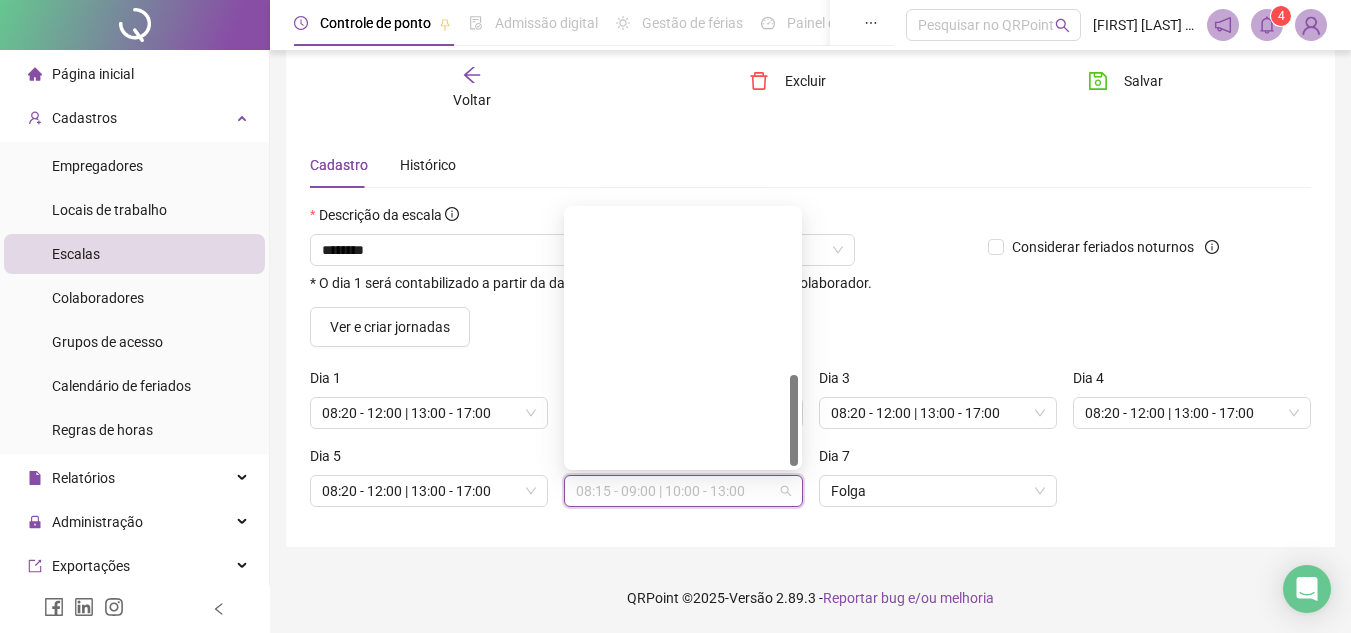 scroll, scrollTop: 458, scrollLeft: 0, axis: vertical 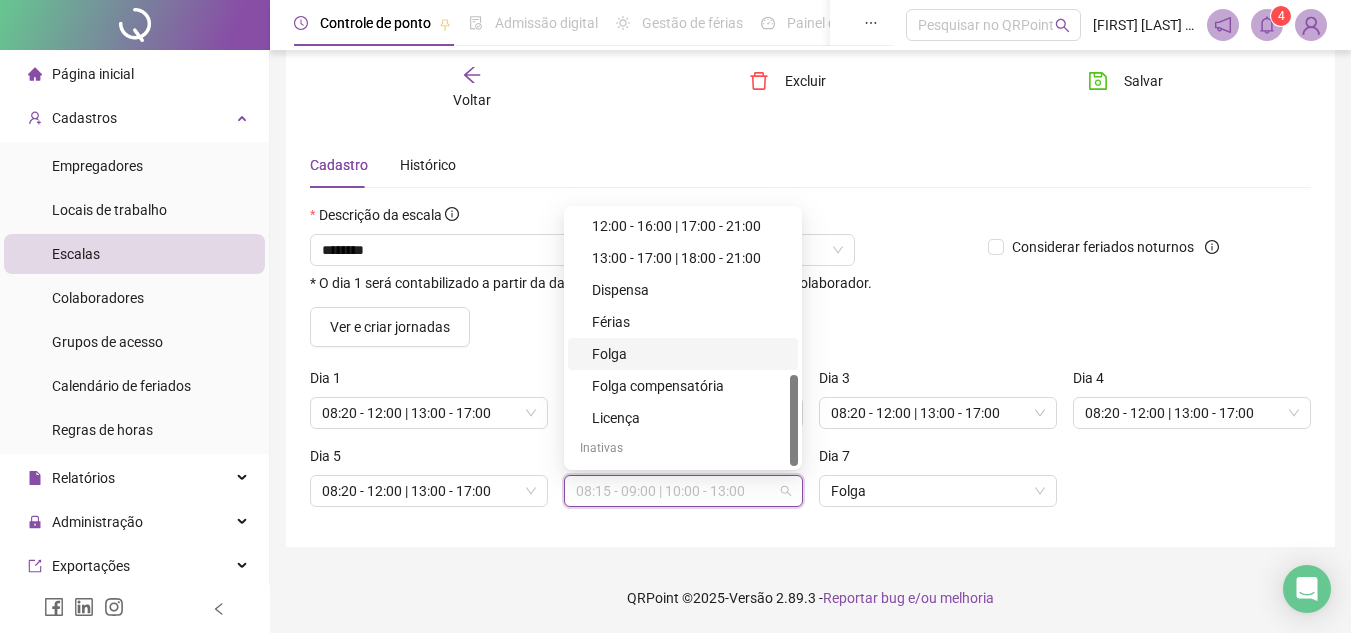 click on "Folga" at bounding box center [689, 354] 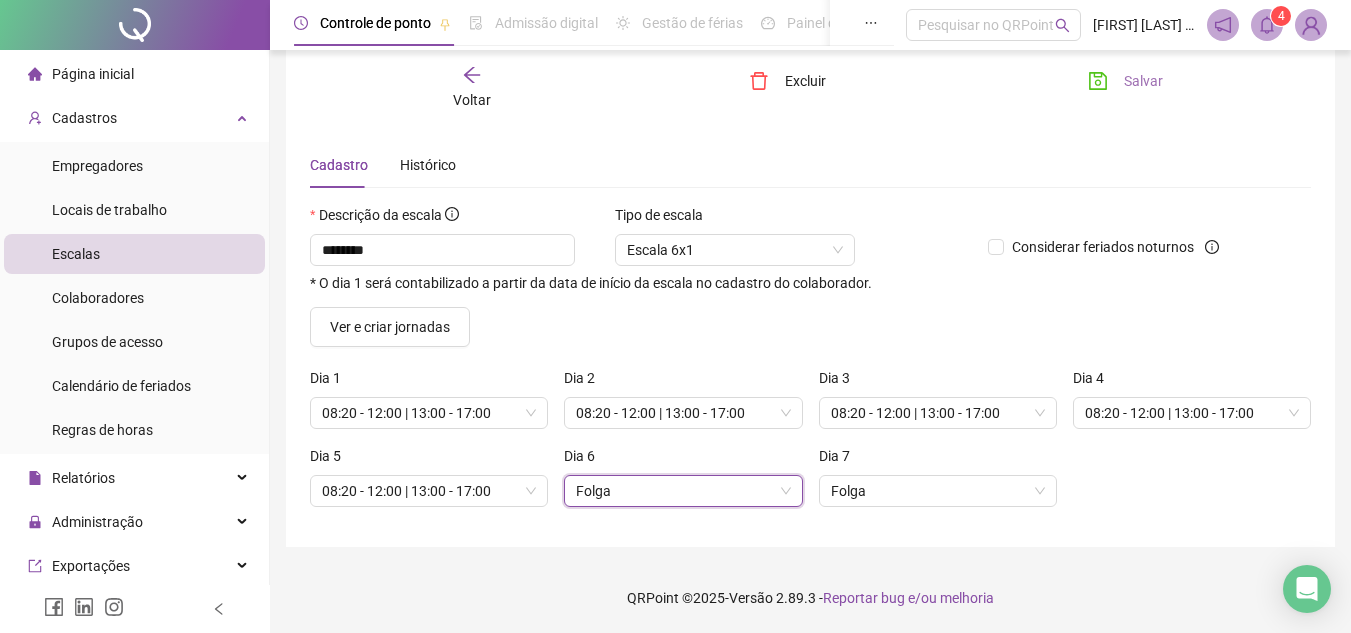 click on "Salvar" at bounding box center (1125, 81) 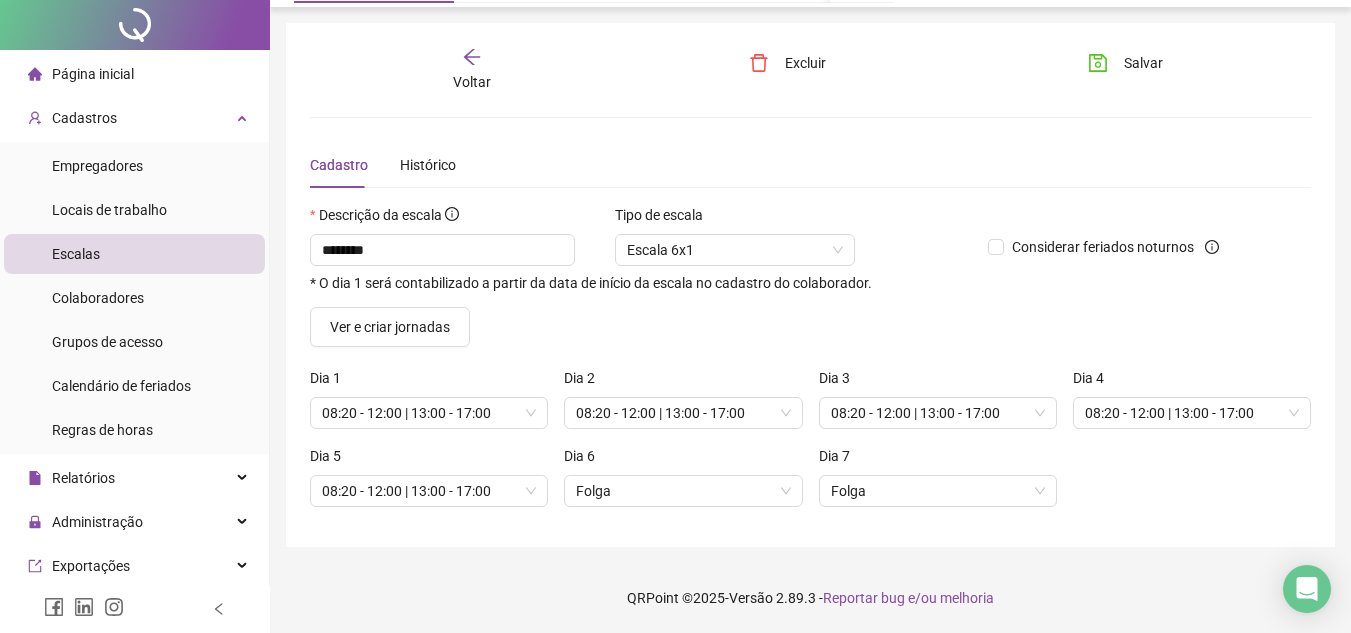 scroll, scrollTop: 0, scrollLeft: 0, axis: both 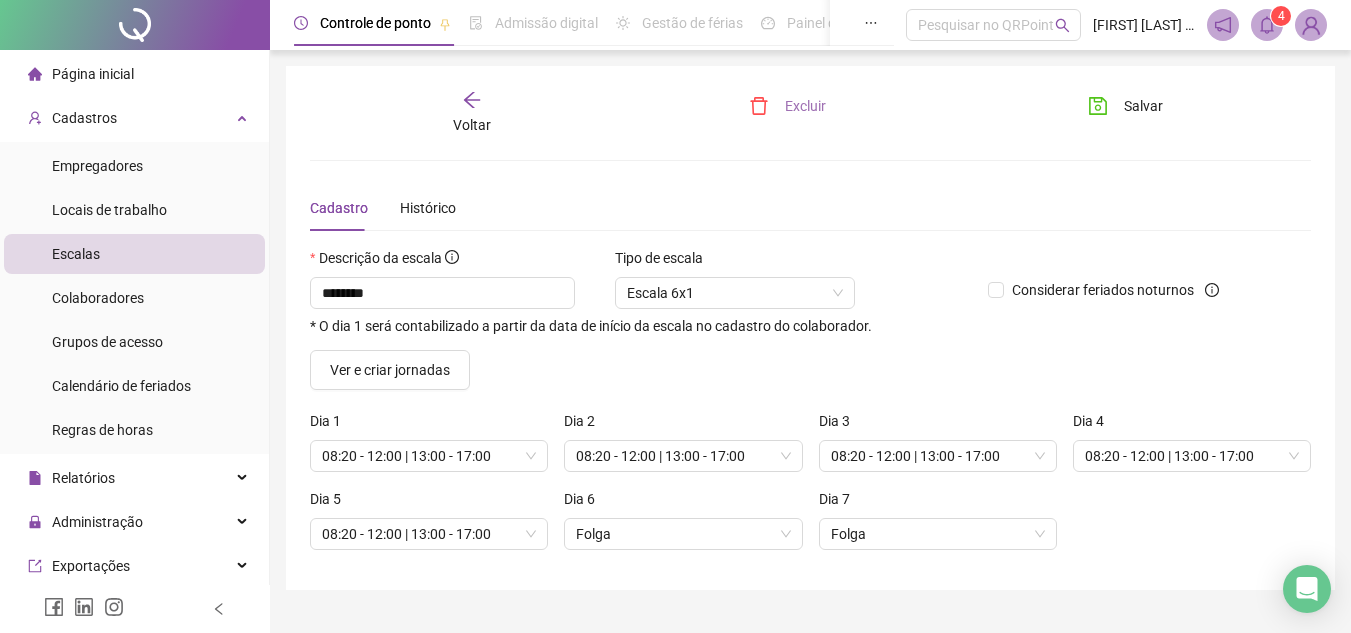 click 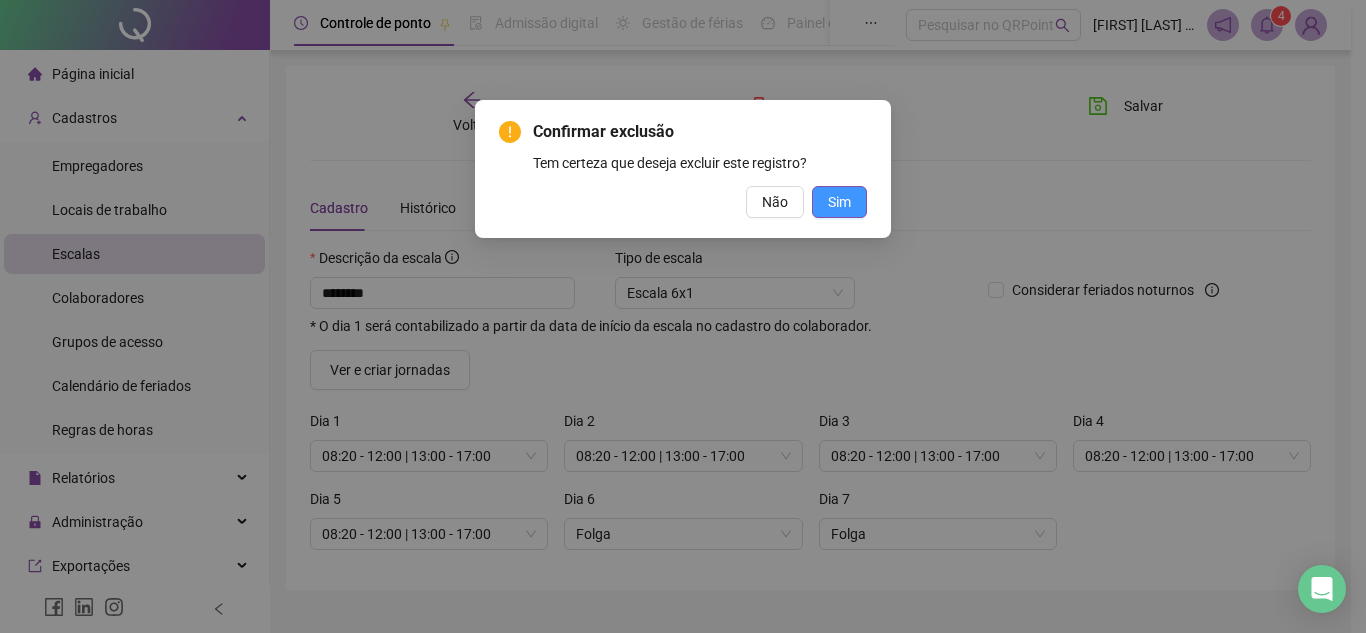 click on "Sim" at bounding box center (839, 202) 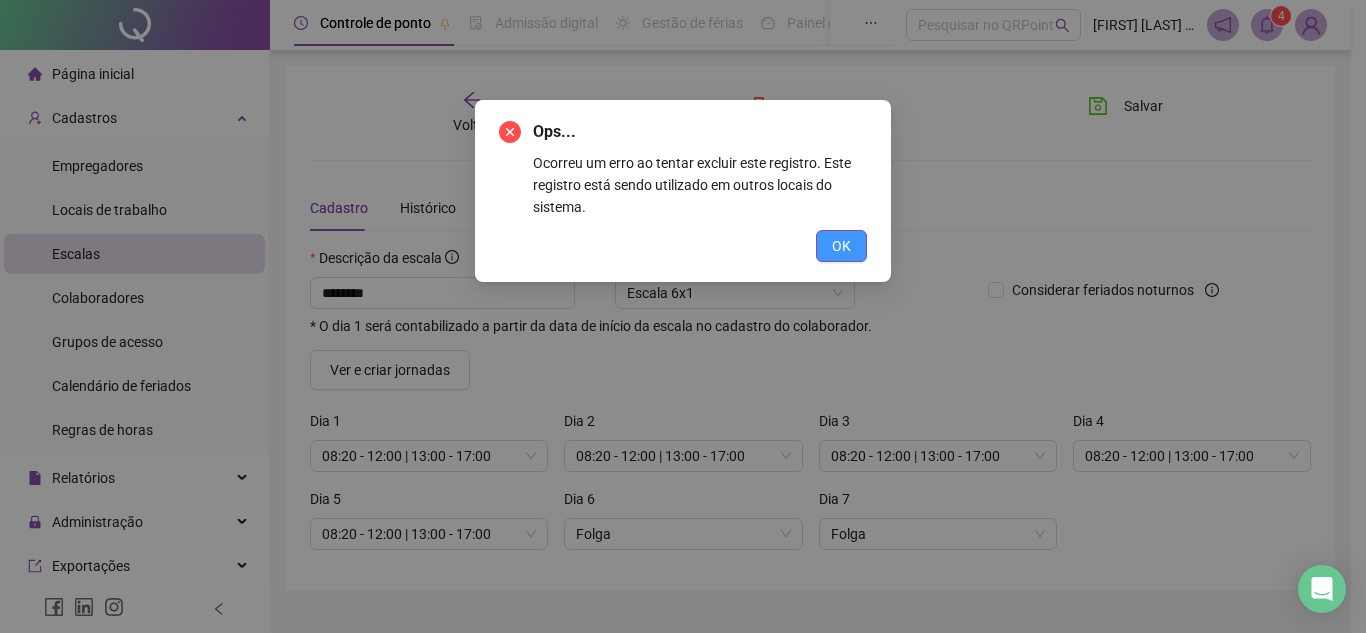click on "OK" at bounding box center [841, 246] 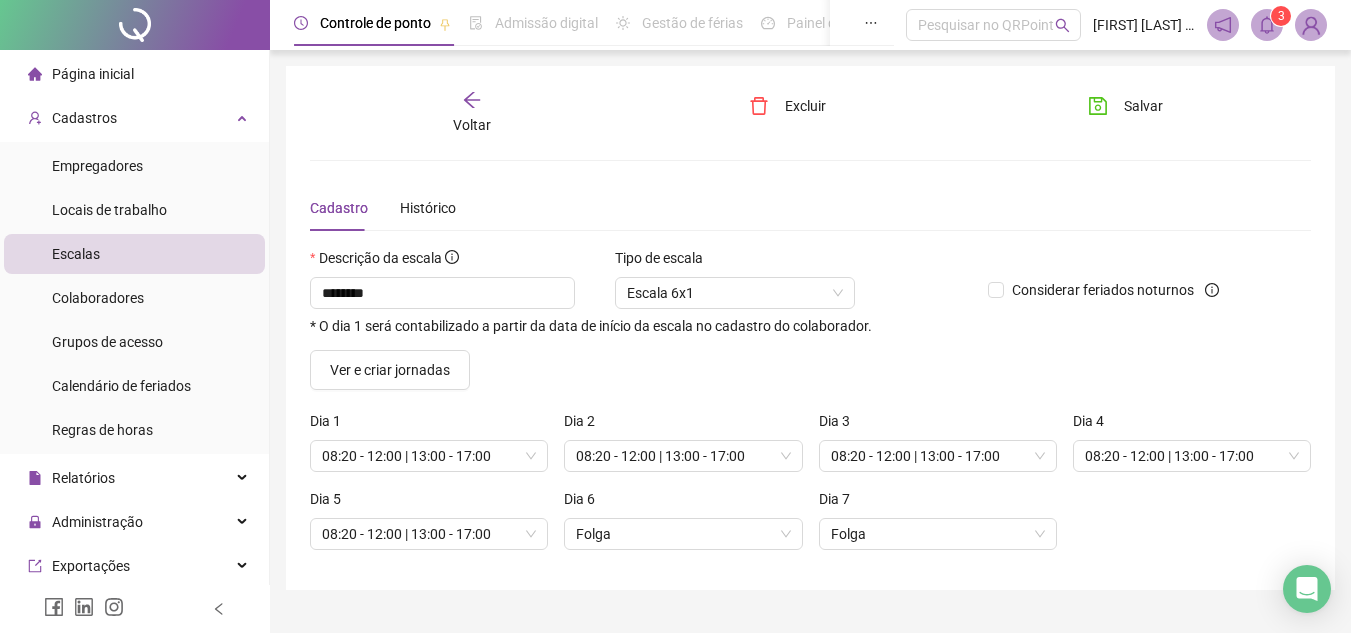 click on "Voltar" at bounding box center [472, 113] 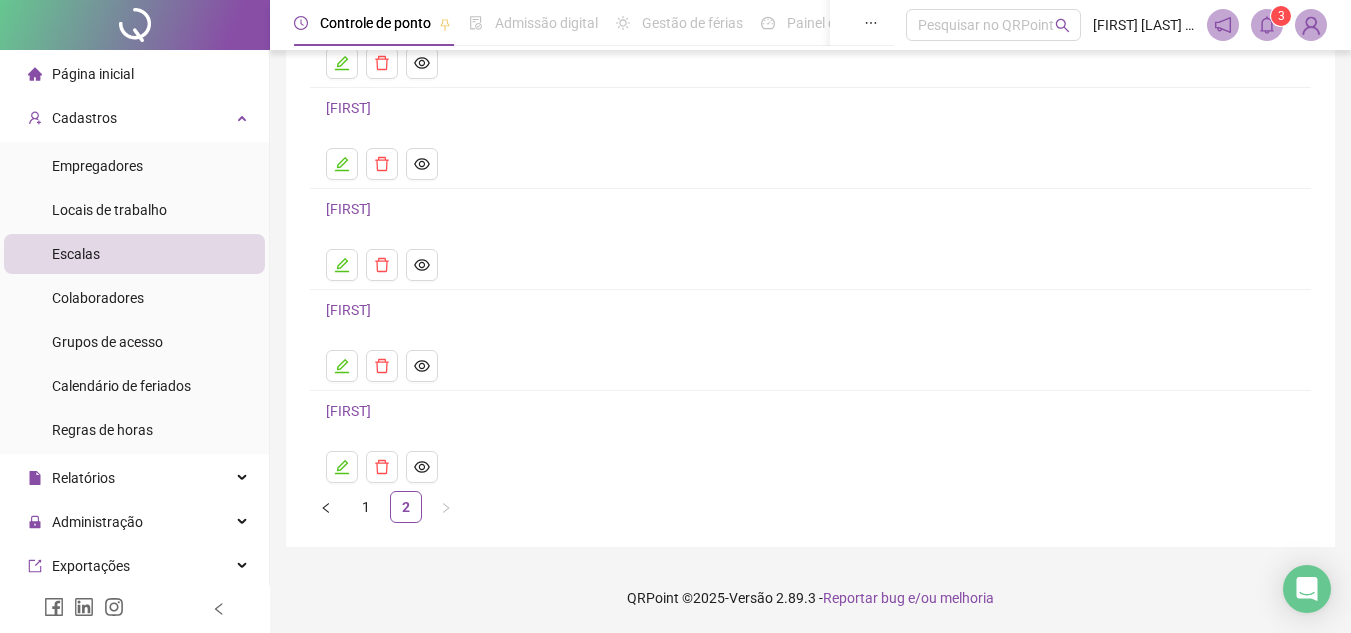 scroll, scrollTop: 0, scrollLeft: 0, axis: both 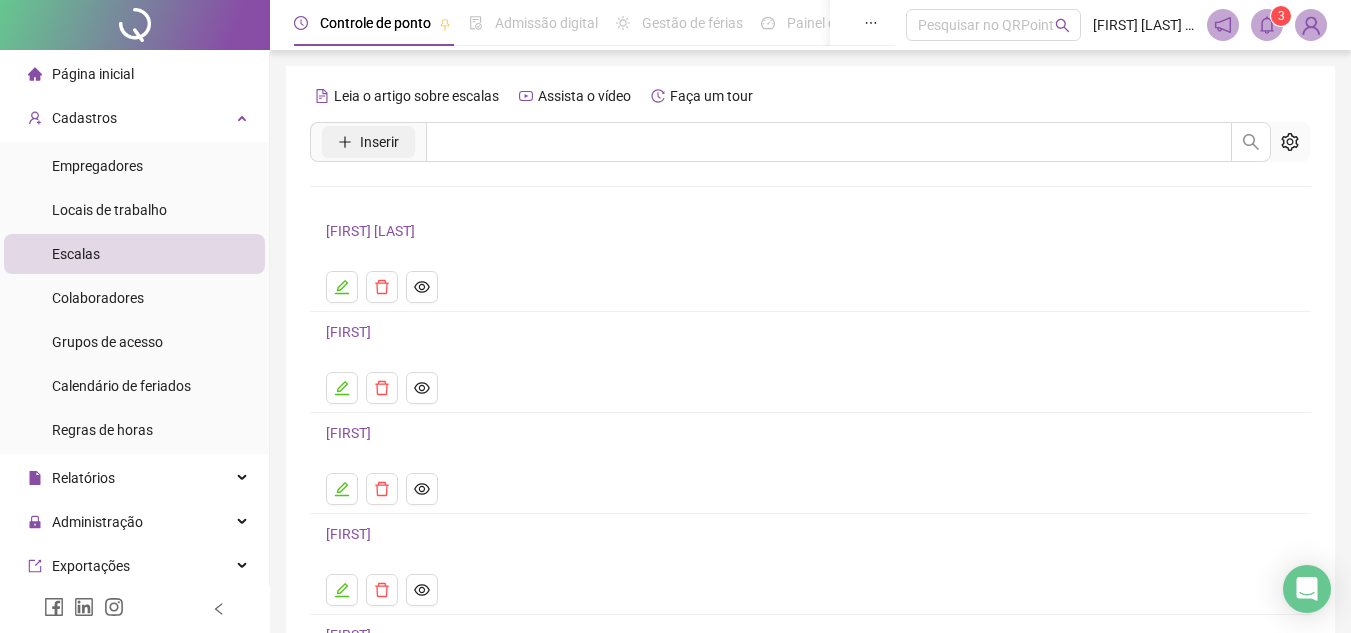 click on "Inserir" at bounding box center (379, 142) 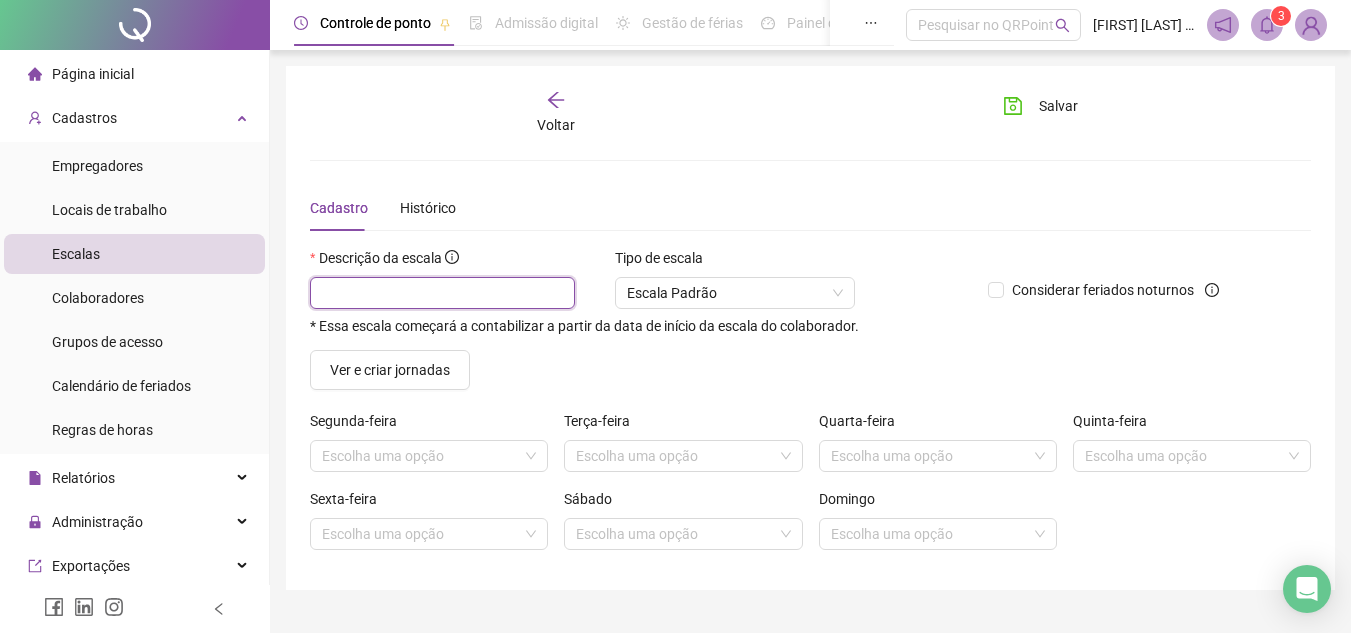 click at bounding box center (442, 293) 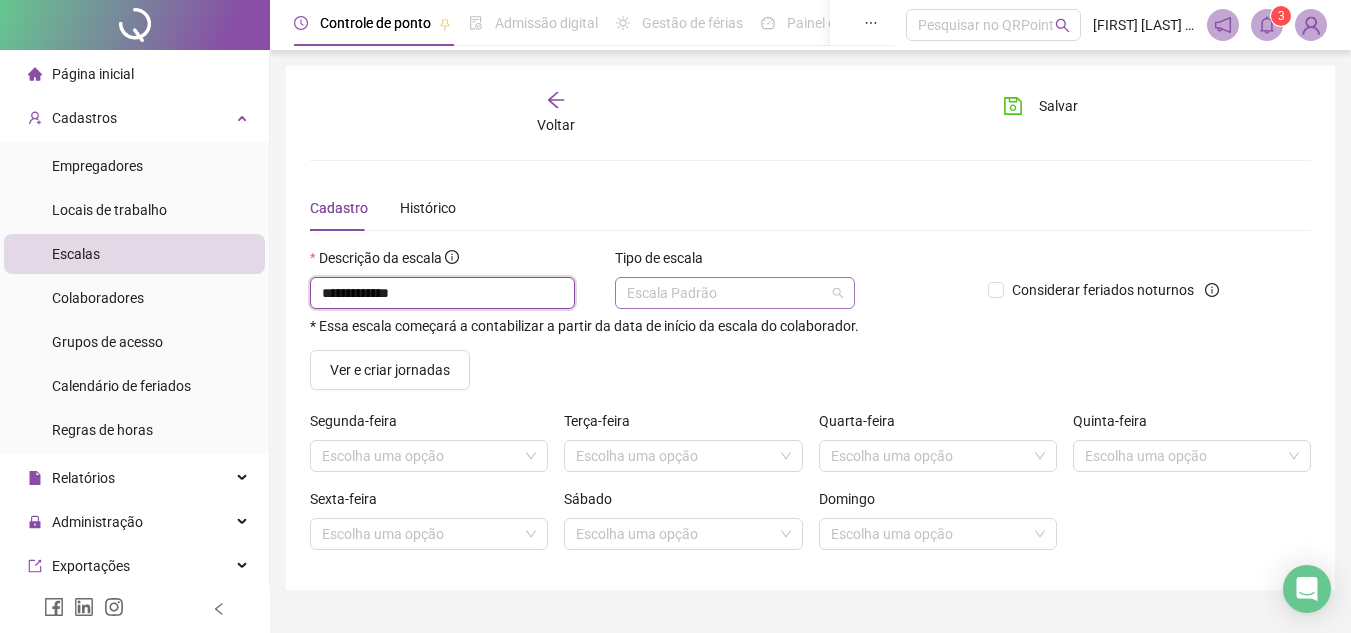 click on "Escala Padrão" at bounding box center (735, 293) 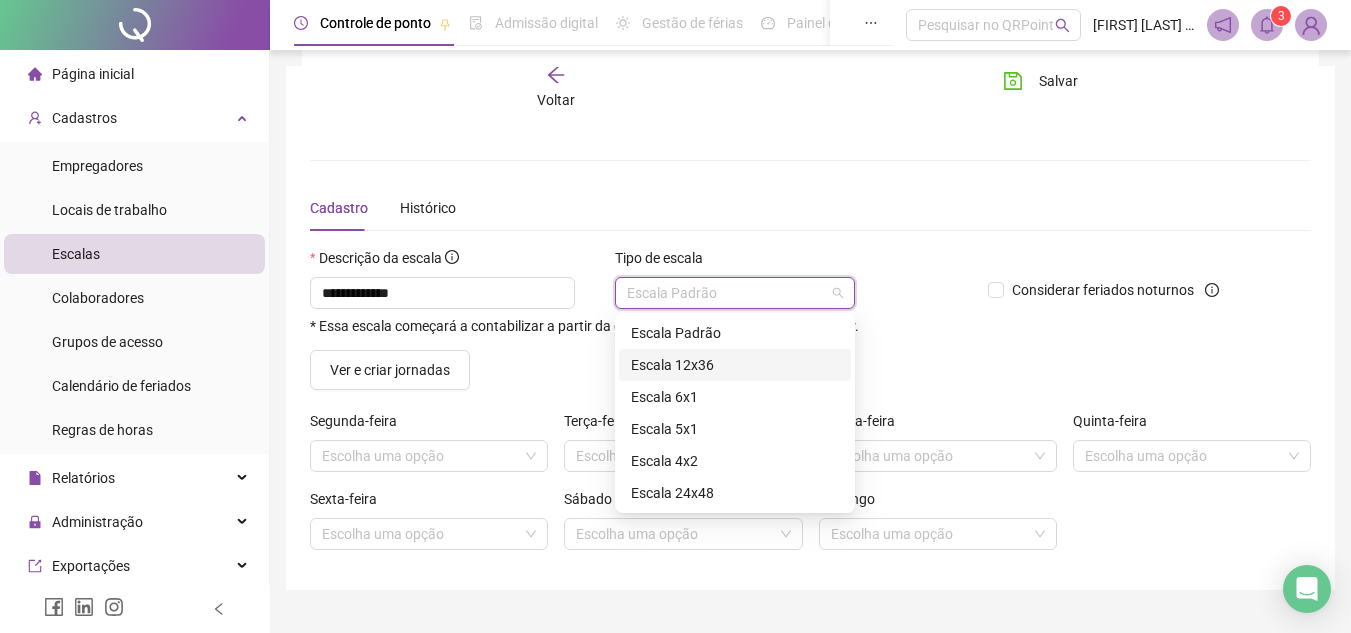 scroll, scrollTop: 43, scrollLeft: 0, axis: vertical 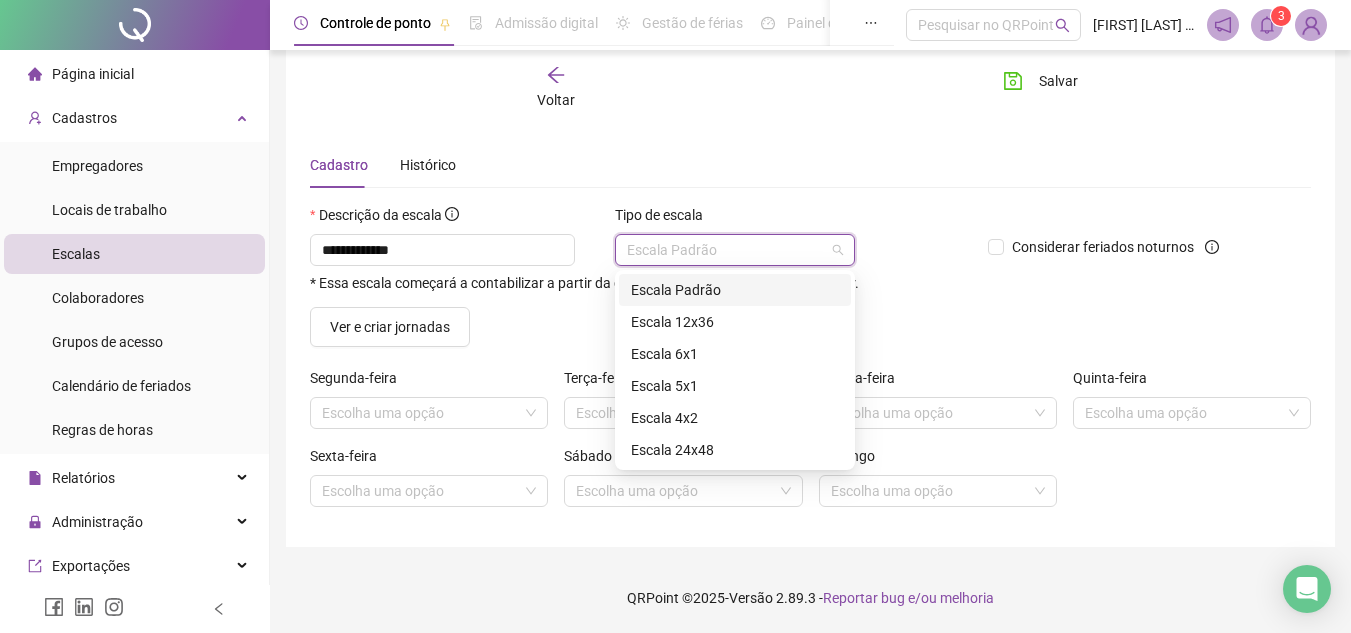 click on "Escala Padrão" at bounding box center [735, 290] 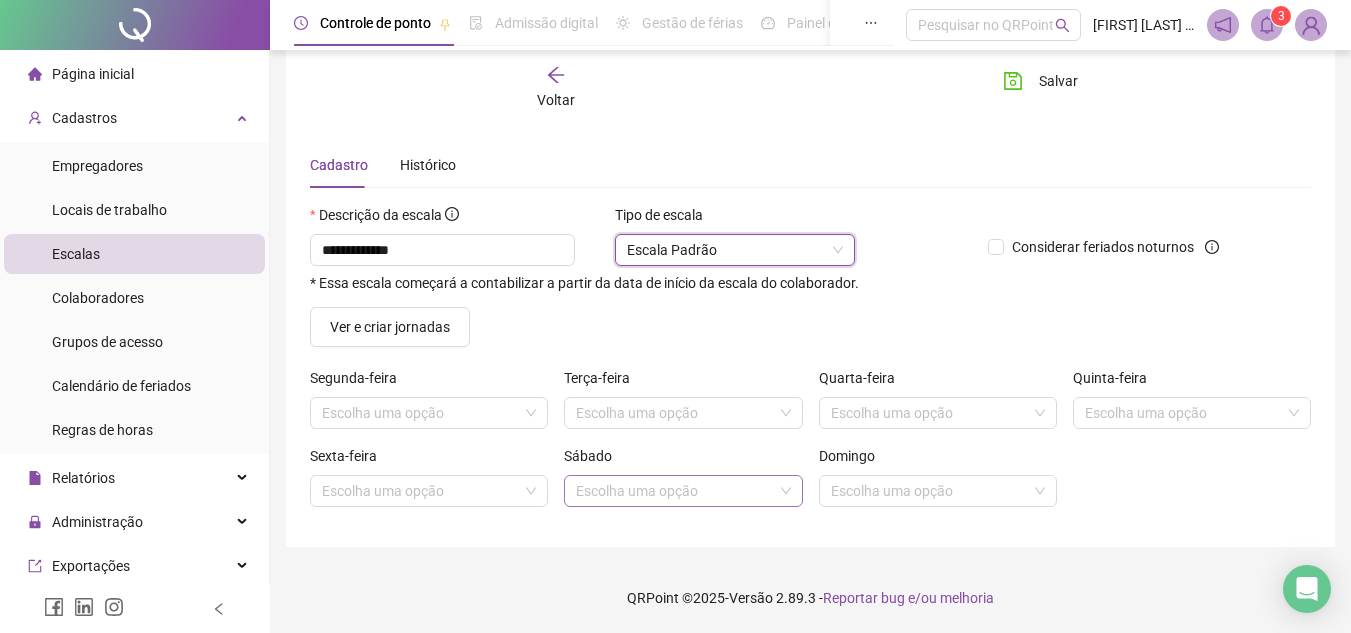 click at bounding box center [674, 491] 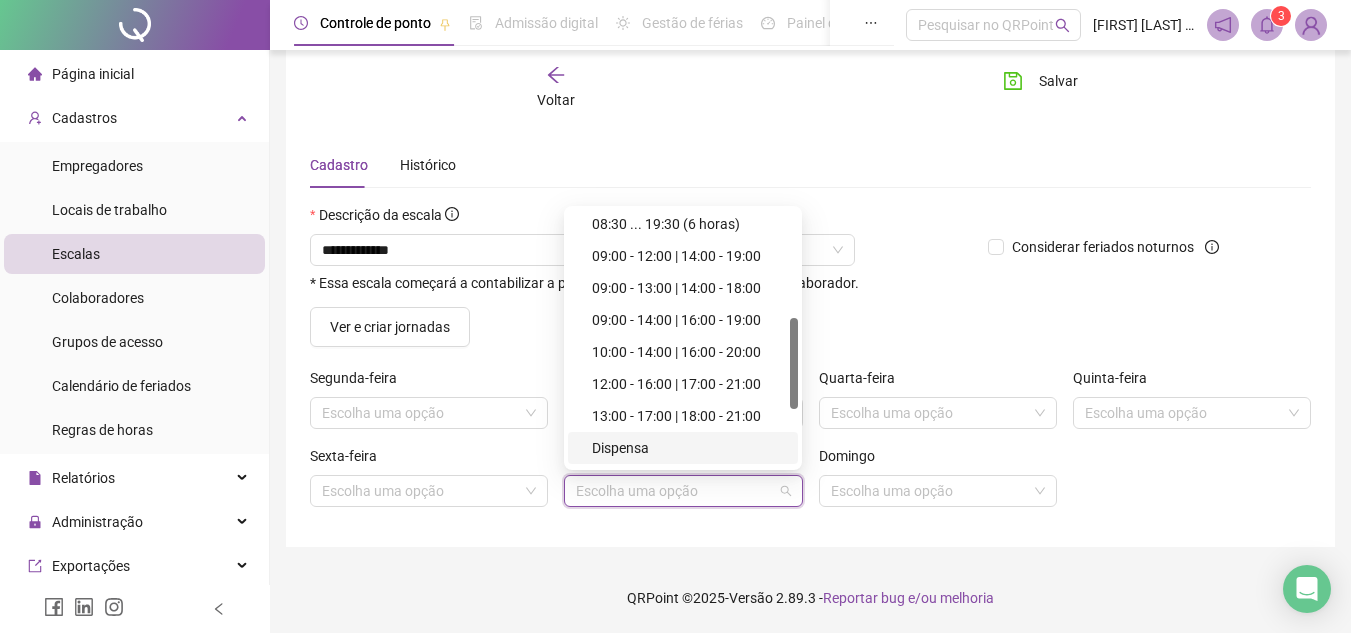 scroll, scrollTop: 458, scrollLeft: 0, axis: vertical 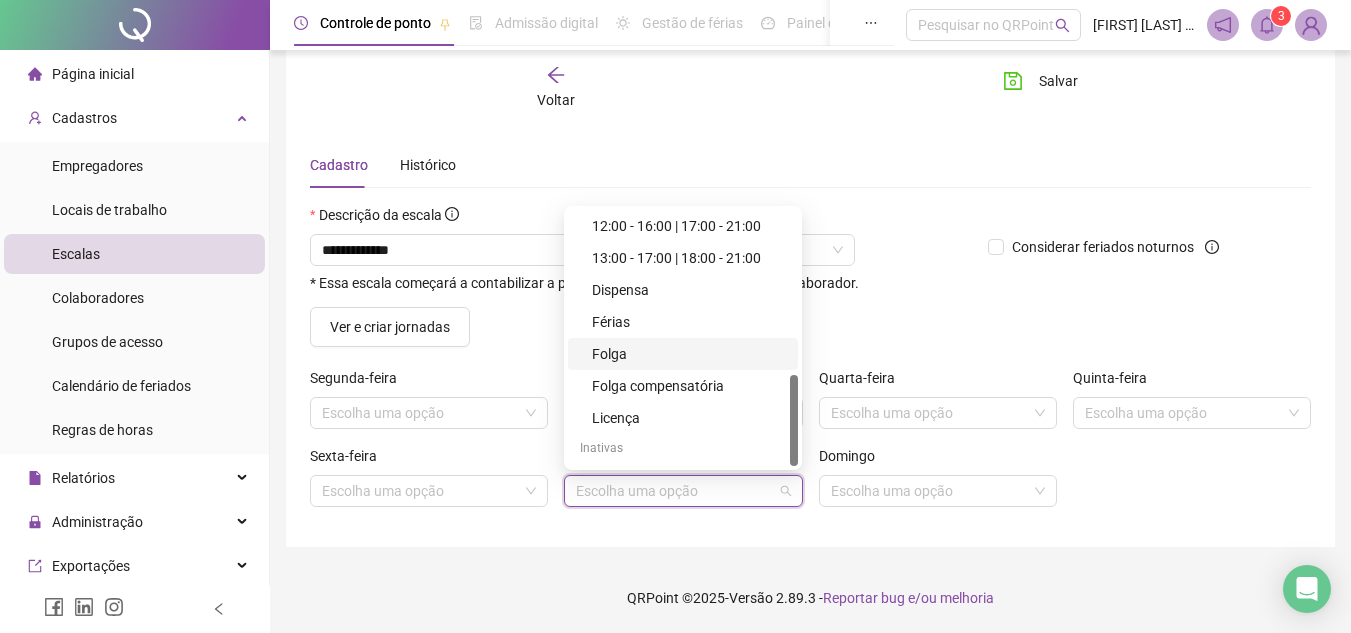 click on "Folga" at bounding box center (689, 354) 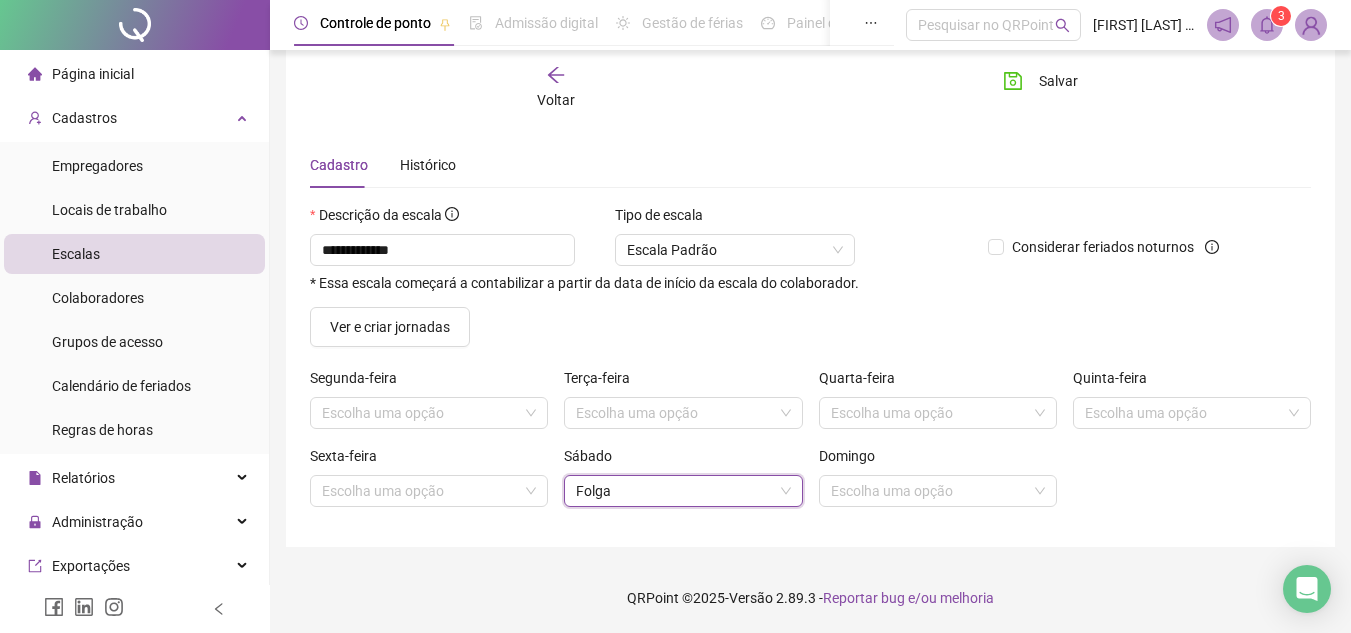 click on "Folga" at bounding box center [683, 491] 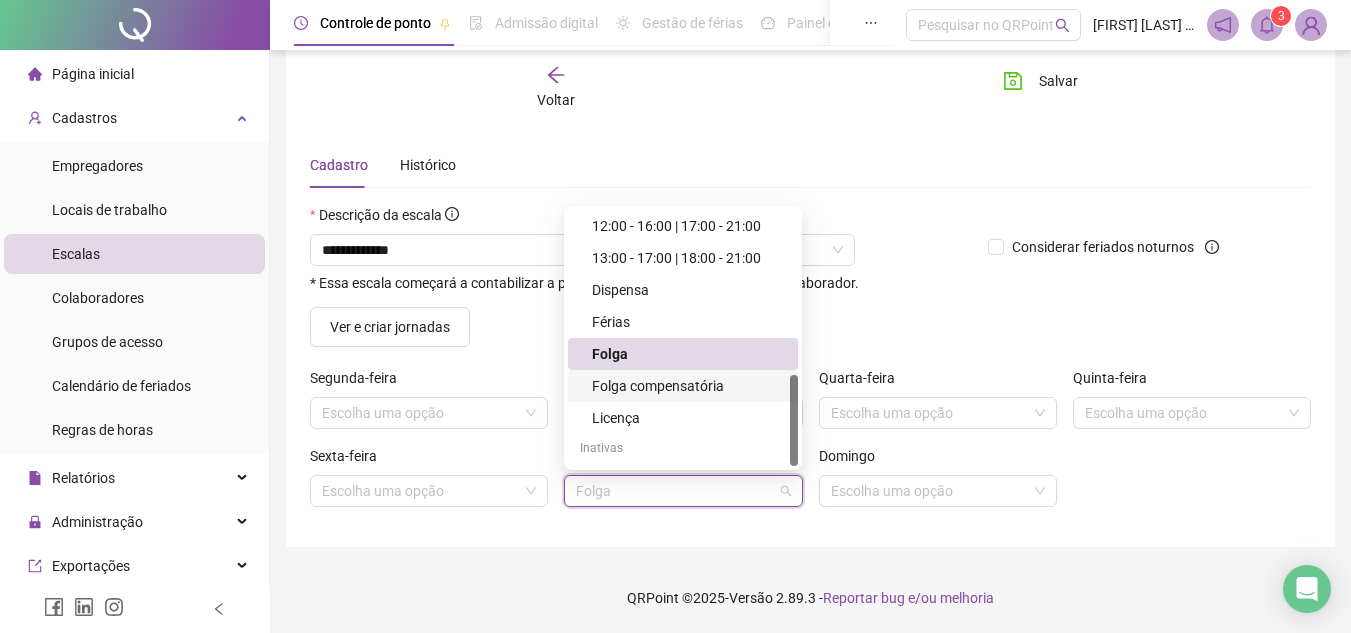 click on "Folga compensatória" at bounding box center [689, 386] 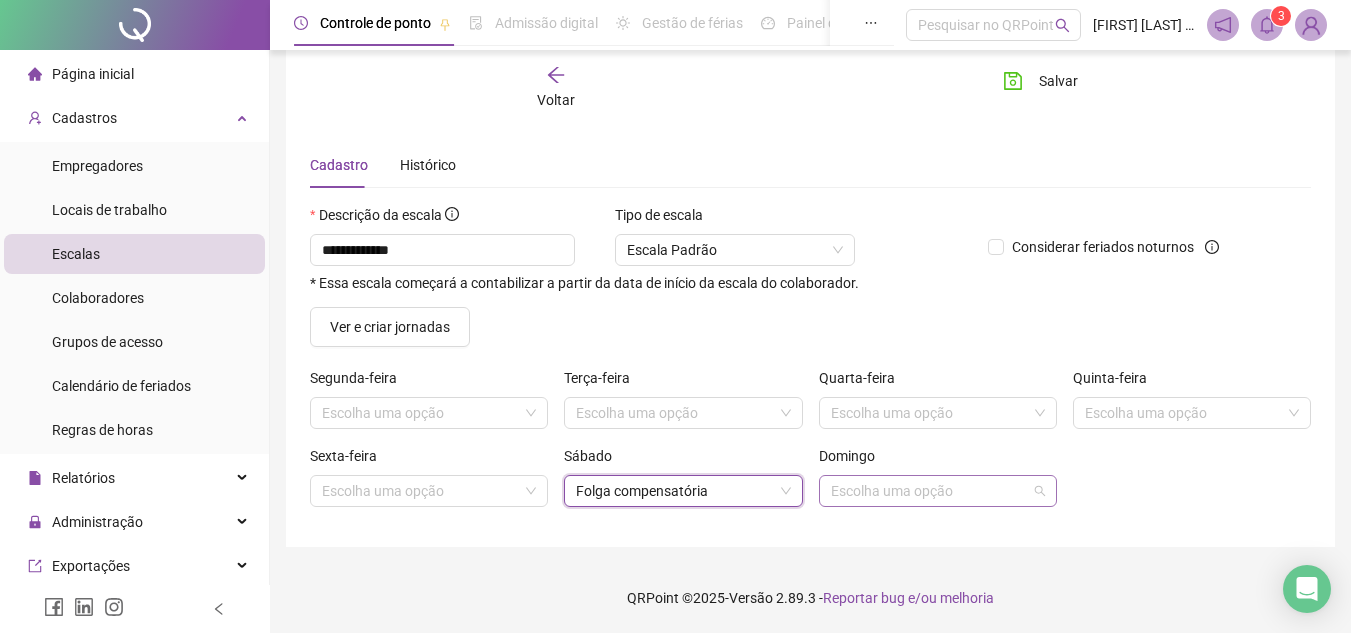 click at bounding box center [929, 491] 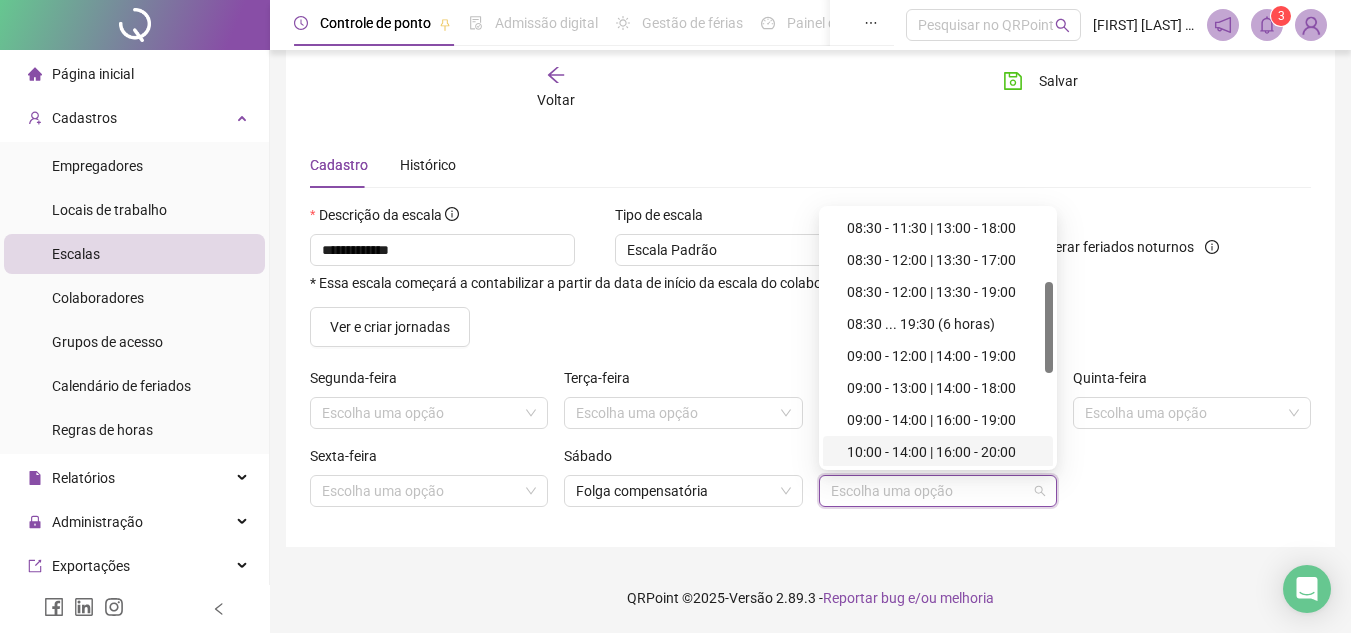 scroll, scrollTop: 458, scrollLeft: 0, axis: vertical 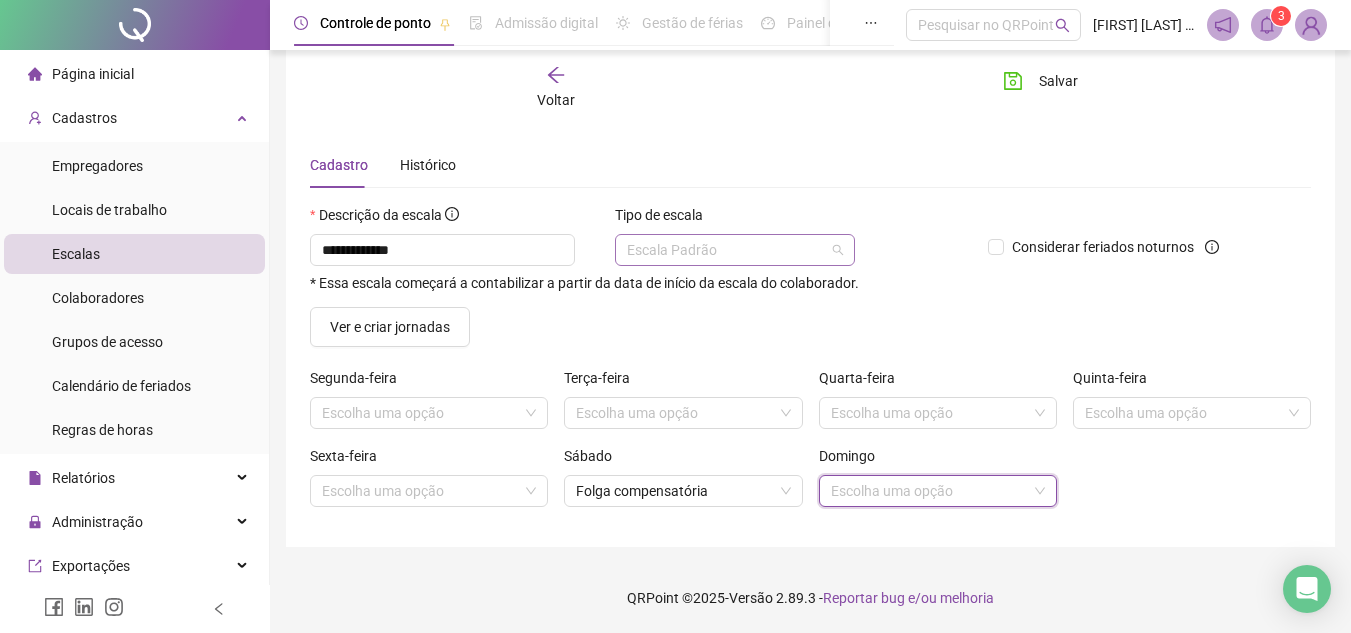 click on "Escala Padrão" at bounding box center [735, 250] 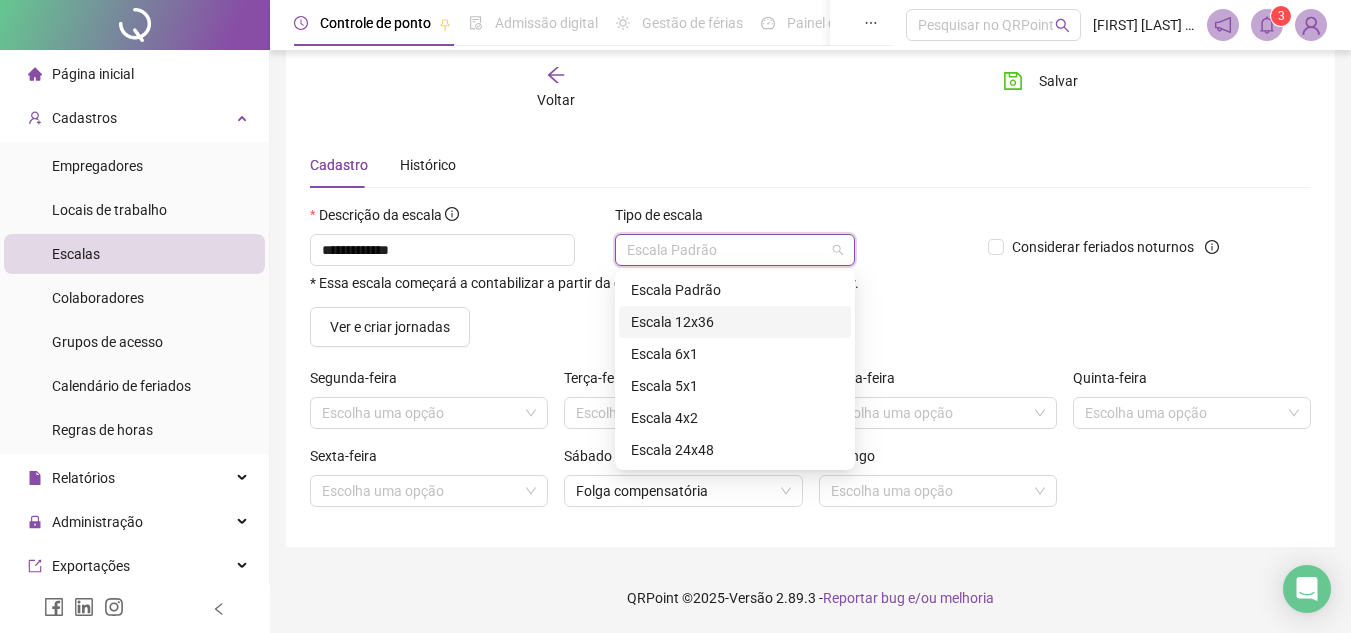 click on "Escala 12x36" at bounding box center [735, 322] 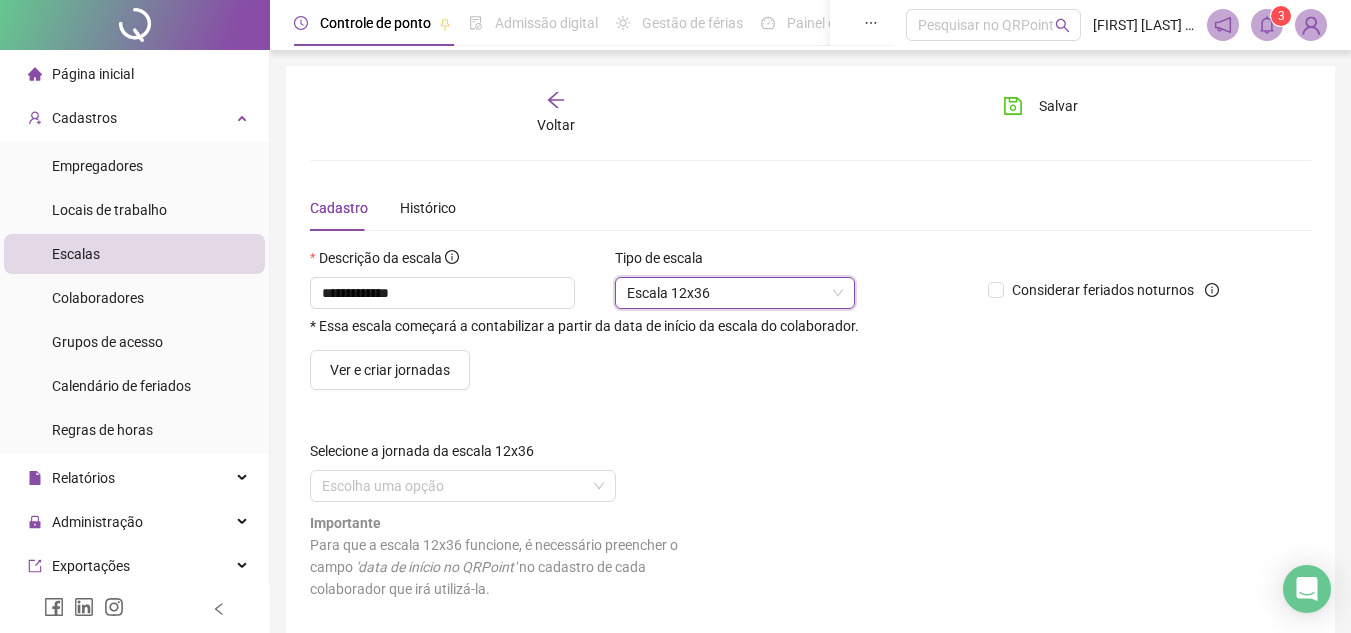 scroll, scrollTop: 91, scrollLeft: 0, axis: vertical 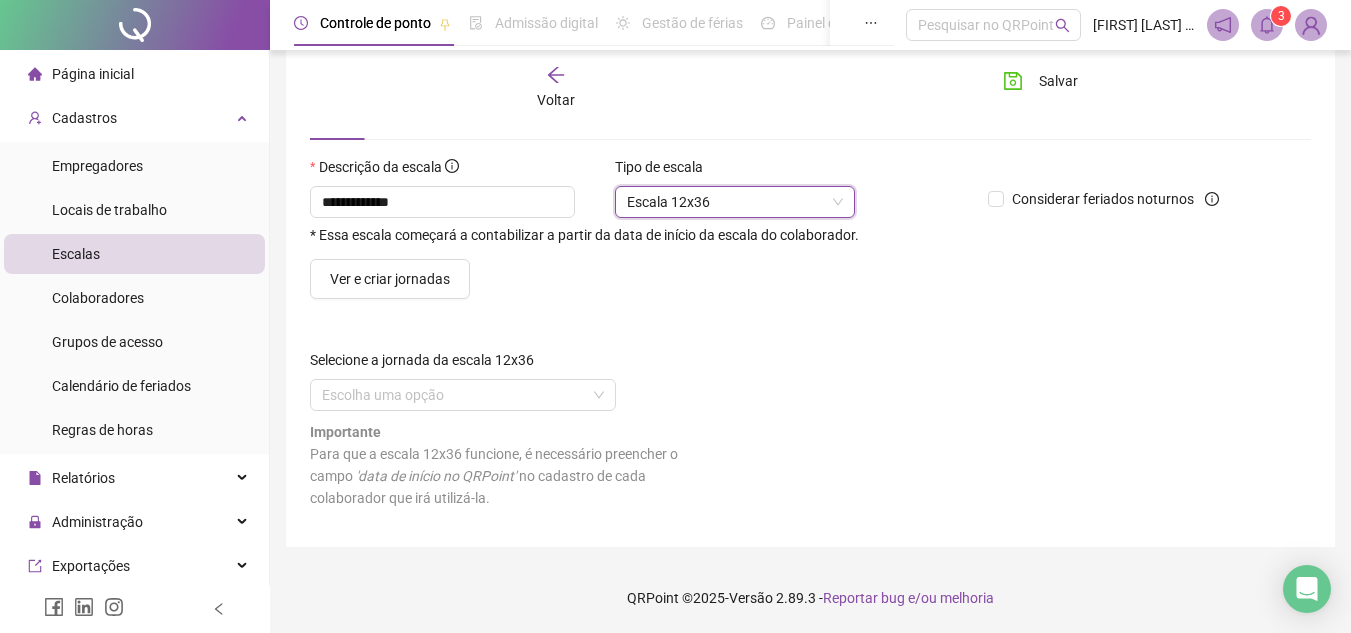 click on "Escala 12x36" at bounding box center (735, 202) 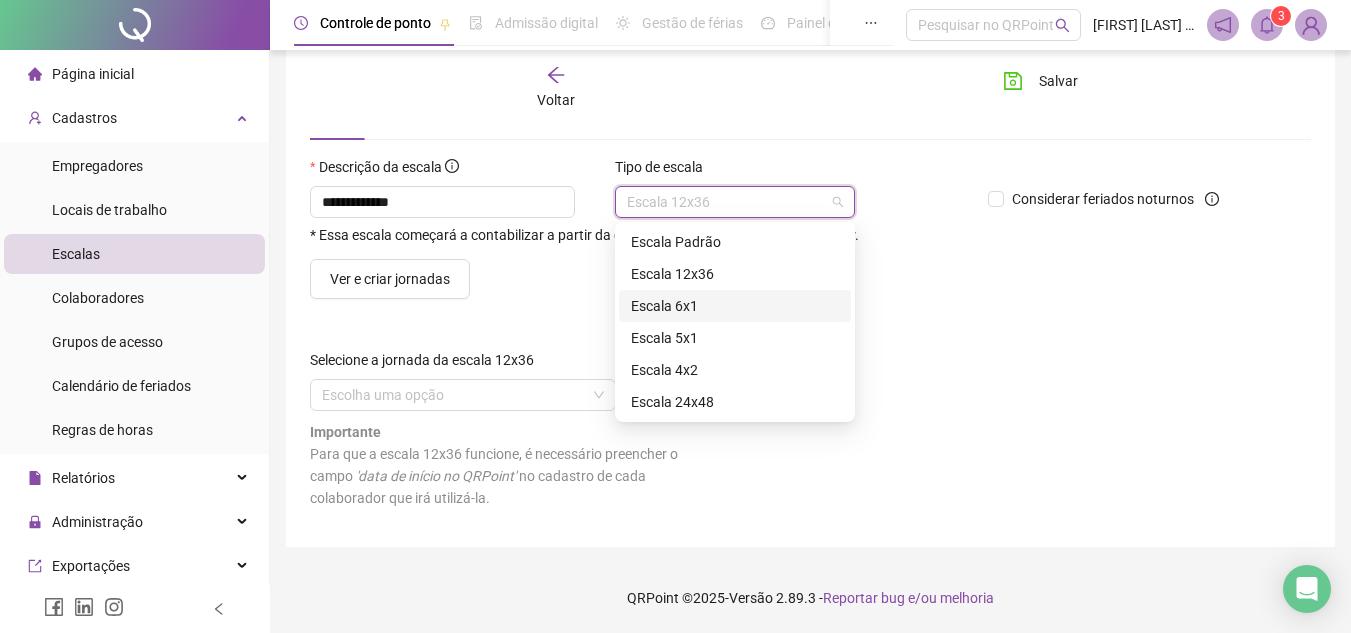click on "Escala 6x1" at bounding box center (735, 306) 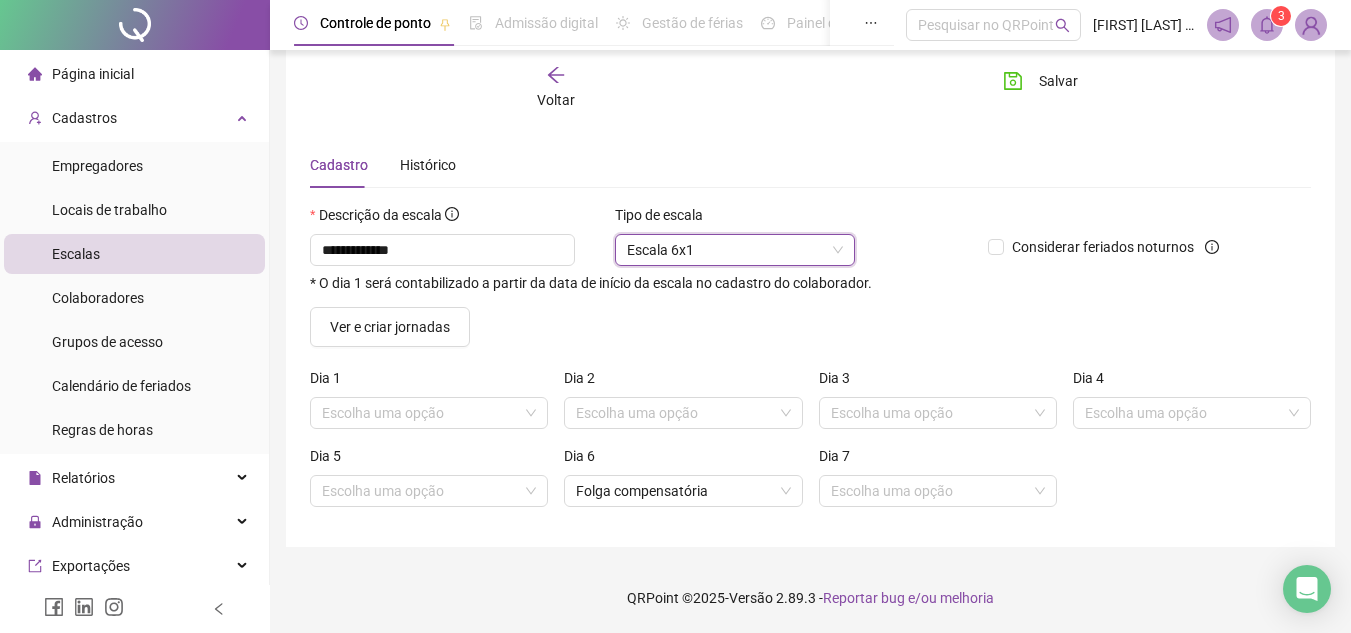 scroll, scrollTop: 43, scrollLeft: 0, axis: vertical 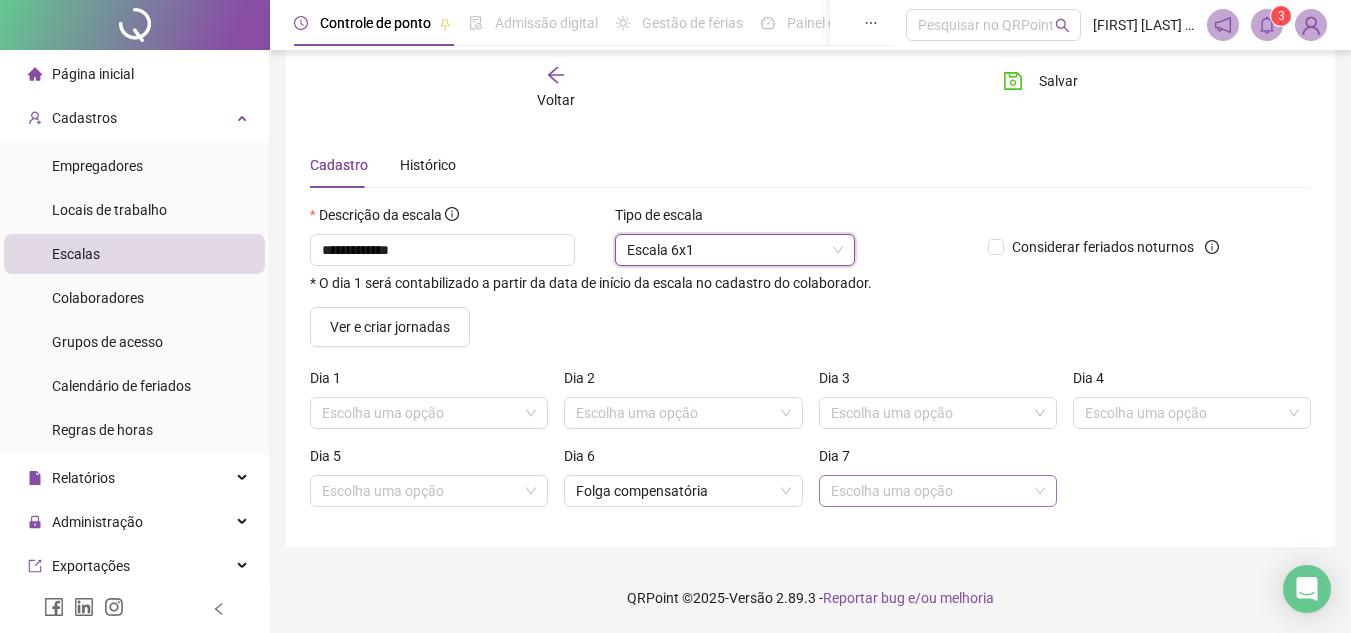 click at bounding box center [929, 491] 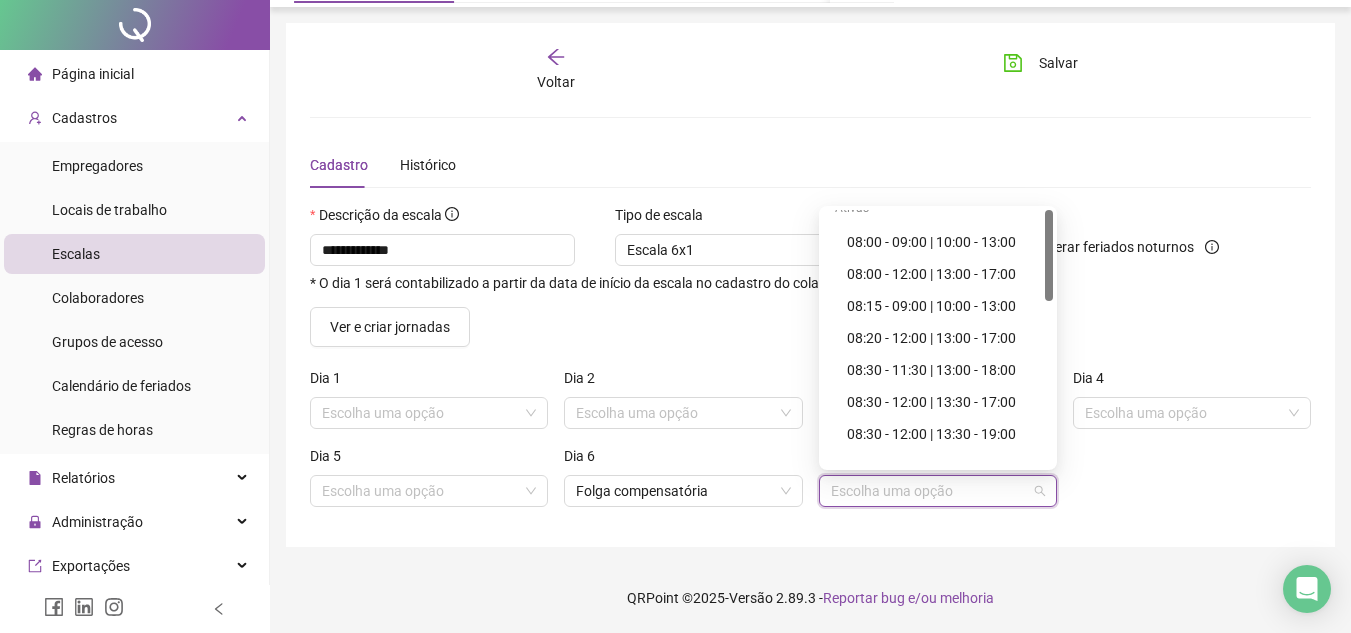 scroll, scrollTop: 0, scrollLeft: 0, axis: both 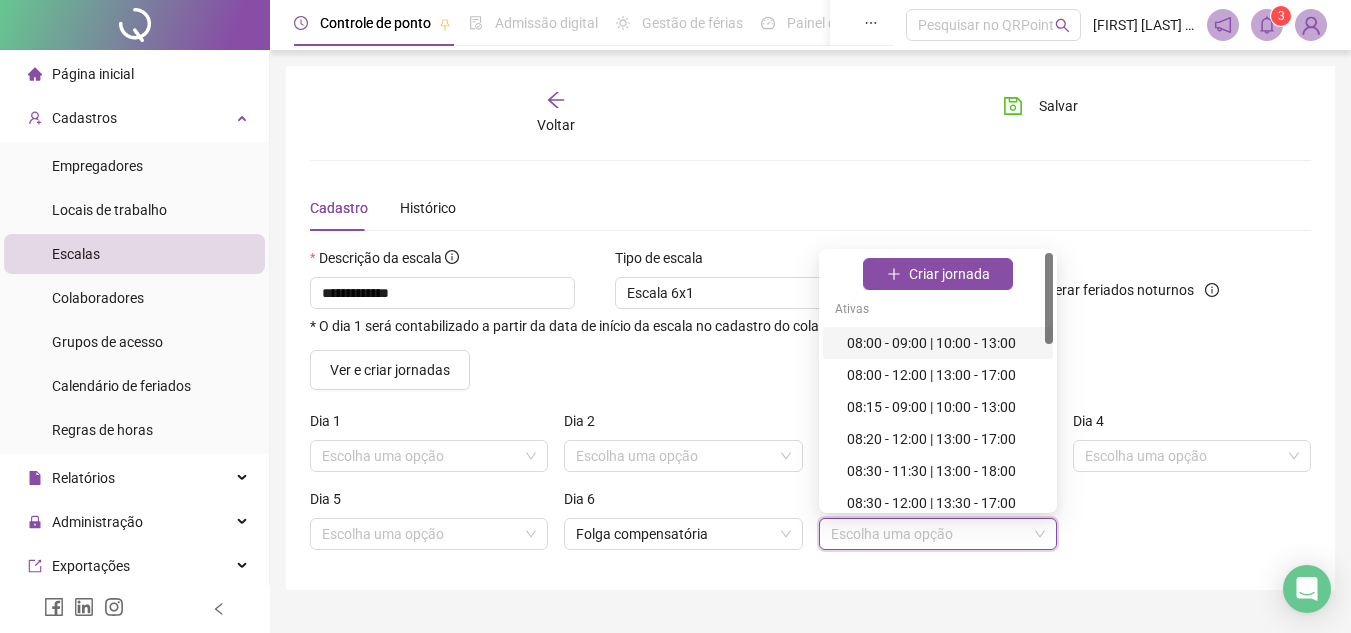 click on "**********" at bounding box center [810, 328] 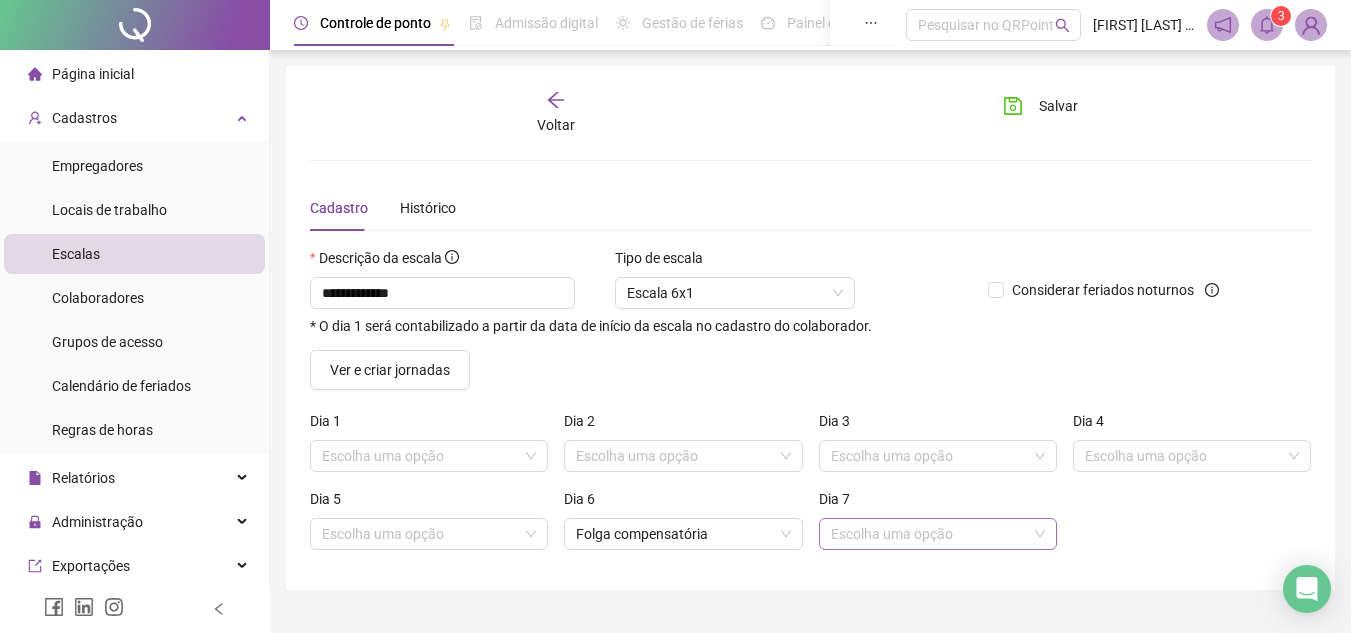 click at bounding box center [929, 534] 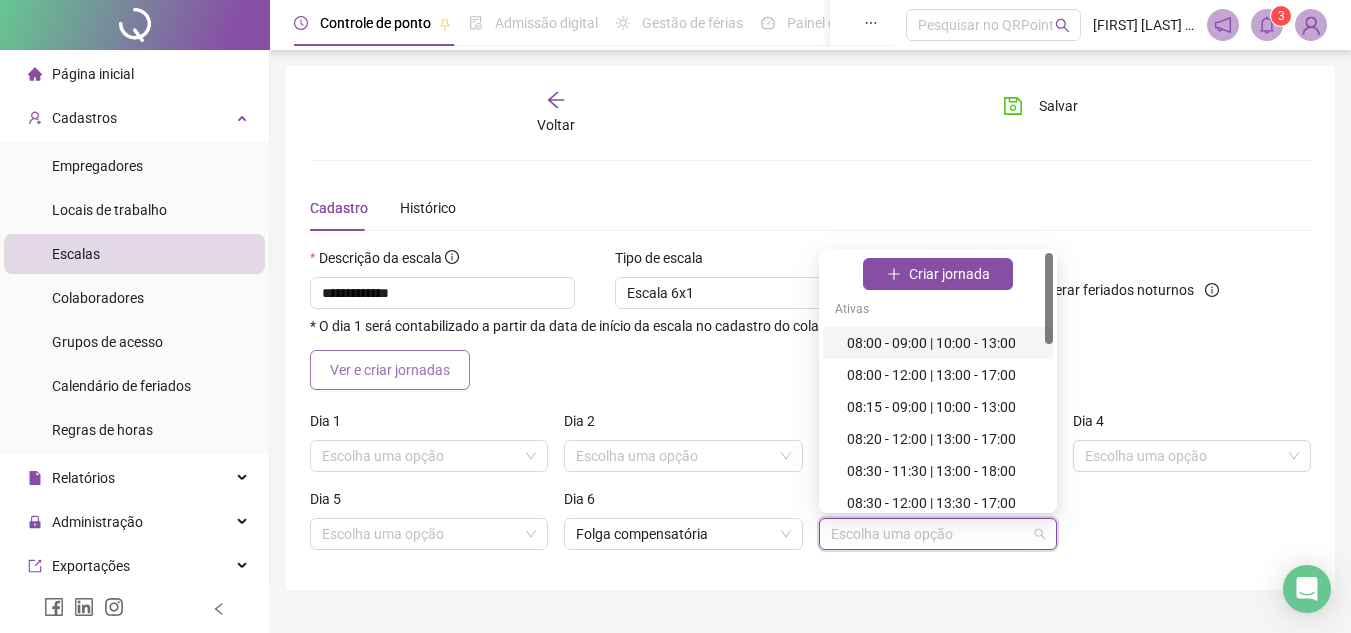 click on "Ver e criar jornadas" at bounding box center (390, 370) 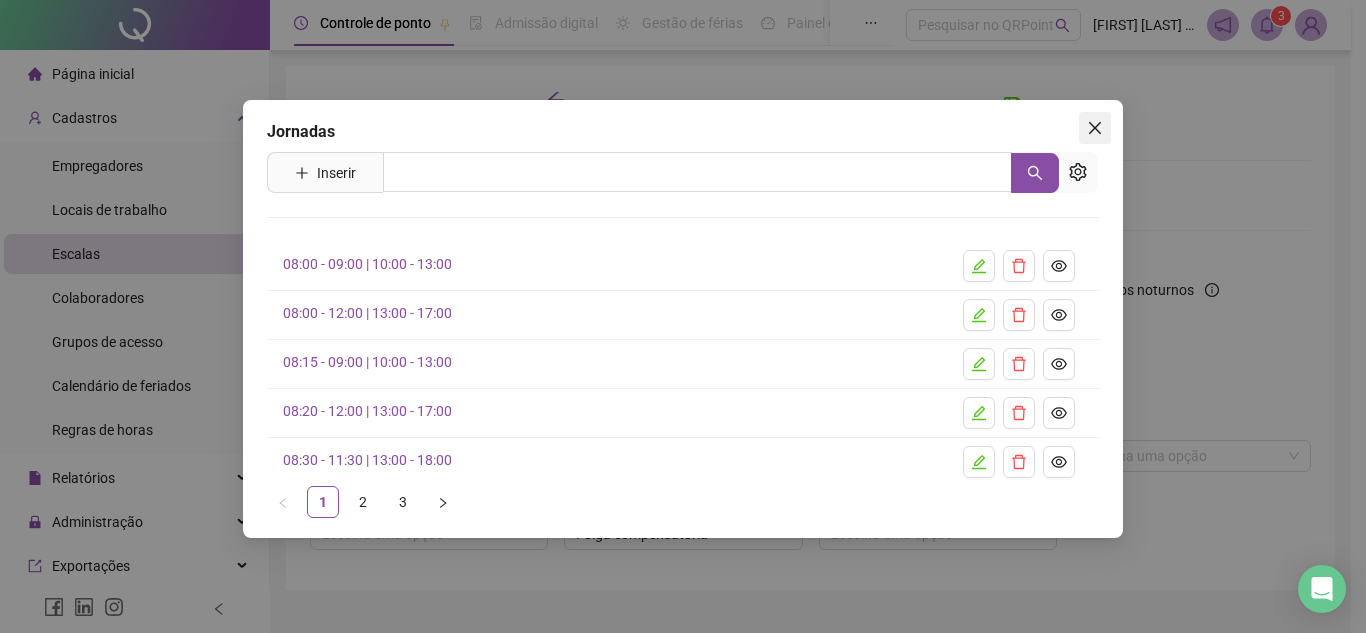 click at bounding box center [1095, 128] 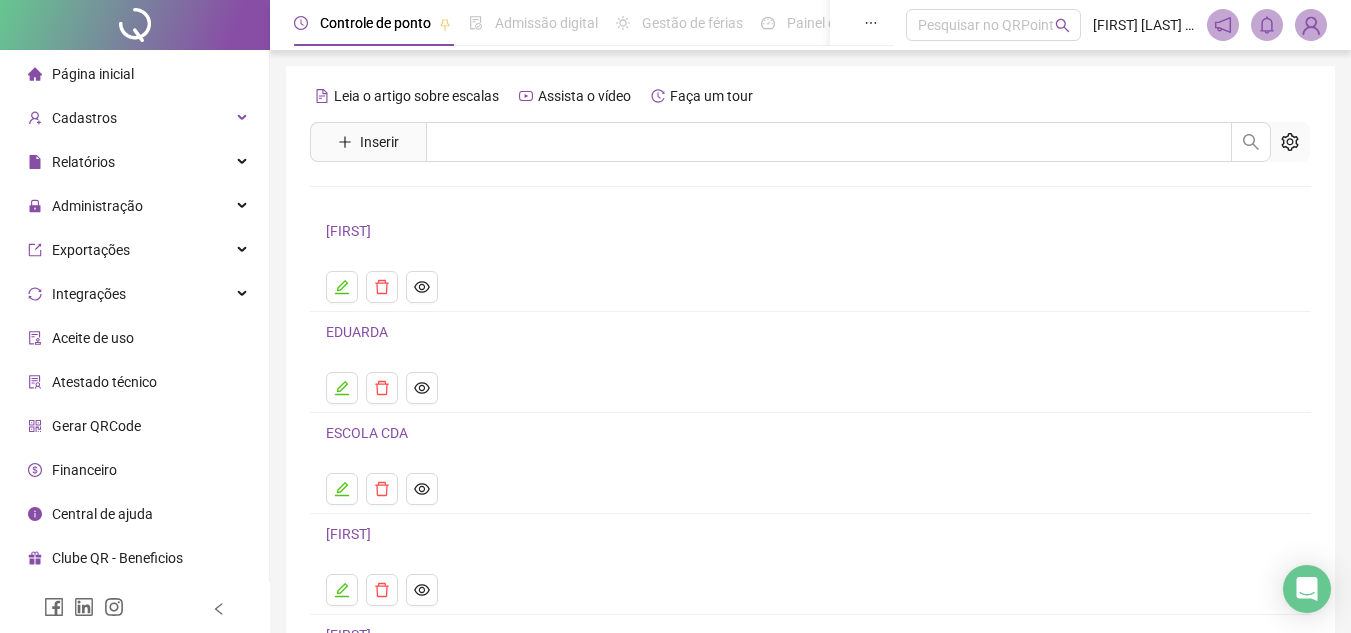 scroll, scrollTop: 224, scrollLeft: 0, axis: vertical 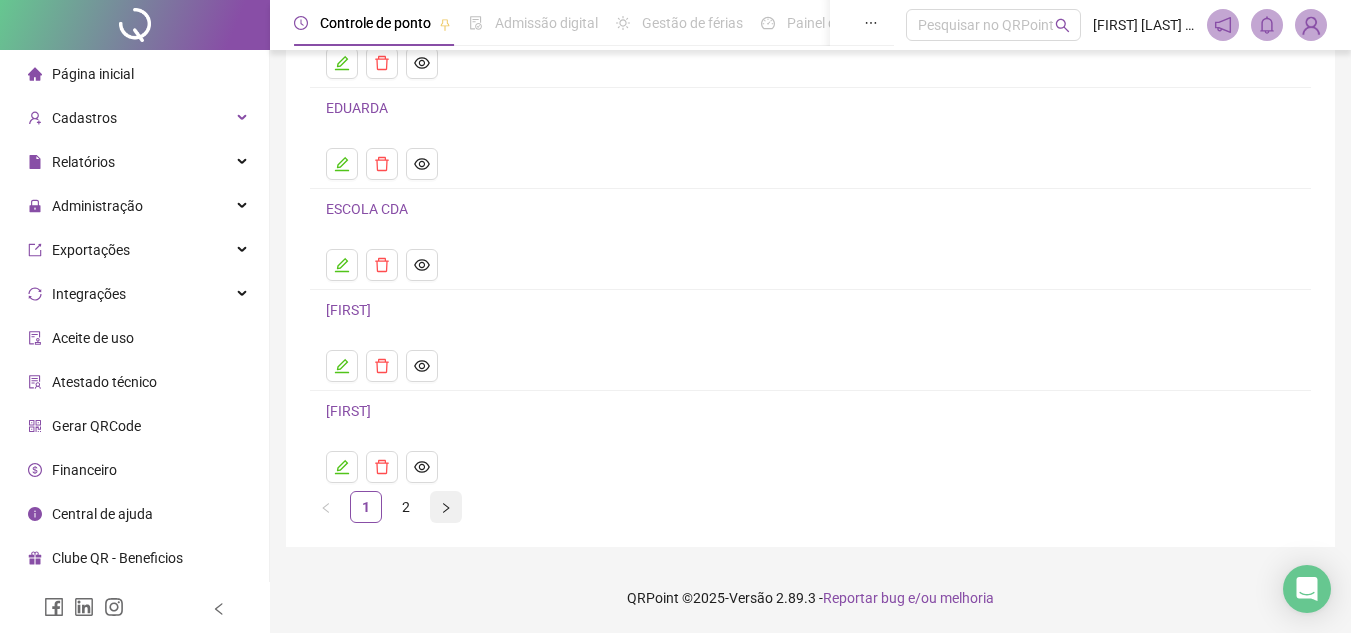 click 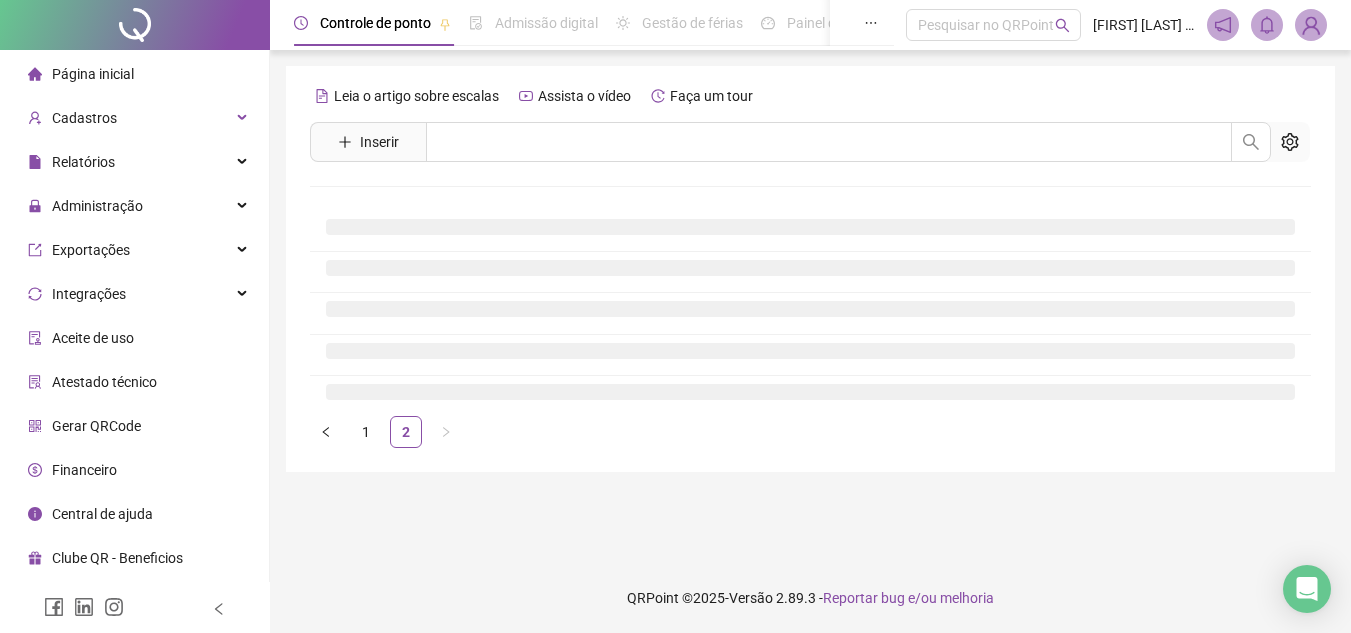 scroll, scrollTop: 0, scrollLeft: 0, axis: both 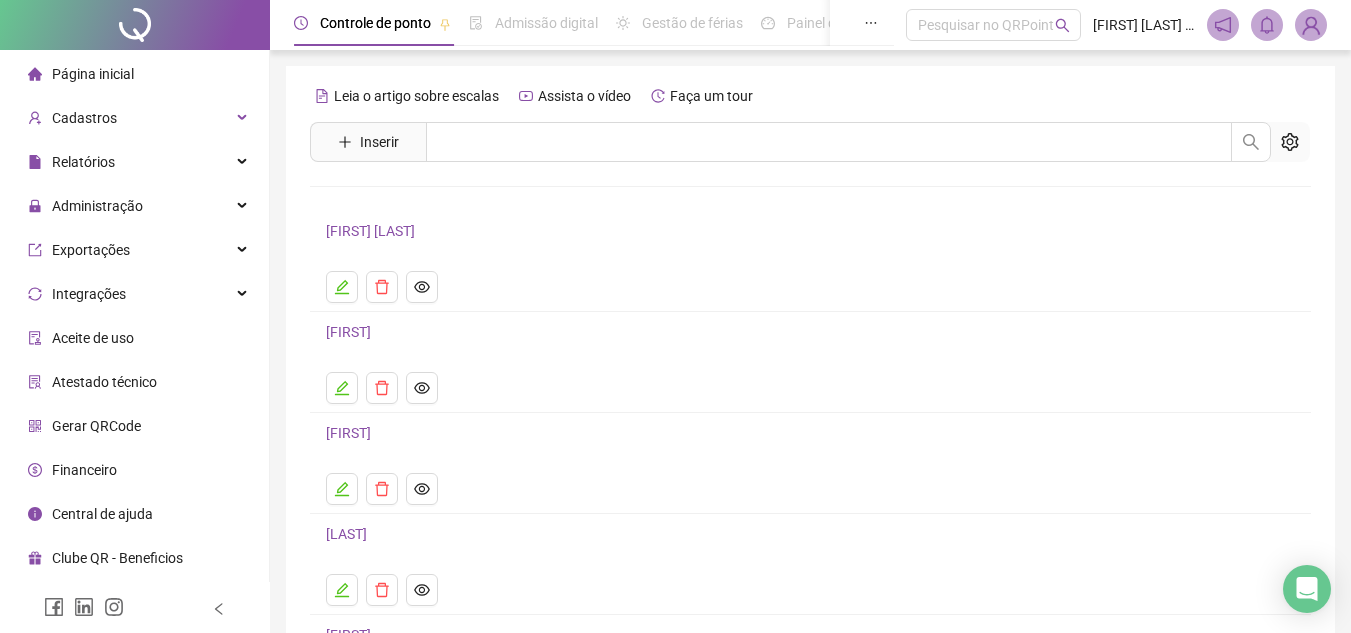 click on "Inserir" at bounding box center [368, 142] 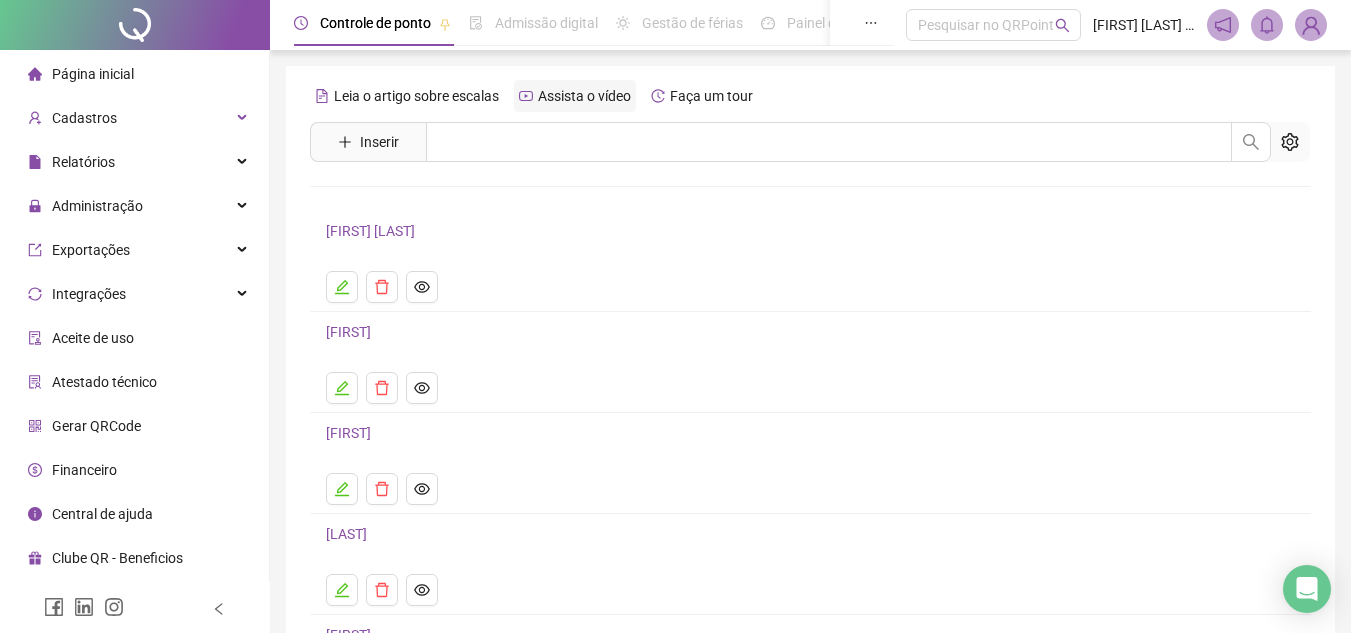 click on "Assista o vídeo" at bounding box center (575, 96) 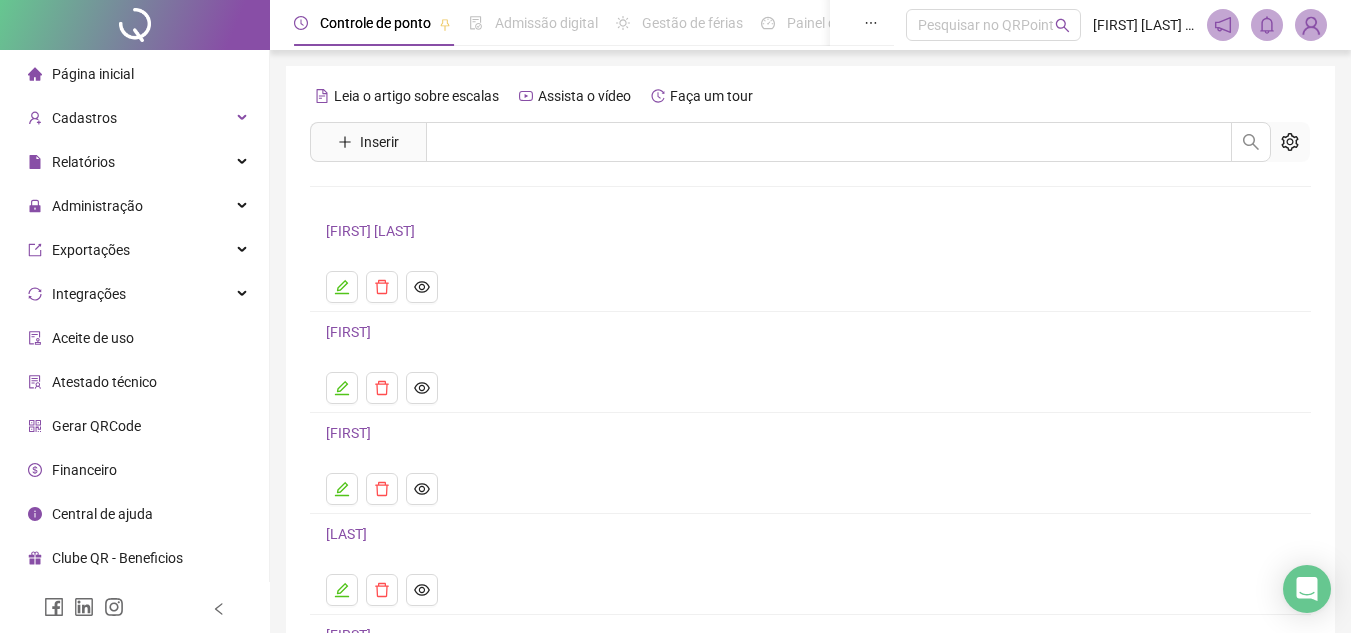 click on "Inserir" at bounding box center [368, 142] 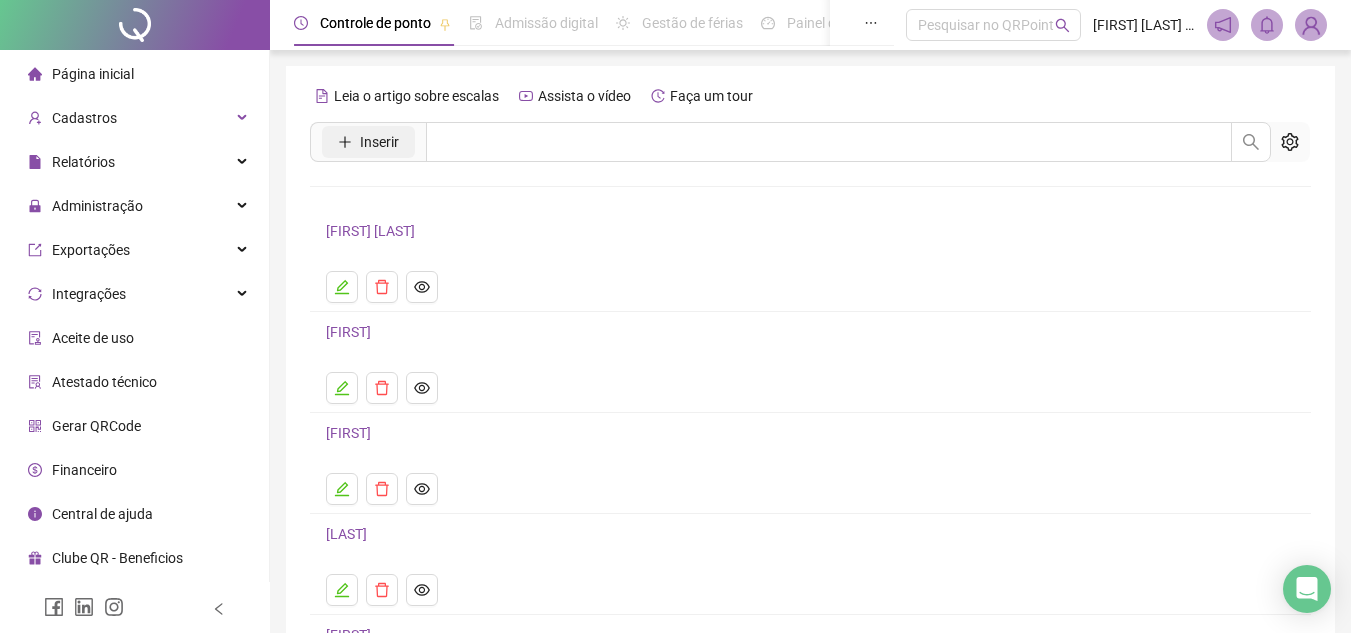 click on "Inserir" at bounding box center [368, 142] 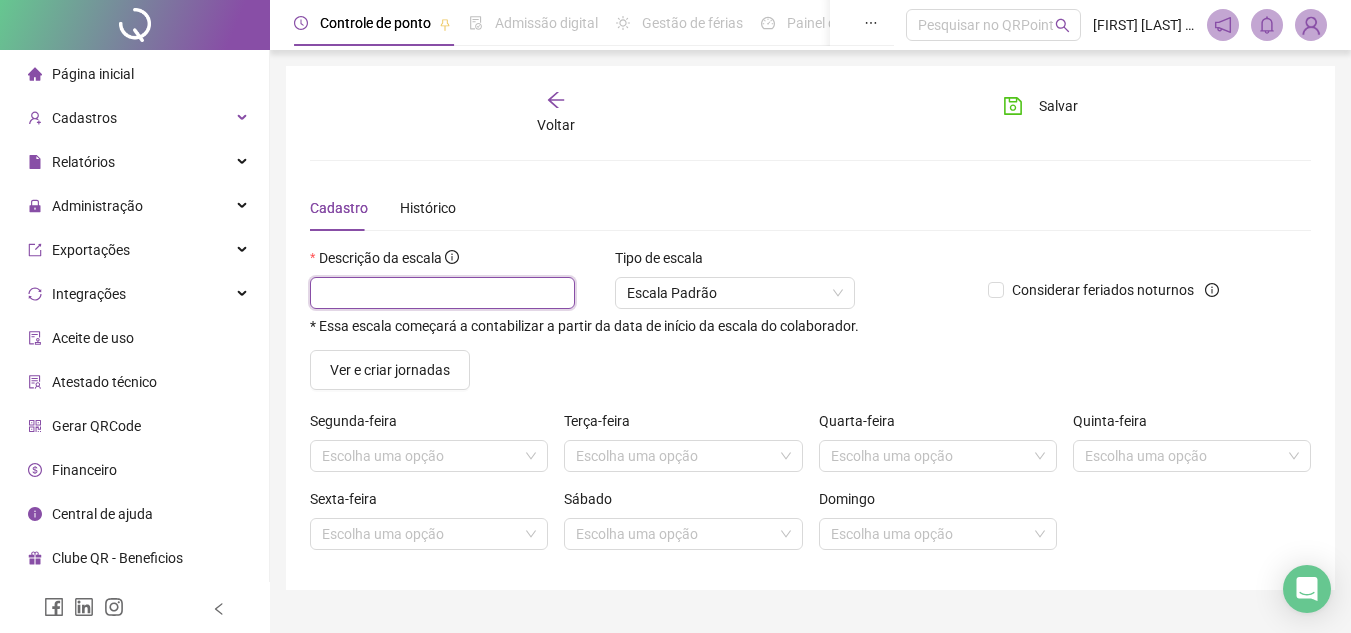 click at bounding box center [442, 293] 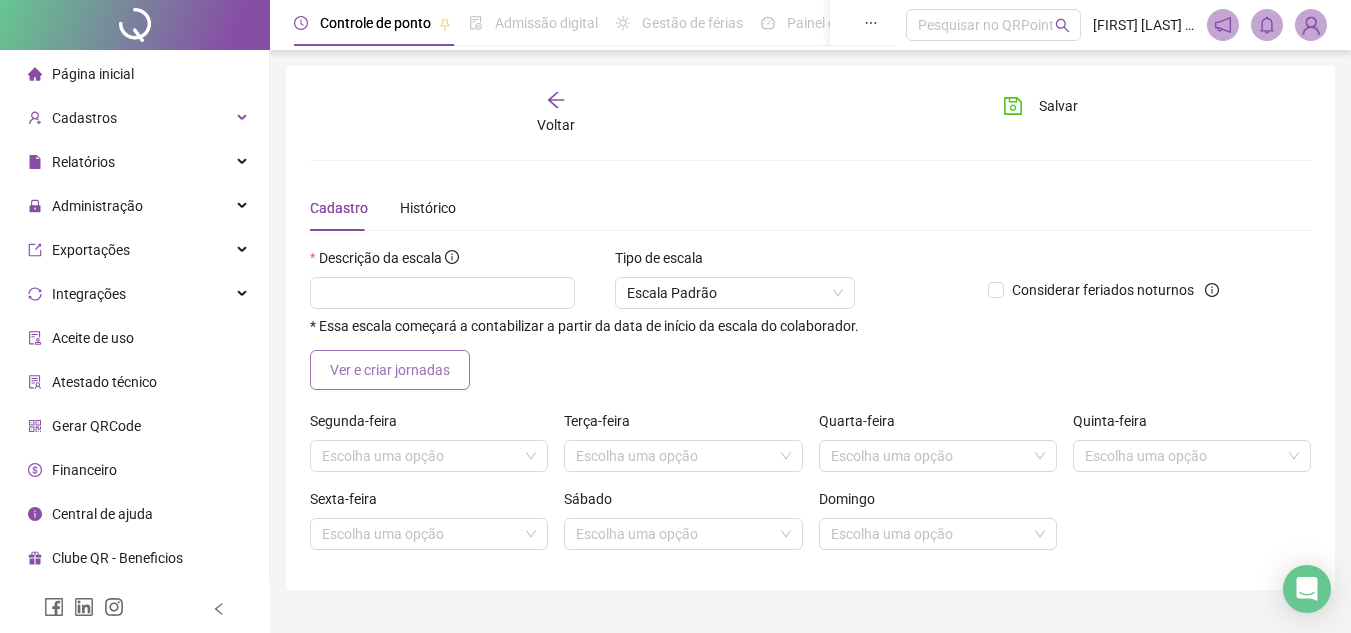click on "Ver e criar jornadas" at bounding box center (390, 370) 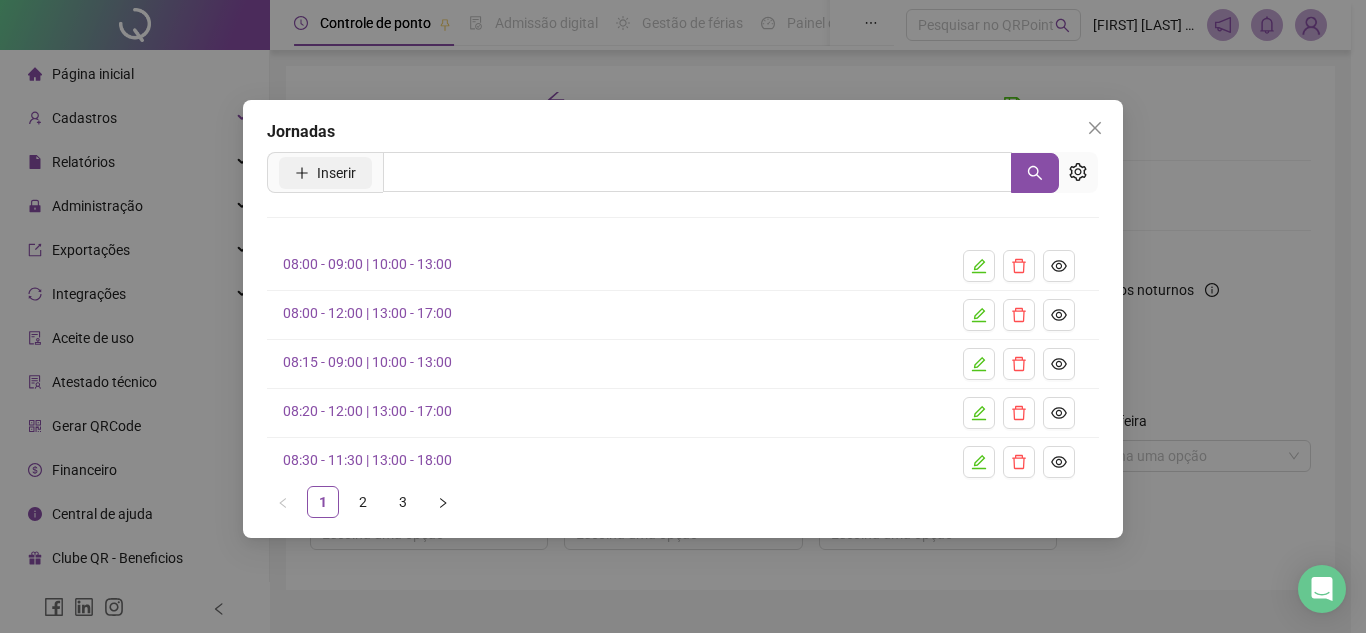 click on "Inserir" at bounding box center (325, 173) 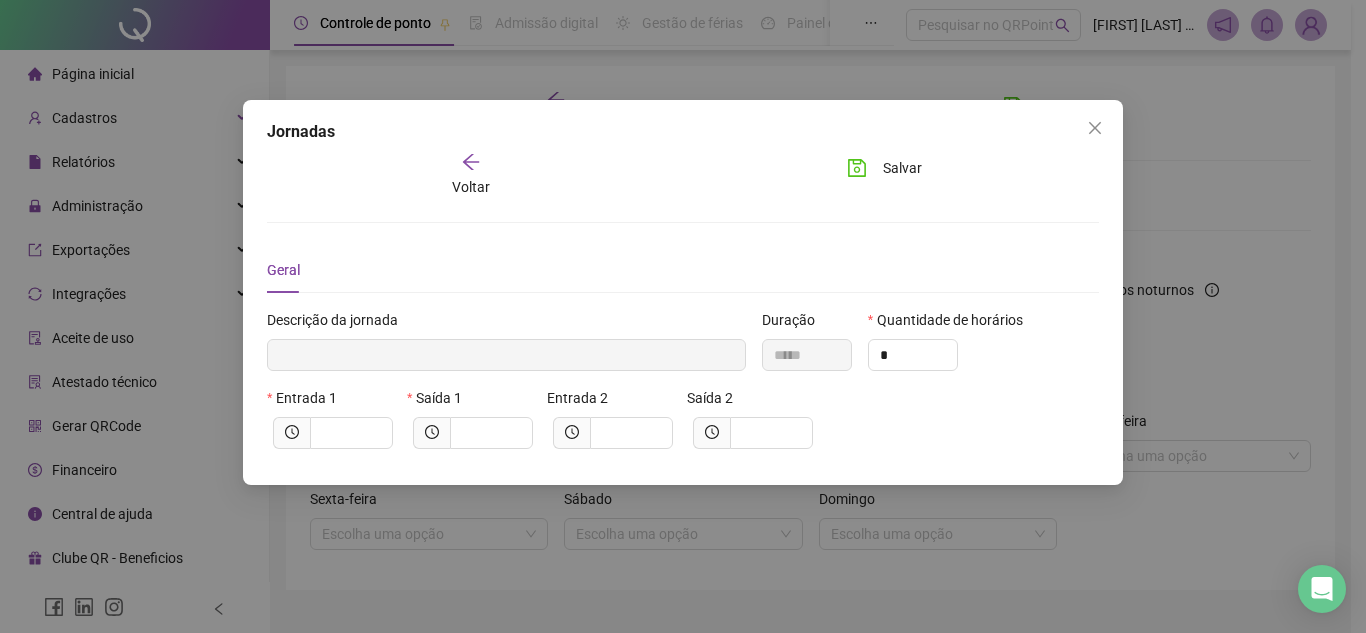 type 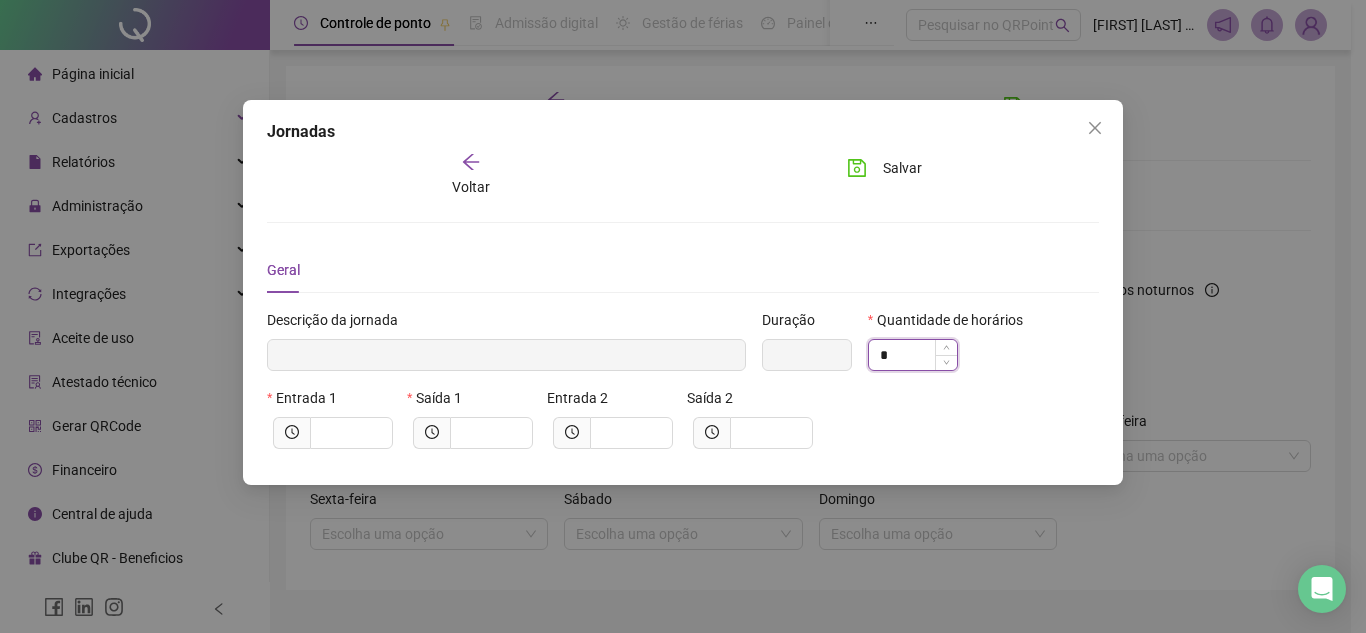 click on "*" at bounding box center (913, 355) 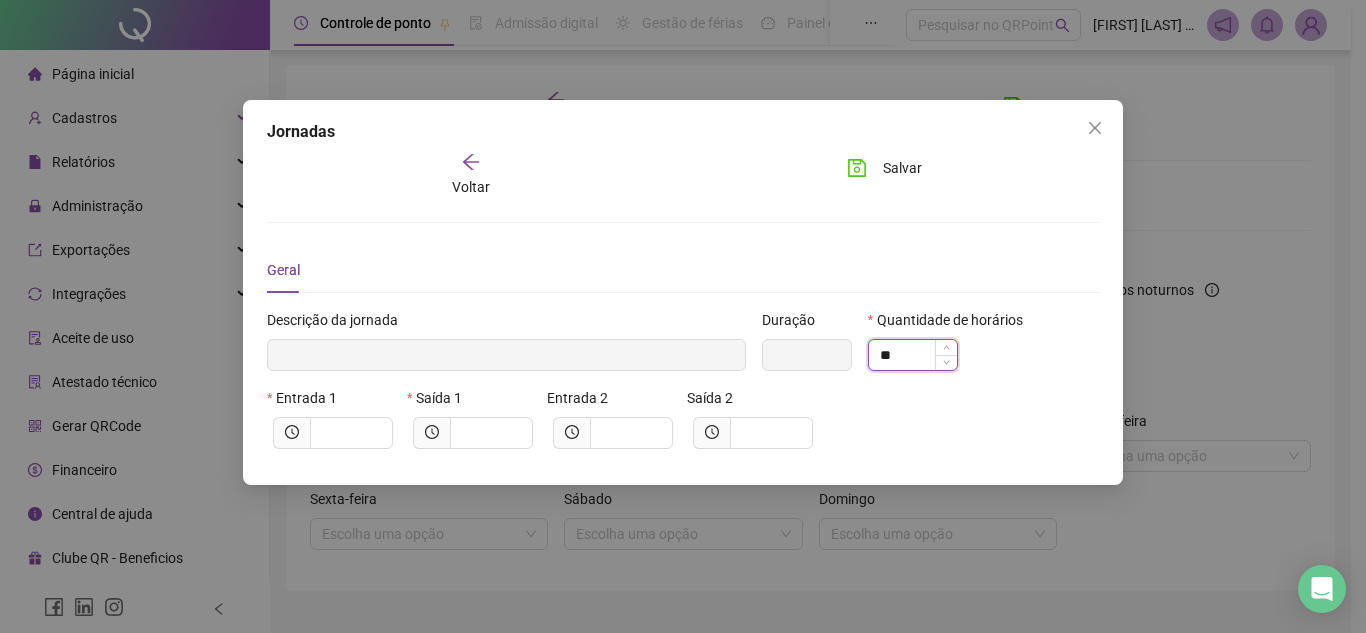type on "*" 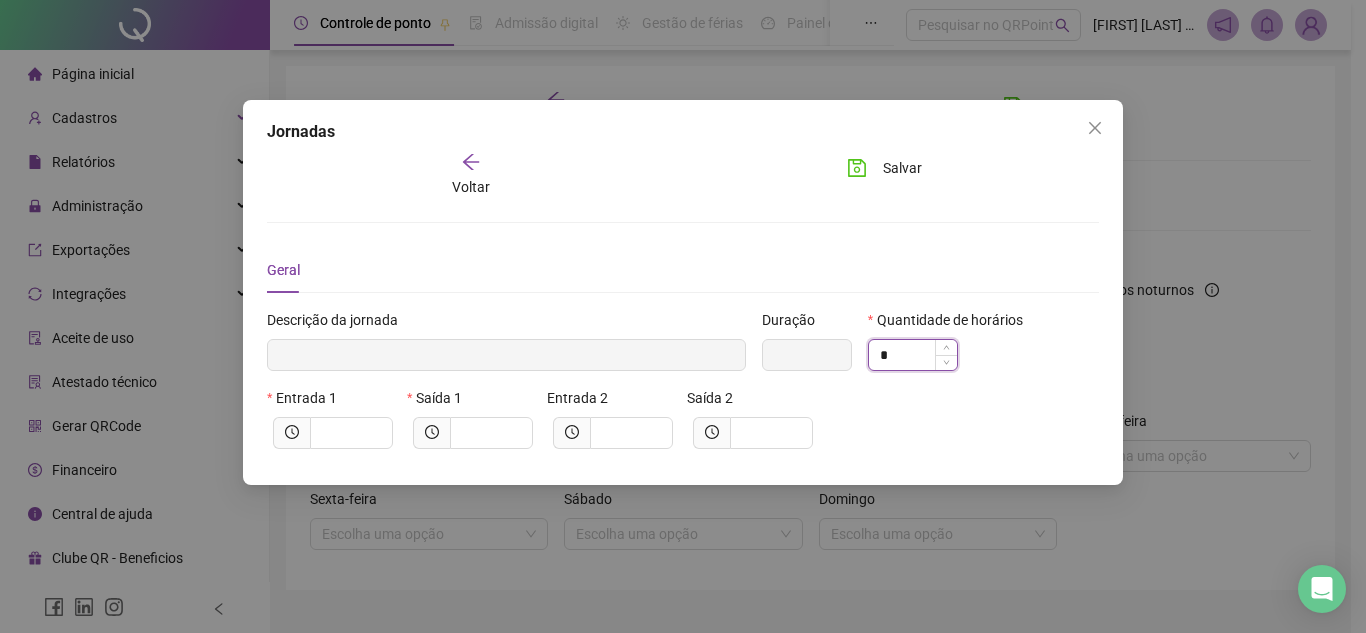 type on "*****" 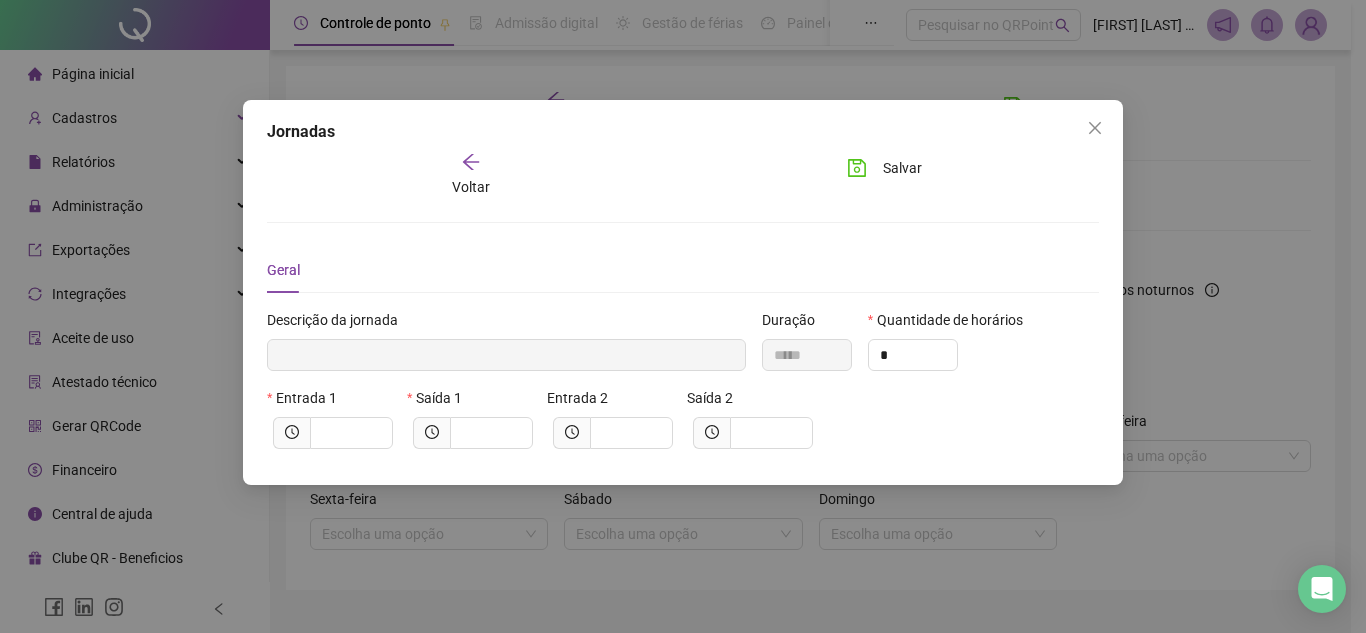 type on "*" 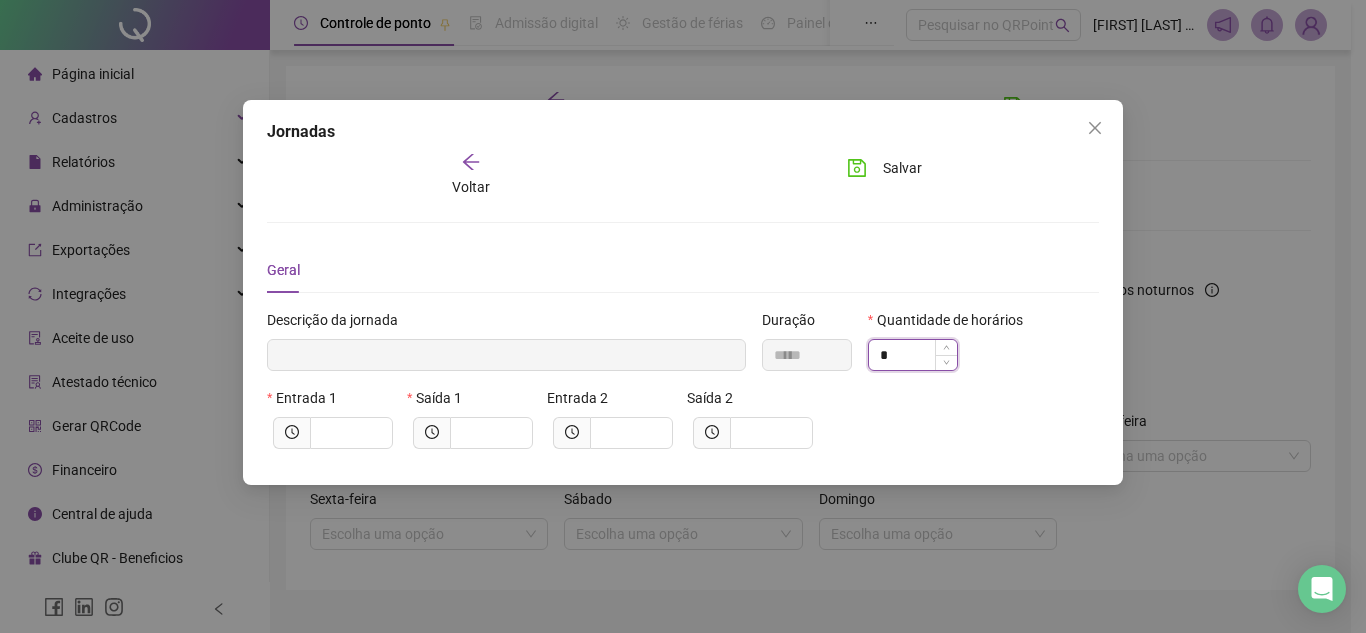 click on "*" at bounding box center (913, 355) 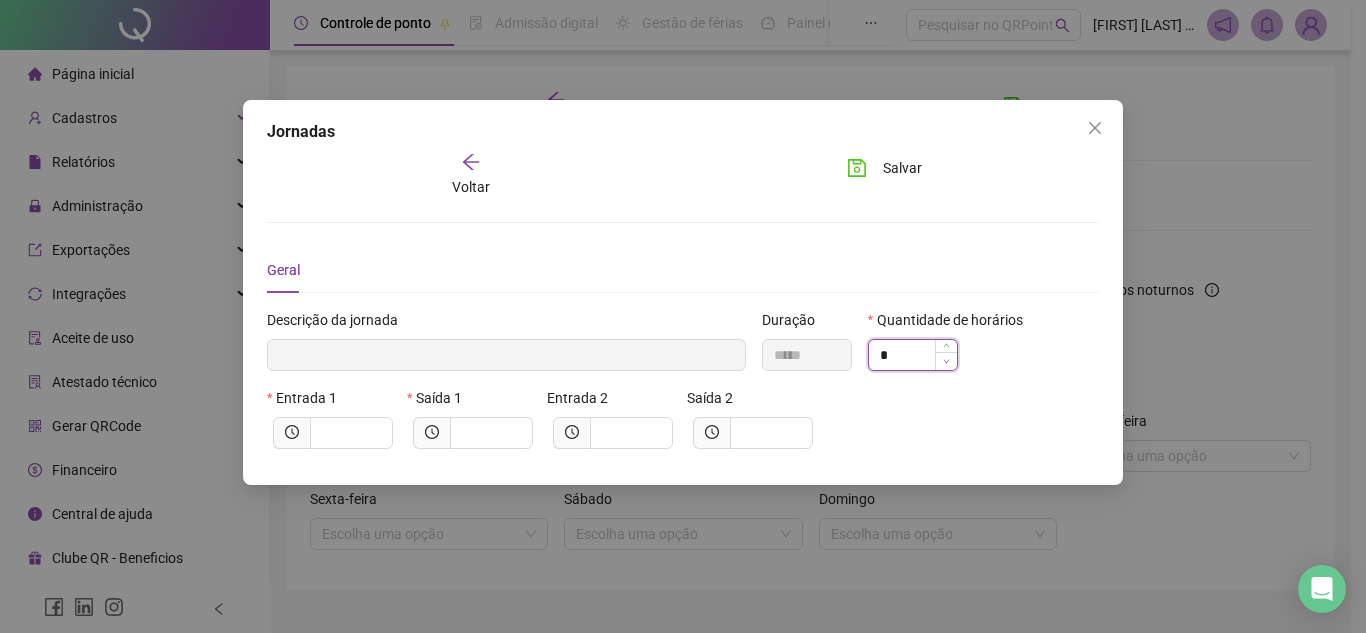 click at bounding box center (946, 361) 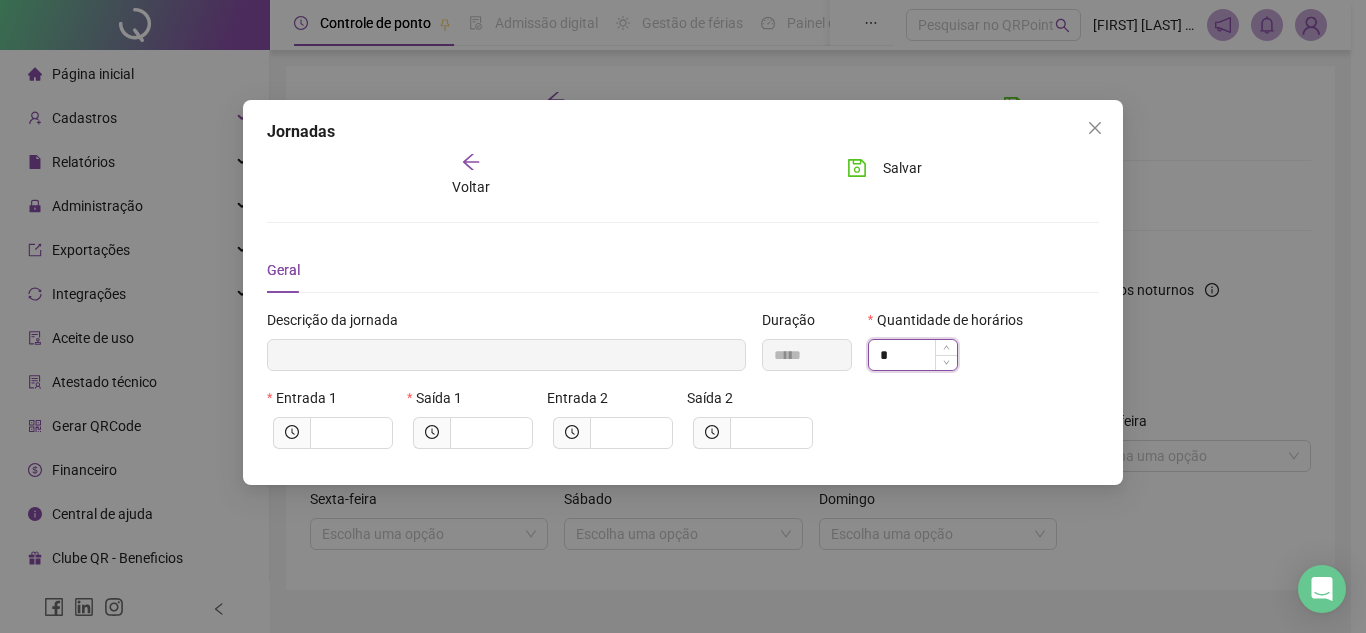 click on "*" at bounding box center [913, 355] 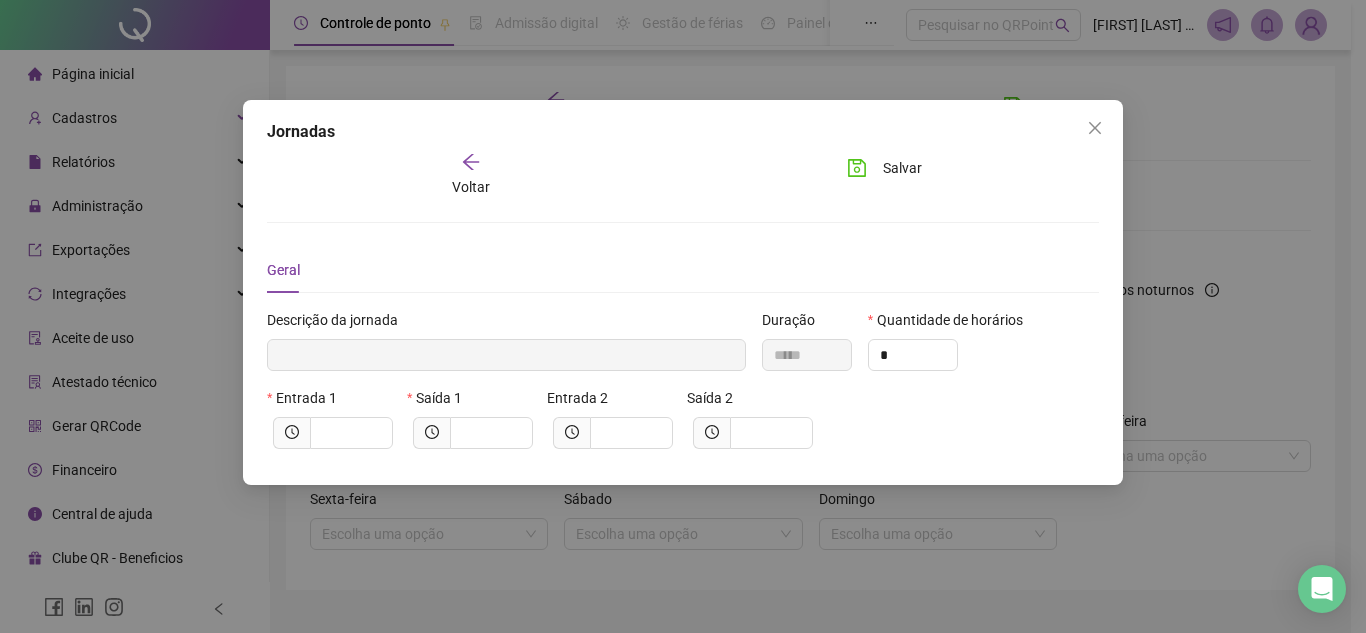 type on "*" 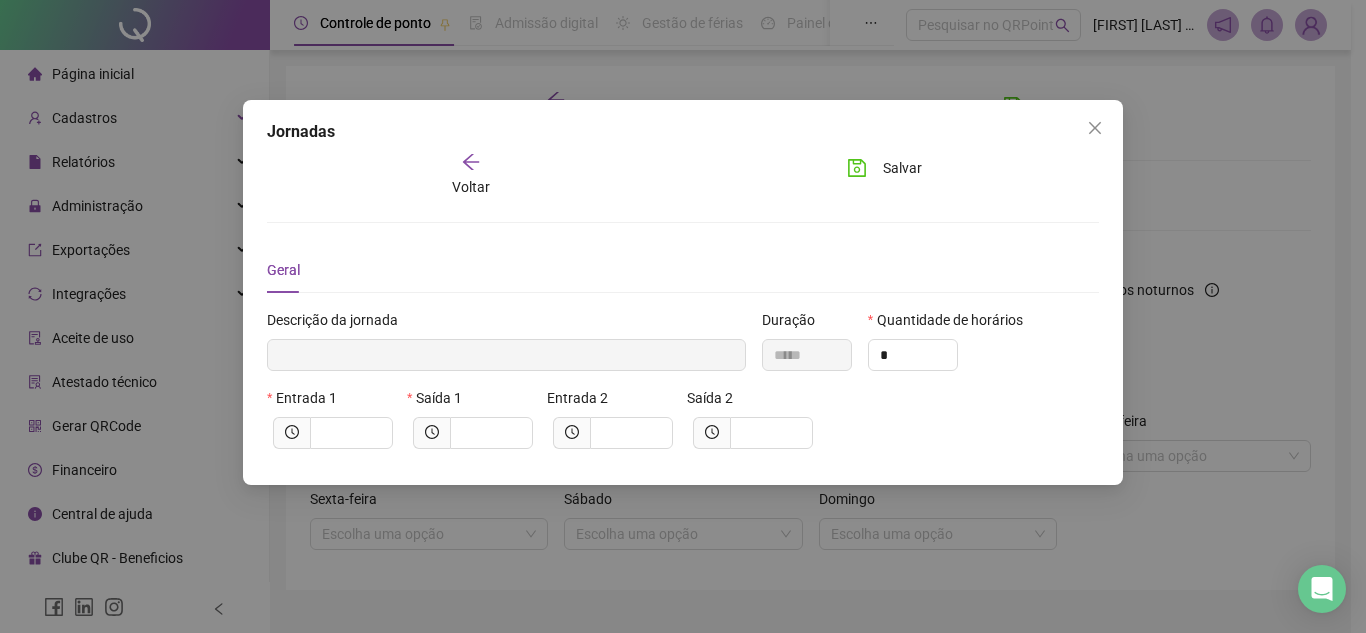click on "Voltar" at bounding box center (470, 175) 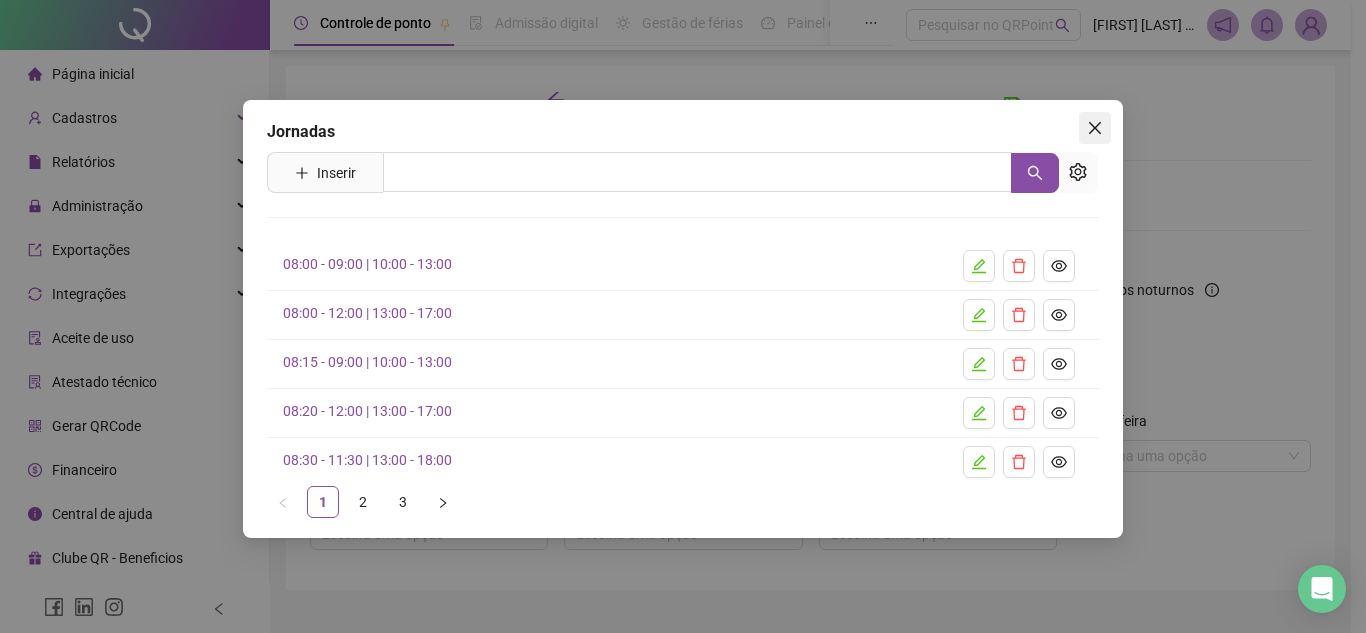 click 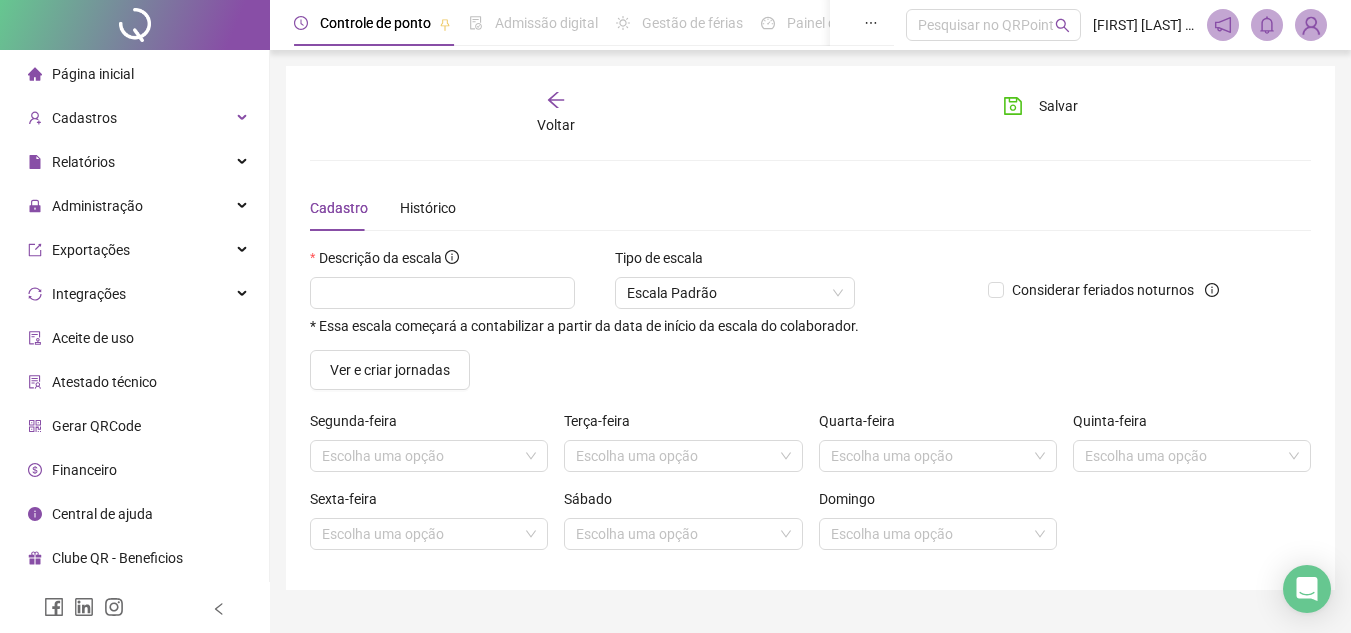 click 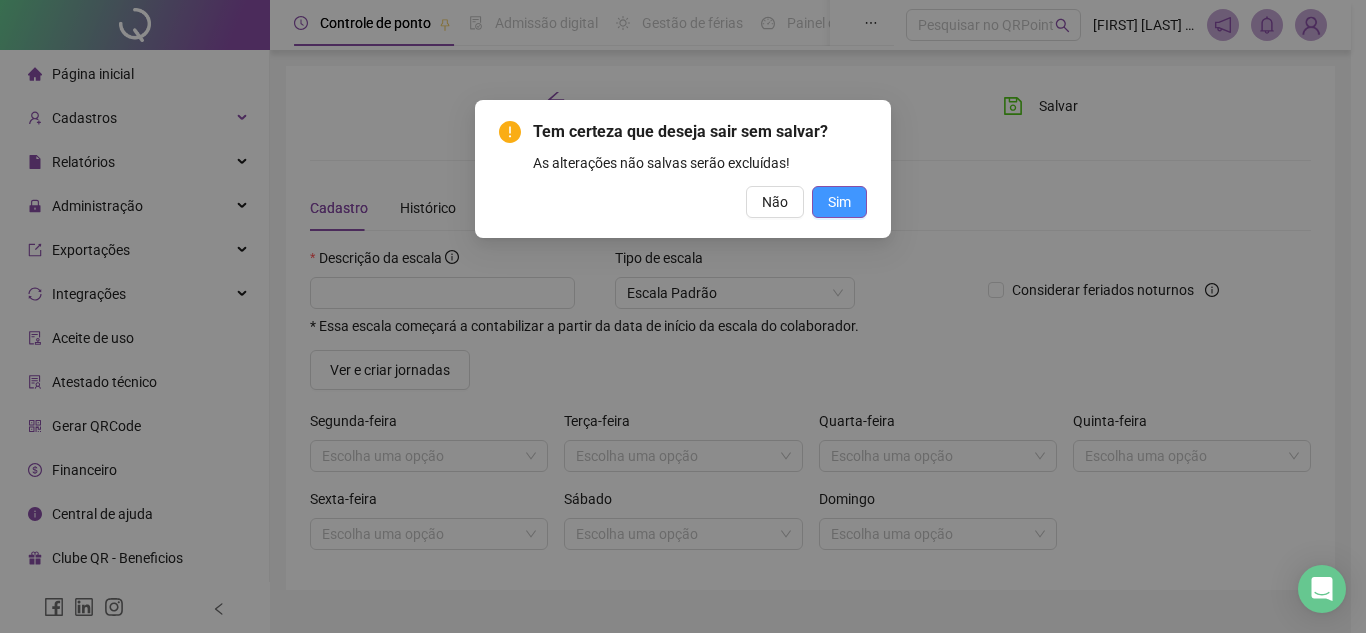 click on "Sim" at bounding box center [839, 202] 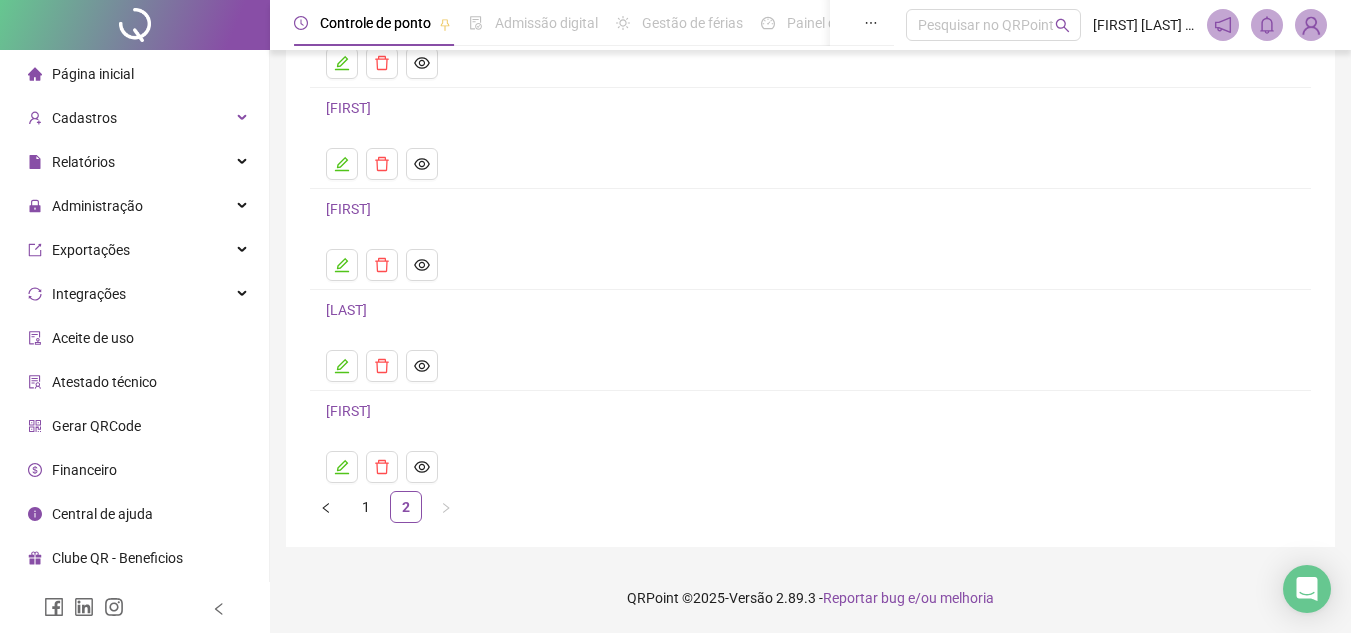 scroll, scrollTop: 124, scrollLeft: 0, axis: vertical 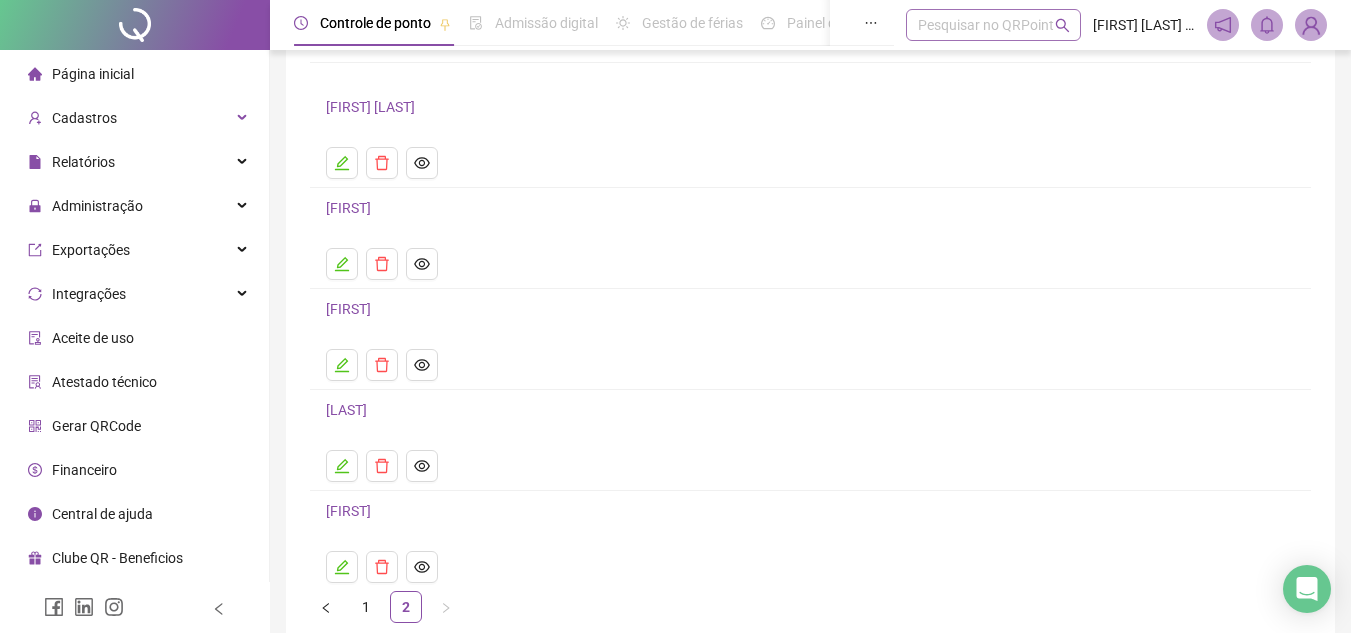 click on "Pesquisar no QRPoint" at bounding box center (993, 25) 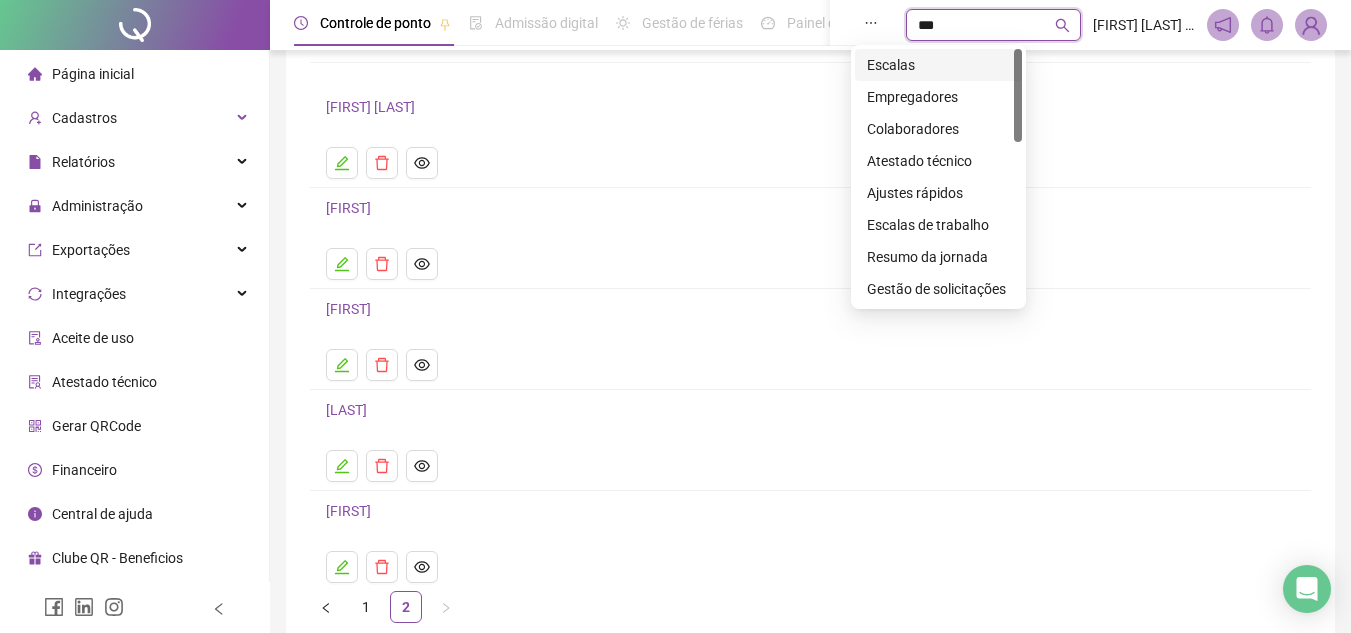 type on "****" 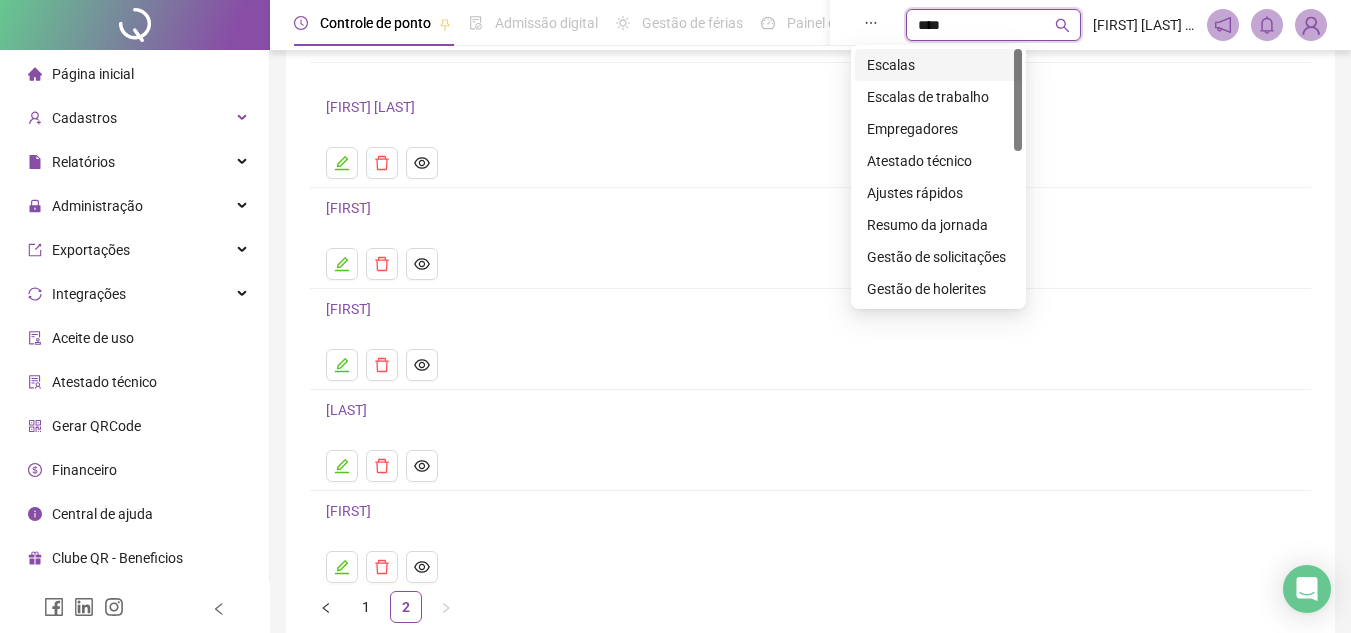 click on "Escalas" at bounding box center (938, 65) 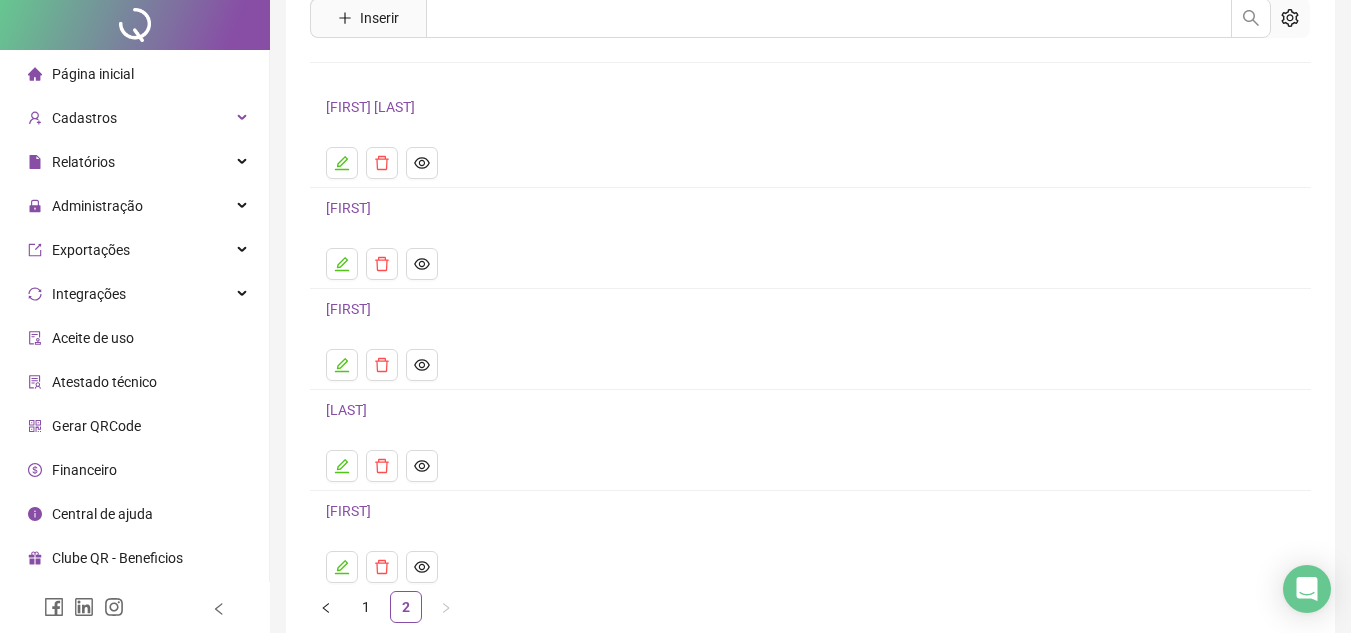 scroll, scrollTop: 0, scrollLeft: 0, axis: both 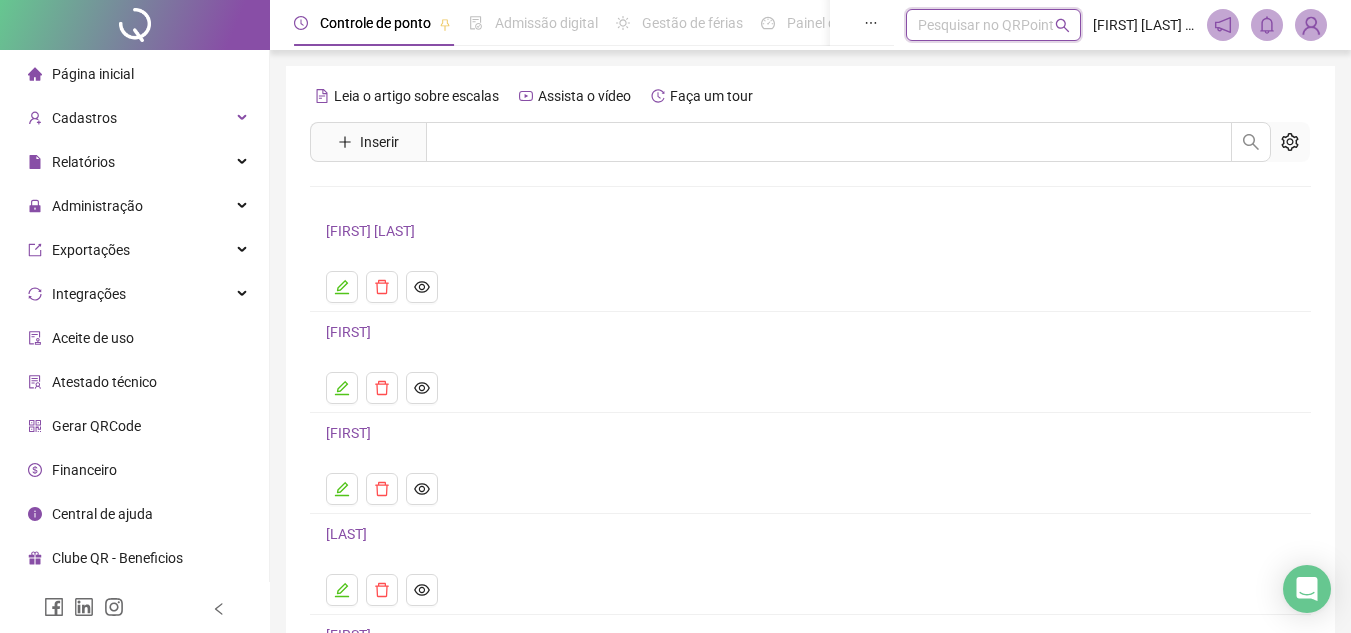 click on "Pesquisar no QRPoint" at bounding box center (993, 25) 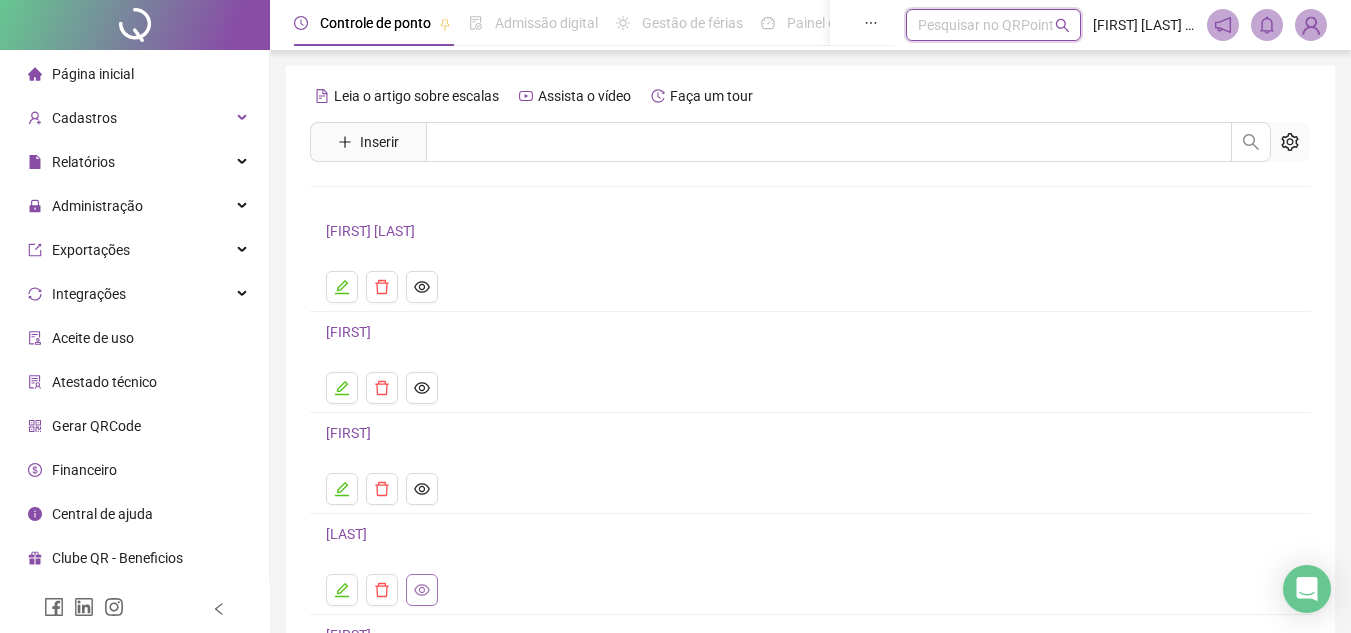 scroll, scrollTop: 224, scrollLeft: 0, axis: vertical 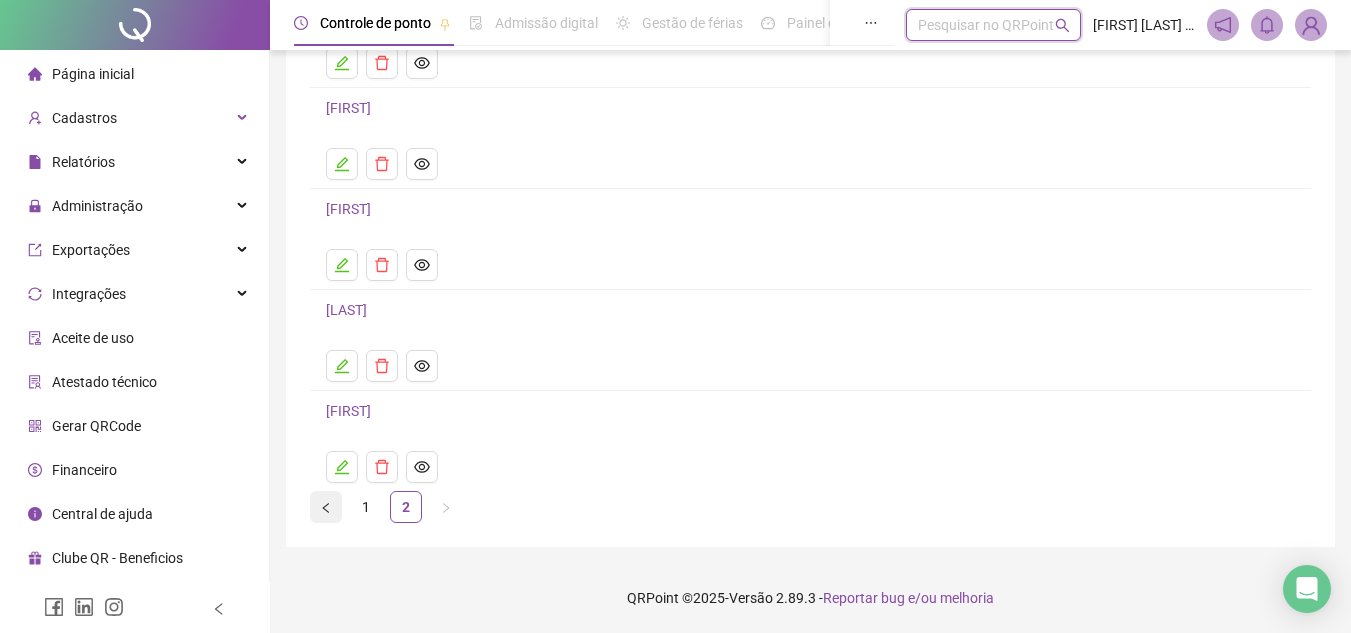 click 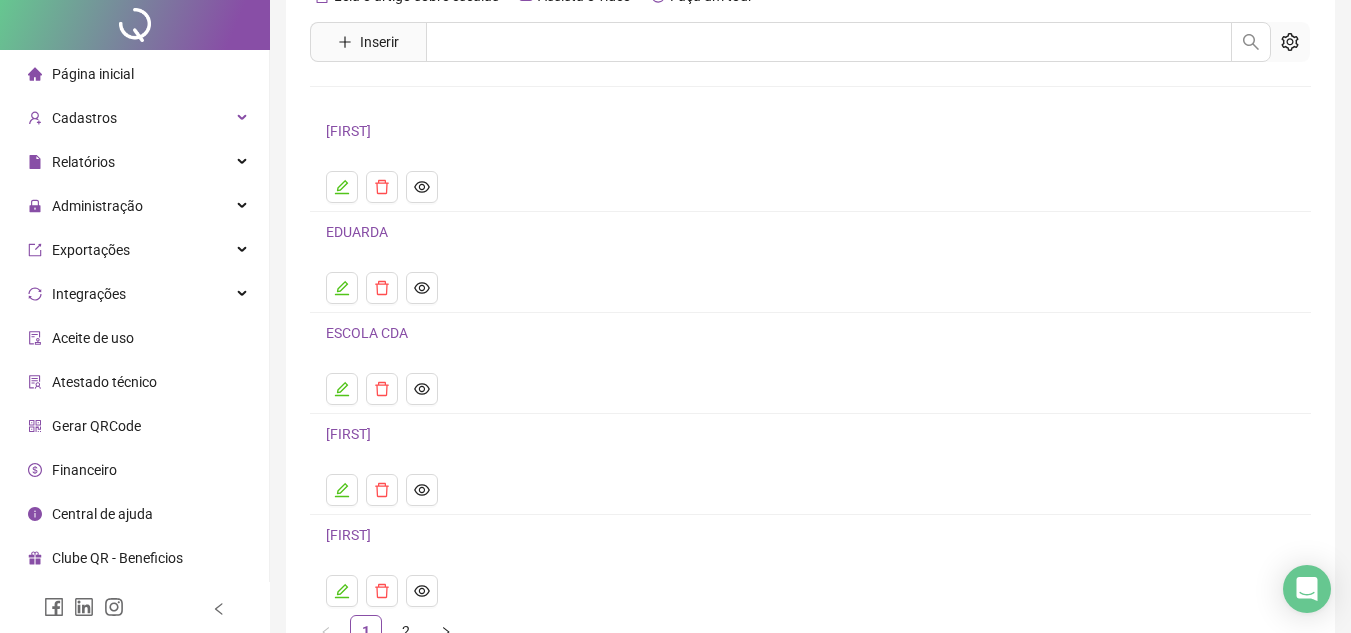 scroll, scrollTop: 224, scrollLeft: 0, axis: vertical 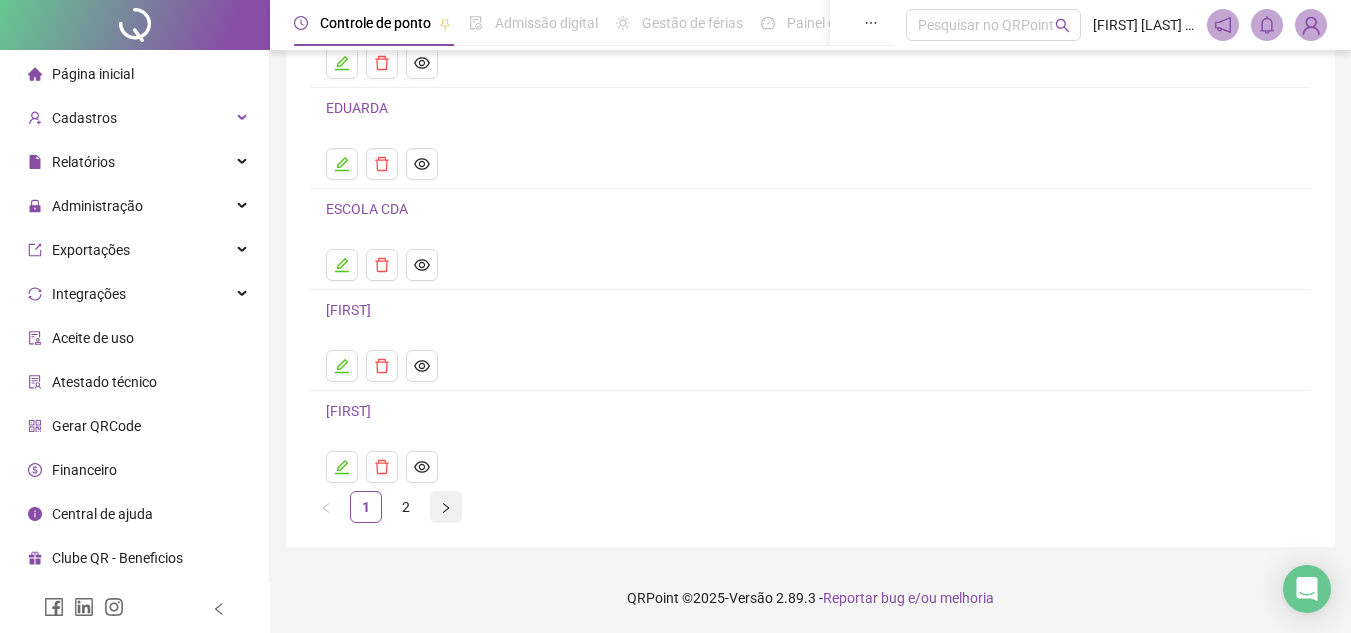 click 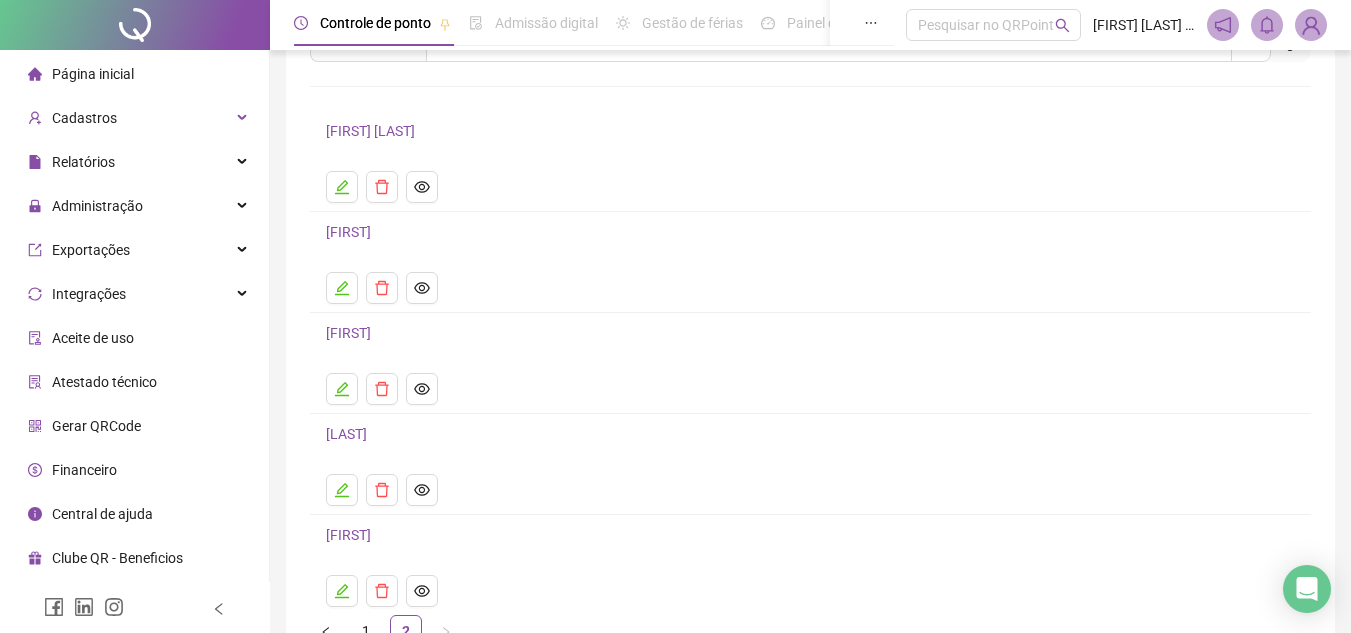 scroll, scrollTop: 224, scrollLeft: 0, axis: vertical 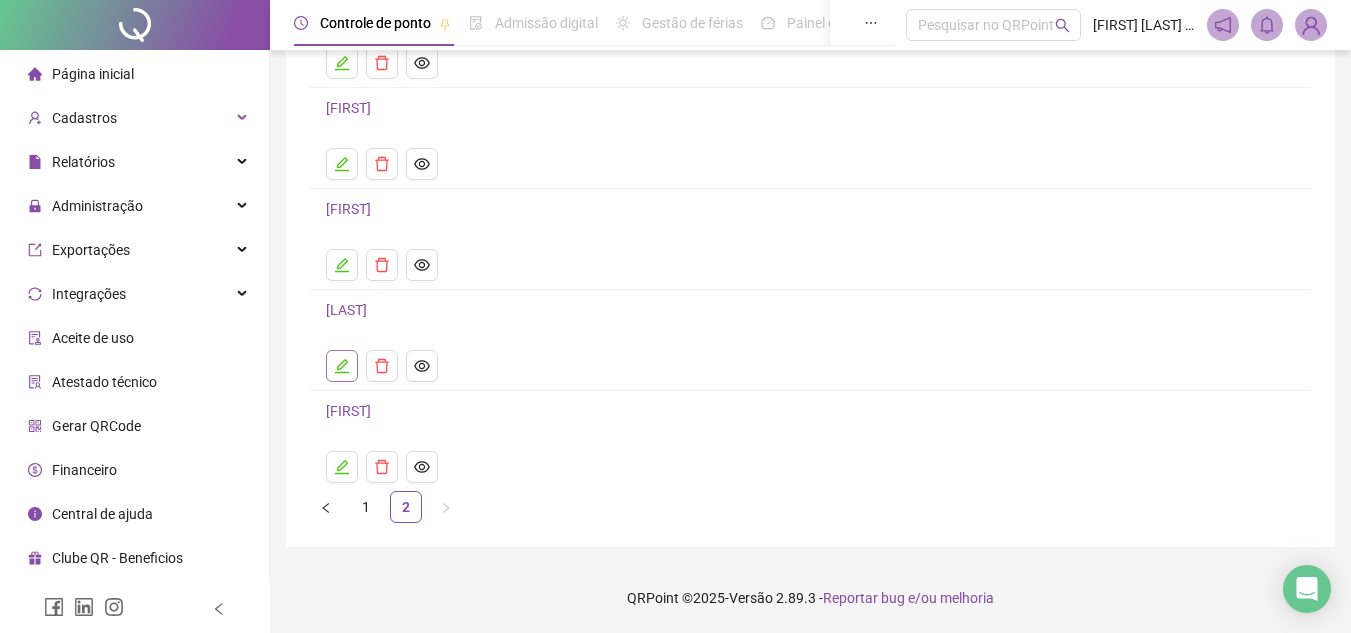 click at bounding box center (342, 366) 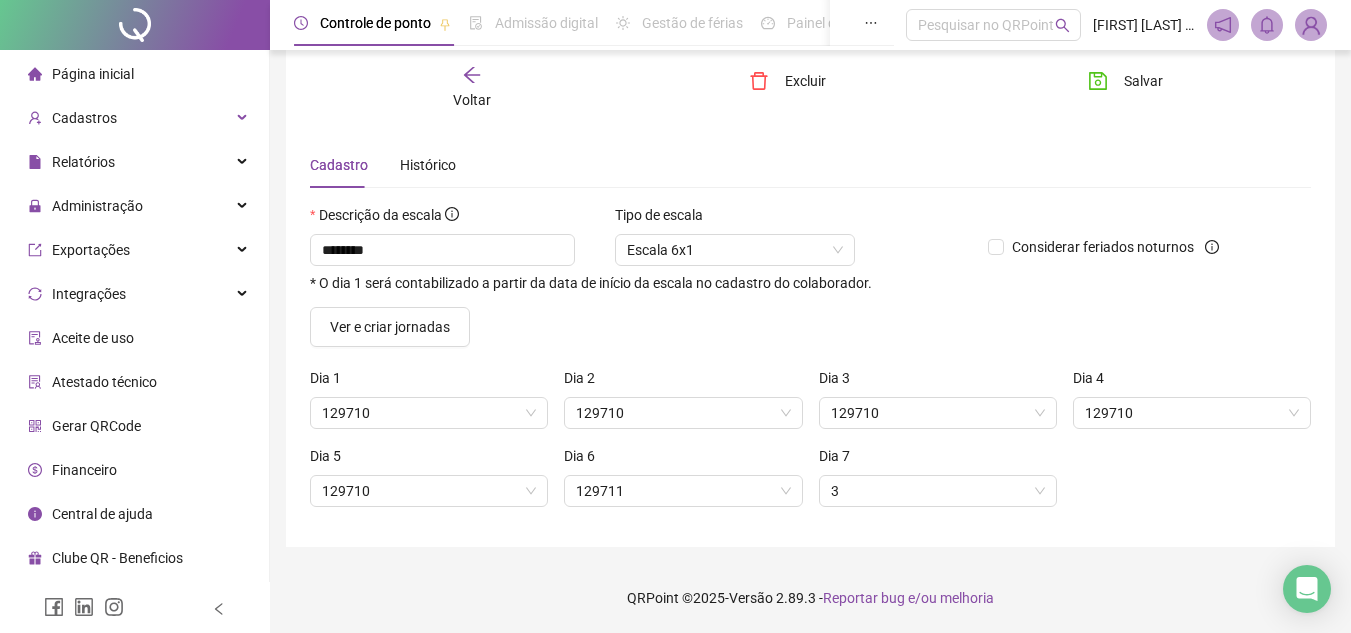 scroll, scrollTop: 43, scrollLeft: 0, axis: vertical 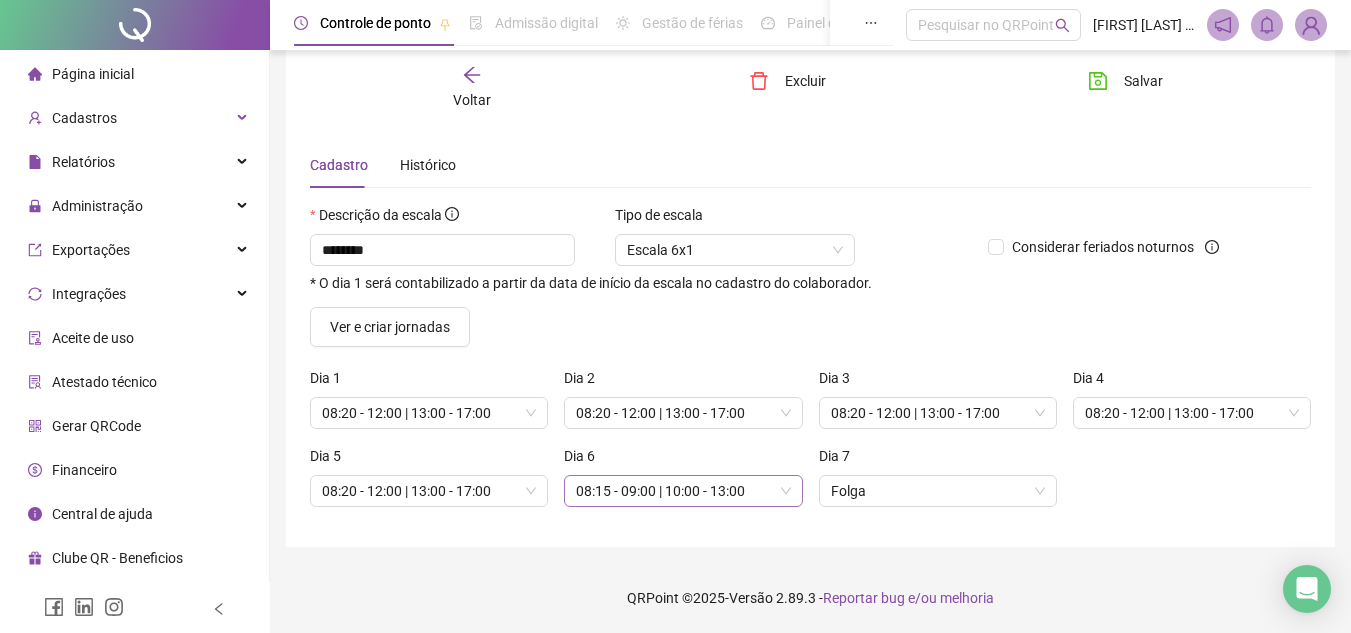 click on "[TIME] | [TIME]" at bounding box center [683, 491] 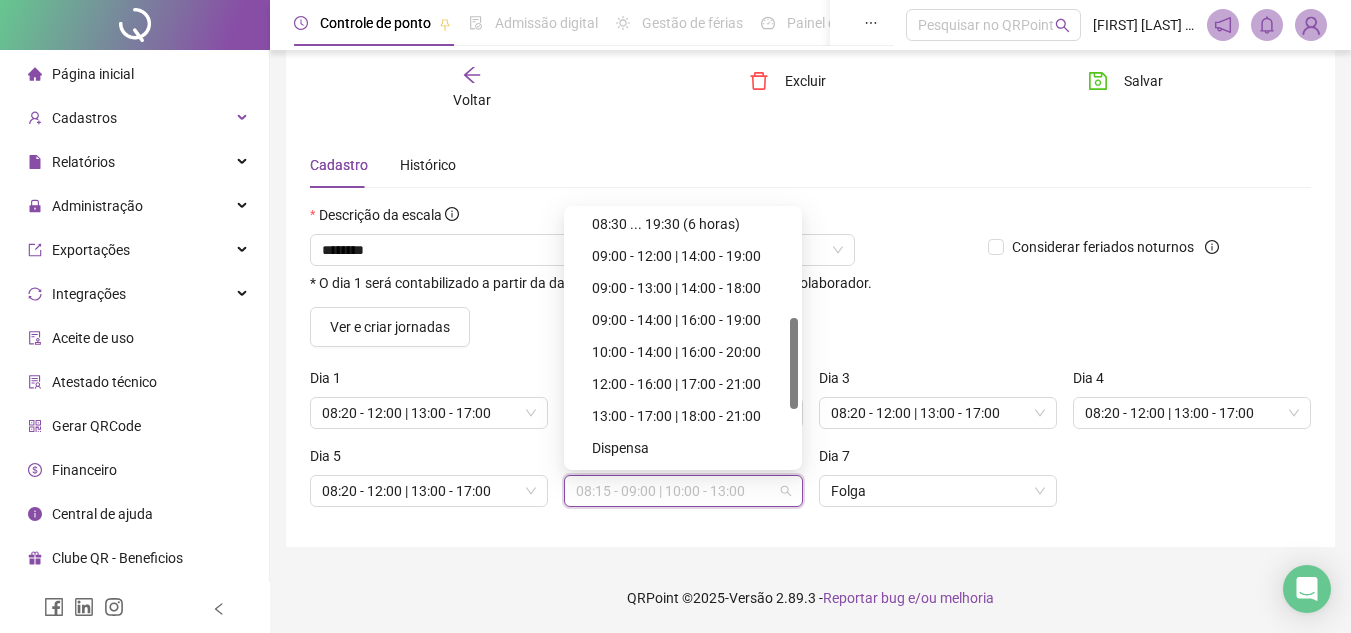 scroll, scrollTop: 400, scrollLeft: 0, axis: vertical 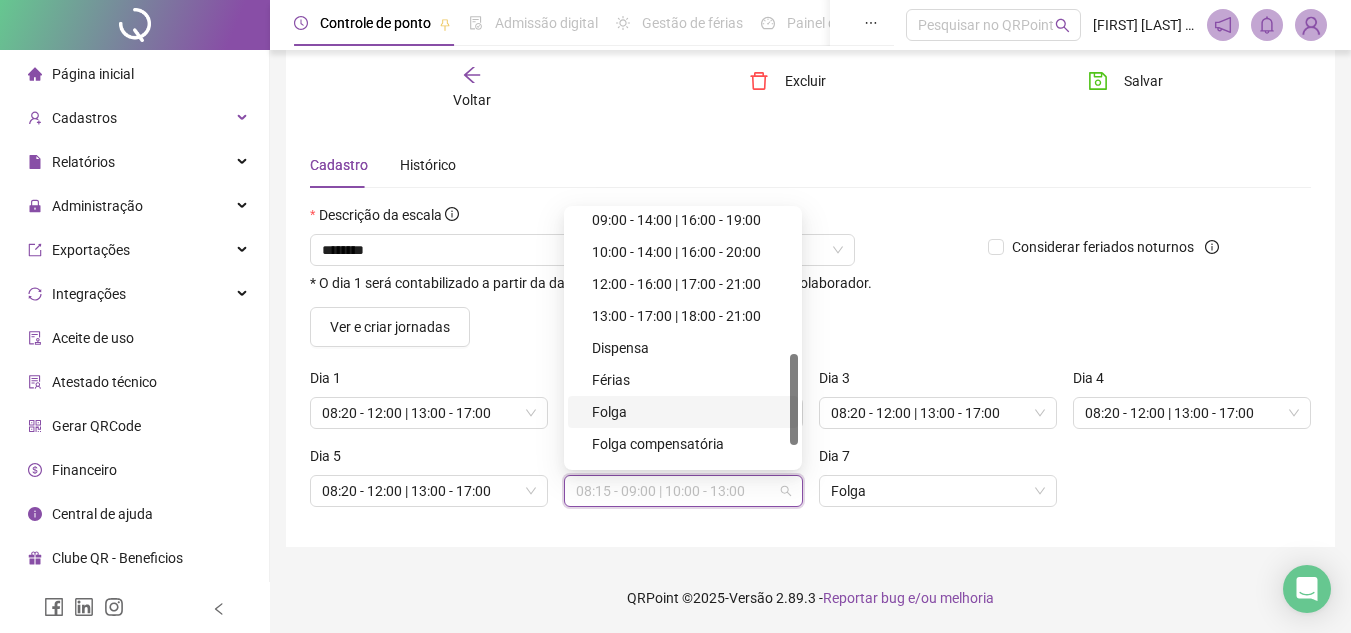 click on "Folga" at bounding box center (683, 412) 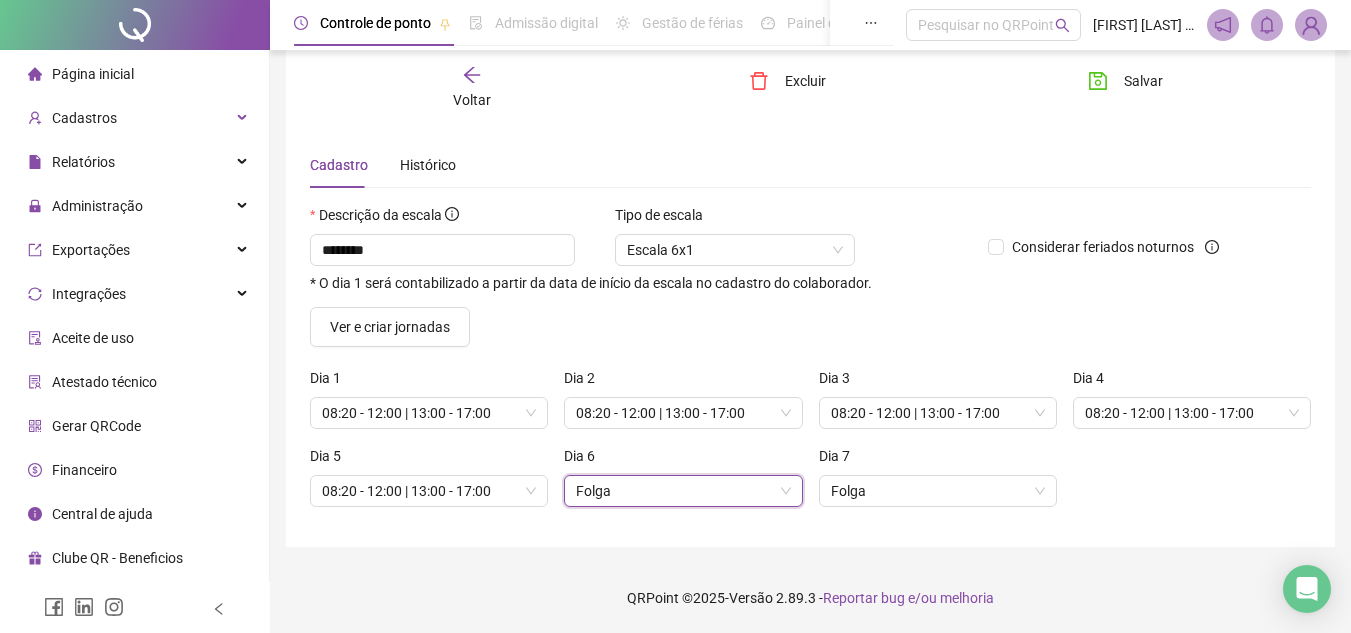 scroll, scrollTop: 0, scrollLeft: 0, axis: both 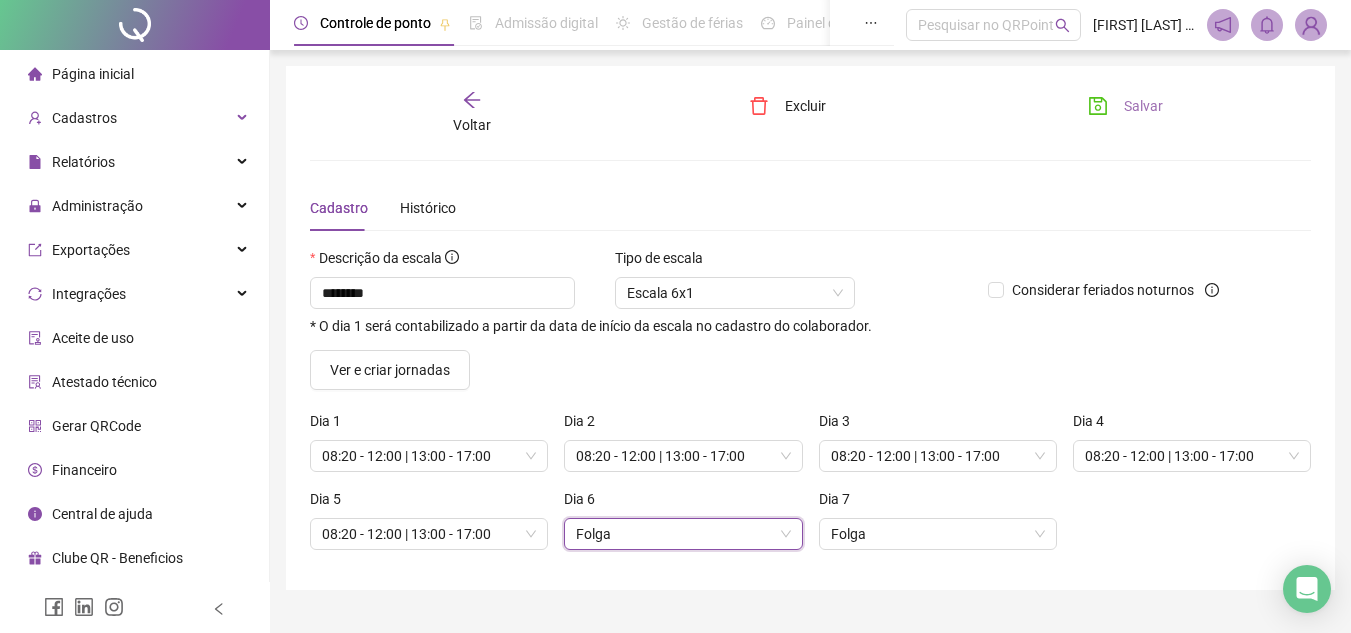 click on "Salvar" at bounding box center [1143, 106] 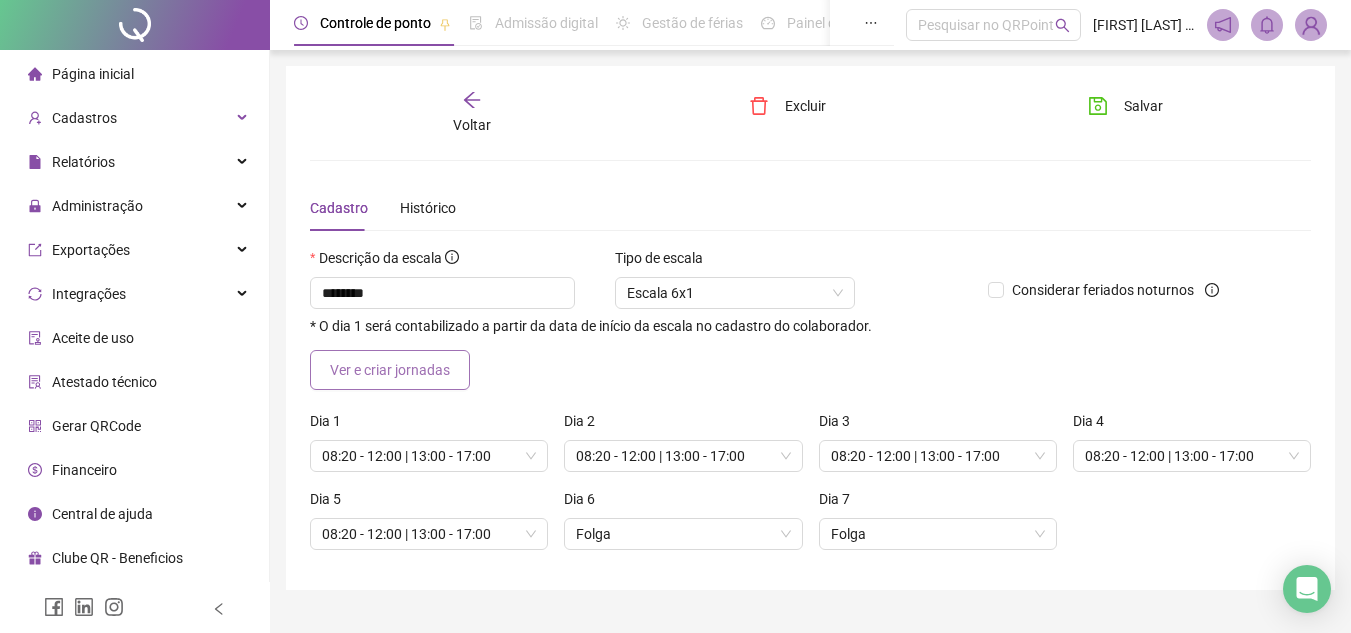 click on "Ver e criar jornadas" at bounding box center (390, 370) 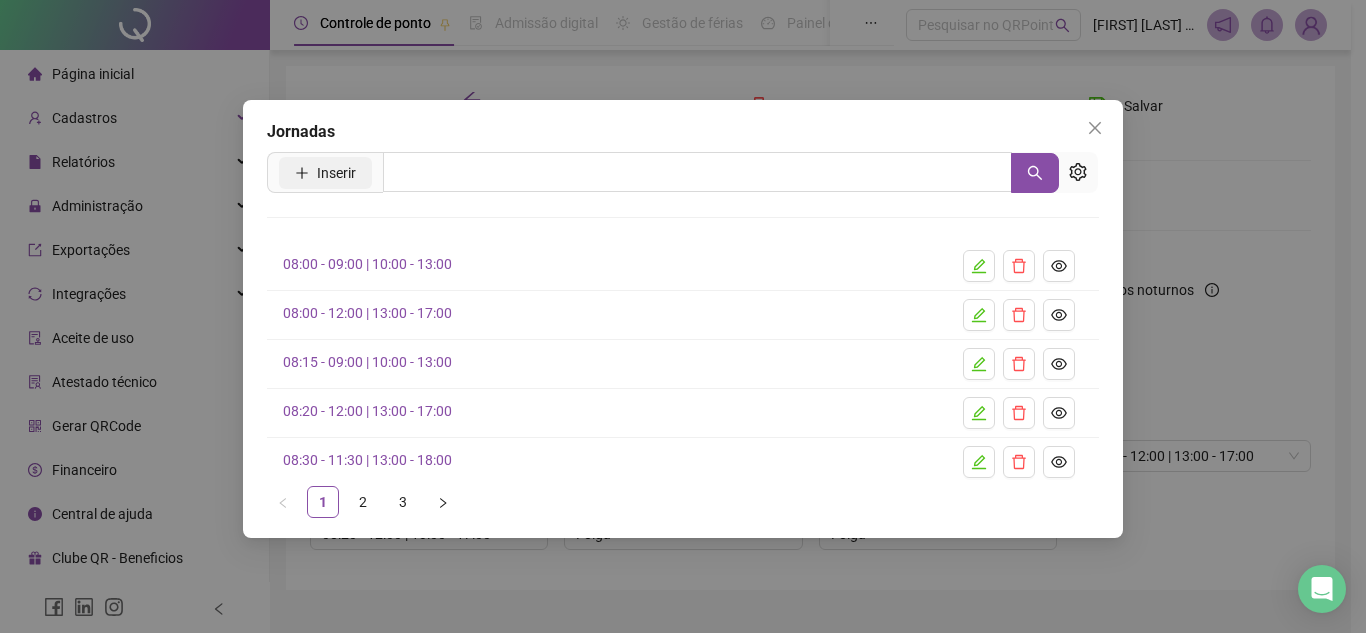 click on "Inserir" at bounding box center [336, 173] 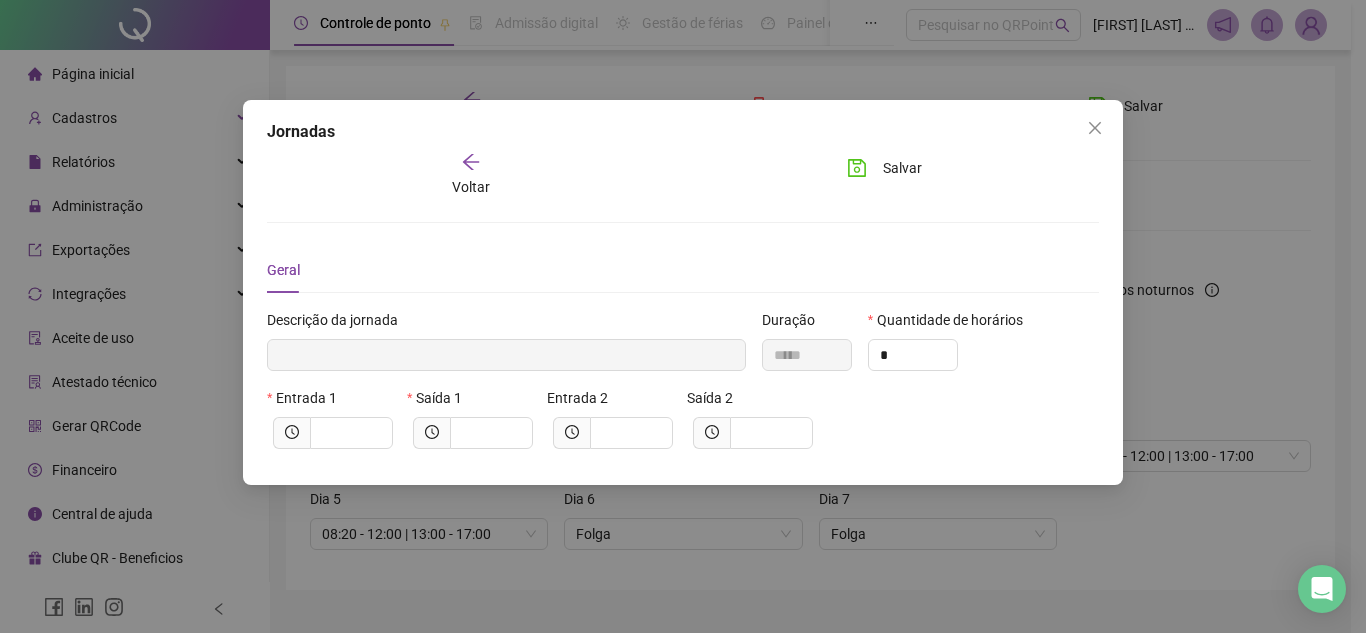 type 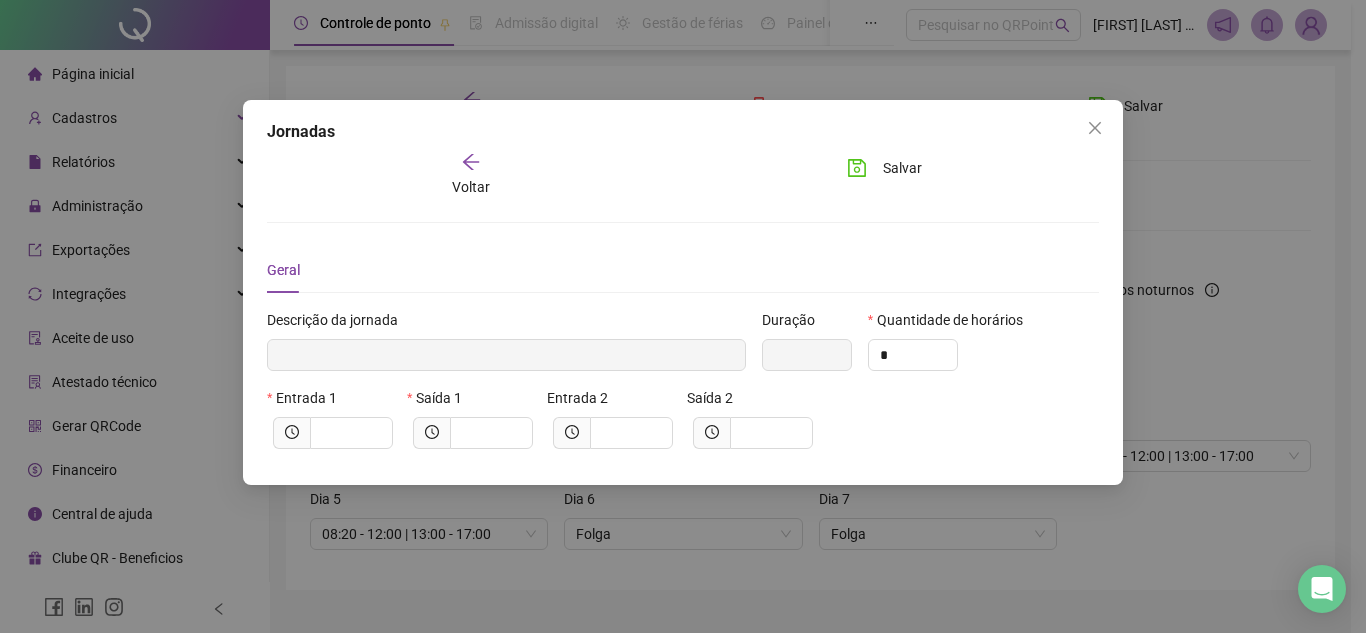click on "Voltar" at bounding box center (470, 175) 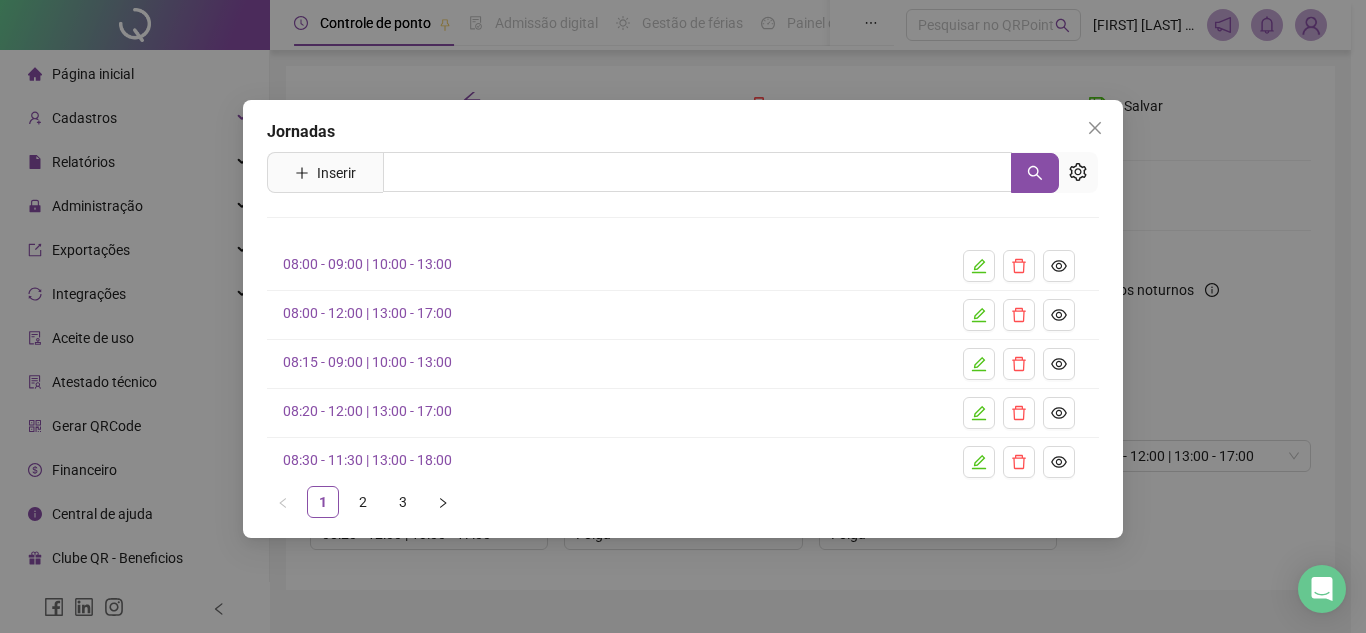click on "Jornadas Inserir Nenhum resultado [TIME]   [TIME]   [TIME]   [TIME]   [TIME]   1 2 3" at bounding box center (683, 316) 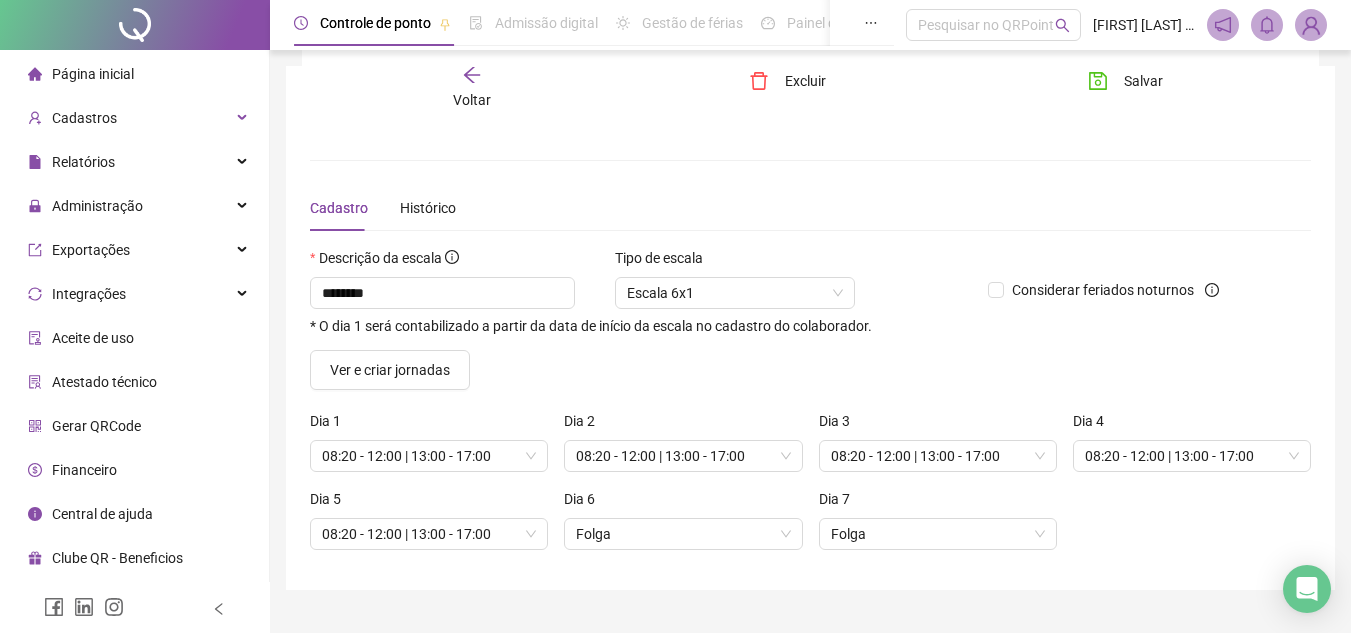 scroll, scrollTop: 43, scrollLeft: 0, axis: vertical 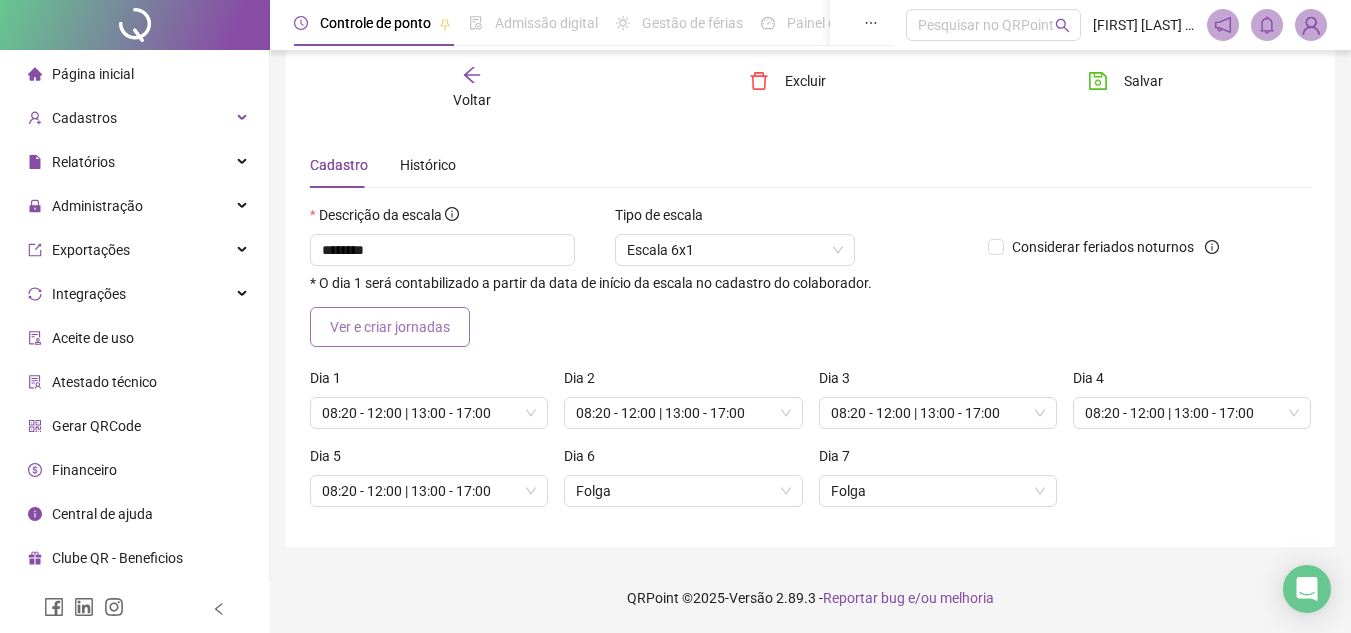 click on "Ver e criar jornadas" at bounding box center (390, 327) 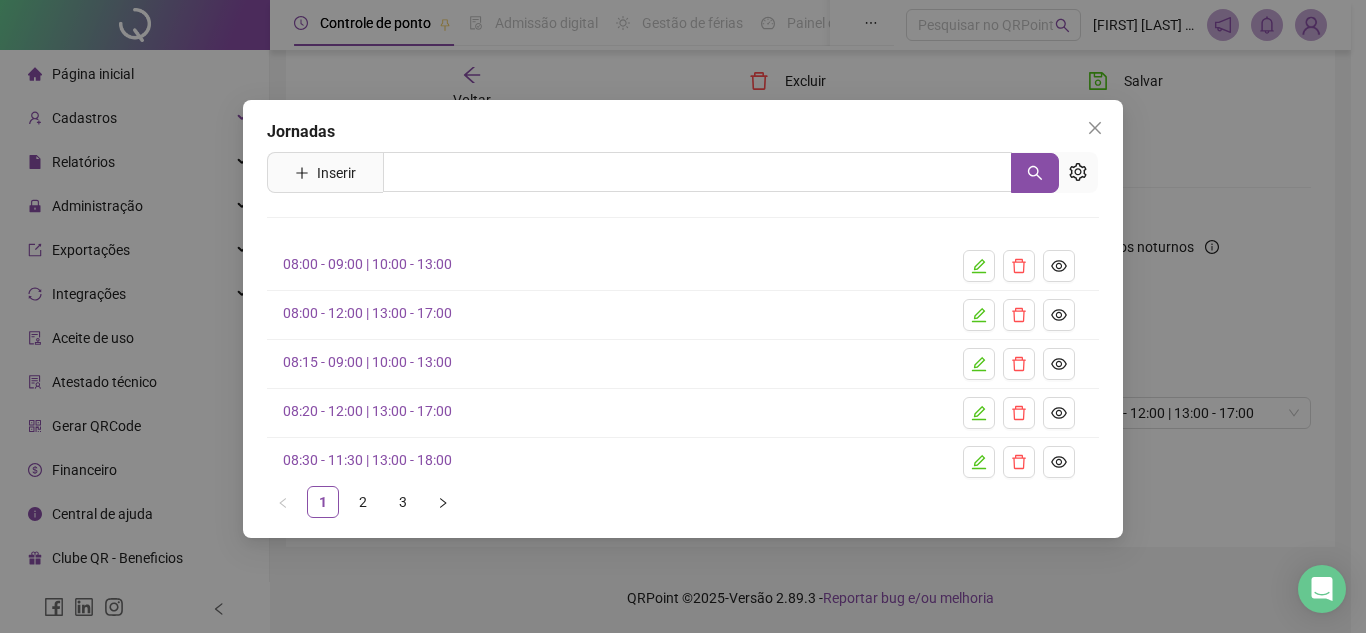 drag, startPoint x: 1214, startPoint y: 210, endPoint x: 1140, endPoint y: 125, distance: 112.698715 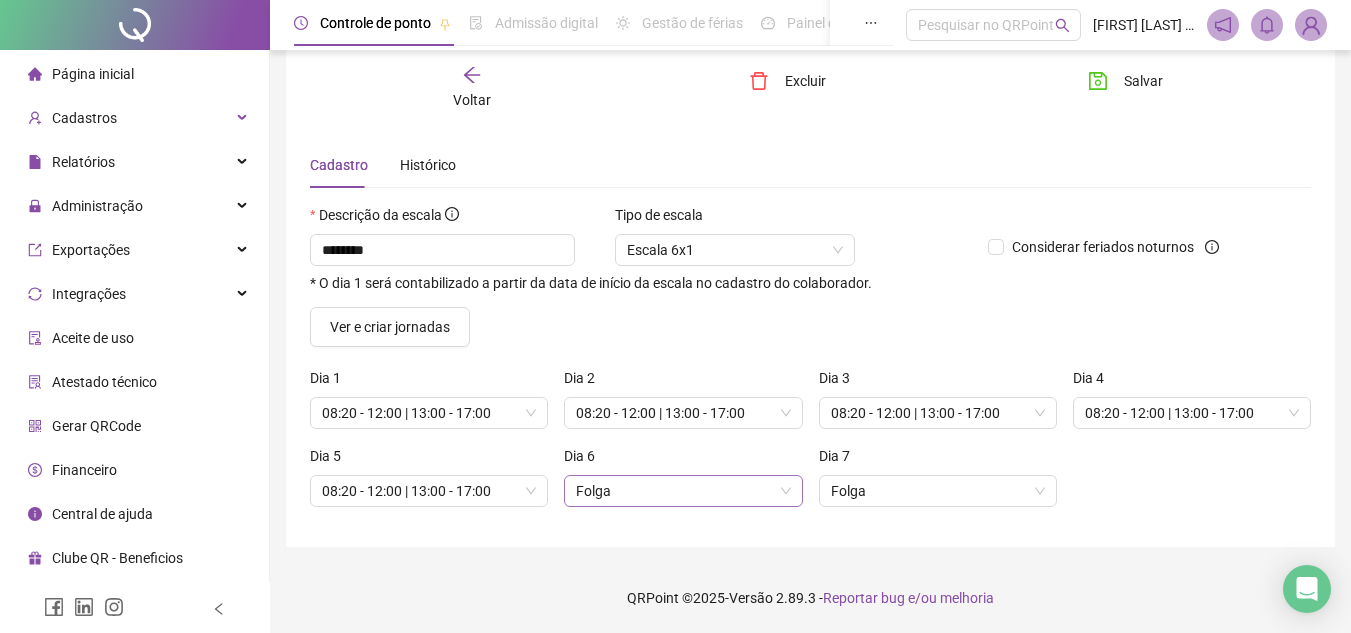 scroll, scrollTop: 0, scrollLeft: 0, axis: both 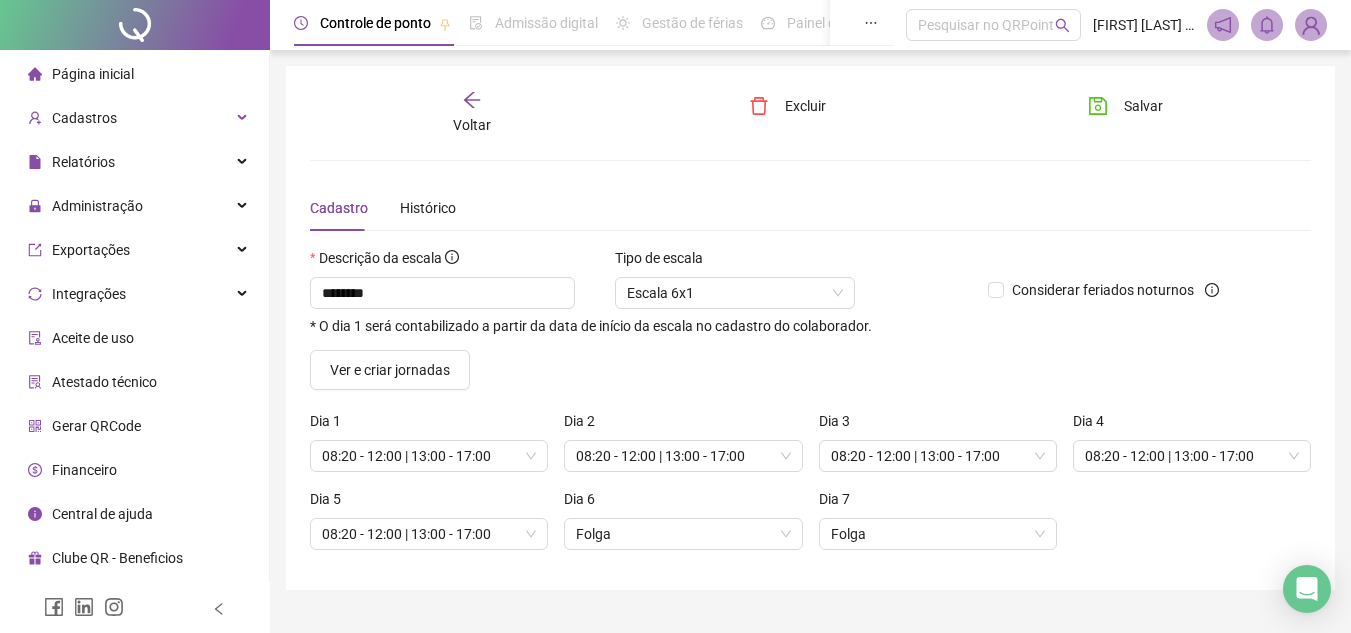 click on "Voltar" at bounding box center [472, 125] 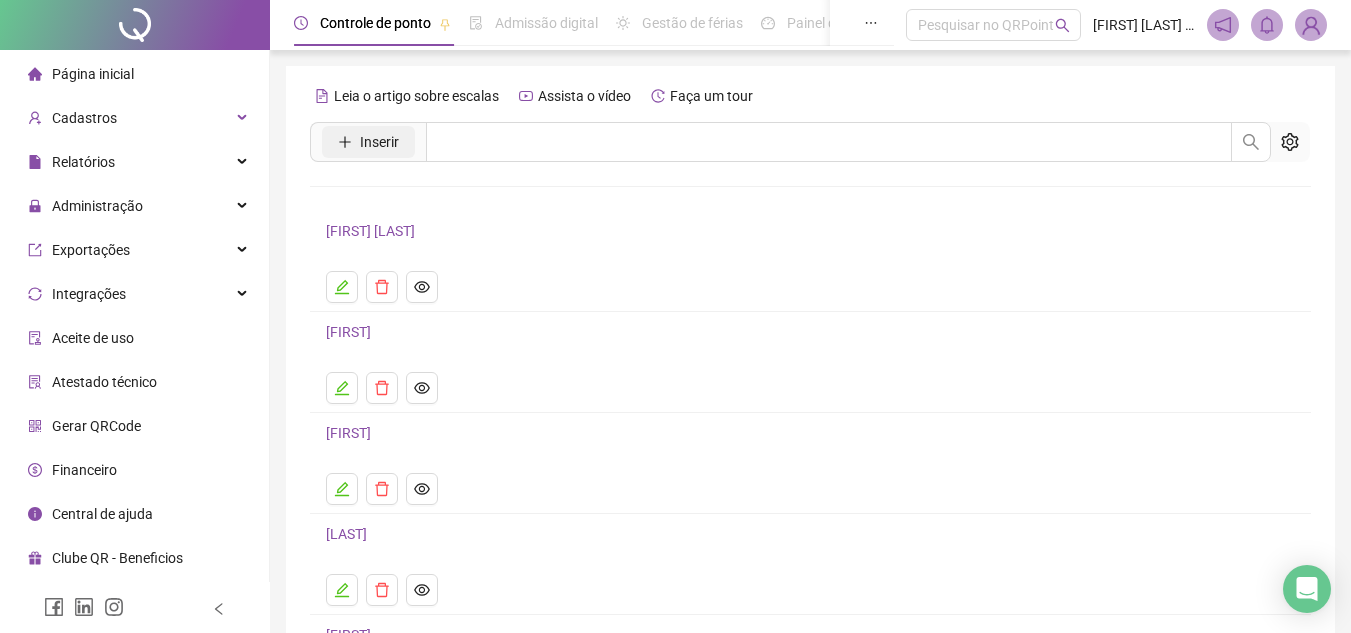 click on "Inserir" at bounding box center (379, 142) 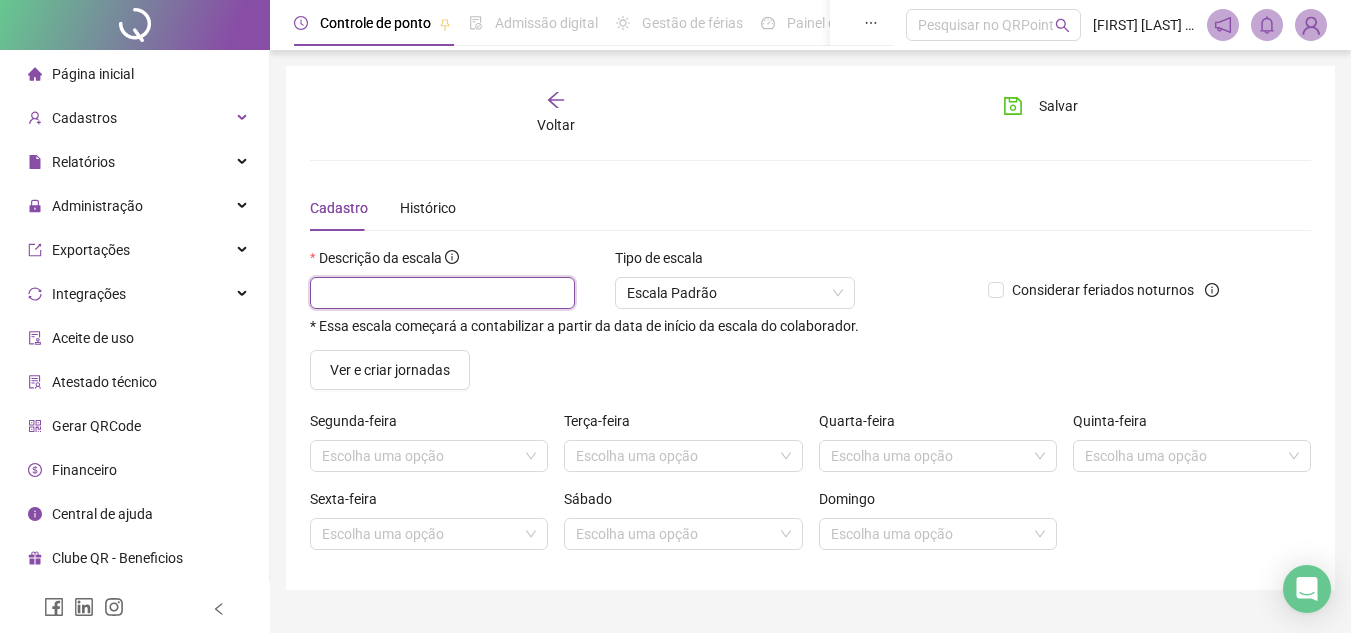 click at bounding box center [442, 293] 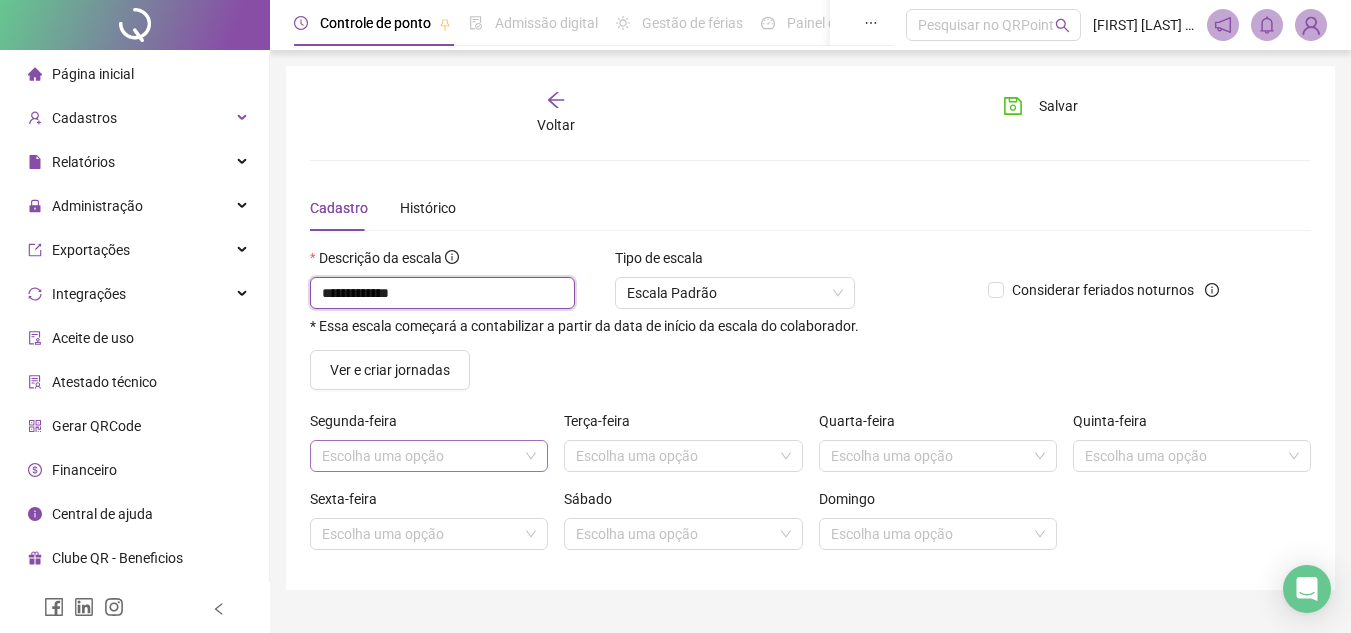 type on "**********" 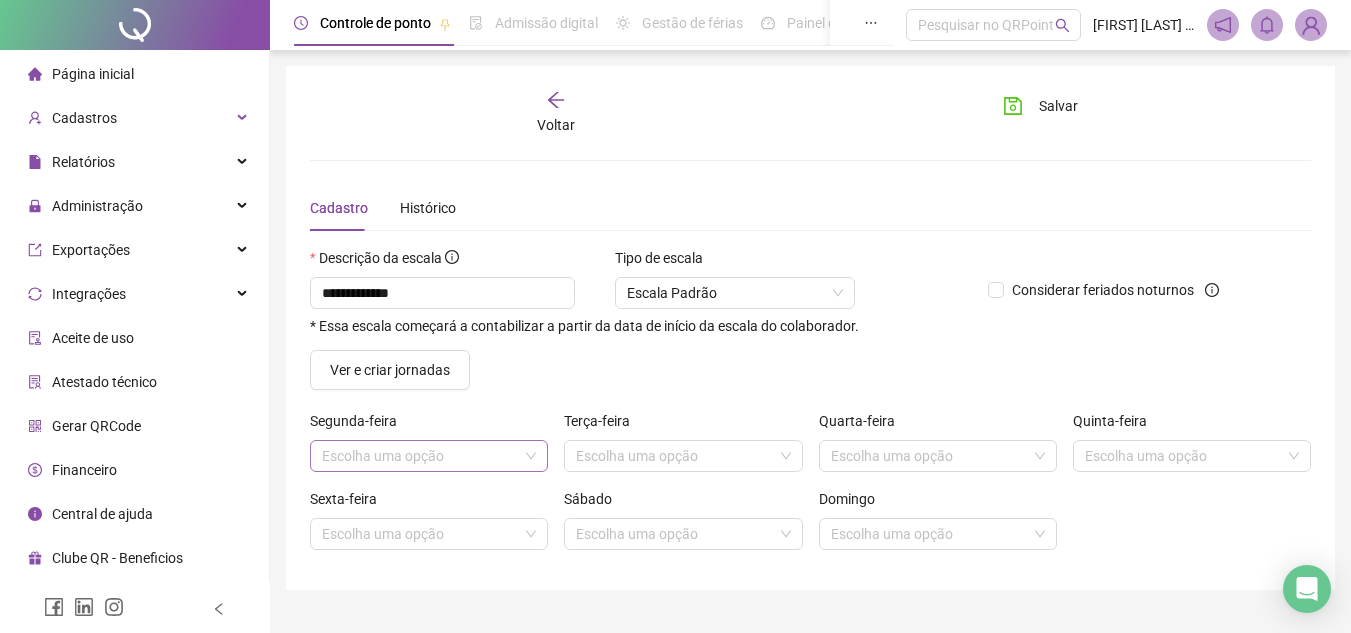 click at bounding box center (420, 456) 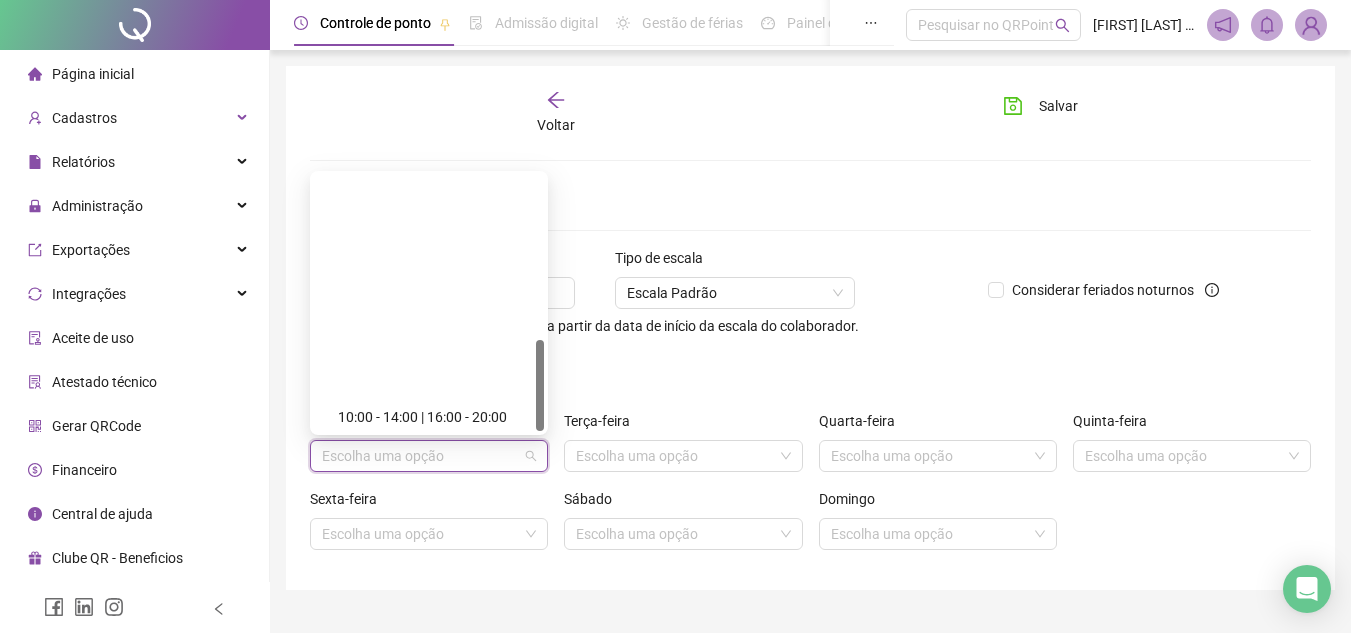 scroll, scrollTop: 458, scrollLeft: 0, axis: vertical 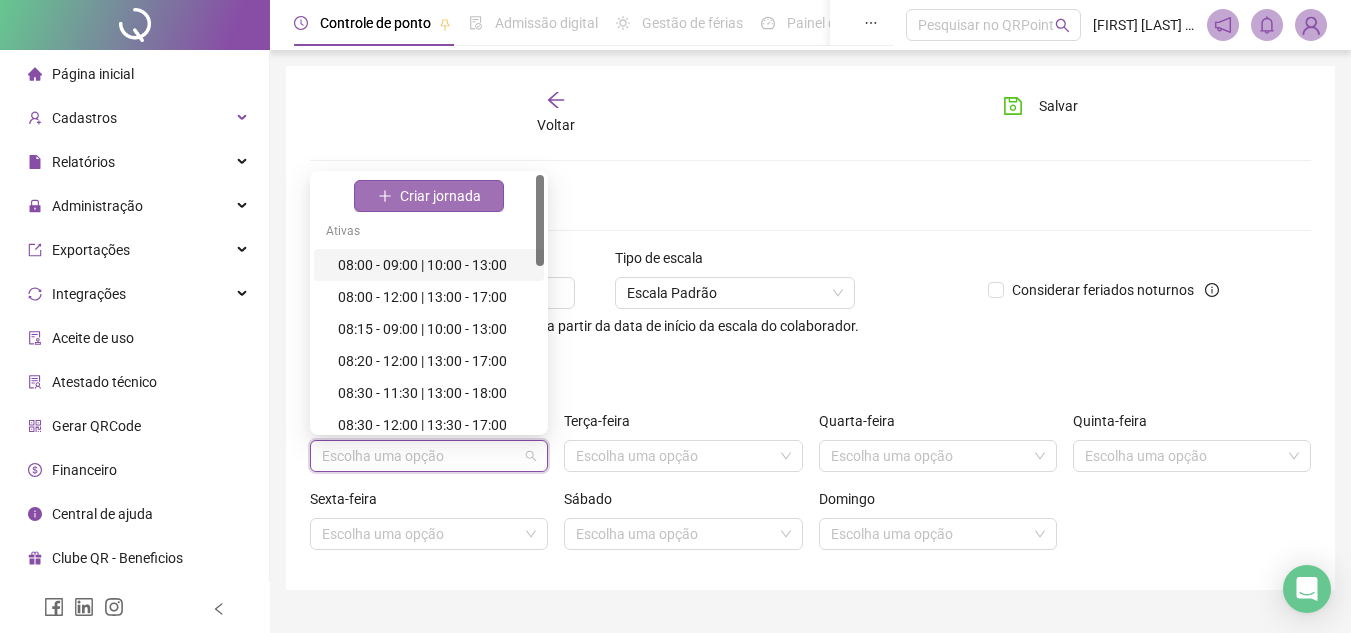 click on "Criar jornada" at bounding box center (429, 196) 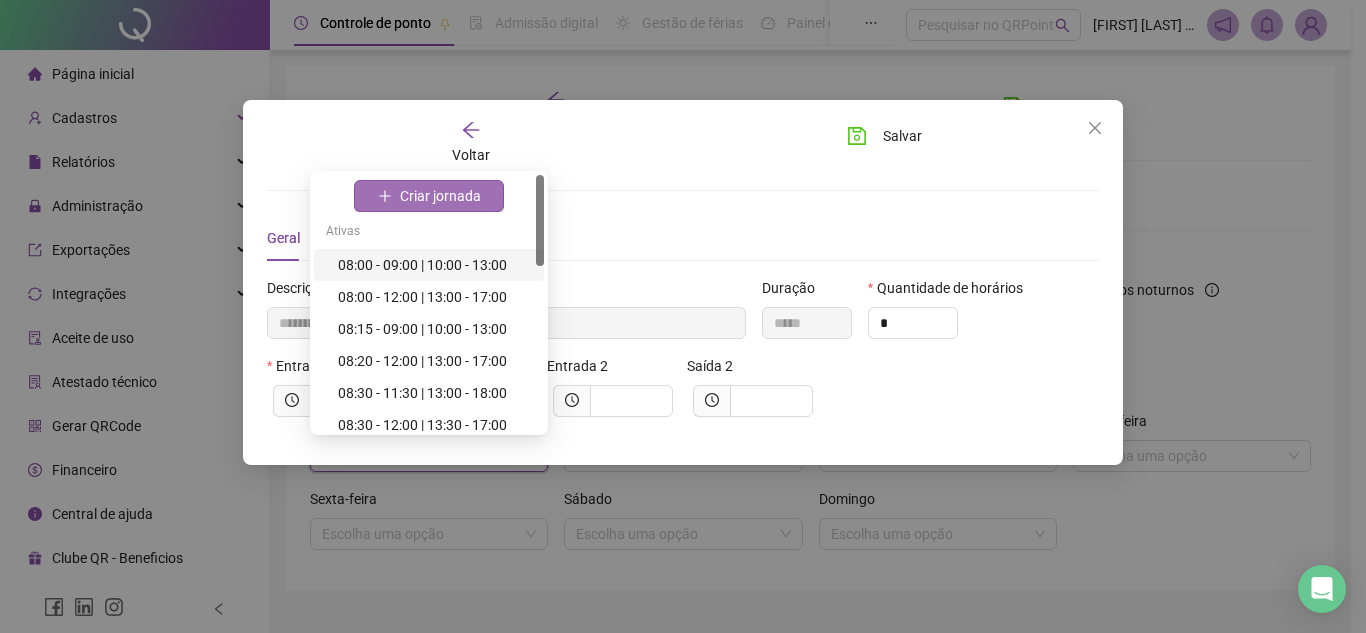 type 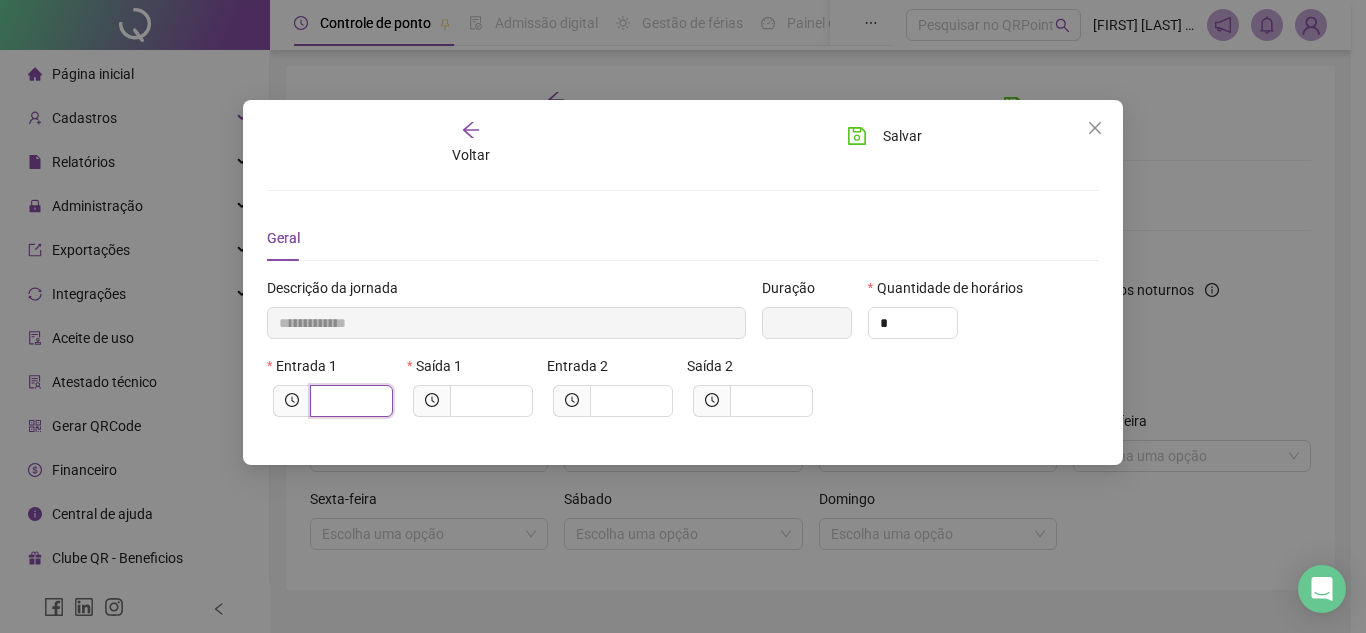click at bounding box center (349, 401) 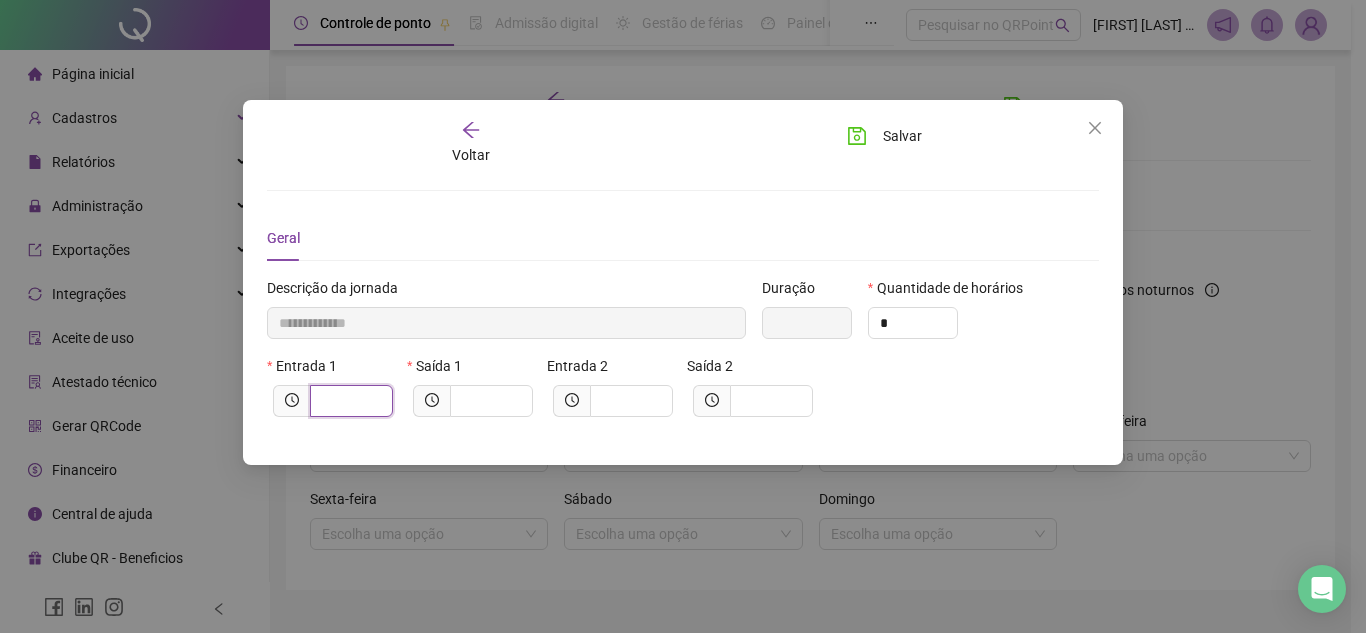 type on "*****" 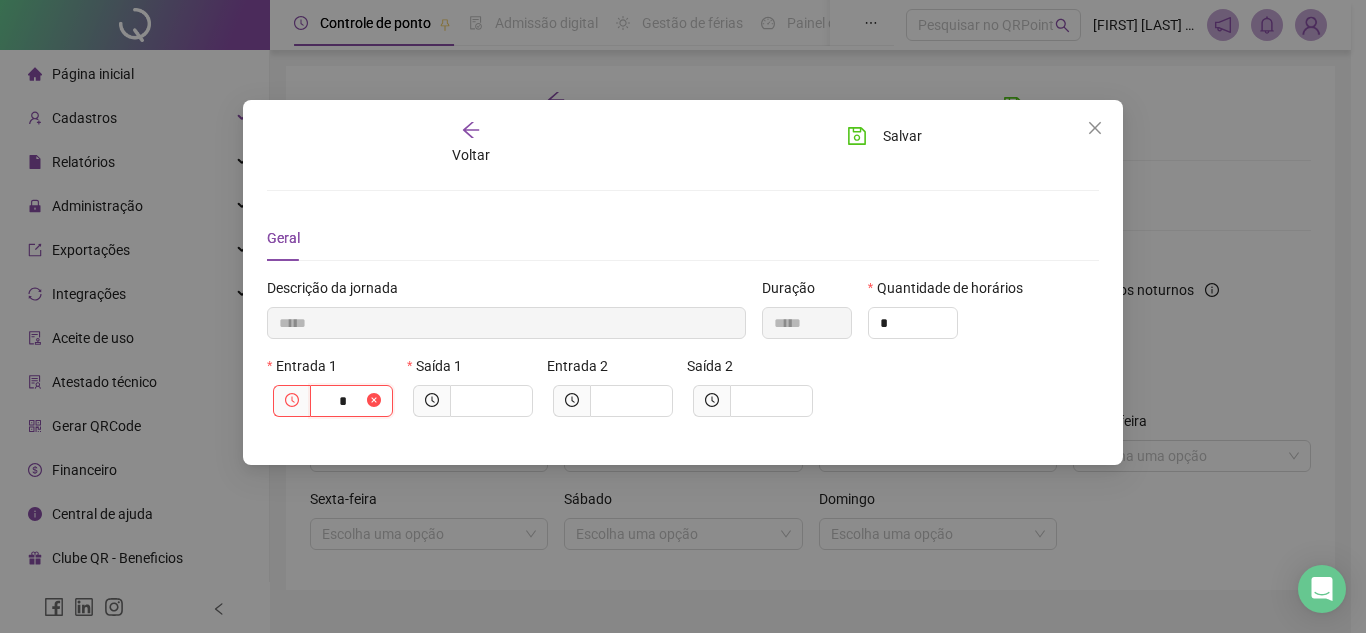 type on "******" 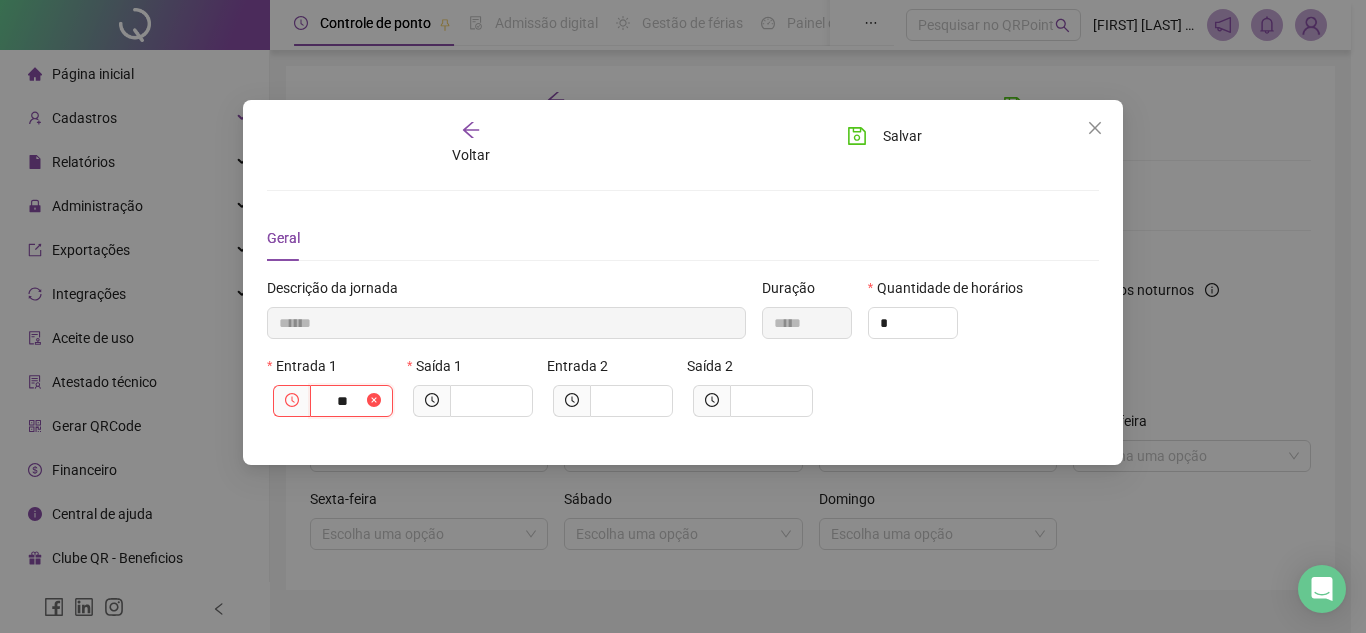 type on "********" 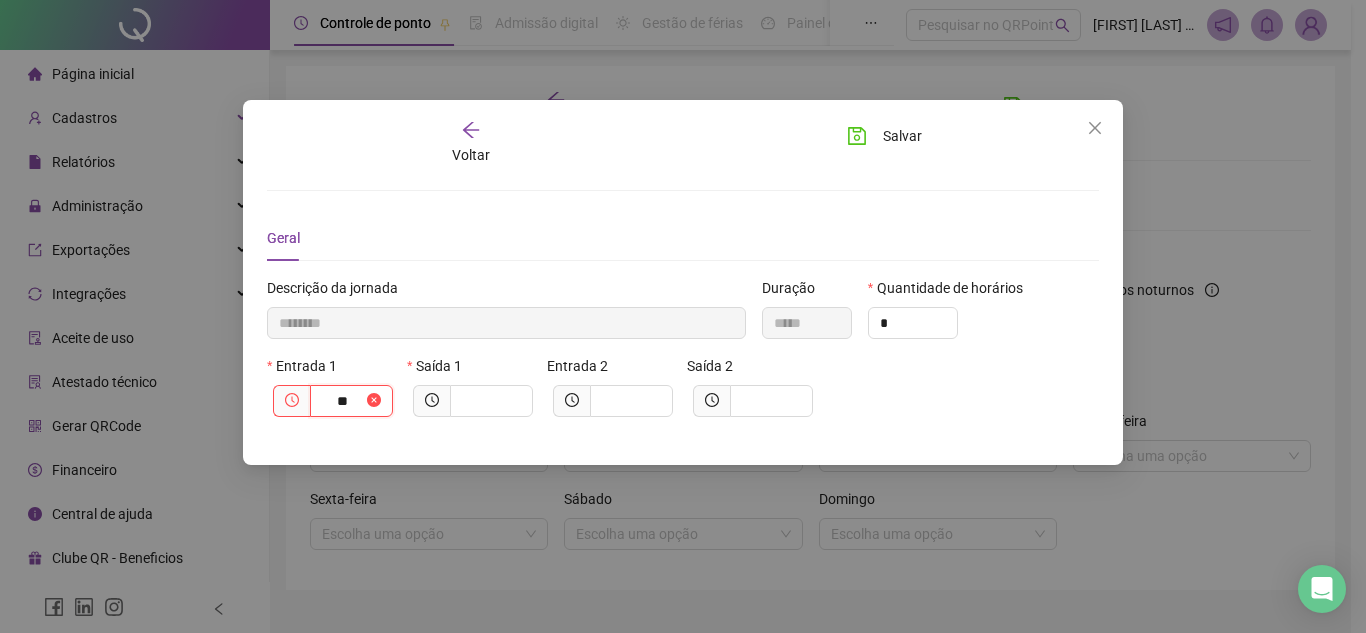 type on "****" 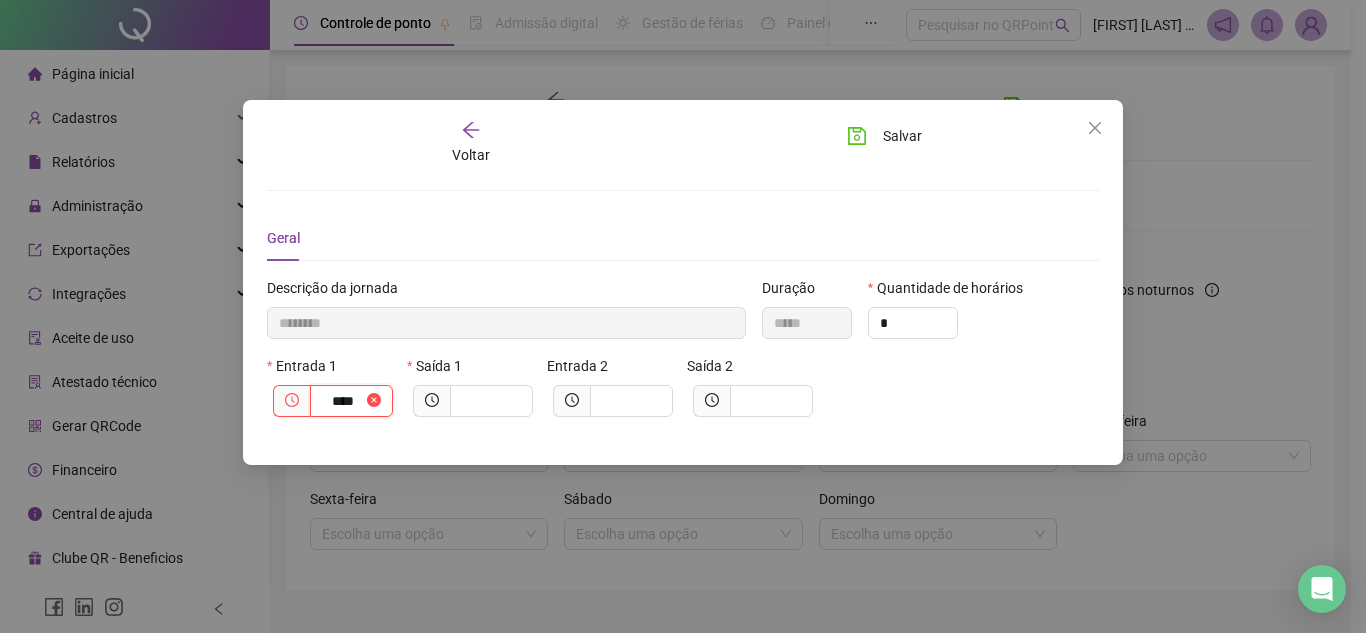 type on "******" 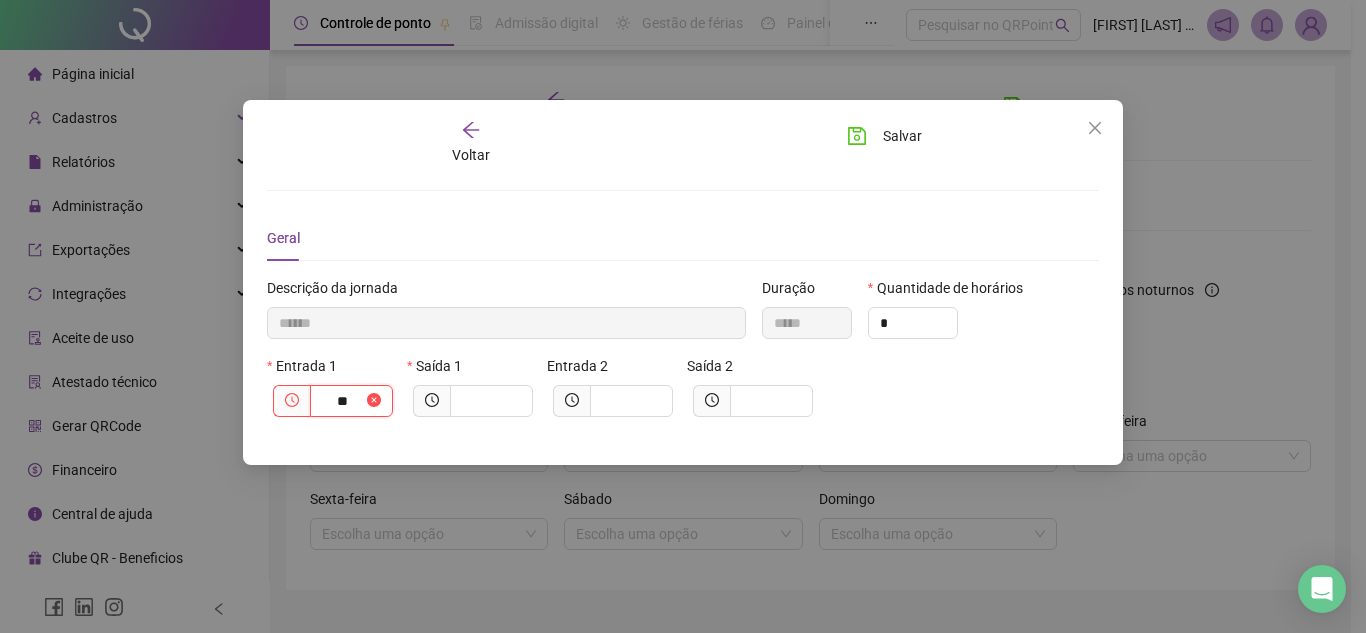 type on "********" 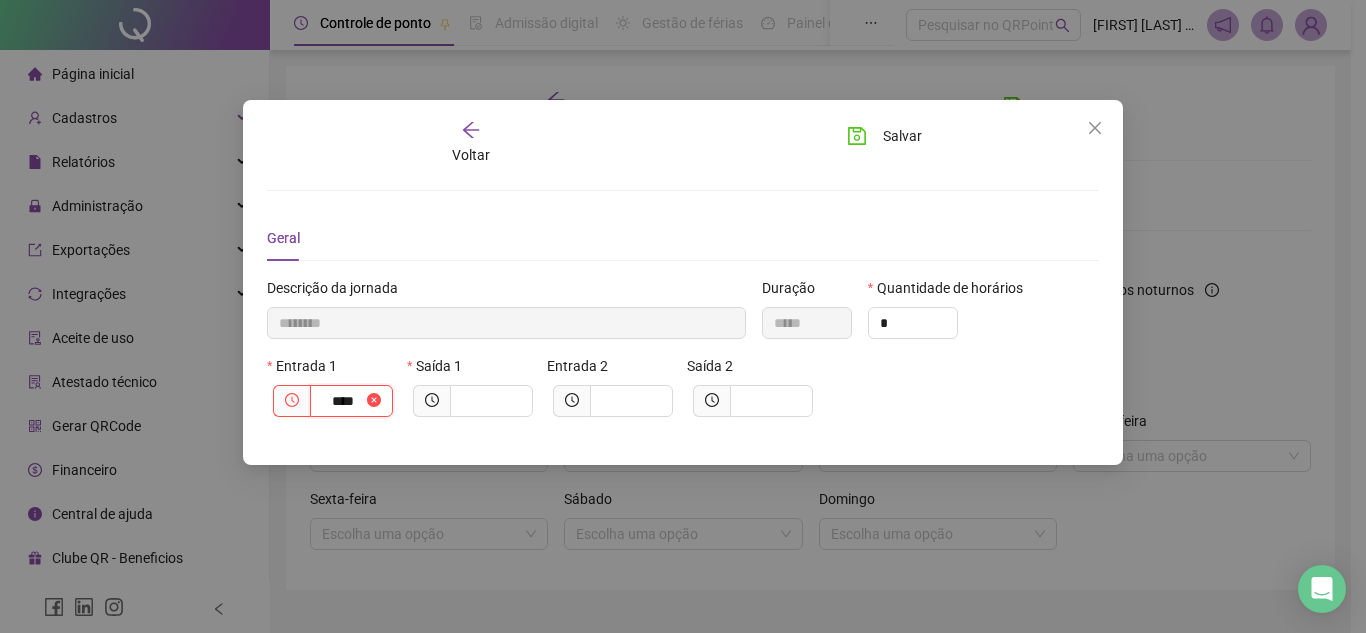 type on "******" 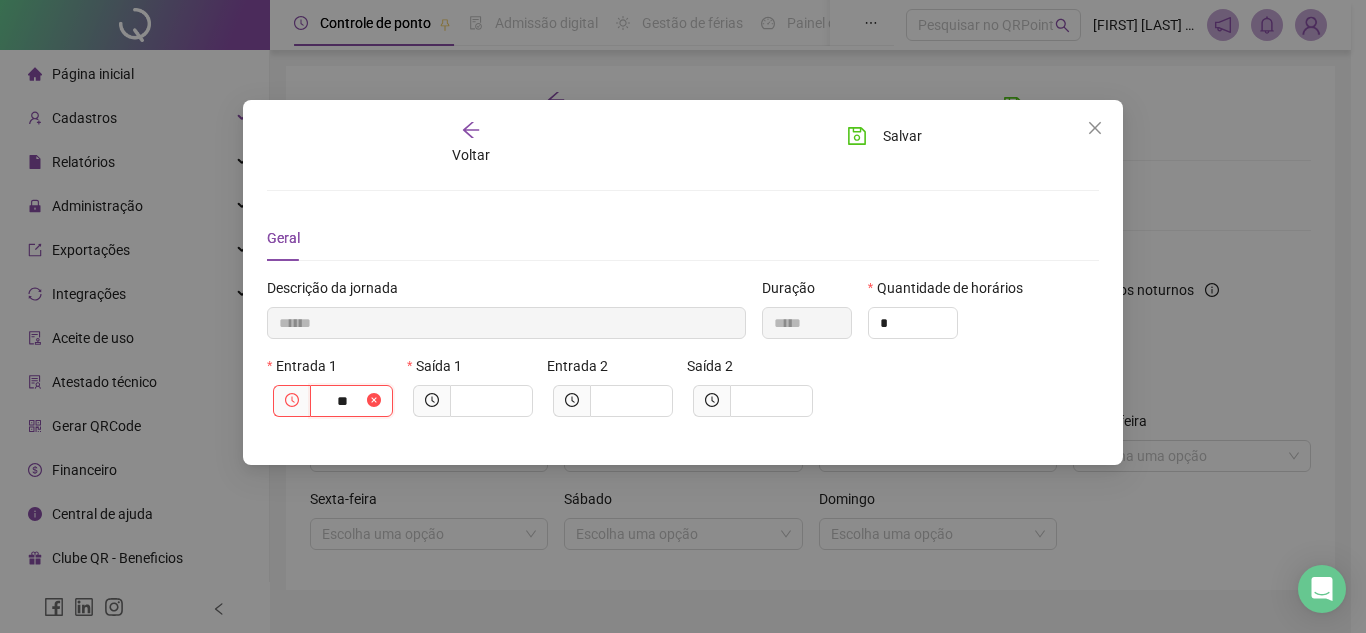 type on "********" 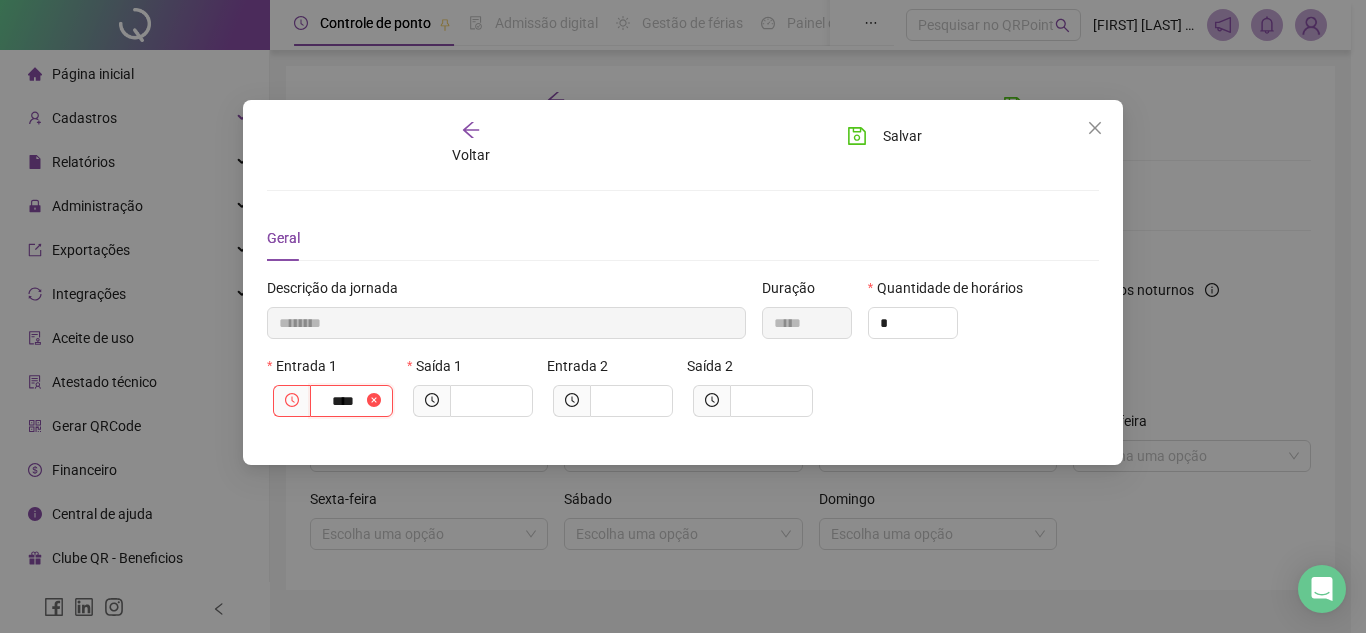 type on "*********" 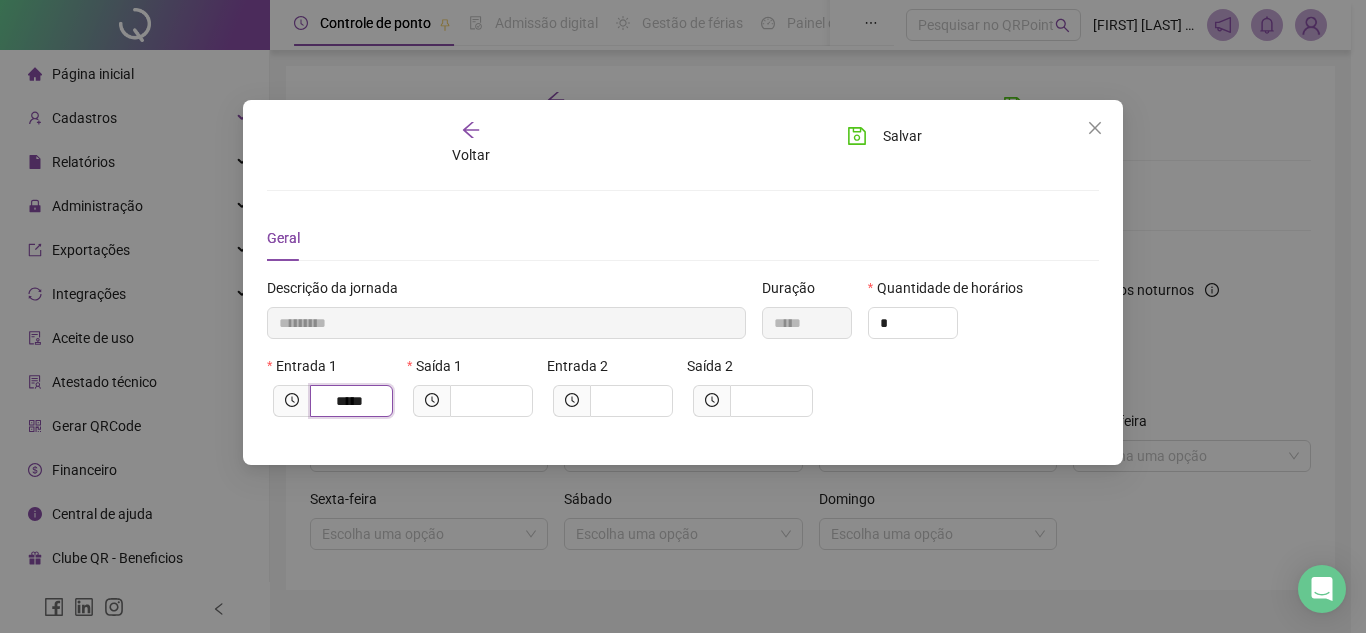 type on "********" 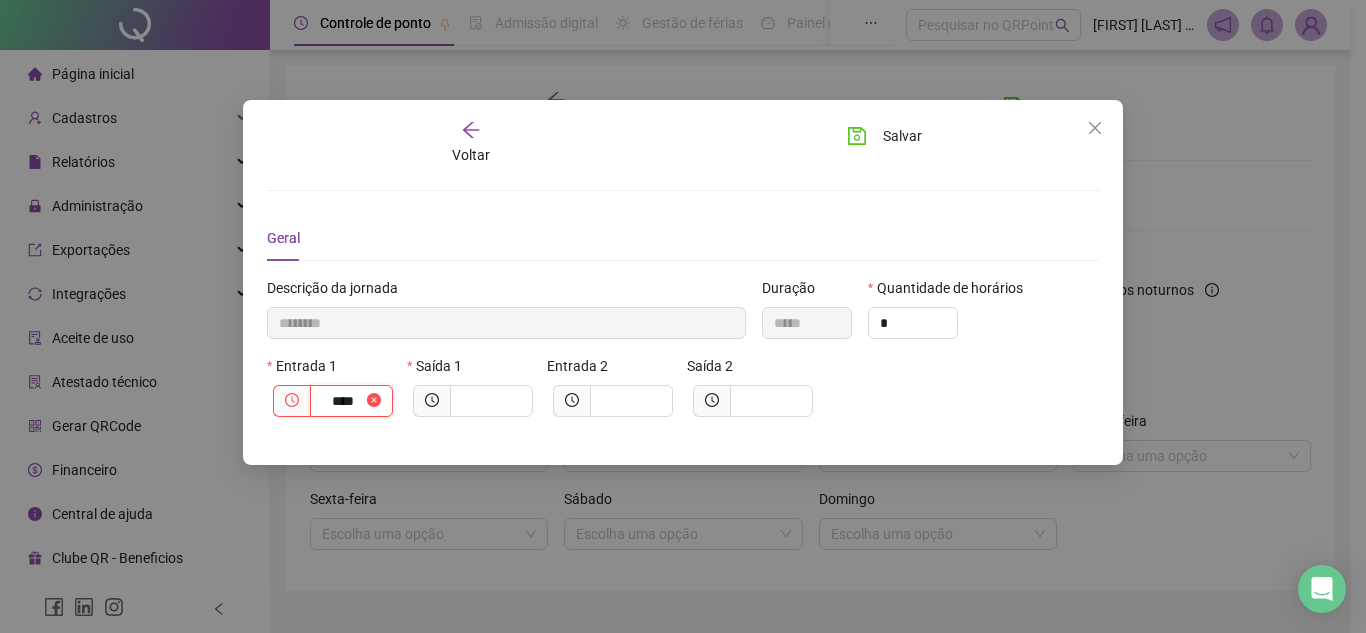 type on "******" 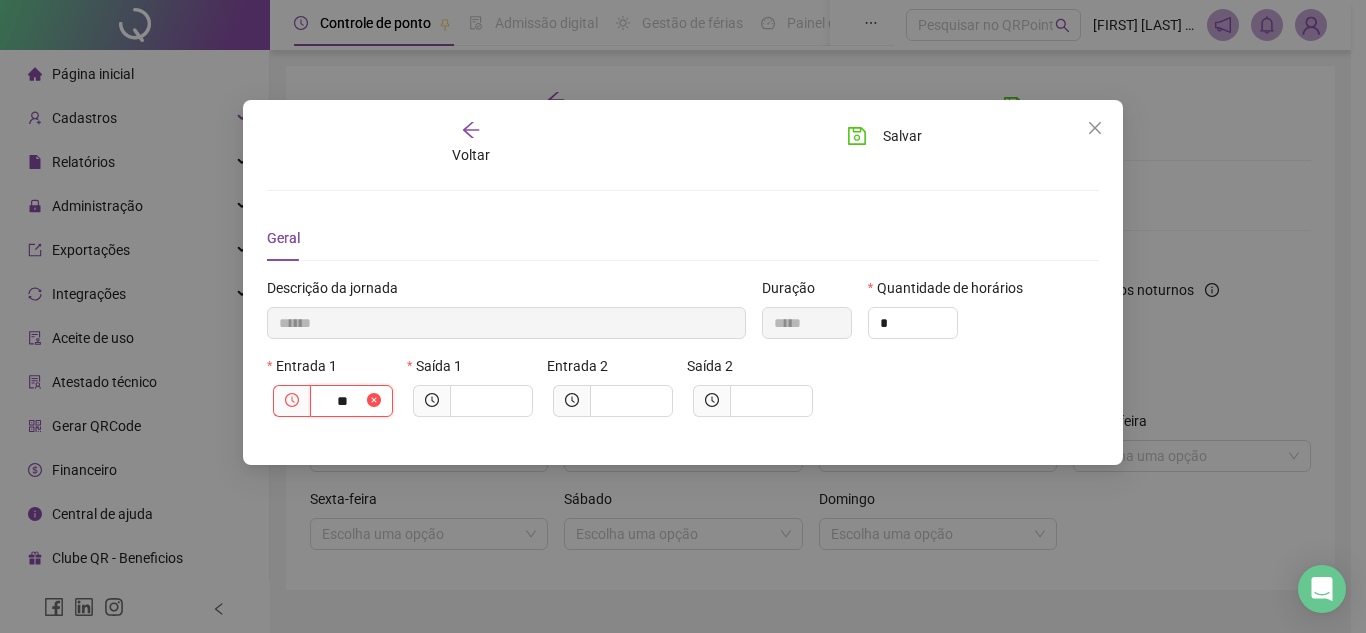 type on "********" 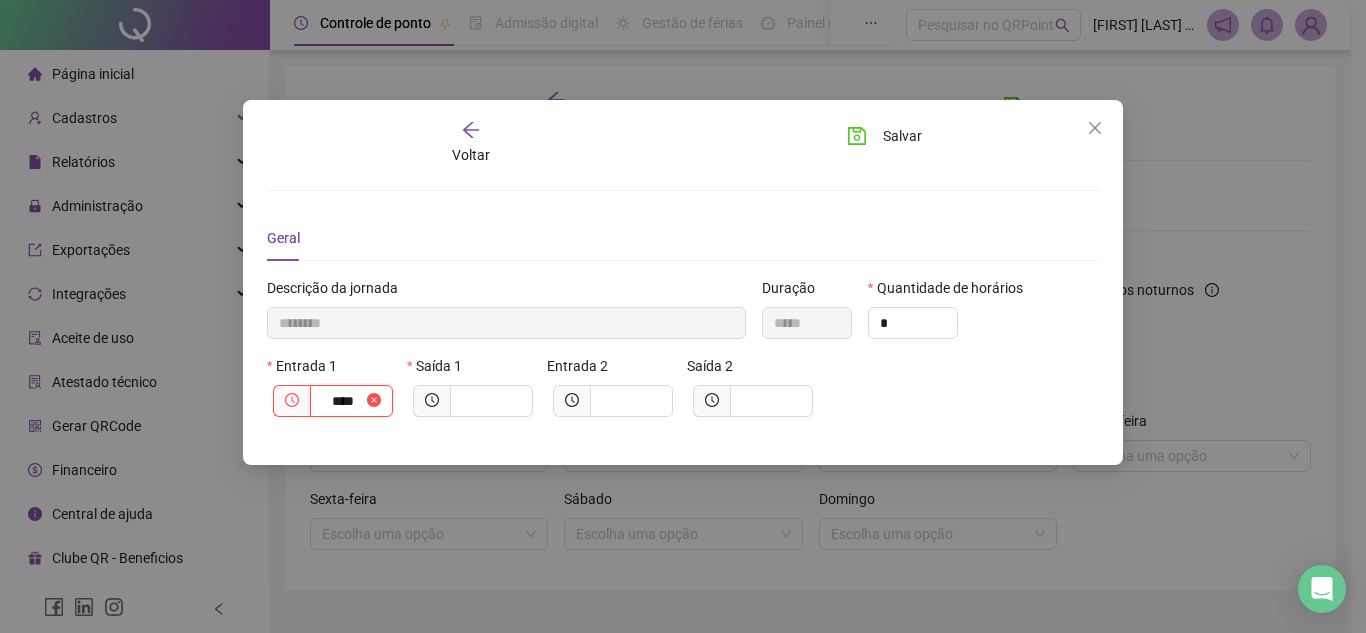 type on "*********" 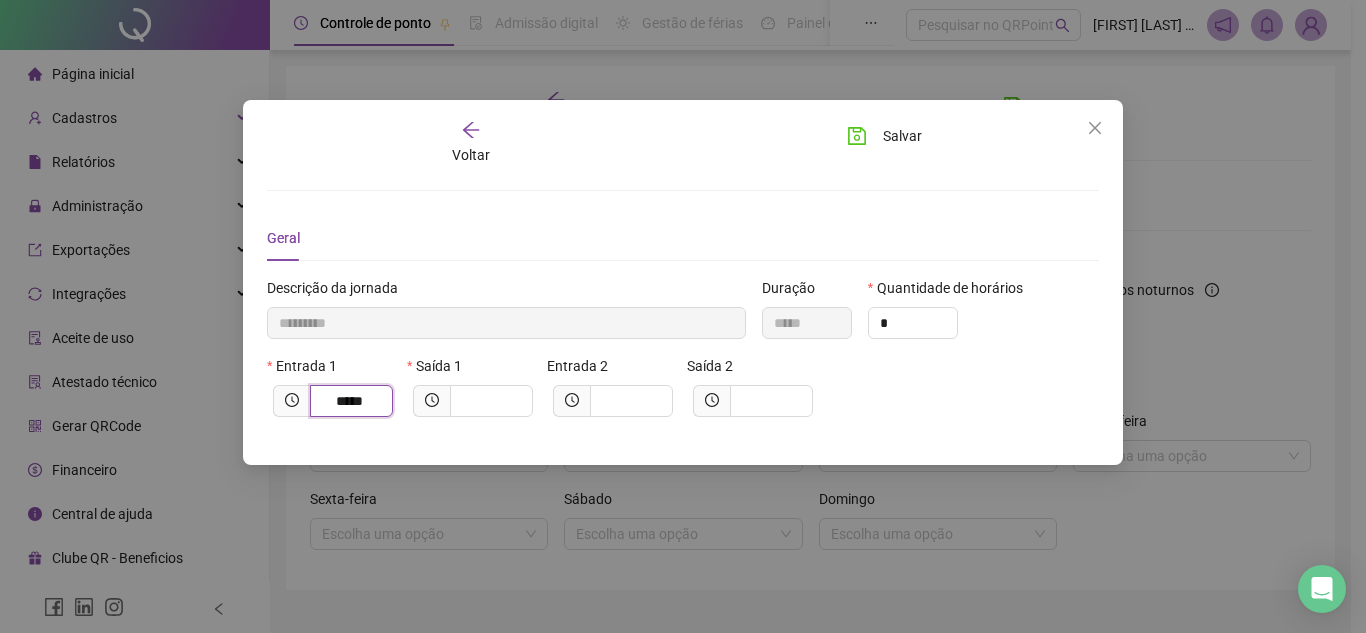 type on "*****" 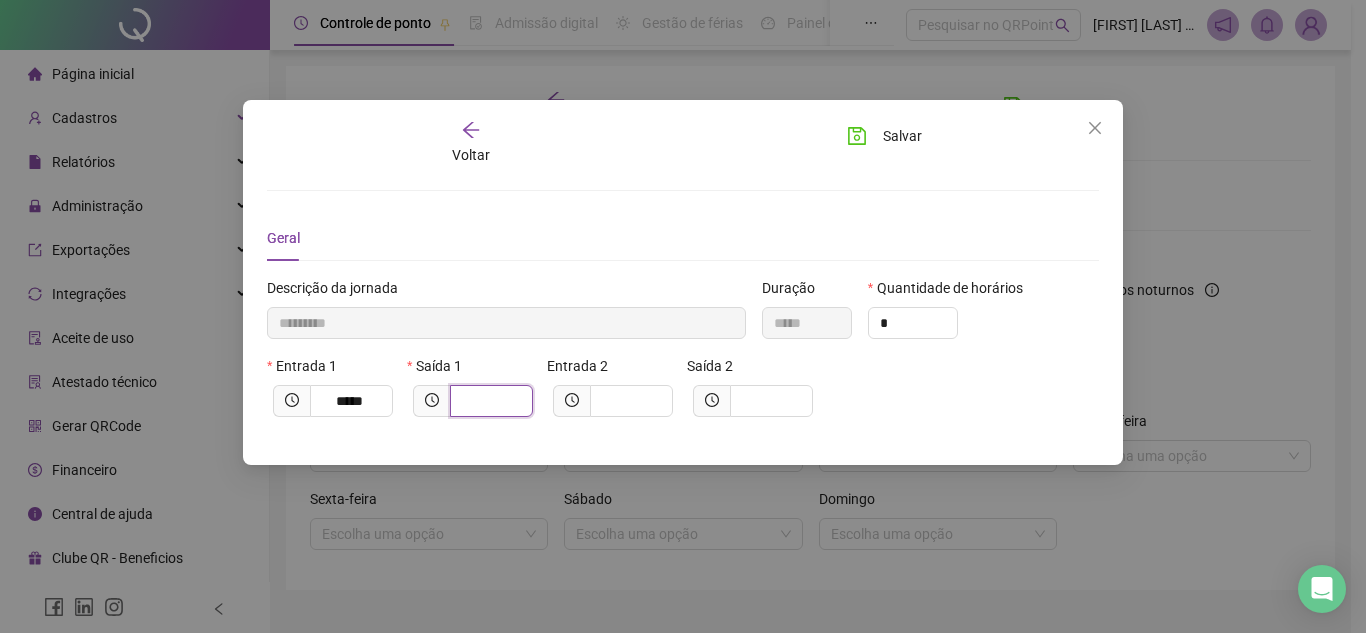 type on "*********" 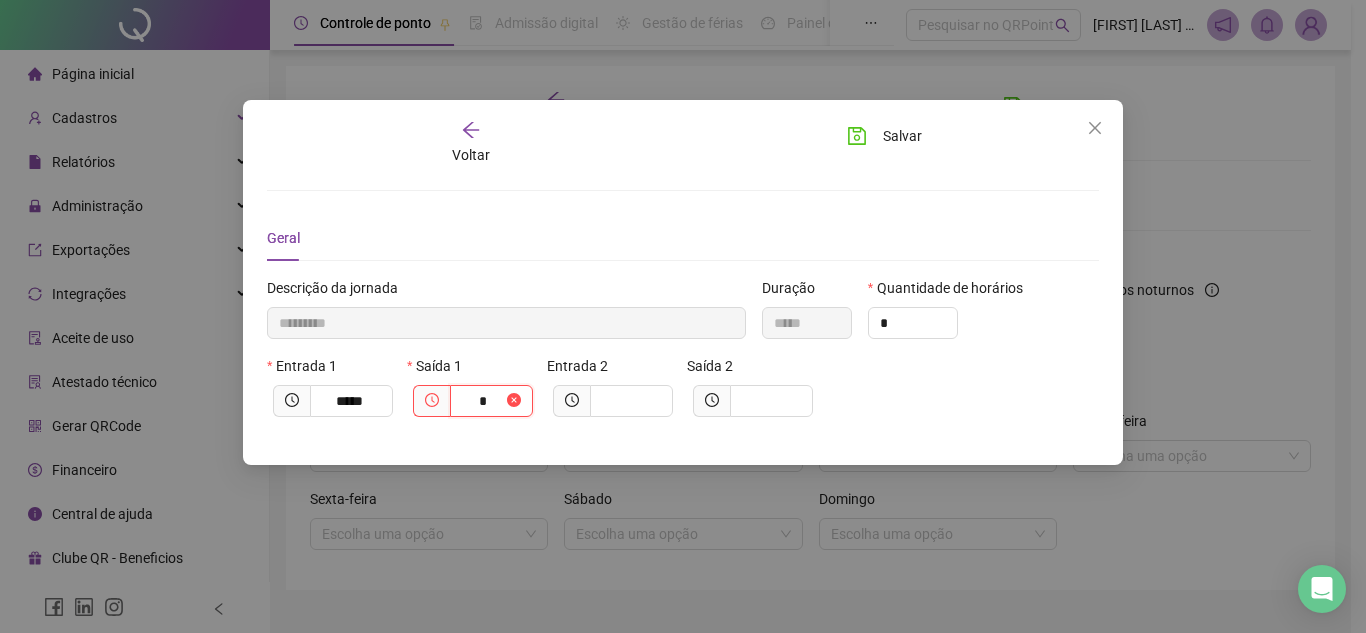 type on "**********" 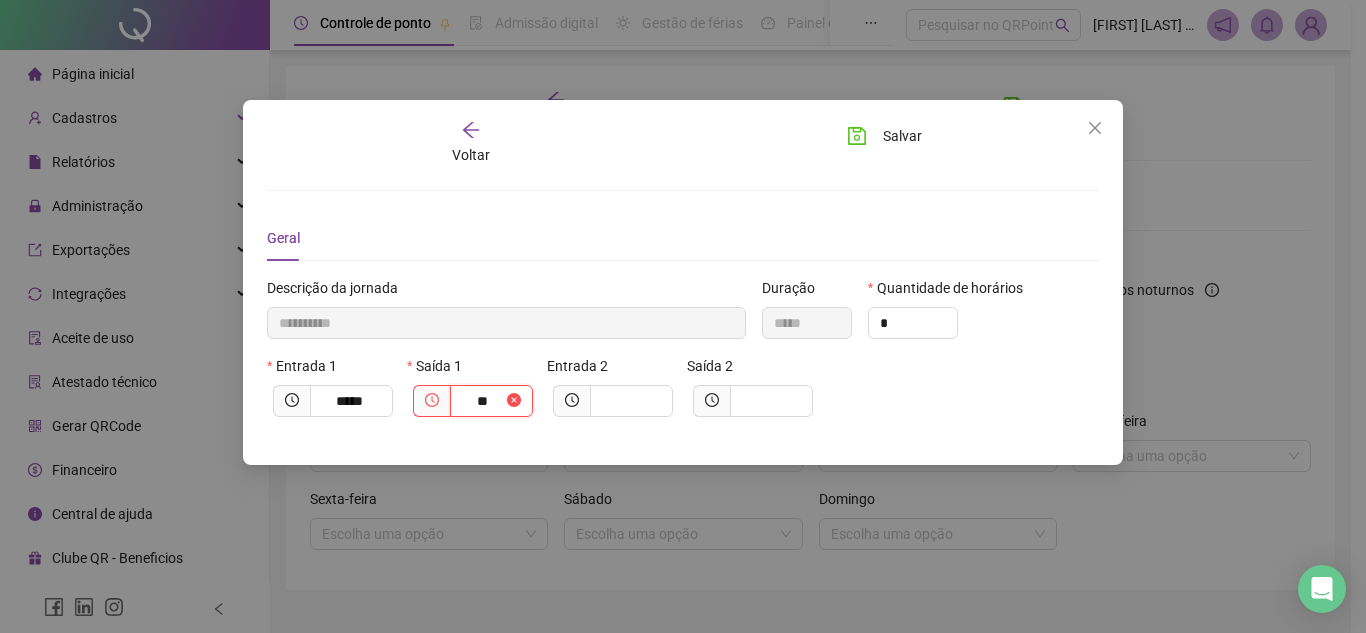 type on "**********" 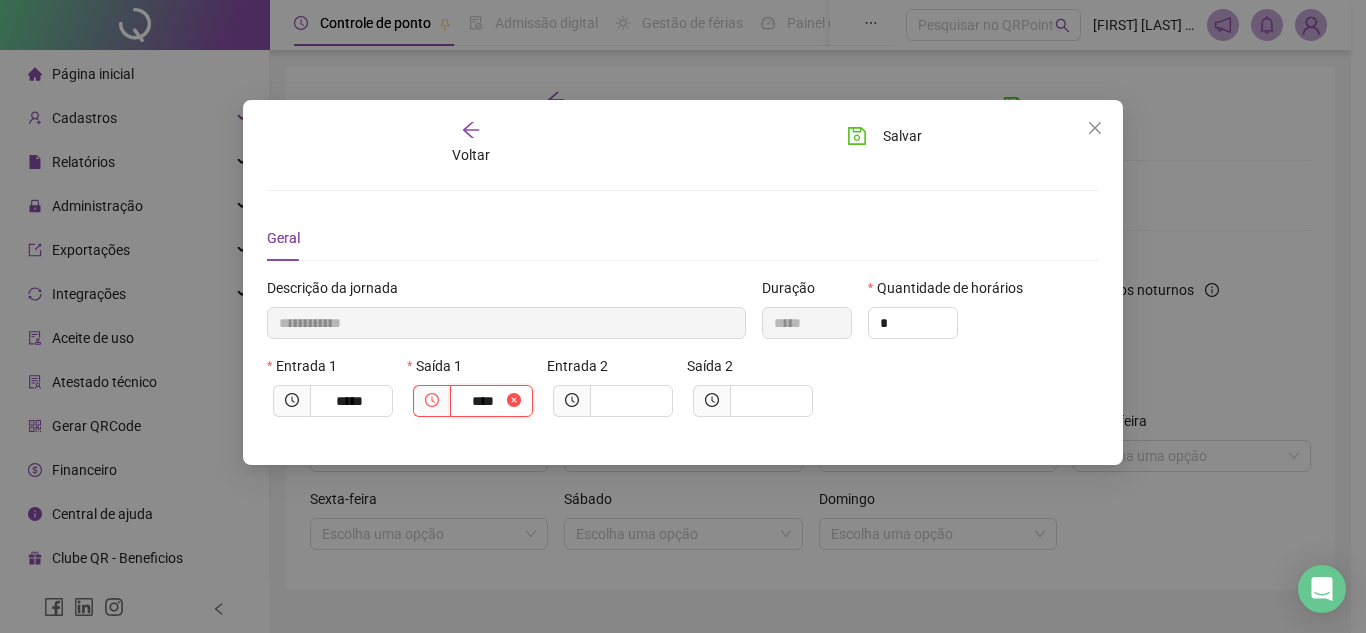 type on "**********" 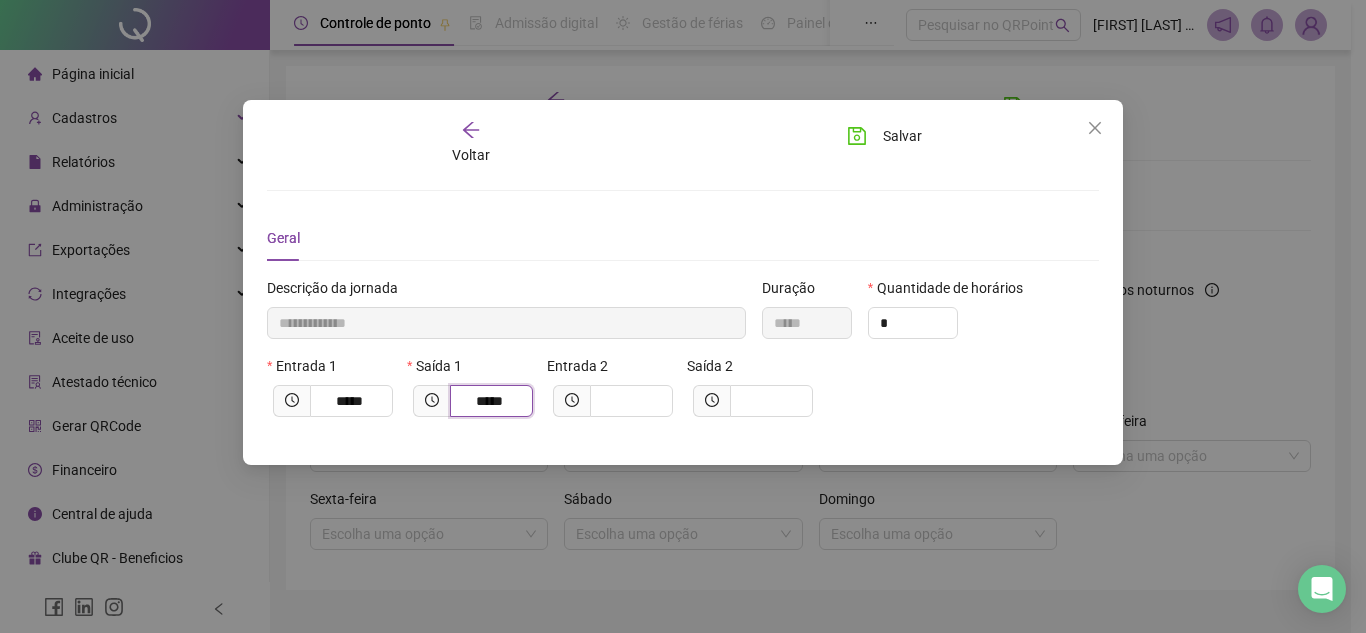type on "*****" 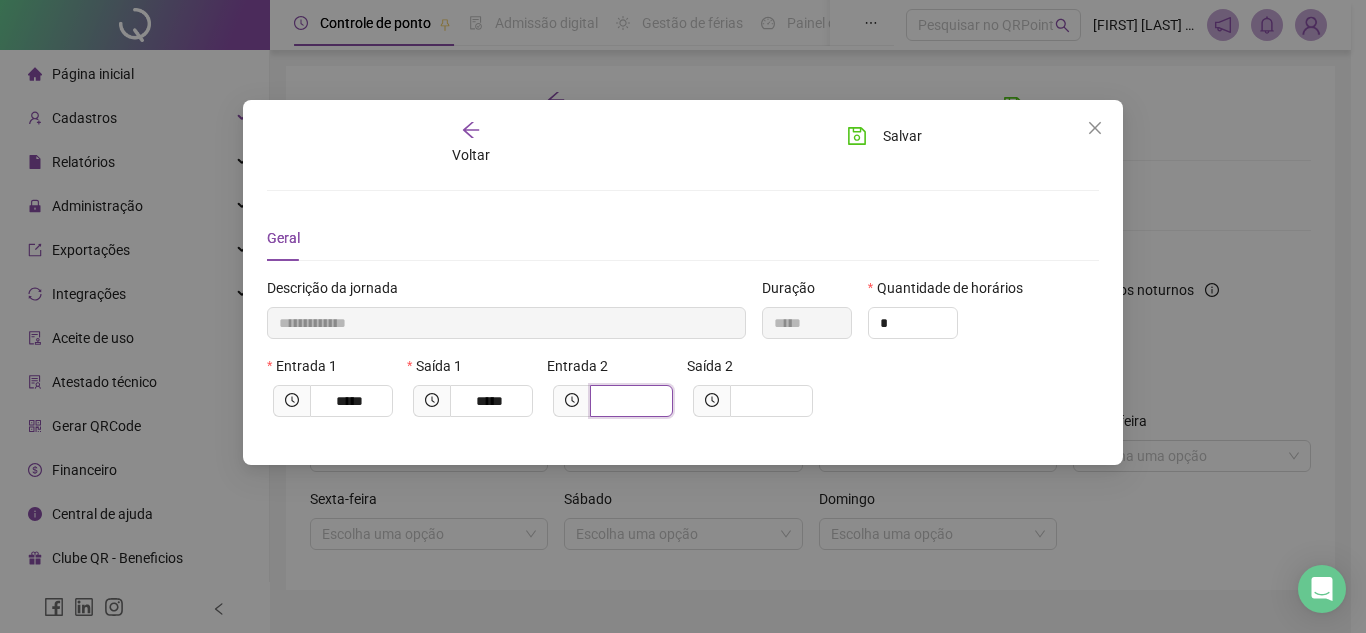 type on "**********" 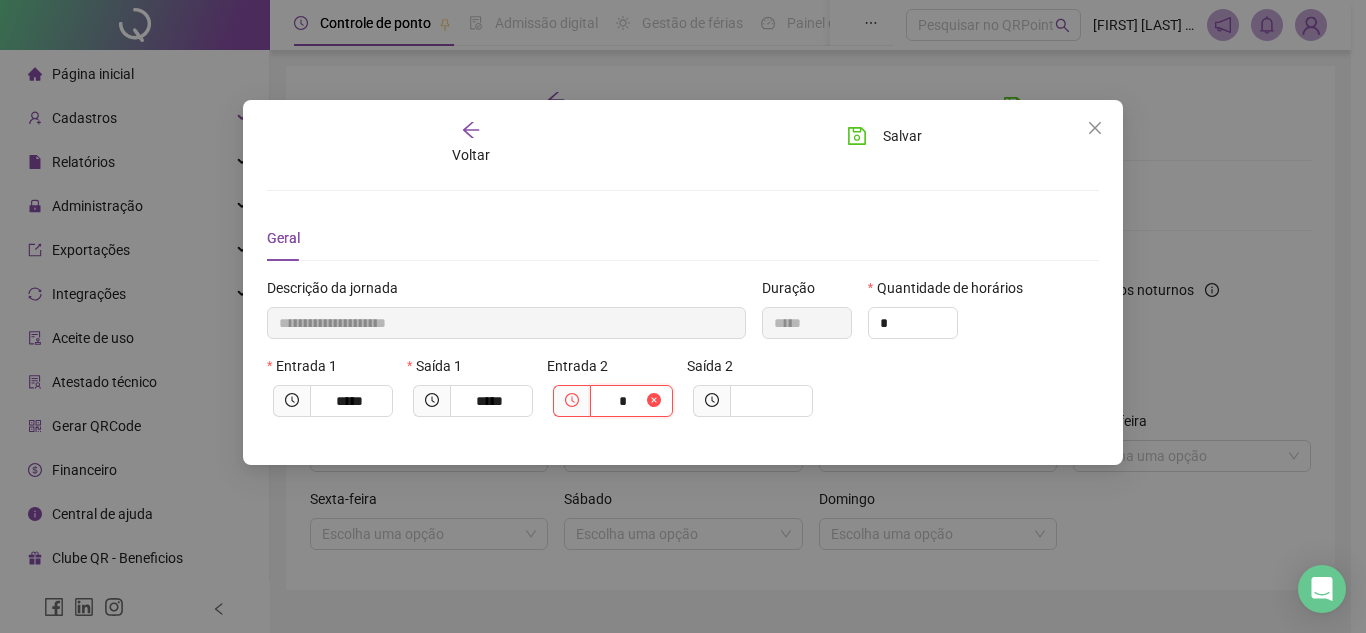 type on "**********" 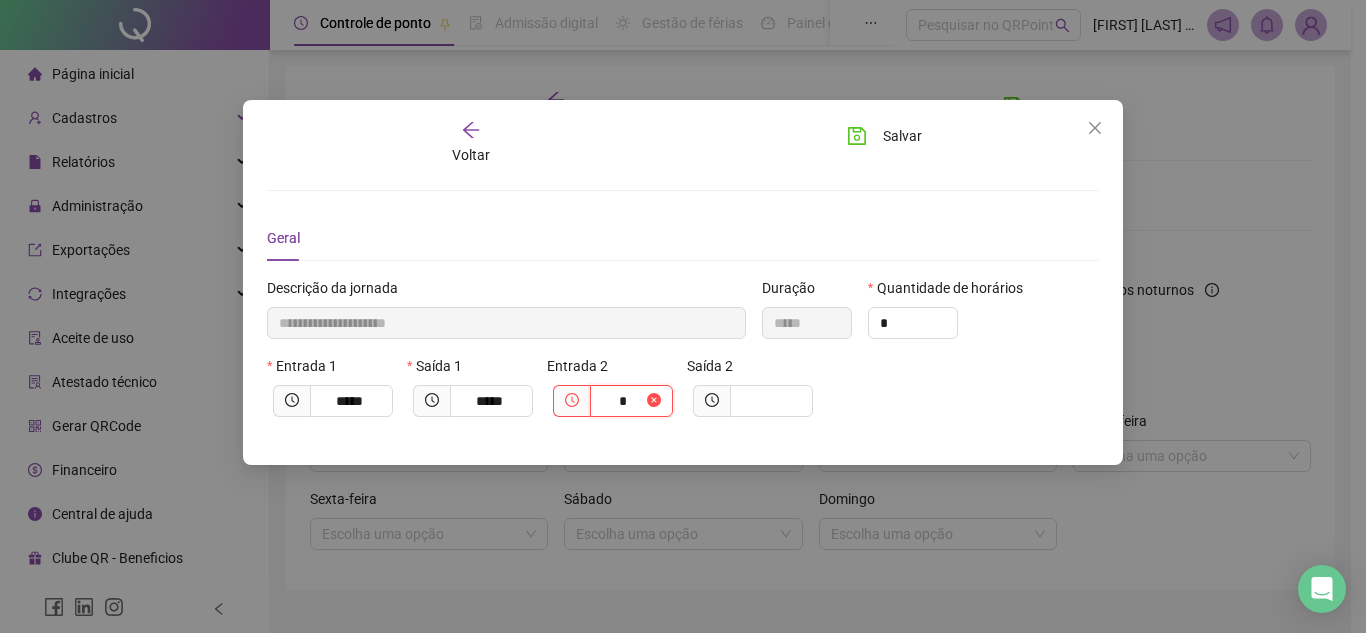 type on "**" 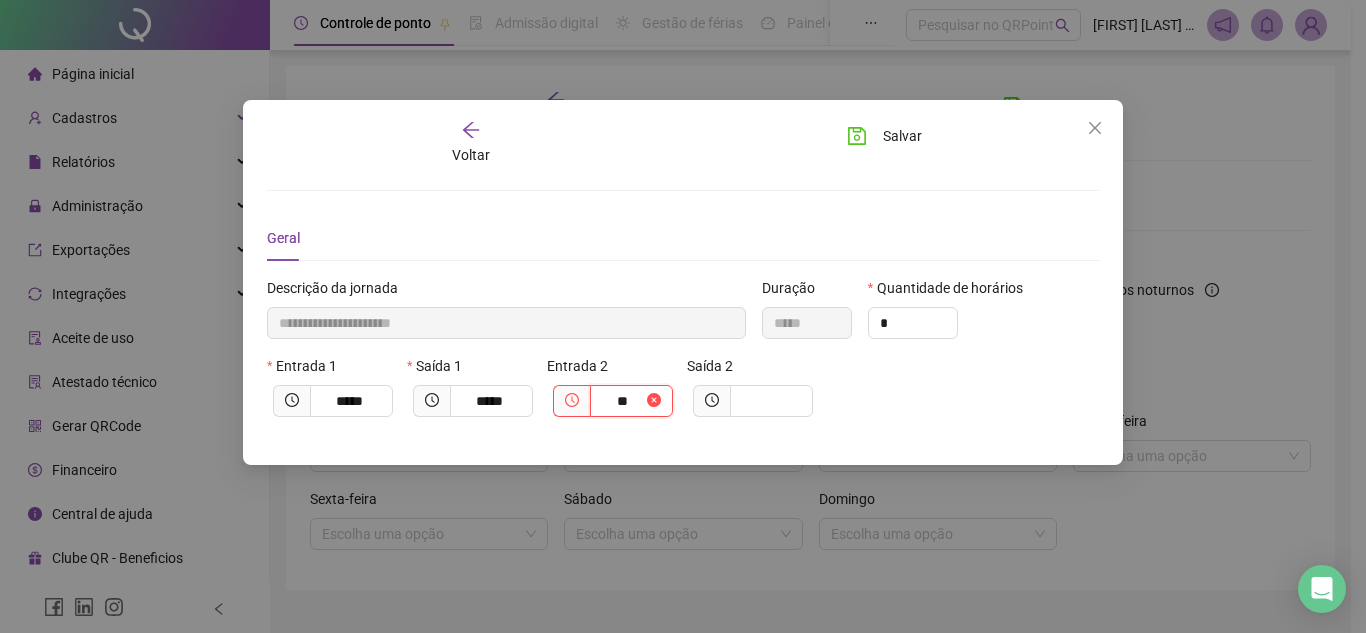type on "**********" 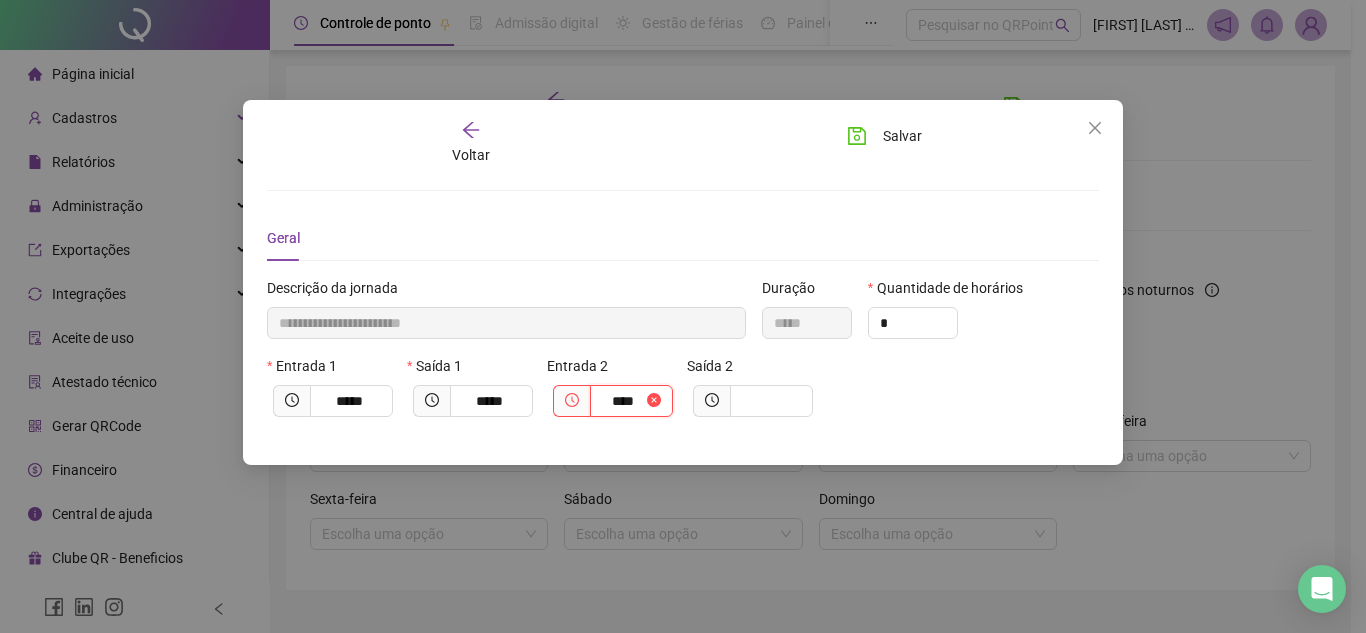 type on "**********" 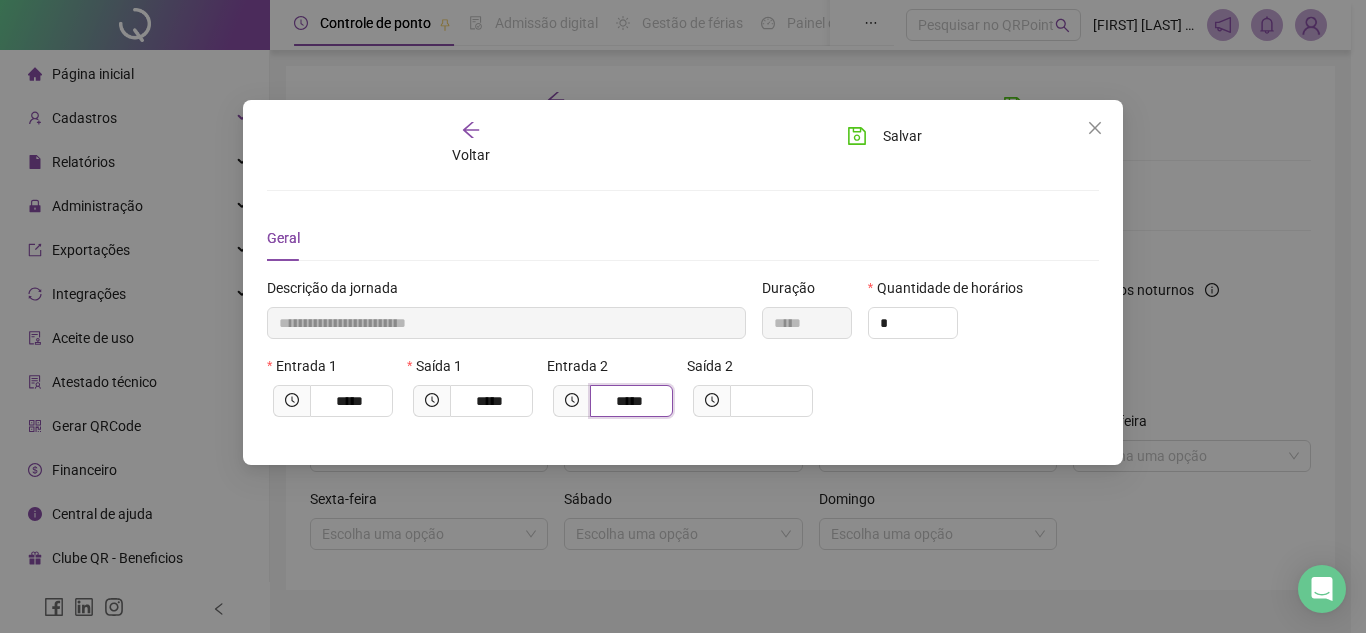 type on "*****" 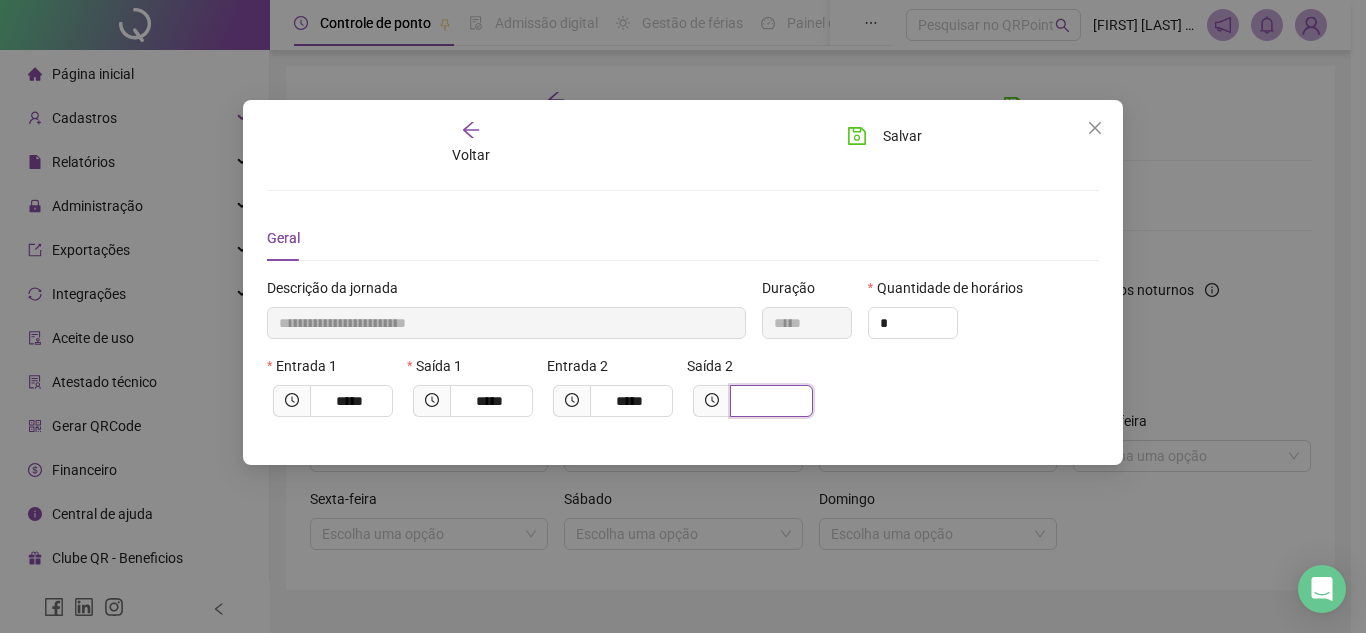 type on "**********" 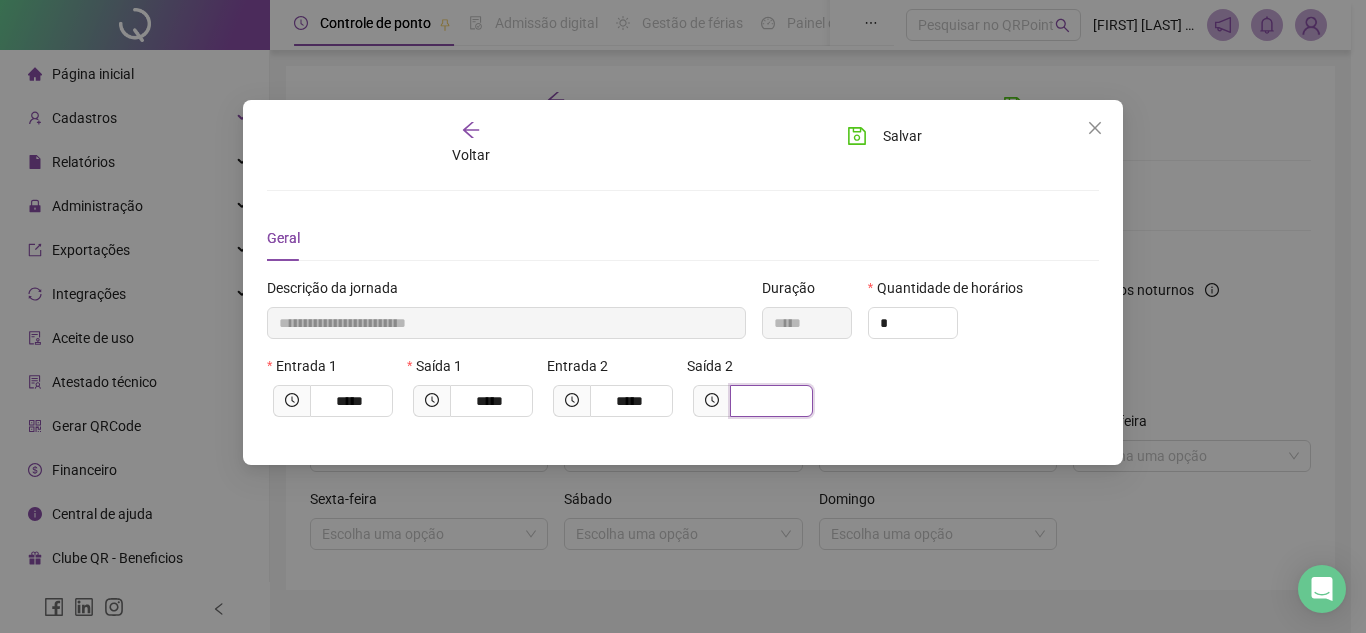 type on "*" 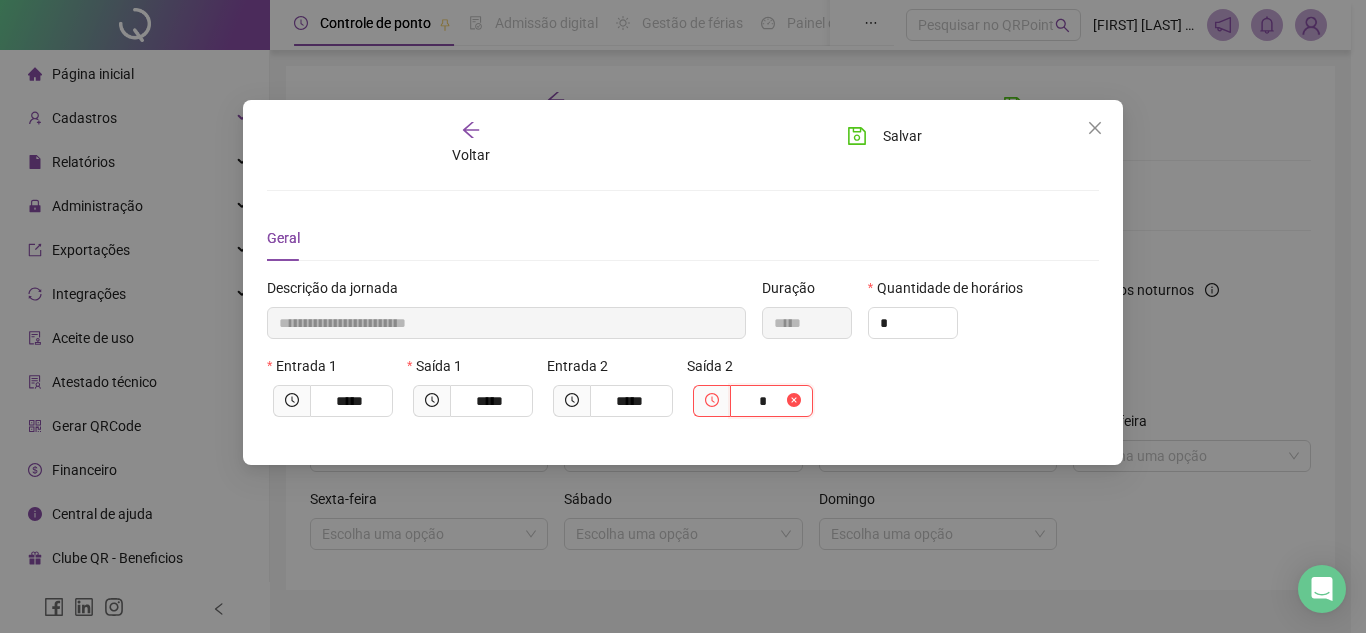 type on "**********" 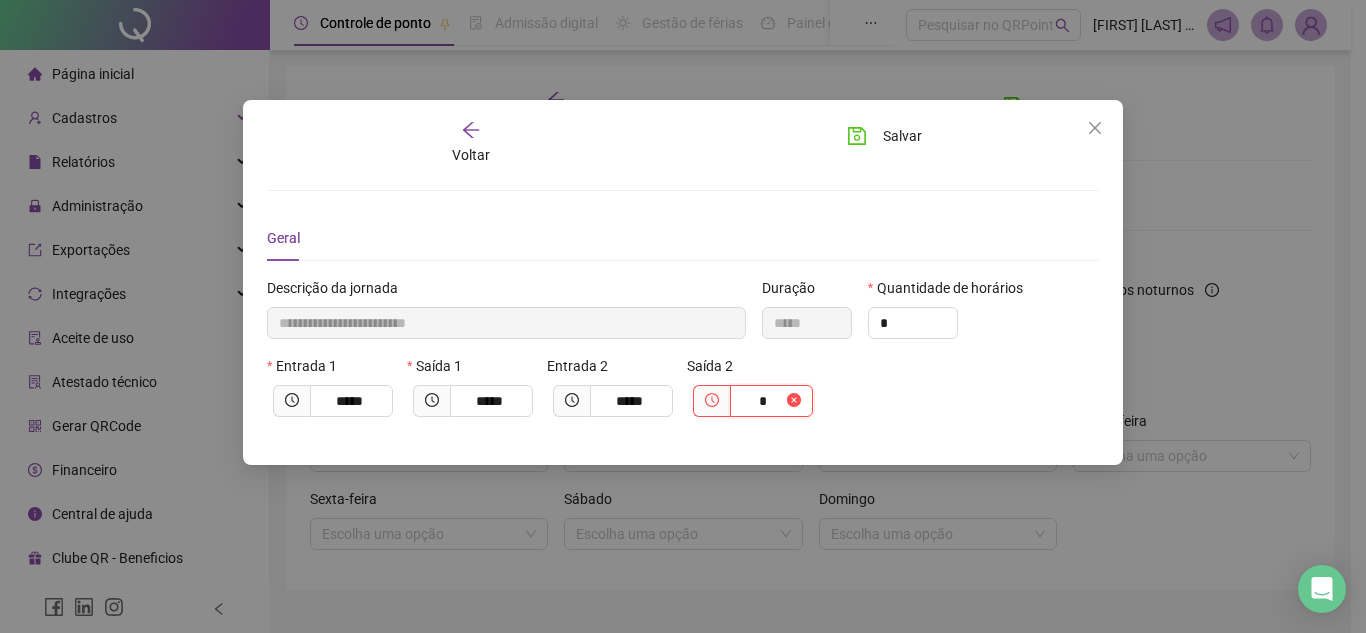 type on "**" 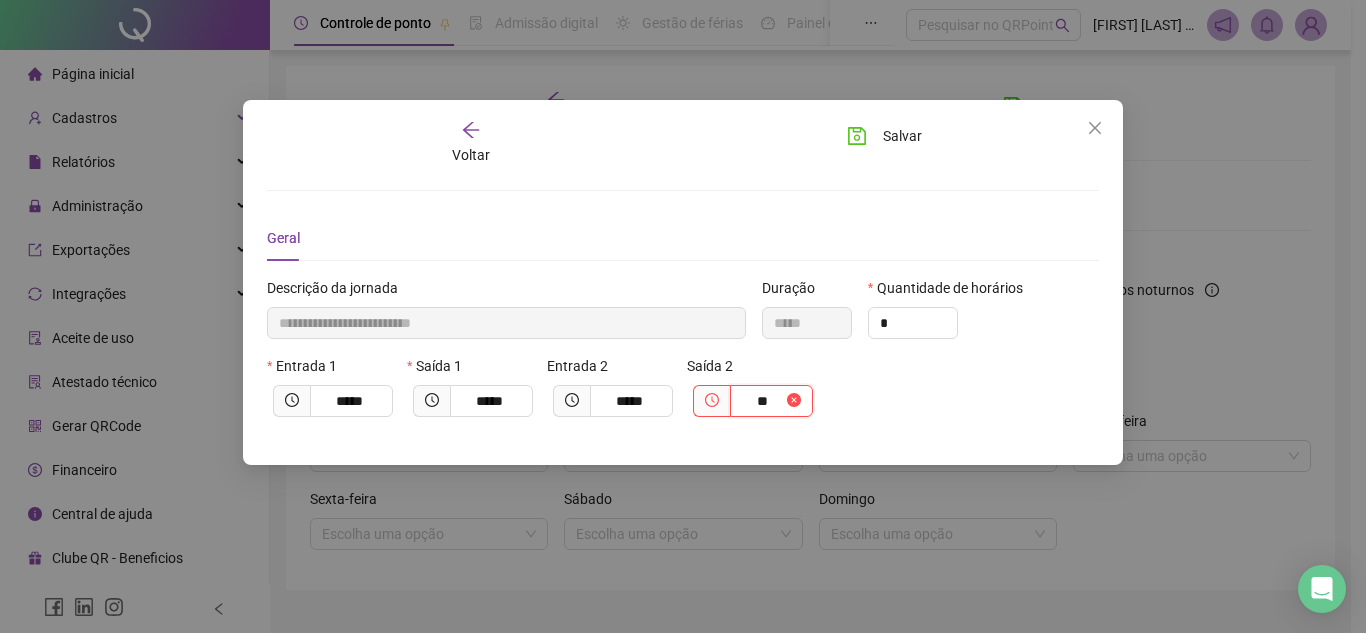 type on "**********" 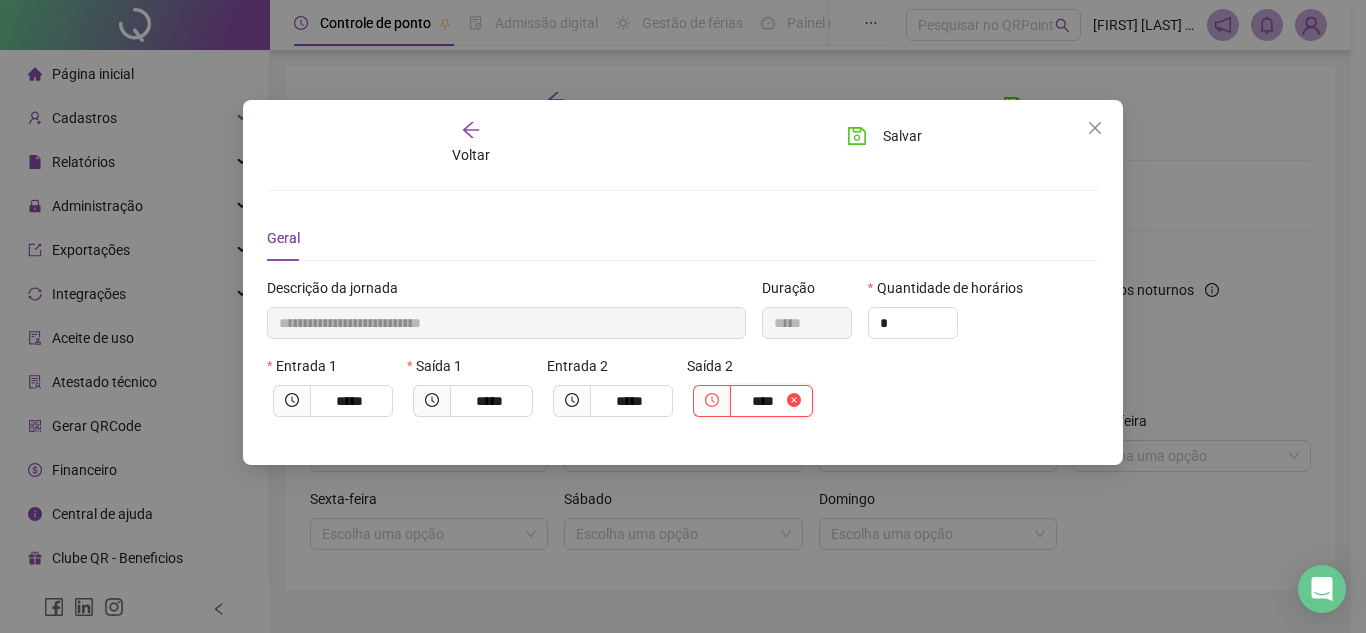 type on "**********" 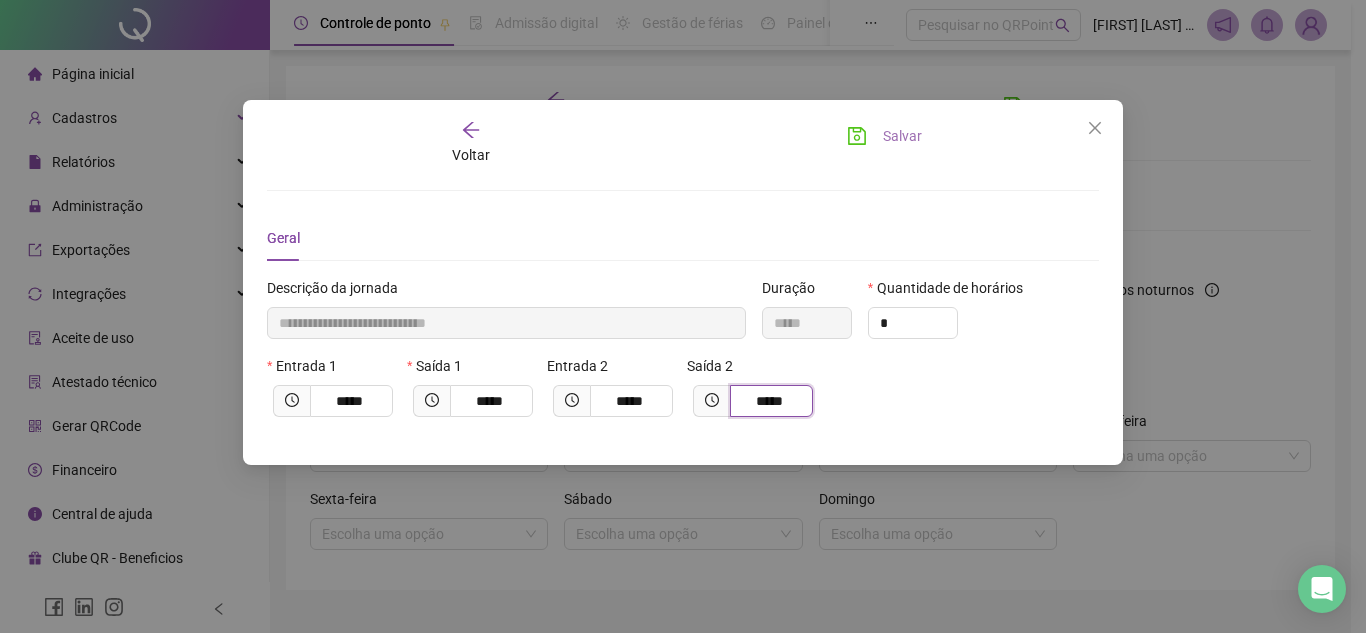 type on "*****" 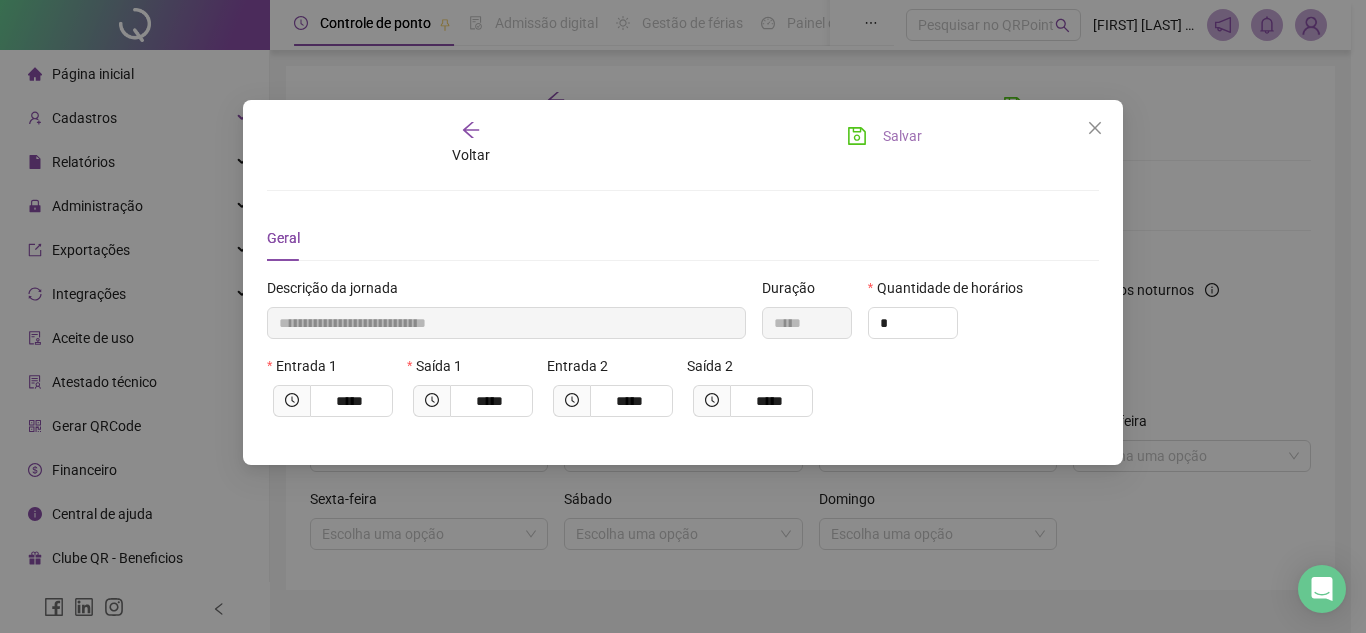click on "Salvar" at bounding box center (902, 136) 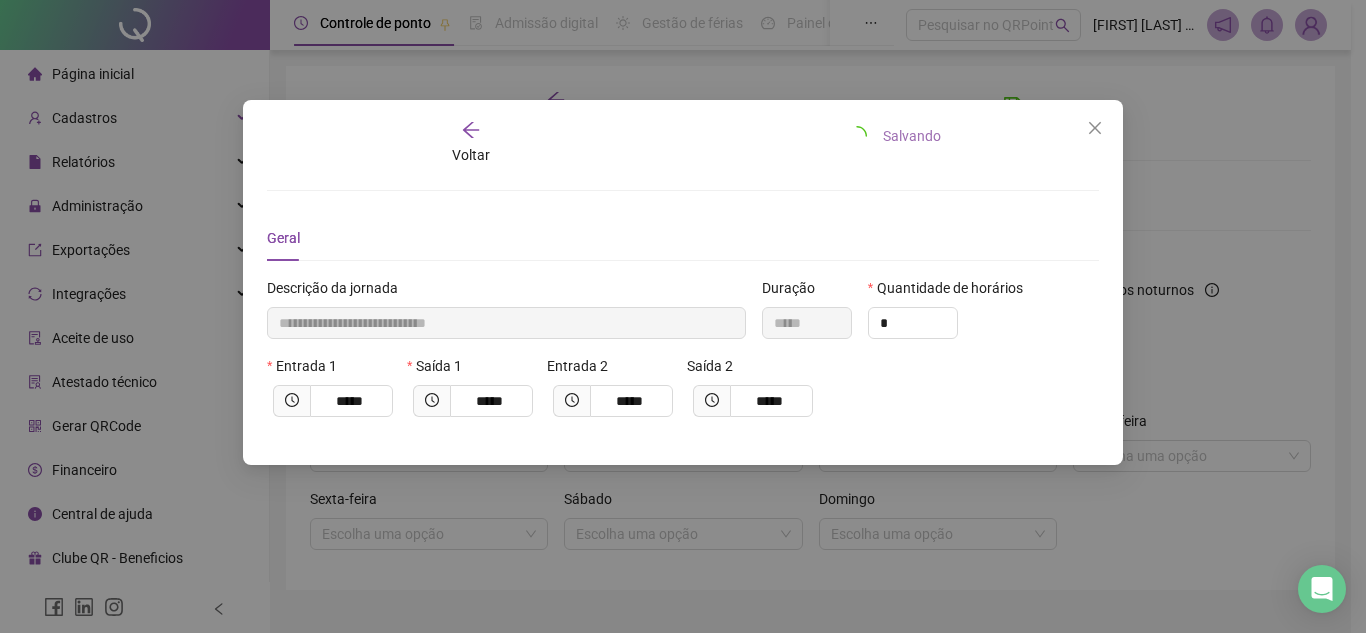type 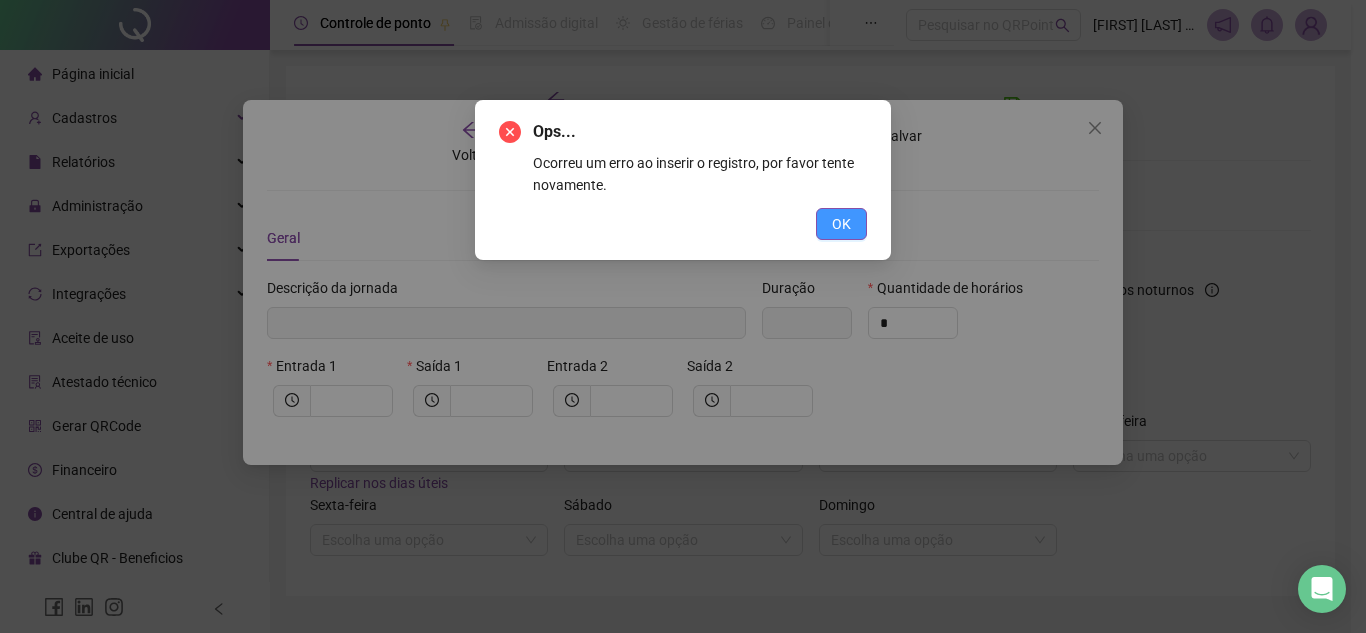 click on "OK" at bounding box center (841, 224) 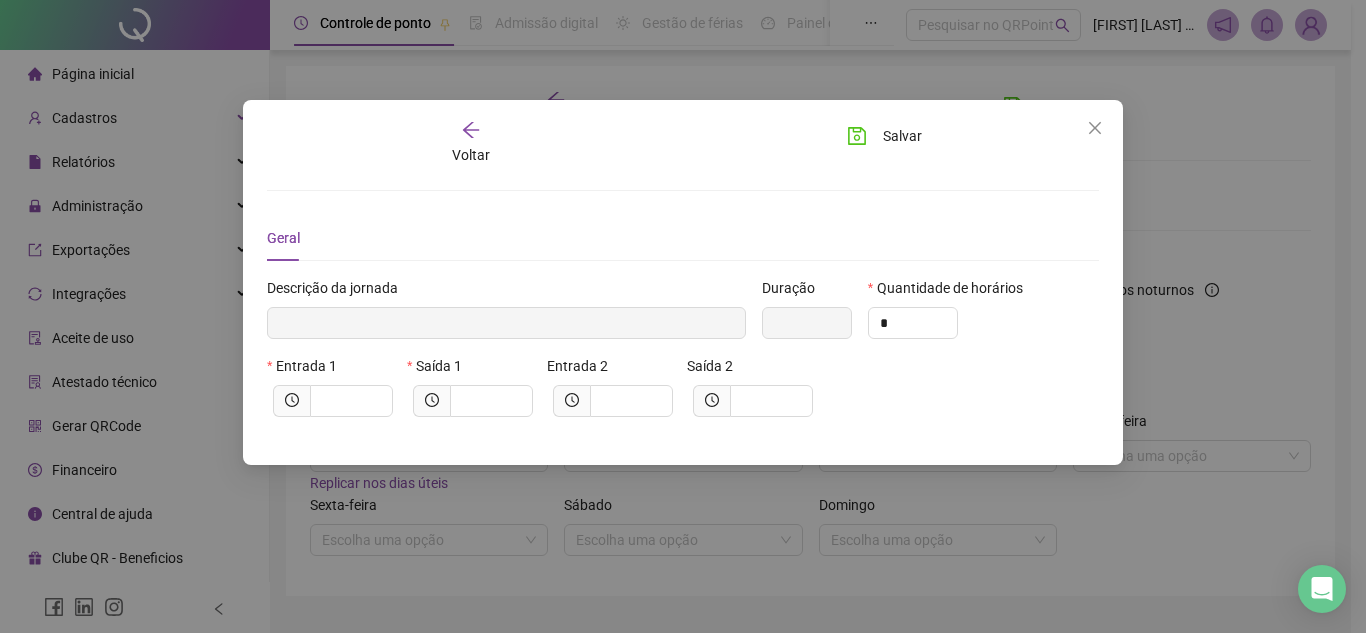 click on "Voltar Salvar Geral Descrição da jornada   Duração Quantidade de horários * Entrada 1 Saída 1 Entrada 2 Saída 2" at bounding box center [683, 282] 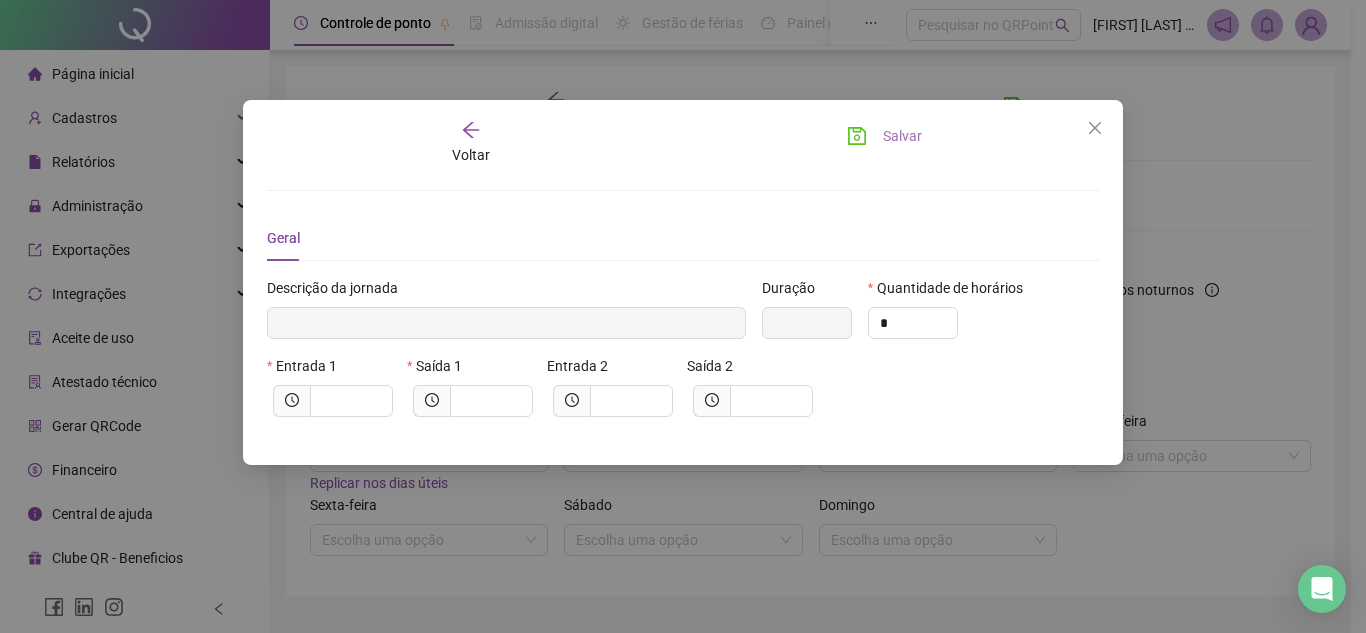 click on "Salvar" at bounding box center (902, 136) 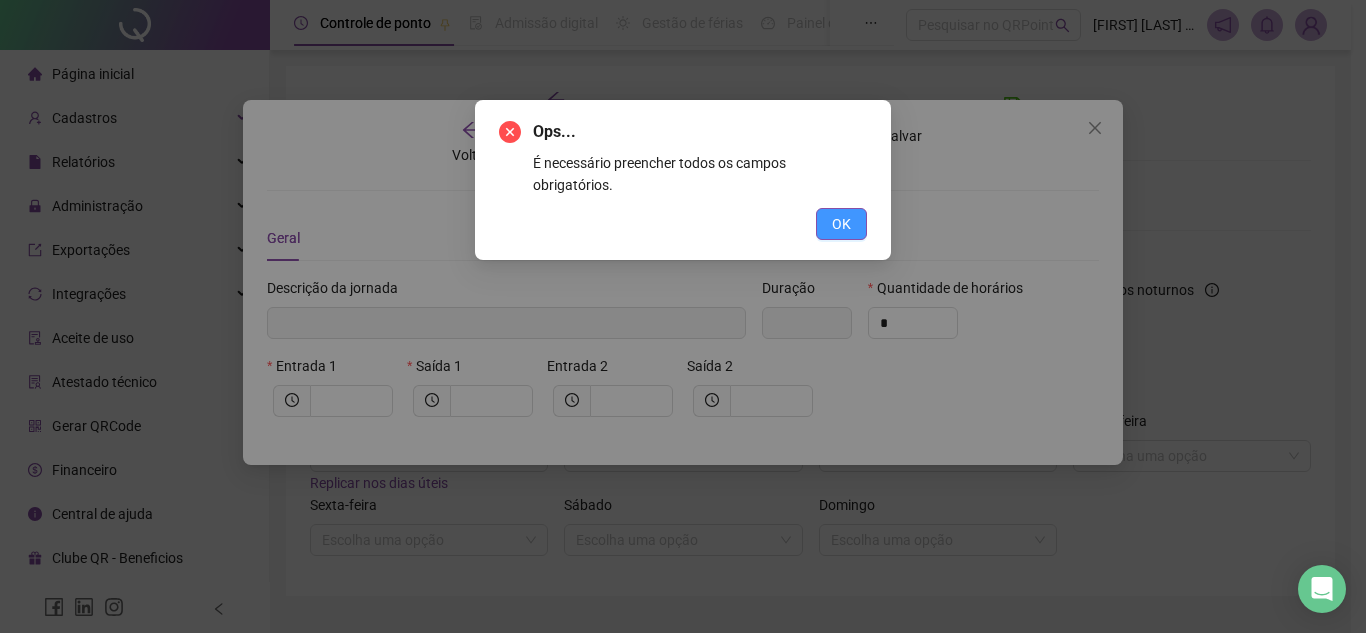 click on "OK" at bounding box center (841, 224) 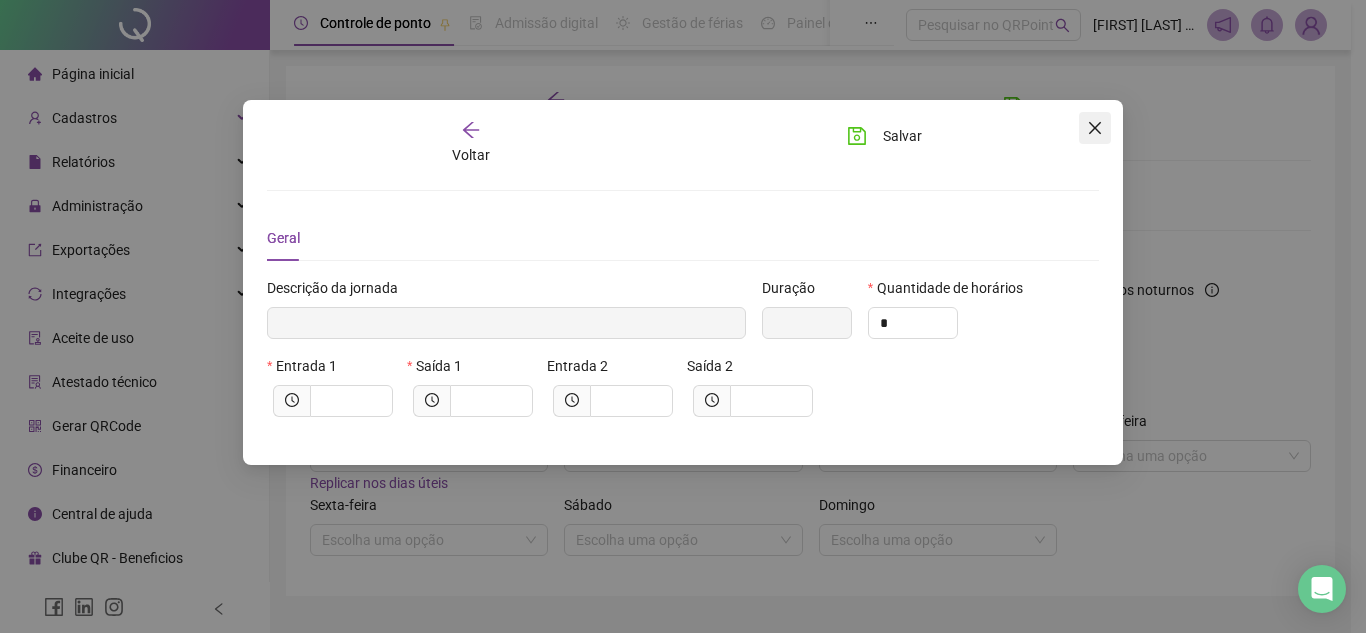 click 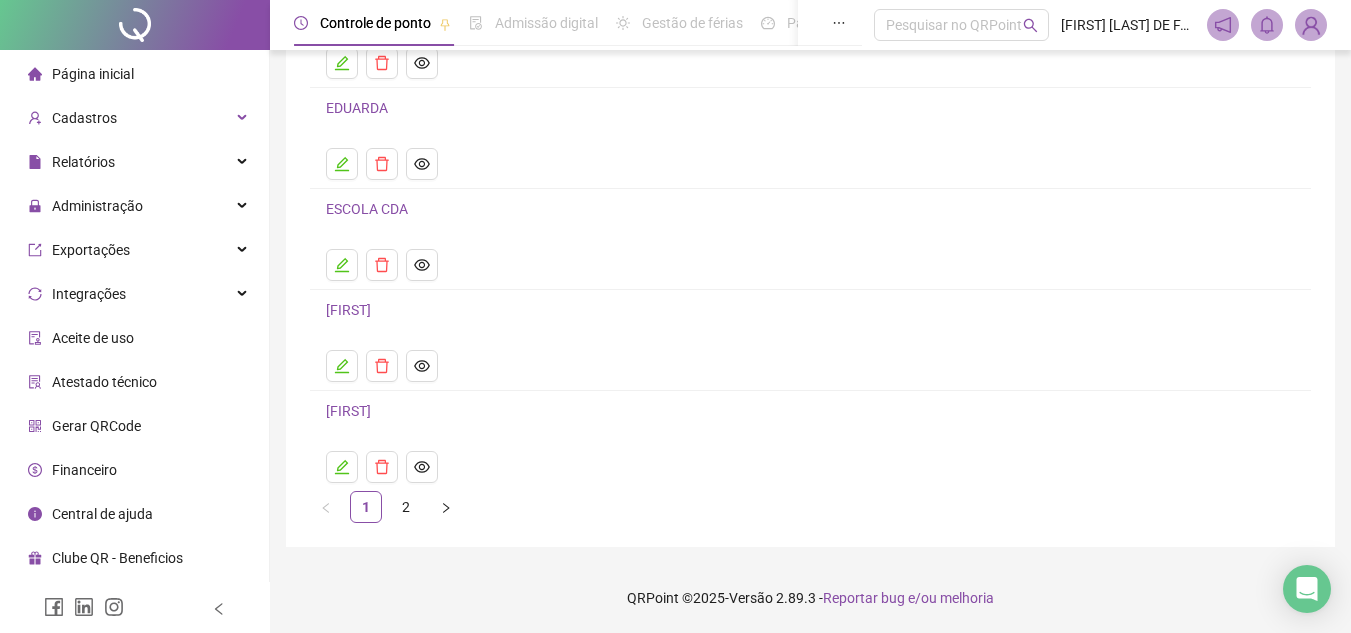 scroll, scrollTop: 0, scrollLeft: 0, axis: both 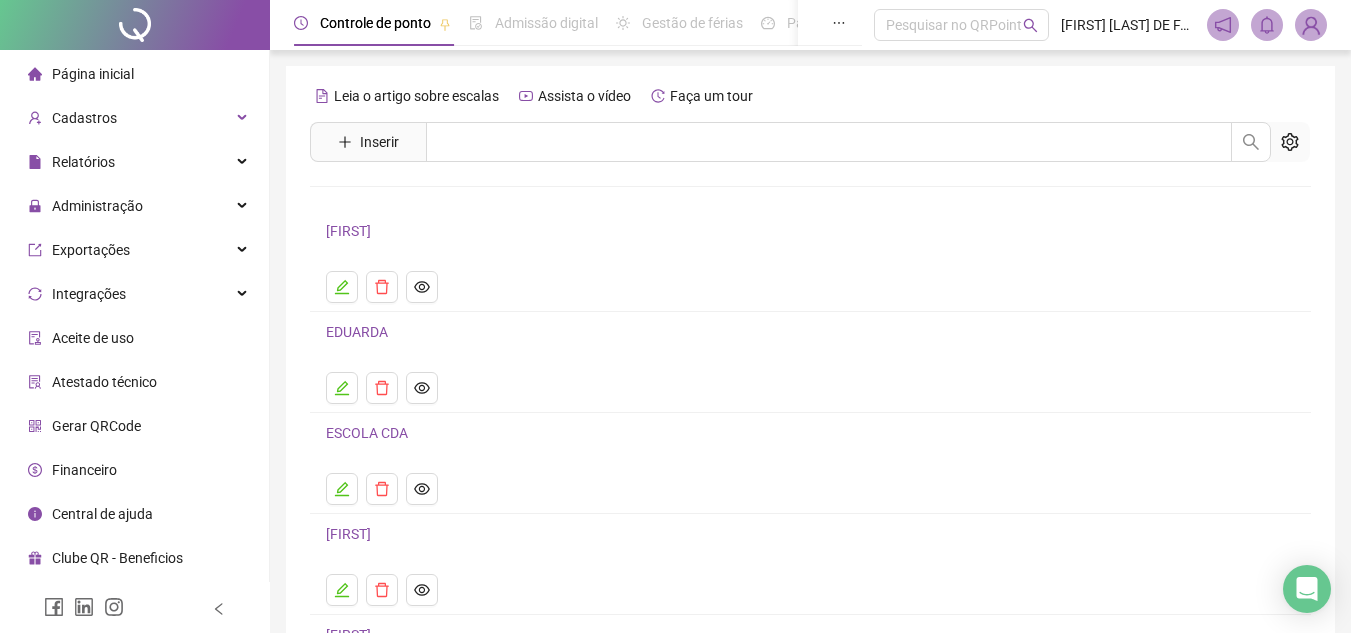 click on "Página inicial" at bounding box center [134, 74] 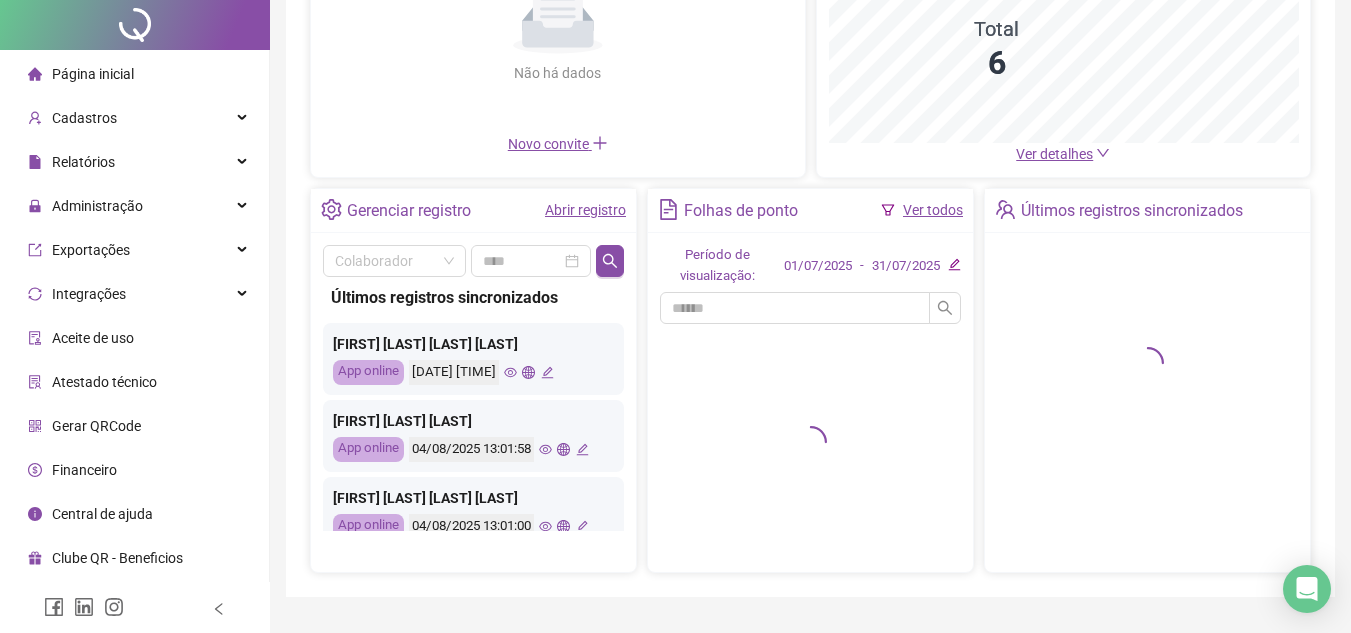 scroll, scrollTop: 350, scrollLeft: 0, axis: vertical 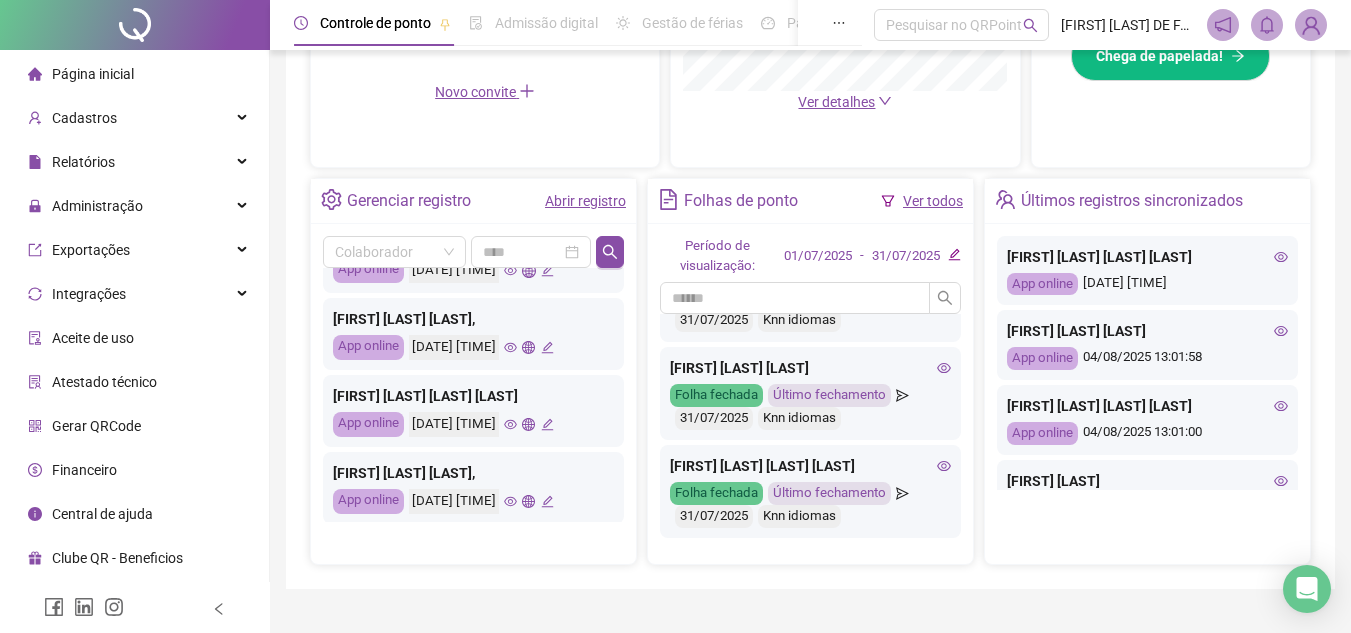 click on "[FIRST] [MIDDLE] [LAST]" at bounding box center (1147, 331) 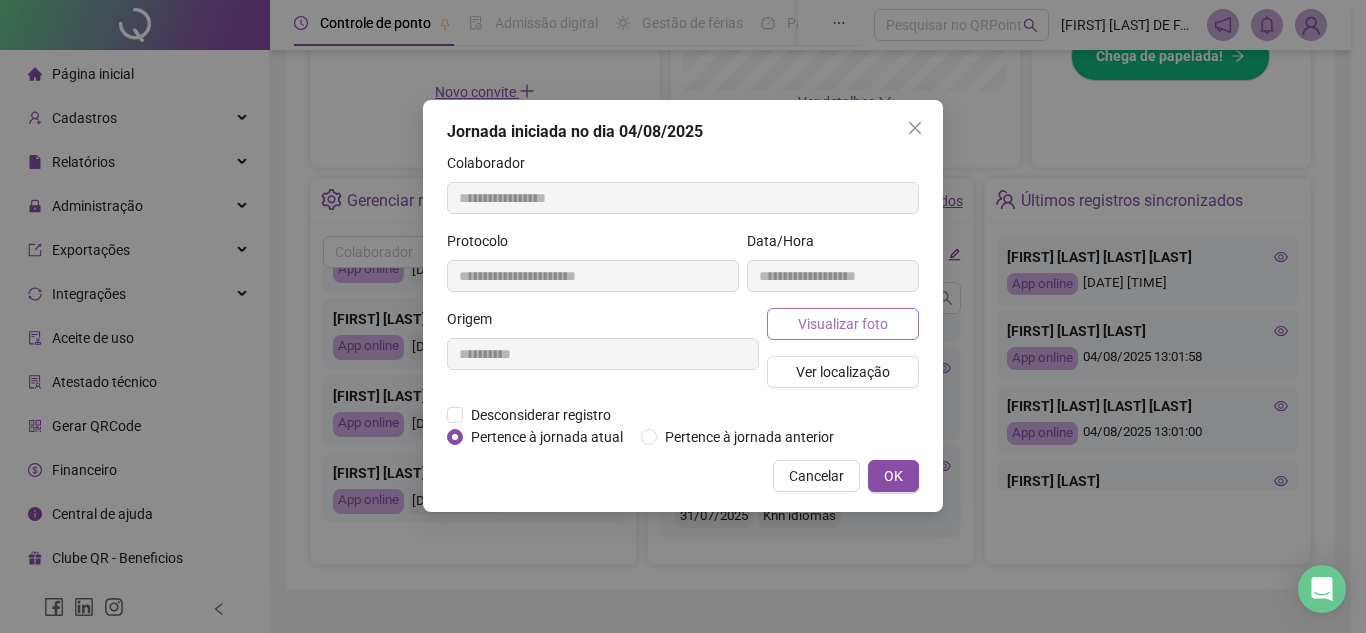 click on "Visualizar foto" at bounding box center [843, 324] 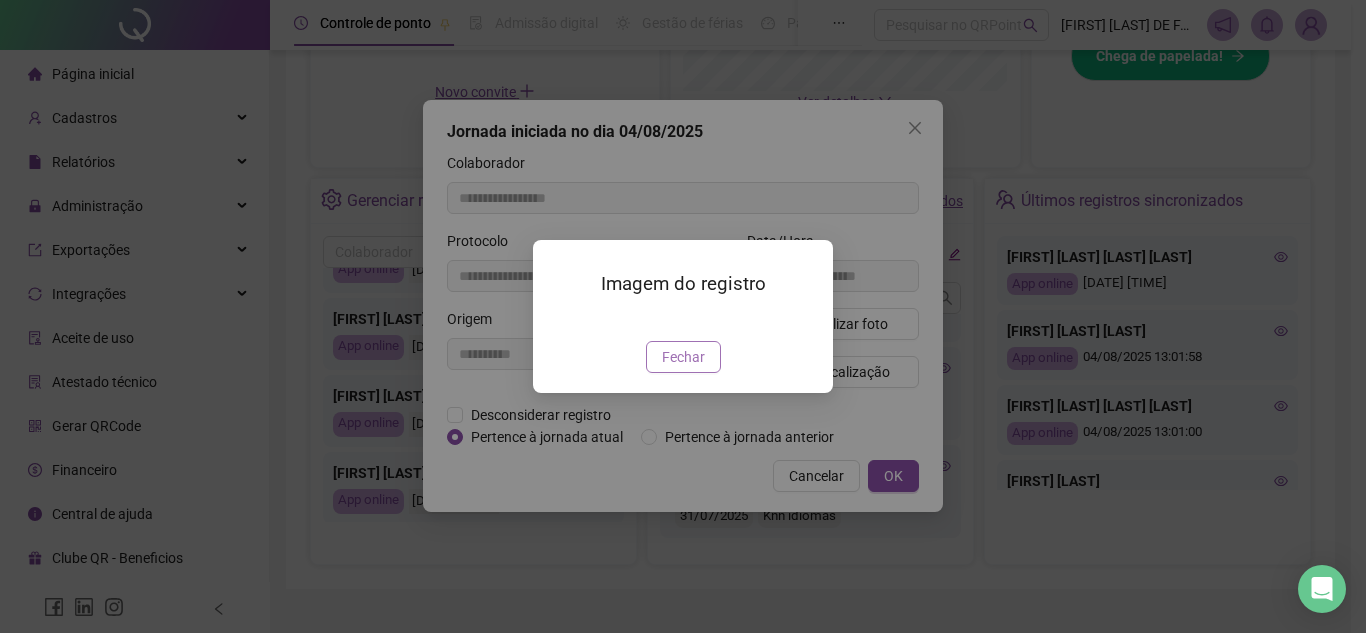 click on "Fechar" at bounding box center (683, 357) 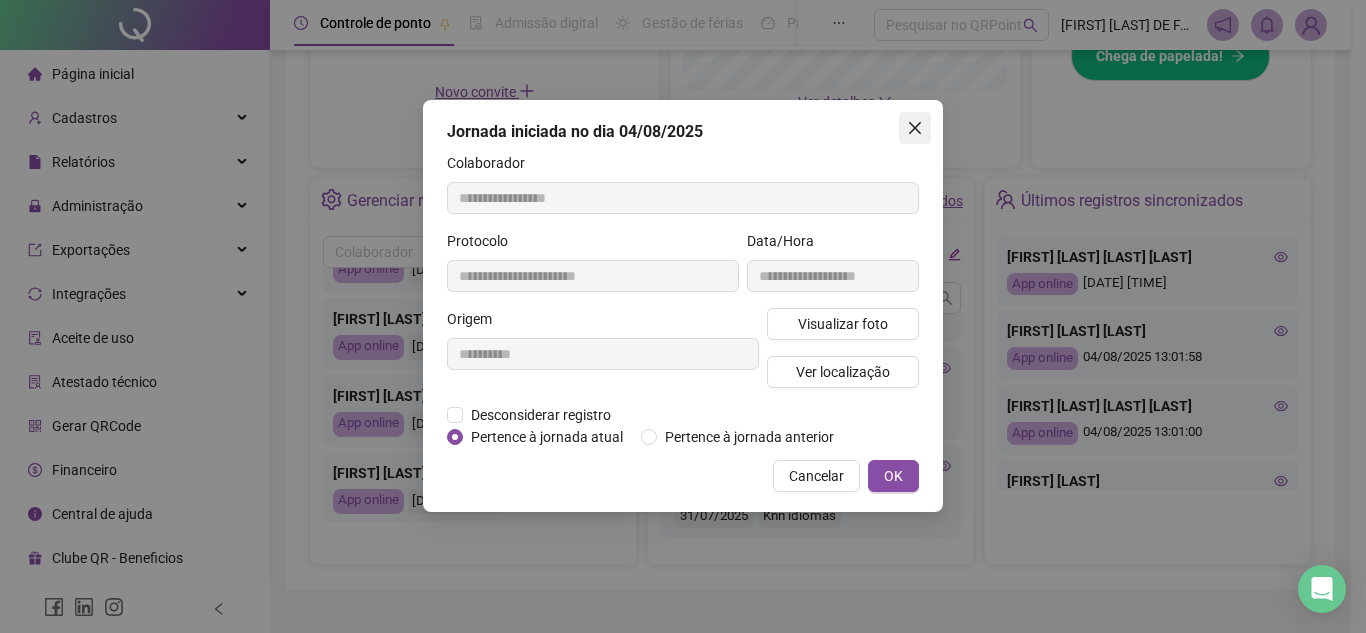 click at bounding box center [915, 128] 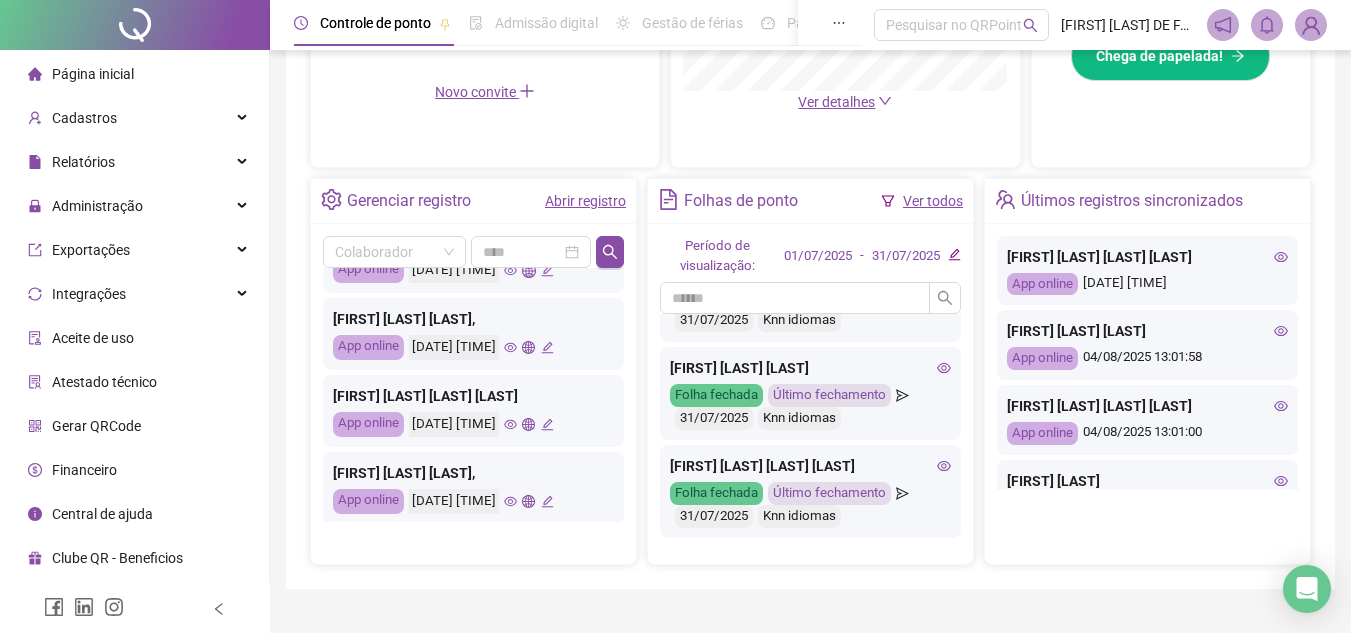 click on "Página inicial" at bounding box center [93, 74] 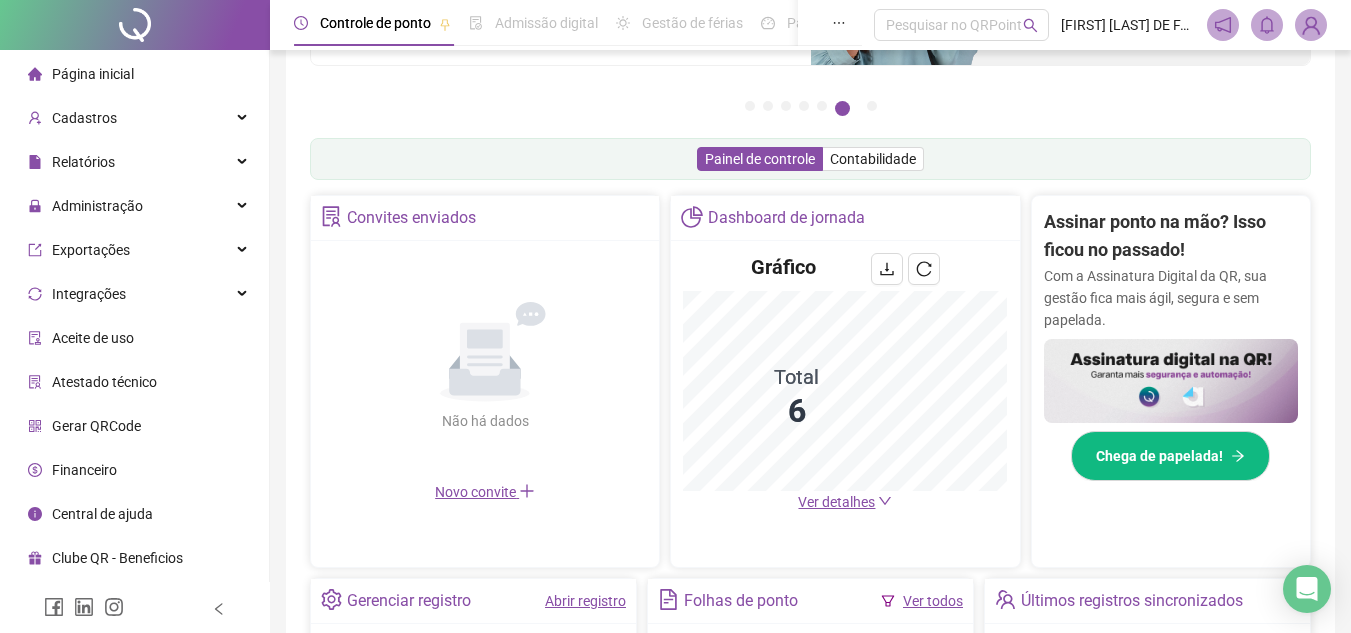 scroll, scrollTop: 0, scrollLeft: 0, axis: both 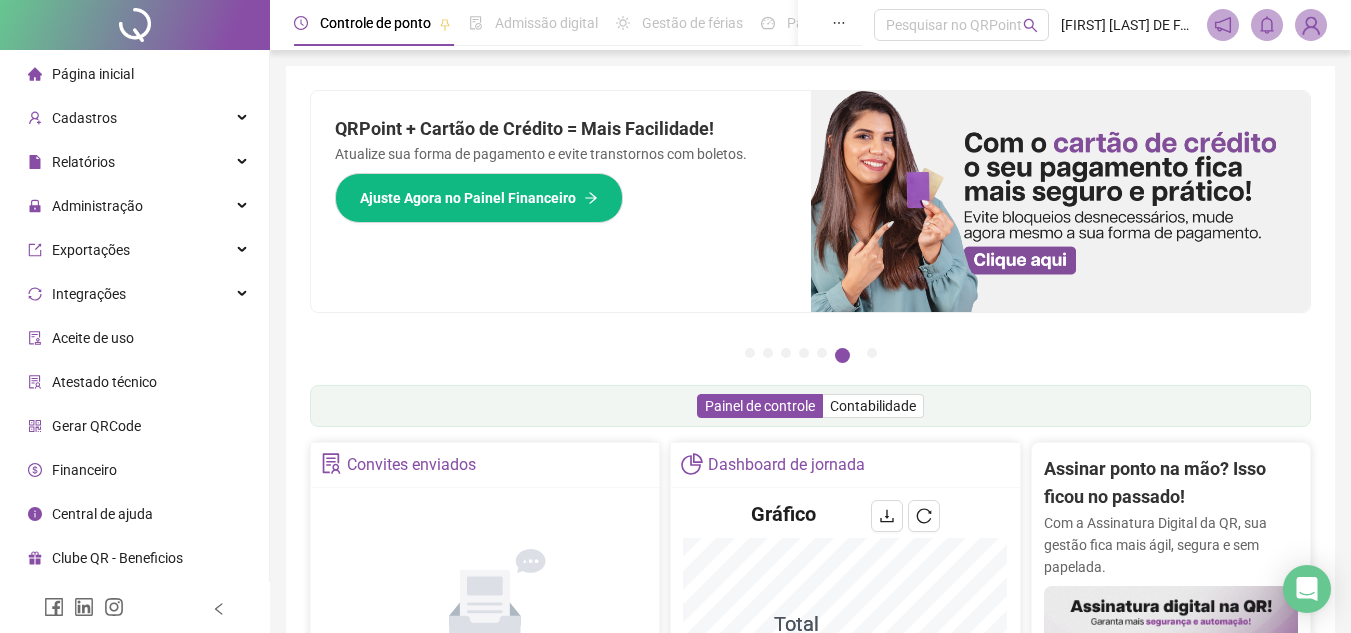 click on "Página inicial" at bounding box center (93, 74) 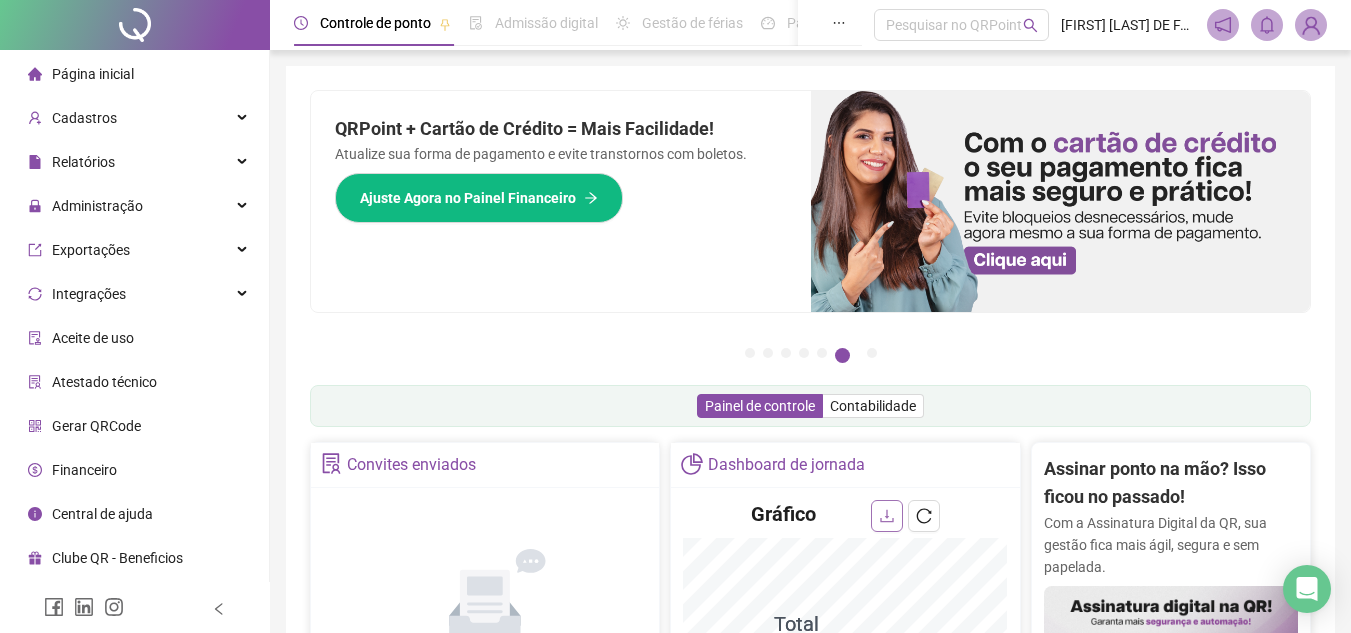 click 